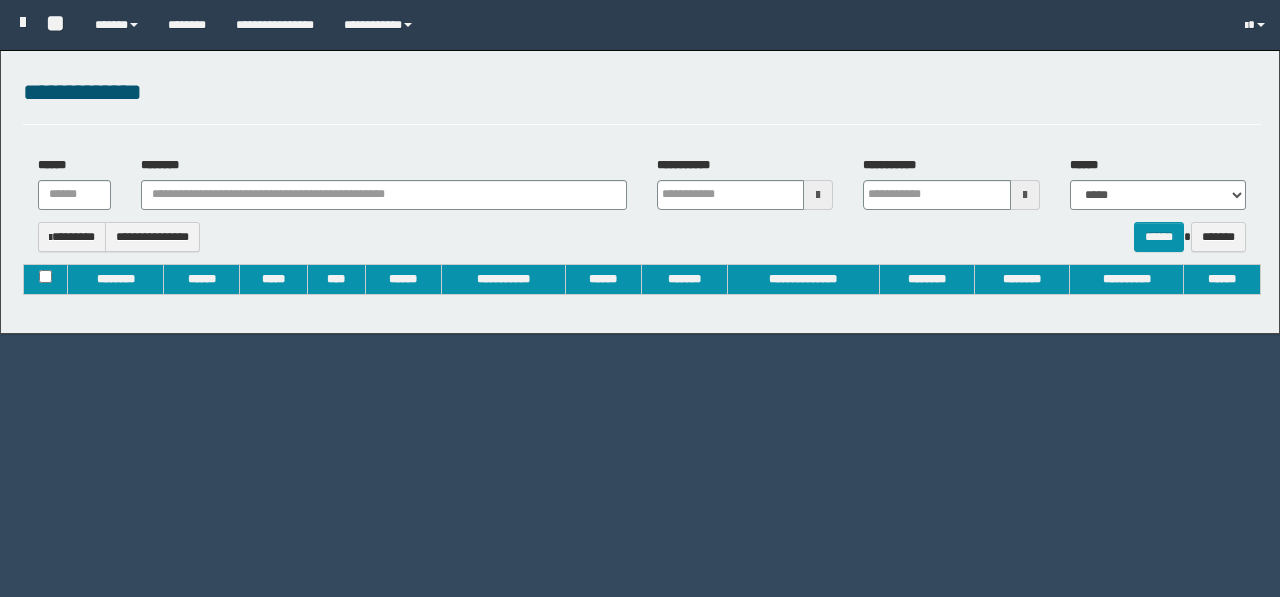 type on "**********" 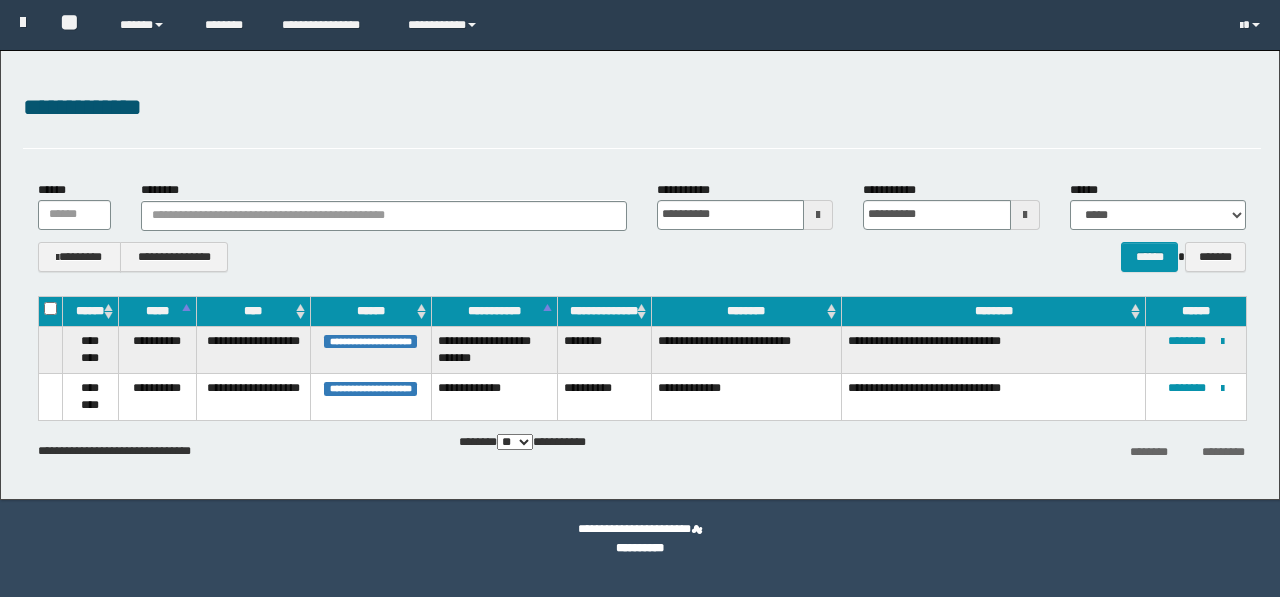 scroll, scrollTop: 0, scrollLeft: 0, axis: both 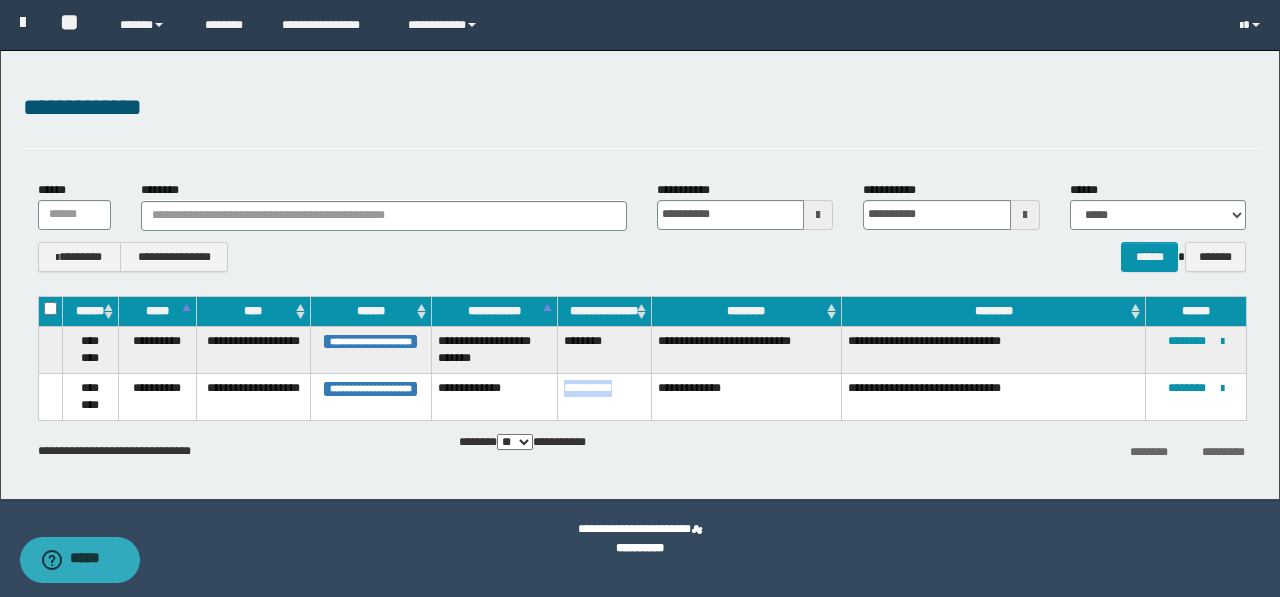 drag, startPoint x: 565, startPoint y: 387, endPoint x: 633, endPoint y: 394, distance: 68.359344 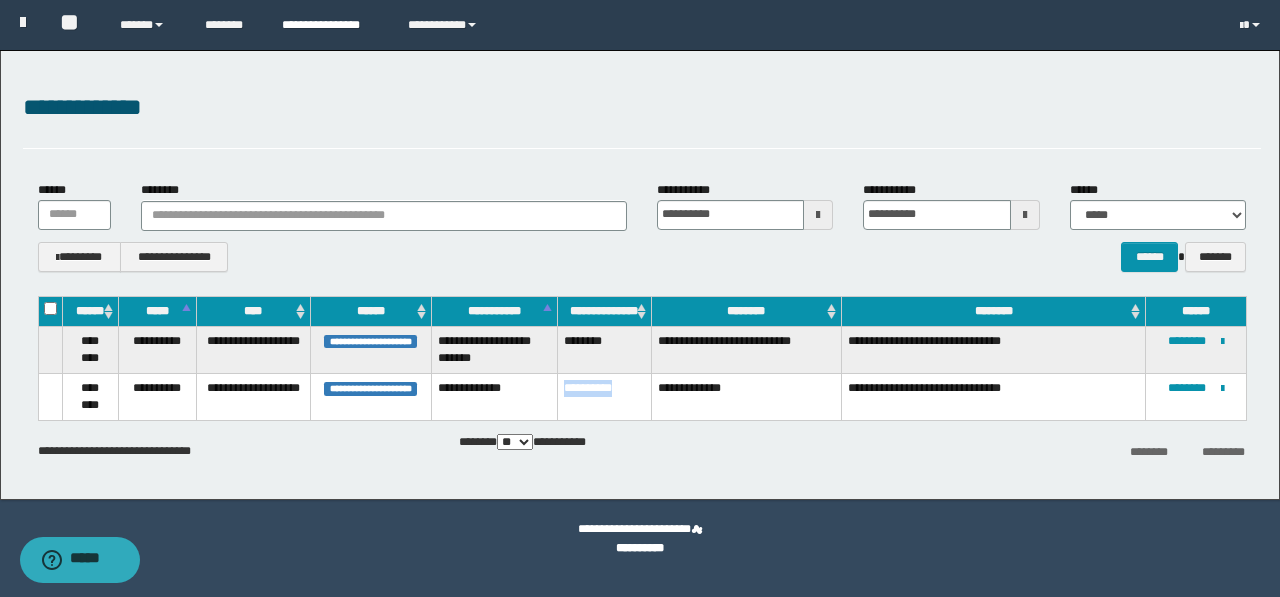 click on "**********" at bounding box center [330, 25] 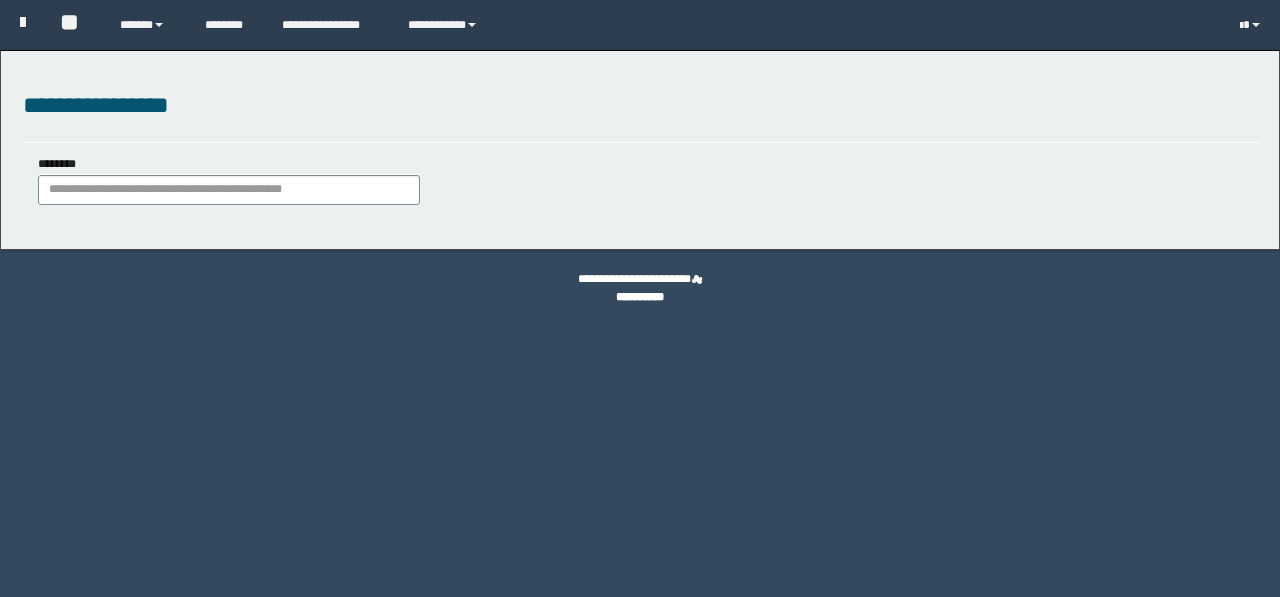 scroll, scrollTop: 0, scrollLeft: 0, axis: both 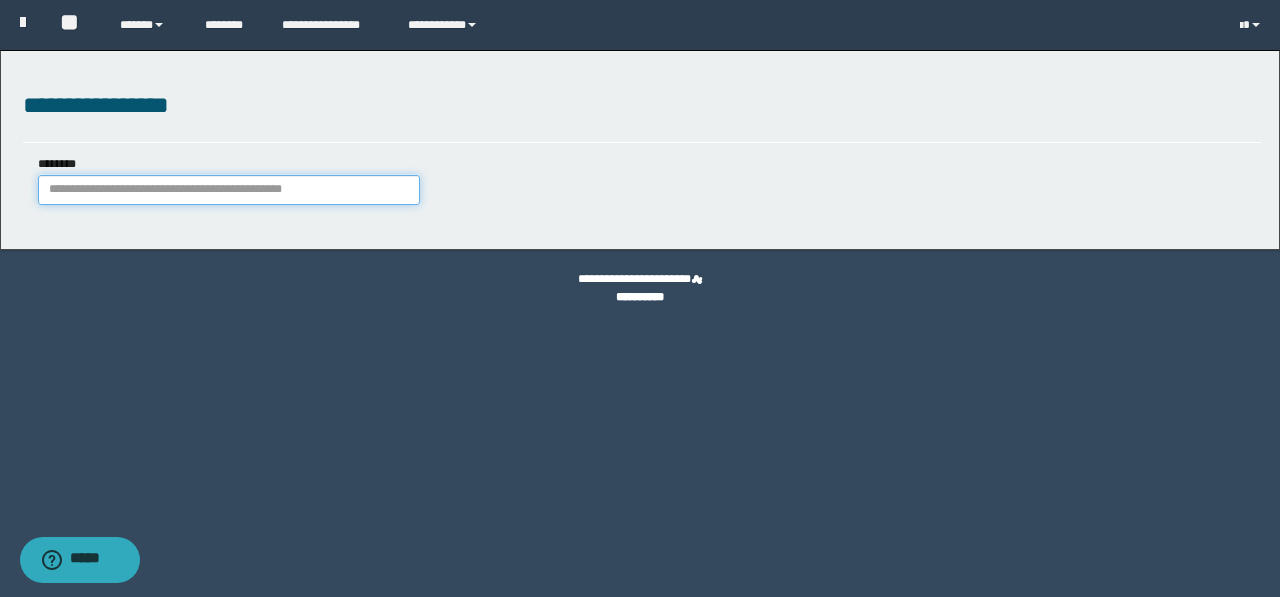 click on "********" at bounding box center [229, 190] 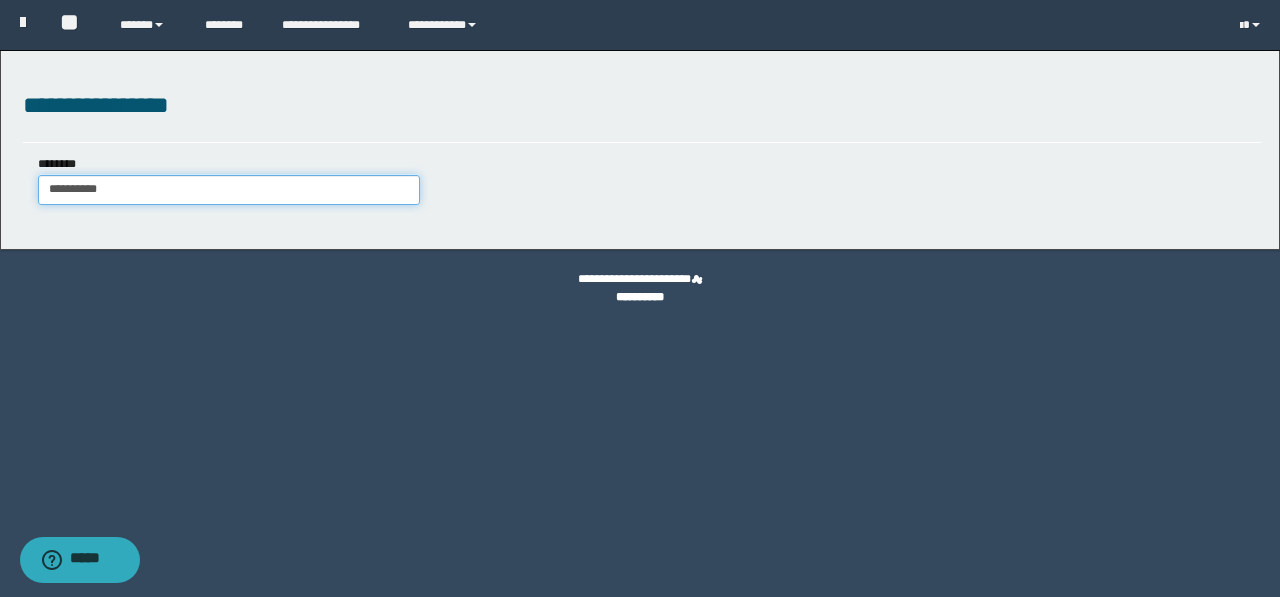 type on "**********" 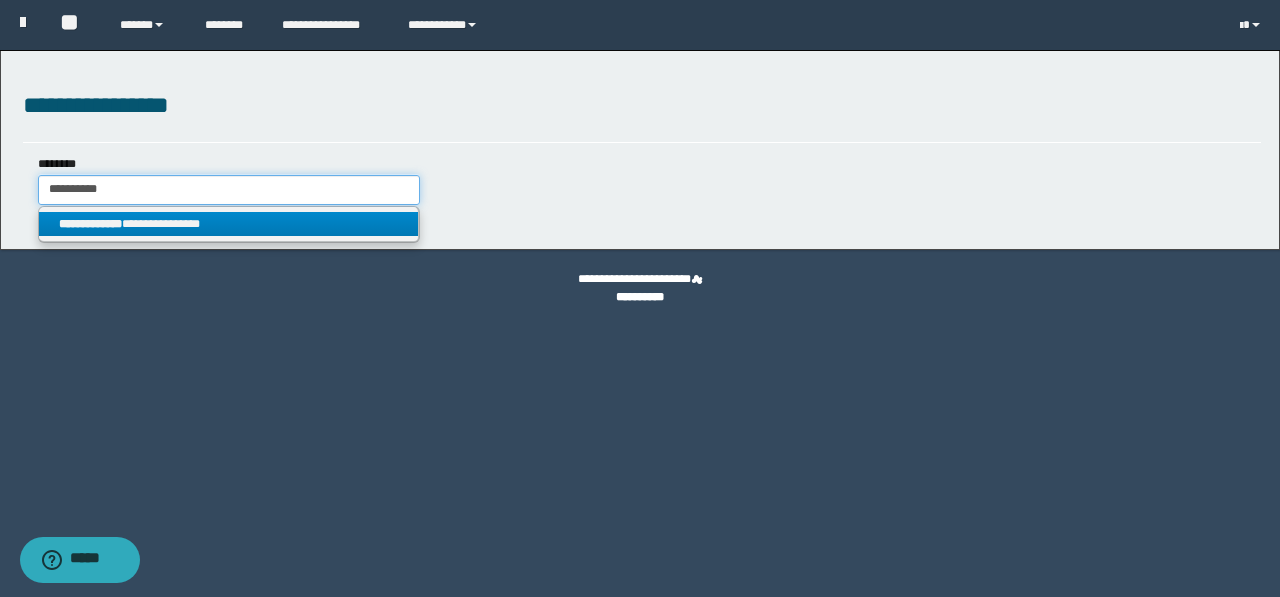 type on "**********" 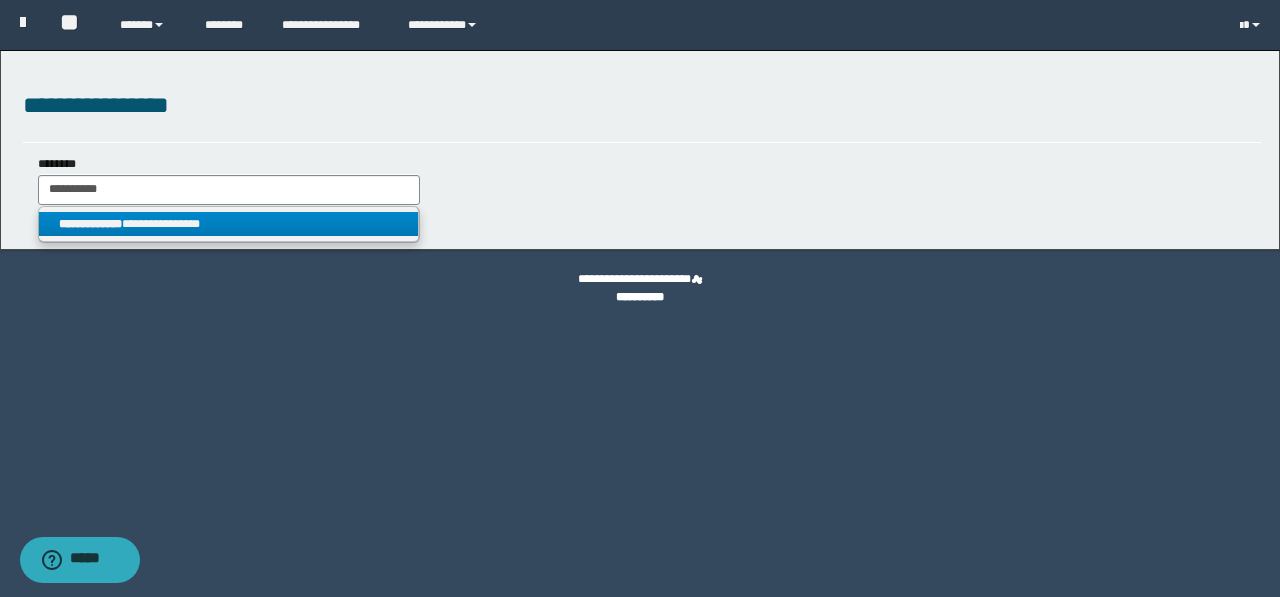 click on "**********" at bounding box center (229, 224) 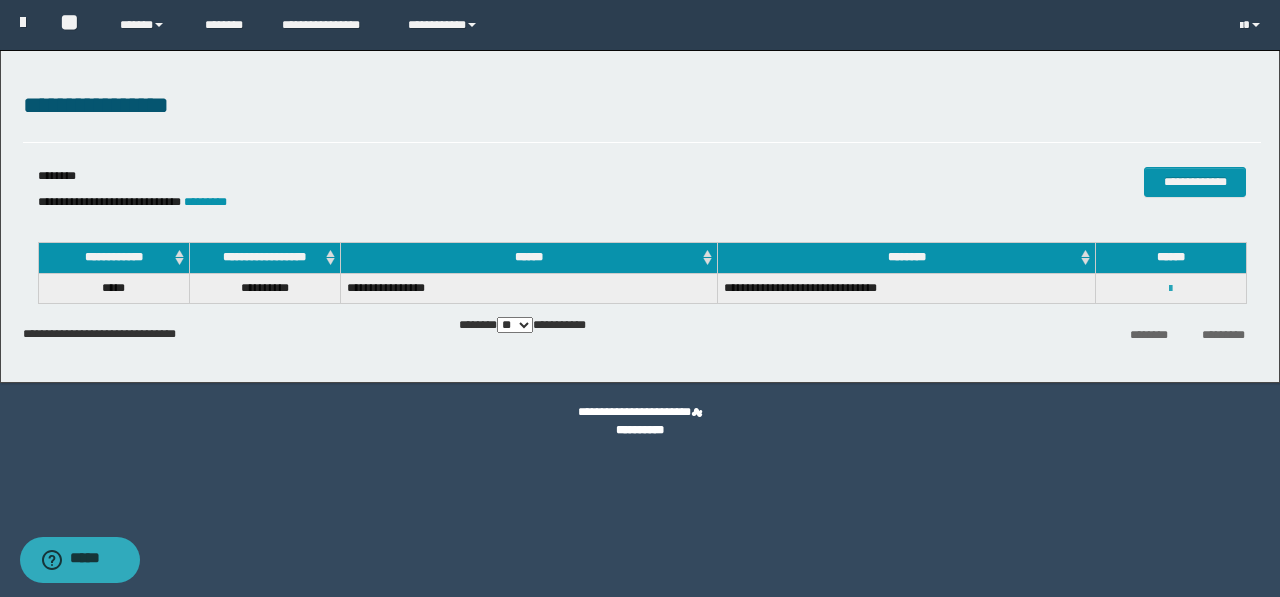 click at bounding box center [1170, 289] 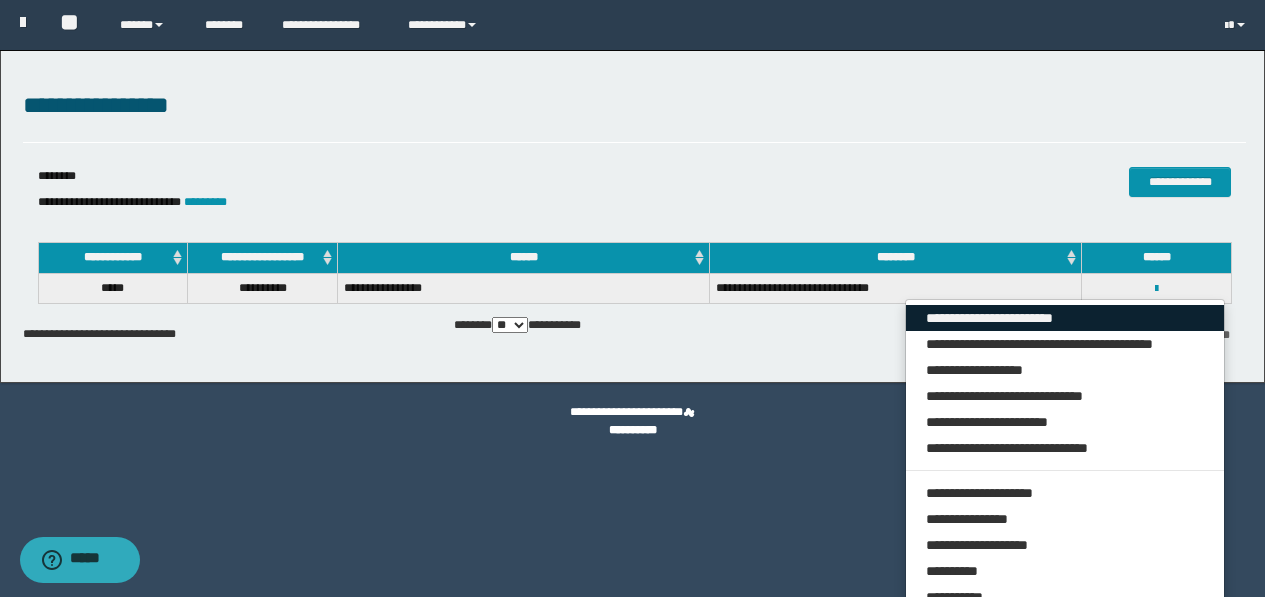 click on "**********" at bounding box center [1065, 318] 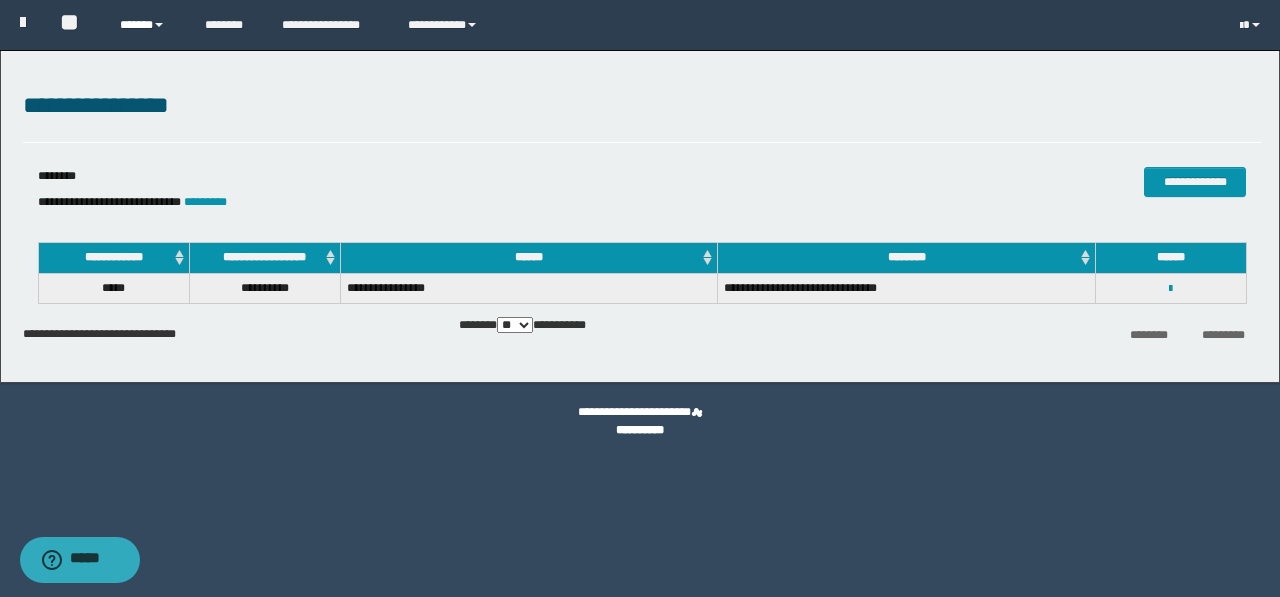 click on "******" at bounding box center (147, 25) 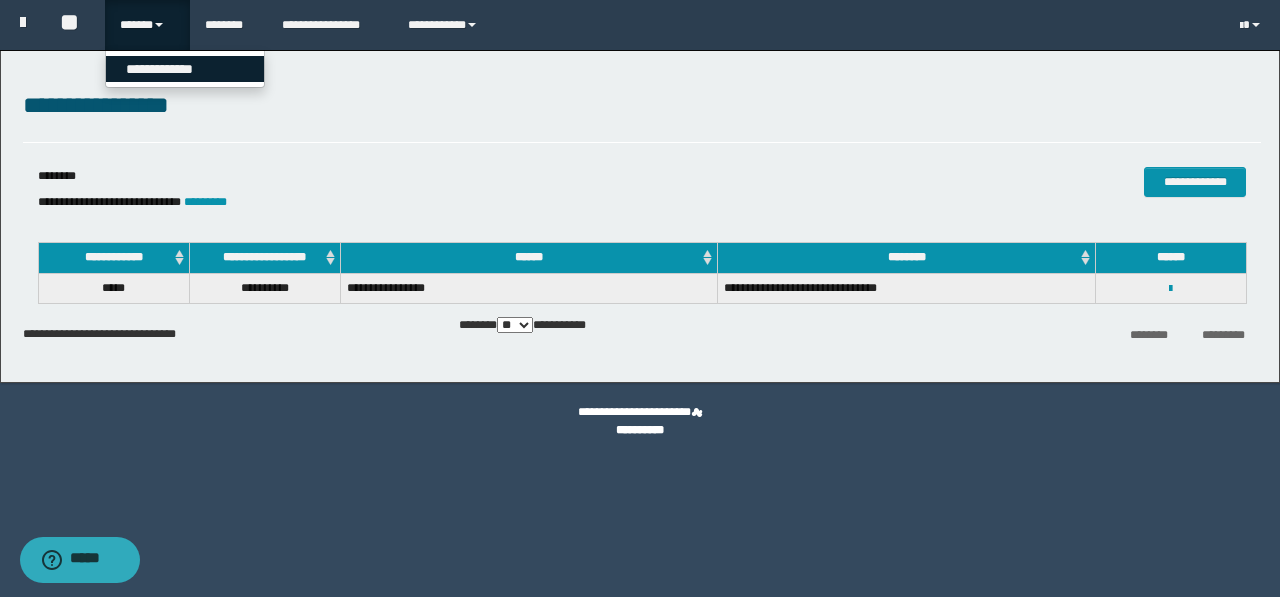 click on "**********" at bounding box center (185, 69) 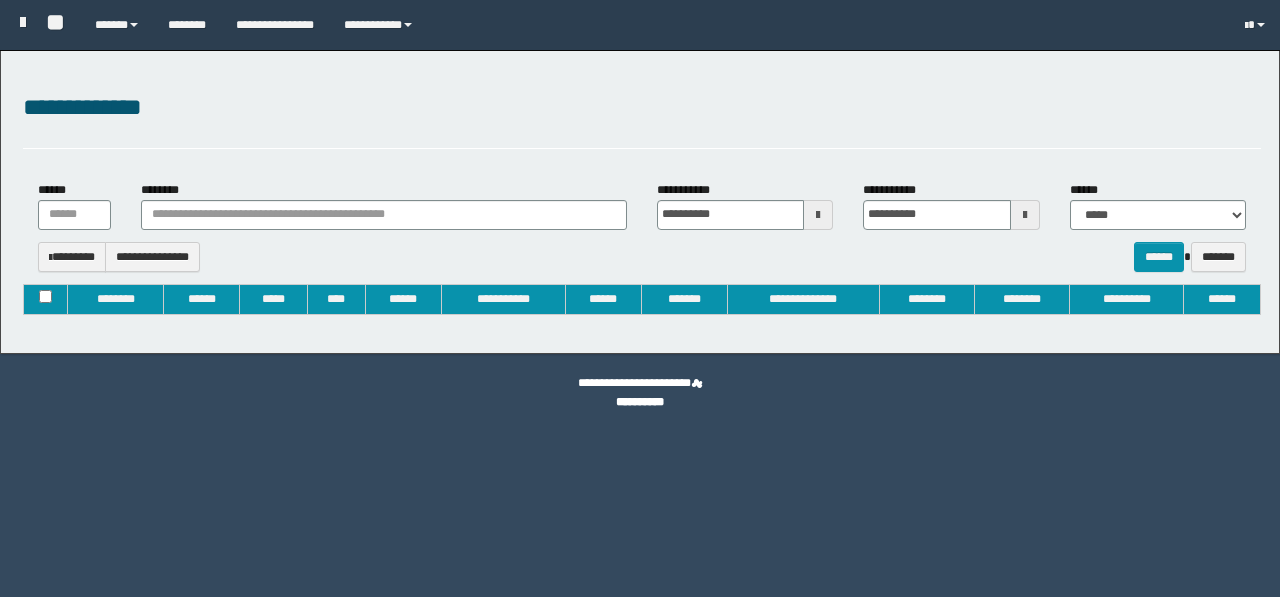 type on "**********" 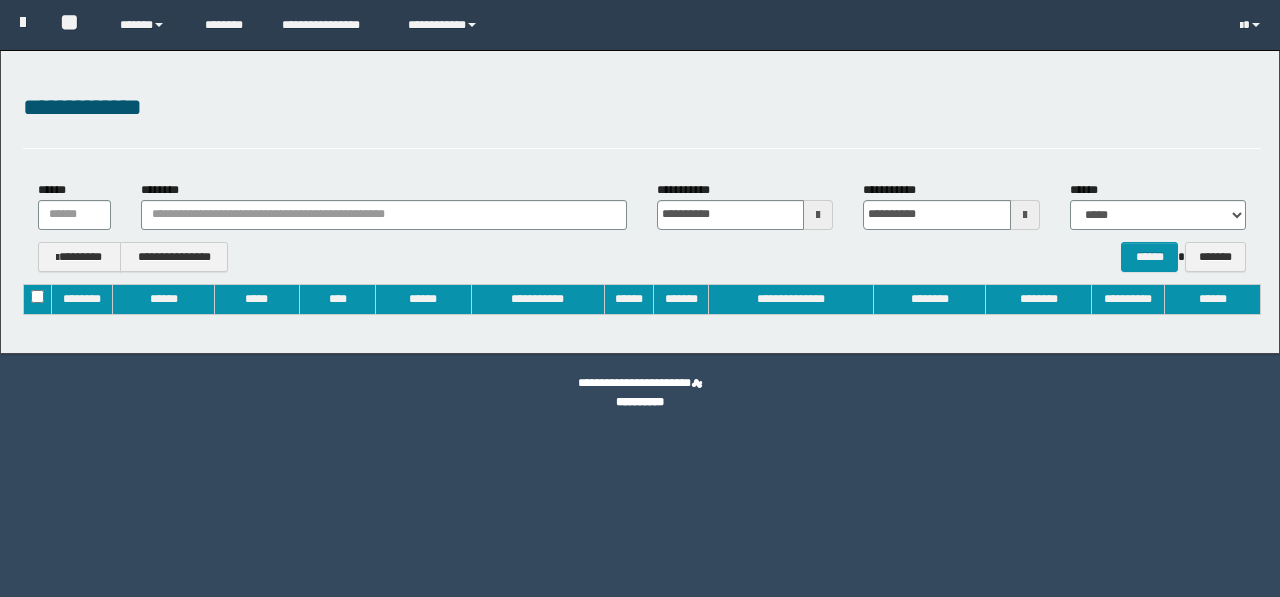 scroll, scrollTop: 0, scrollLeft: 0, axis: both 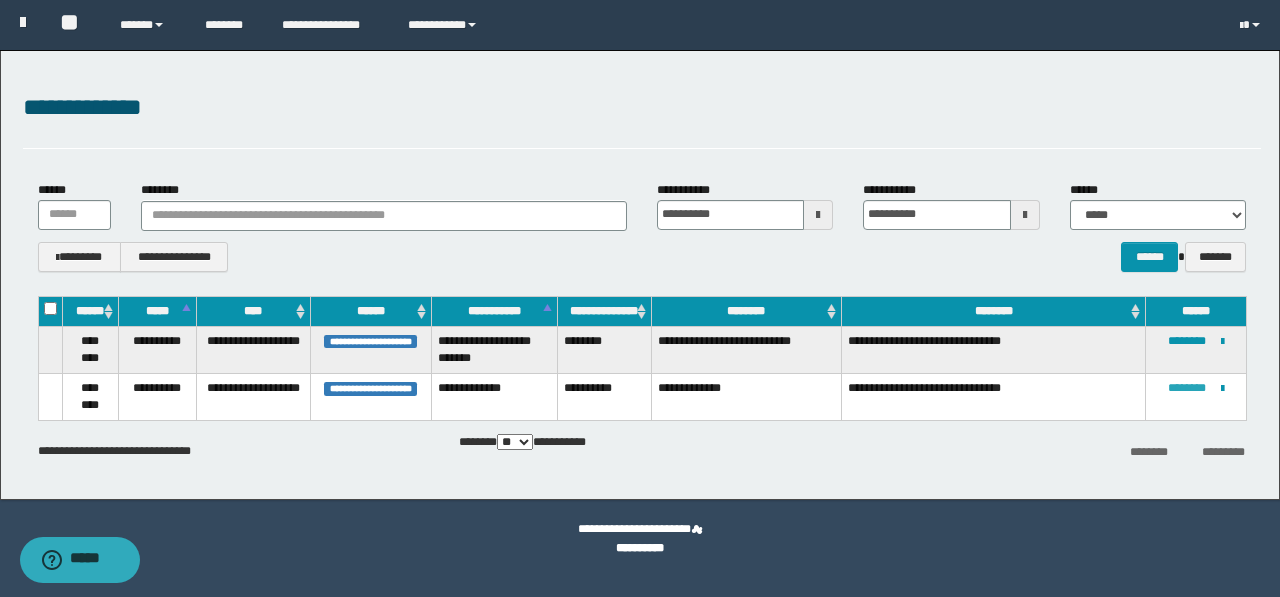 click on "********" at bounding box center (1187, 388) 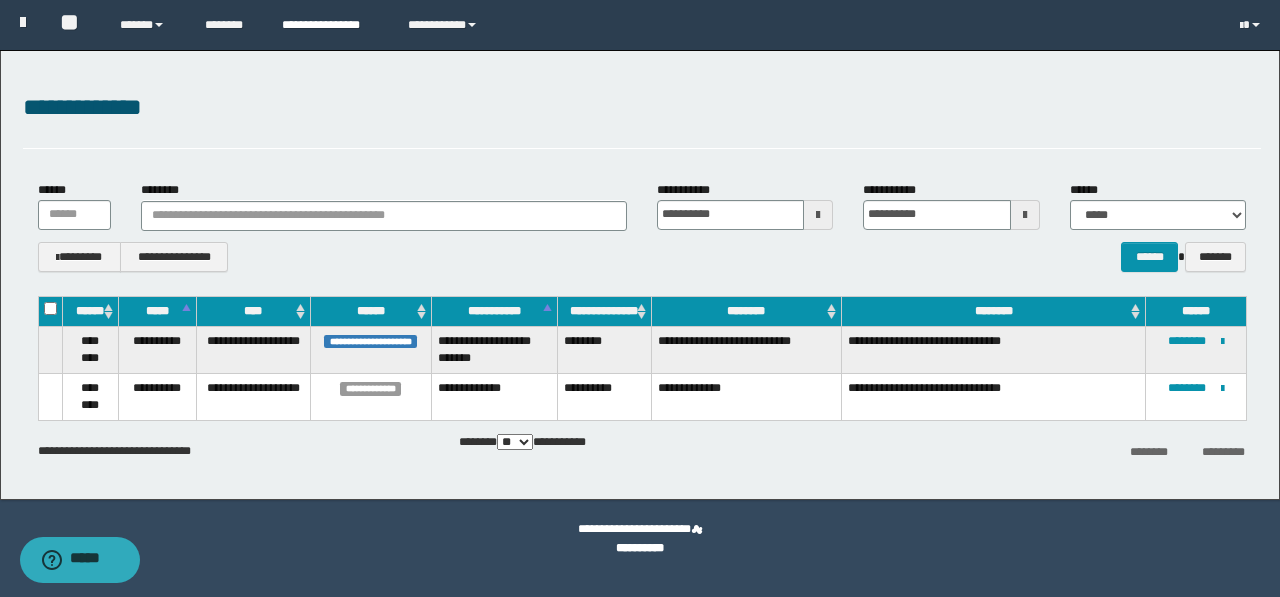 click on "**********" at bounding box center [330, 25] 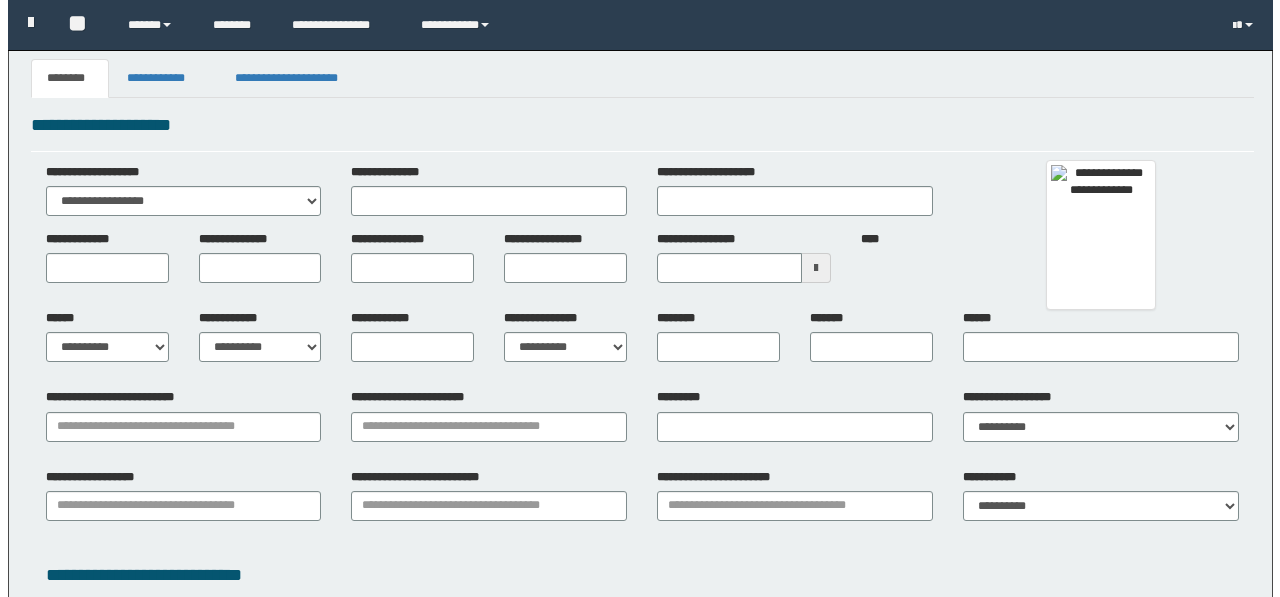 scroll, scrollTop: 0, scrollLeft: 0, axis: both 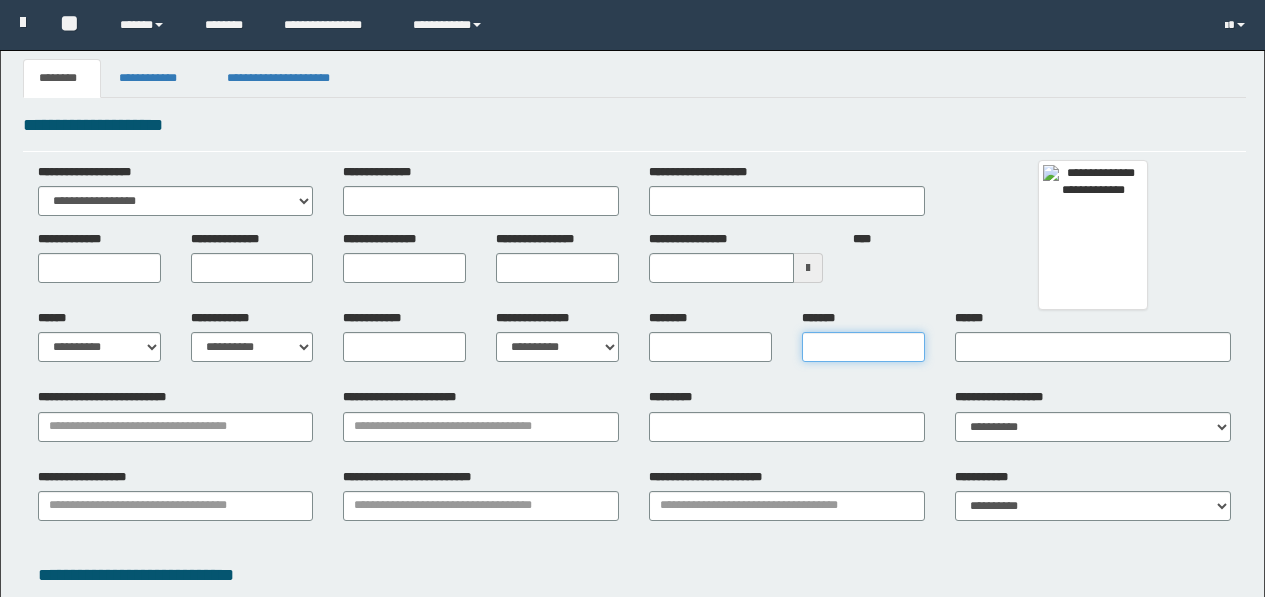 type 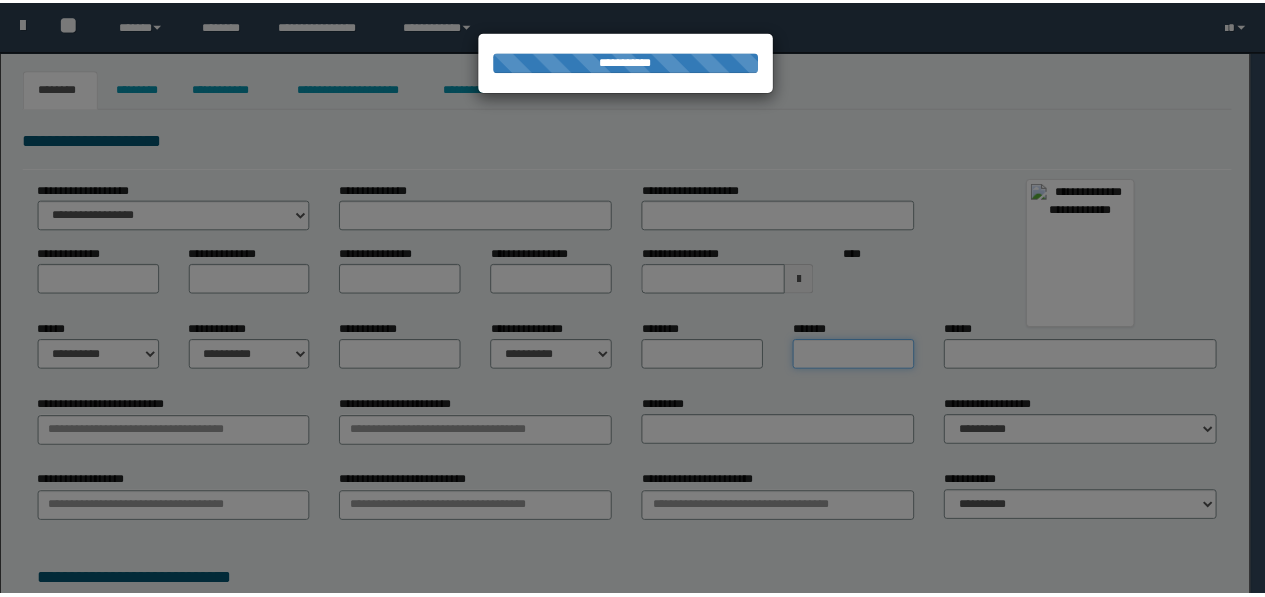 scroll, scrollTop: 0, scrollLeft: 0, axis: both 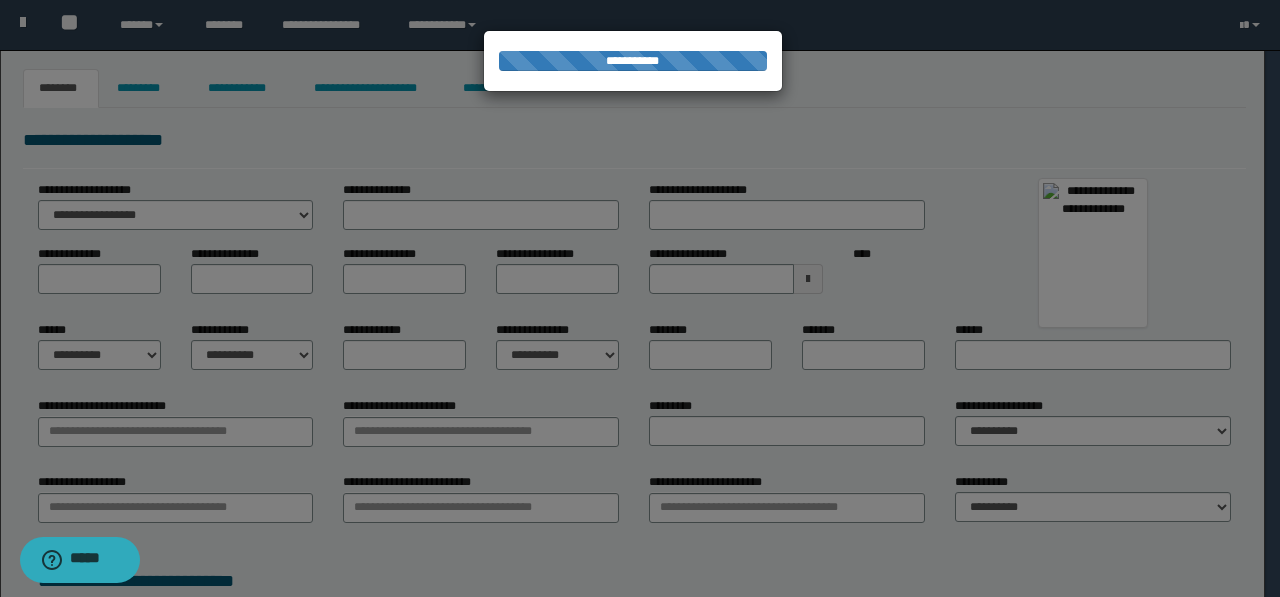type on "**********" 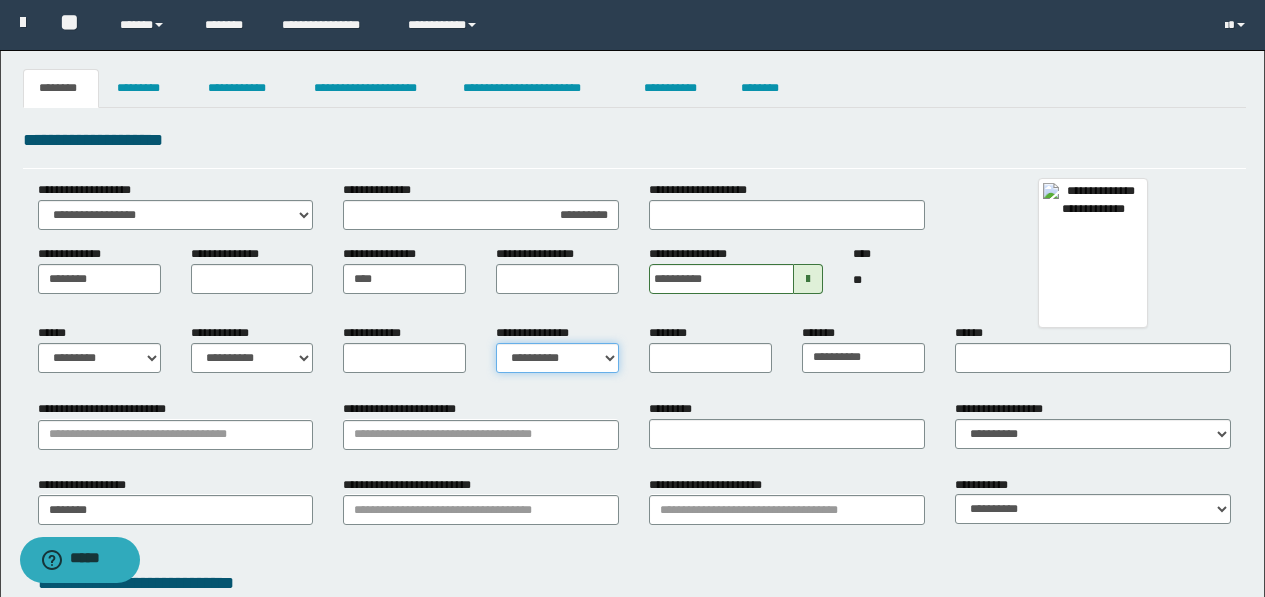click on "**********" at bounding box center [557, 358] 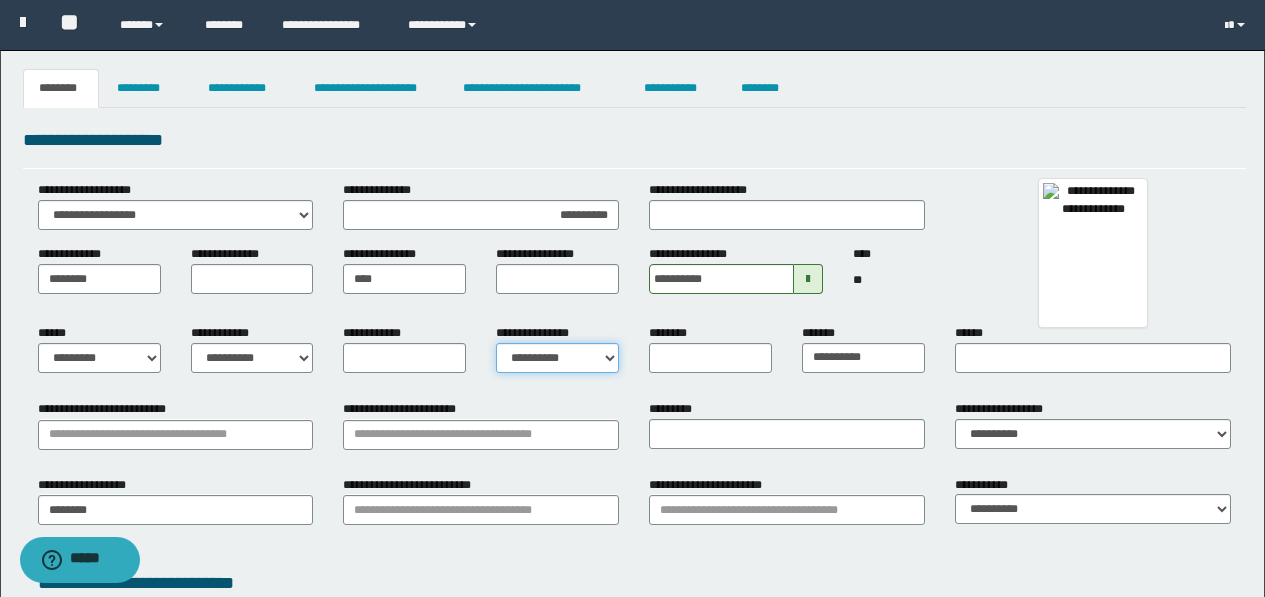 select on "*" 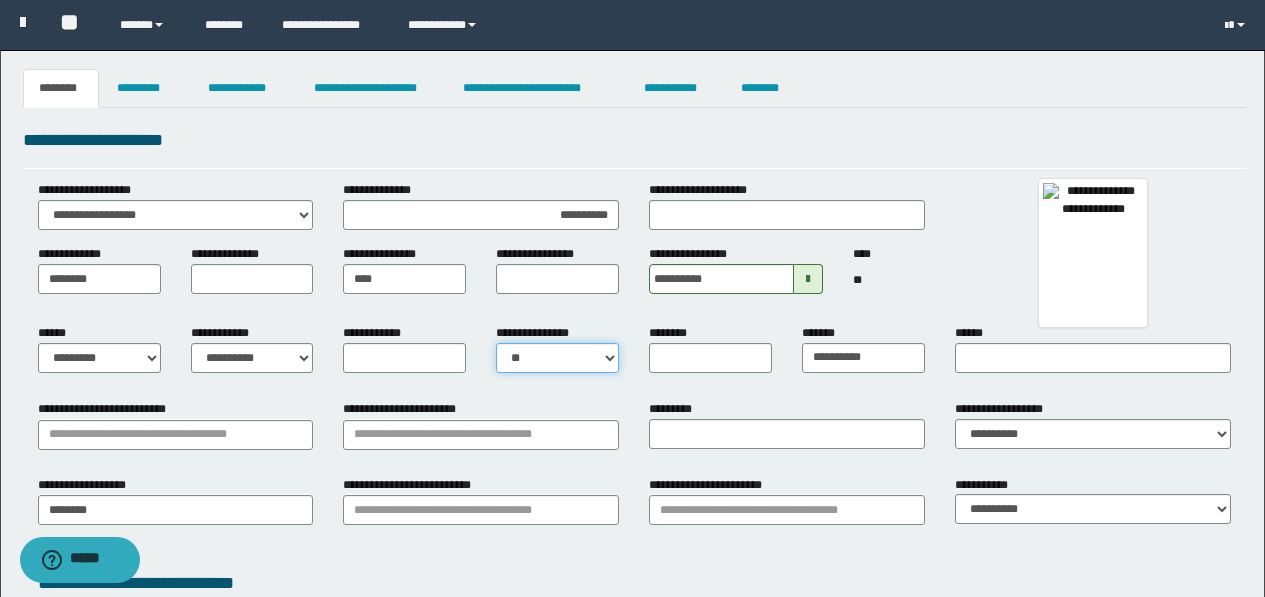 click on "**********" at bounding box center (557, 358) 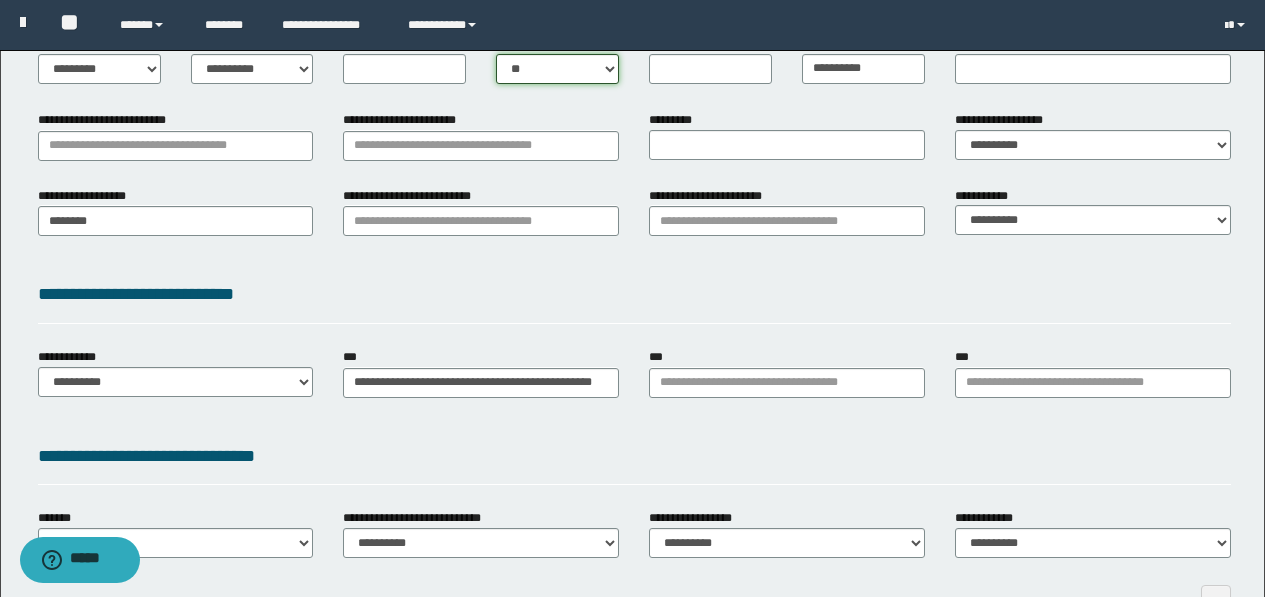 scroll, scrollTop: 300, scrollLeft: 0, axis: vertical 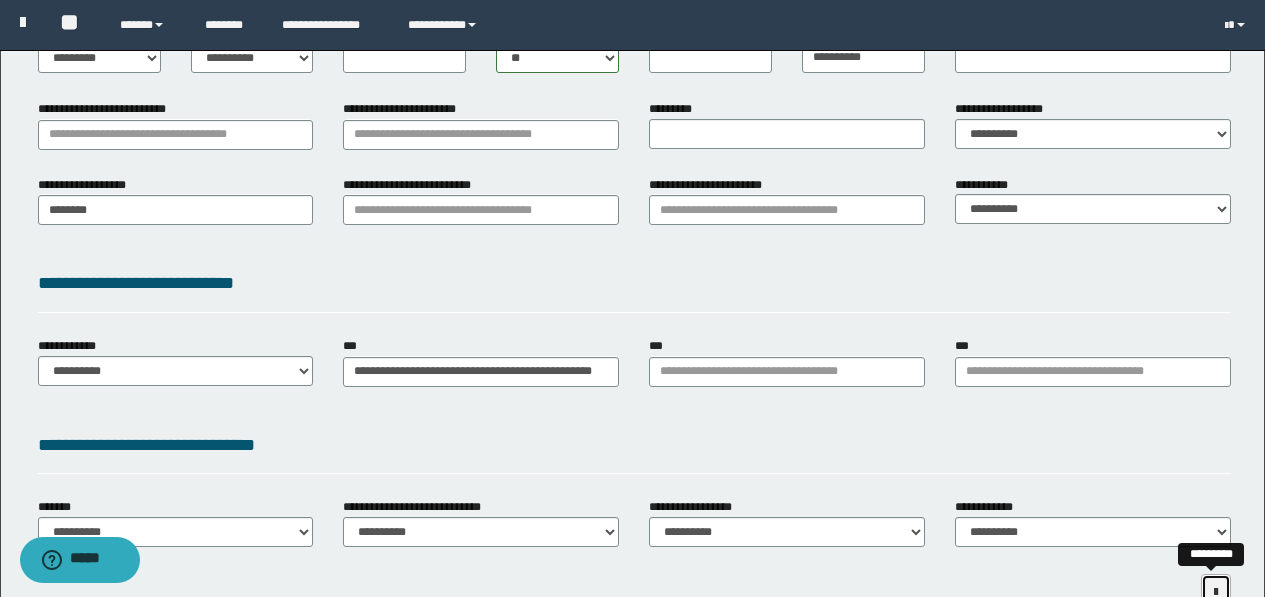 click at bounding box center [1216, 591] 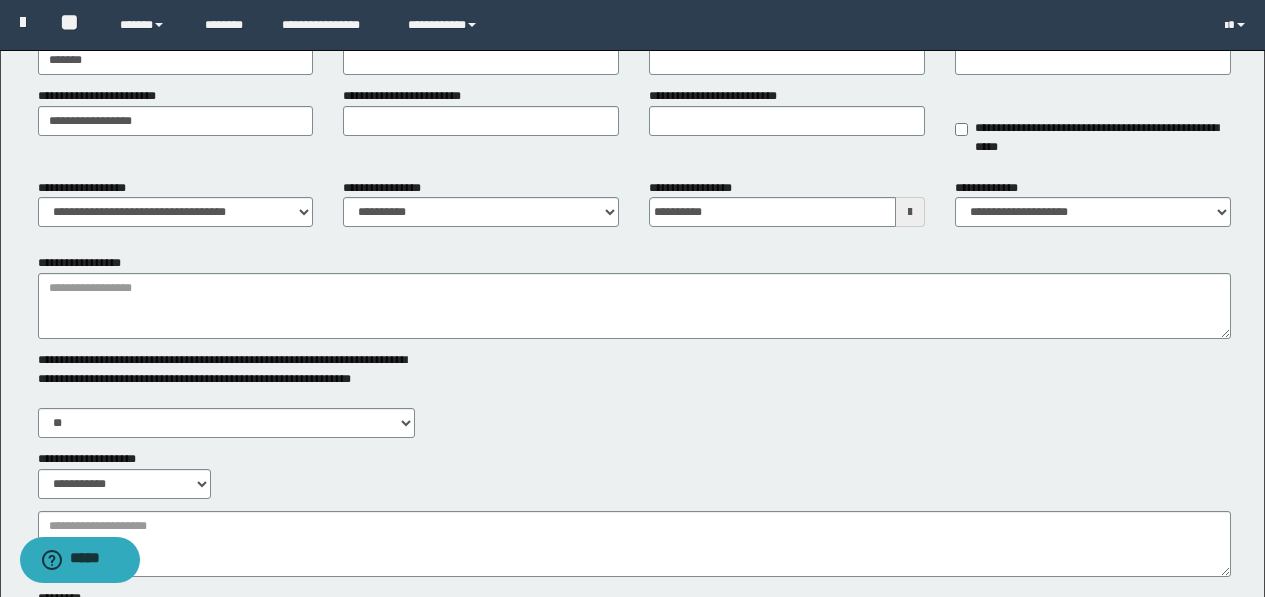 scroll, scrollTop: 100, scrollLeft: 0, axis: vertical 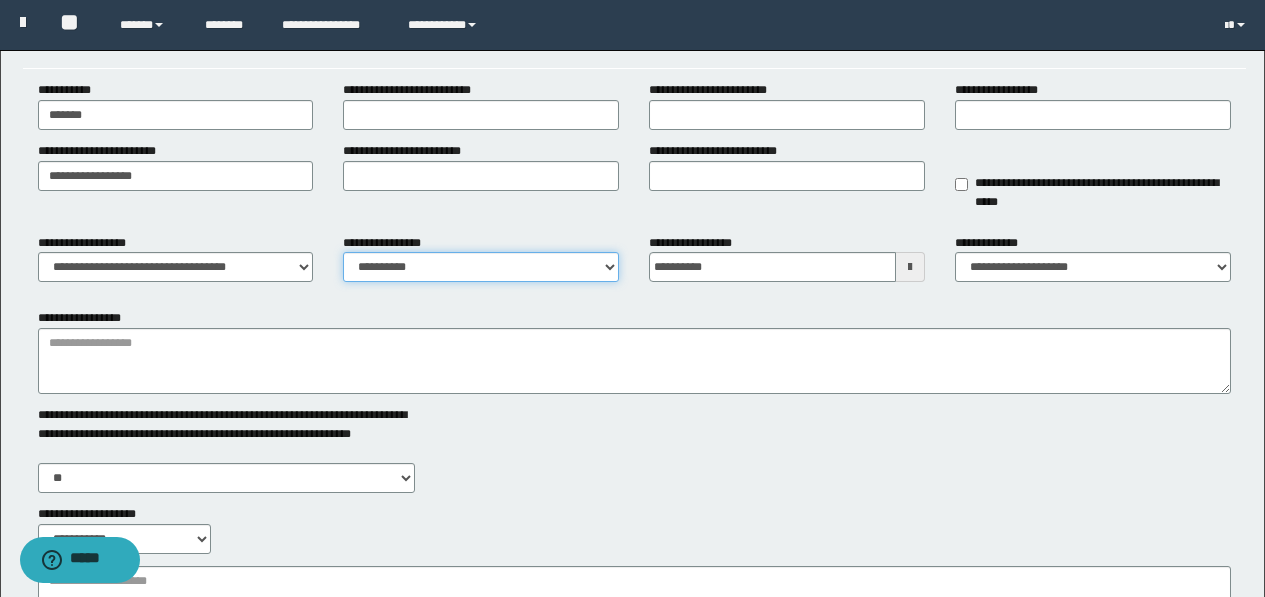 click on "**********" at bounding box center [481, 267] 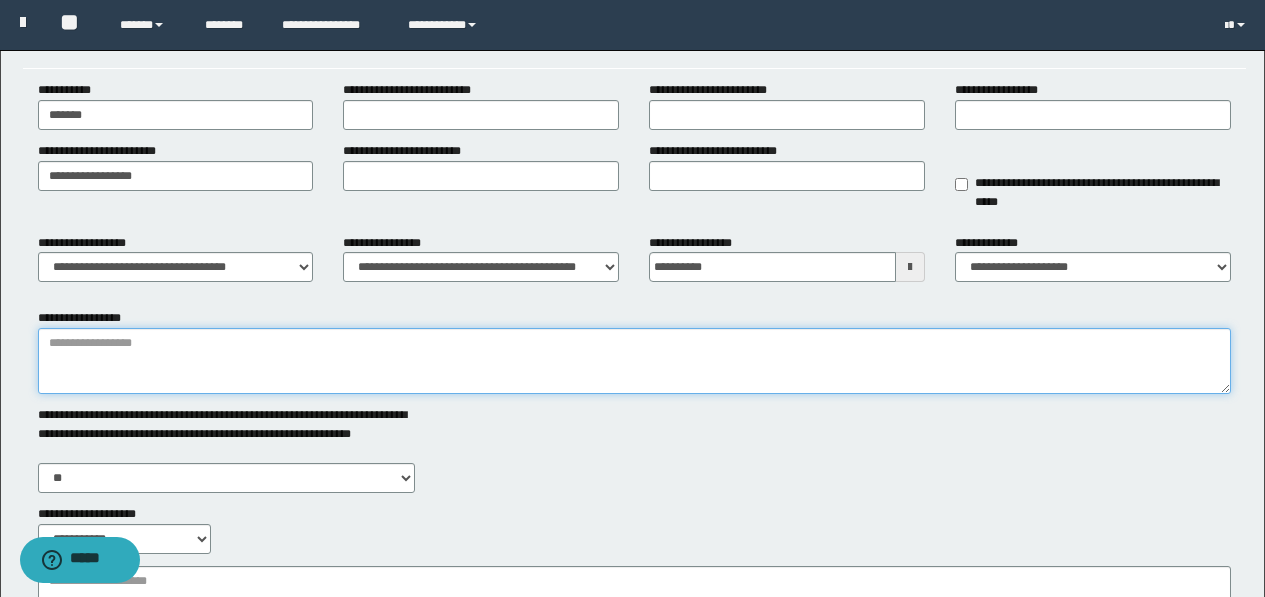 click on "**********" at bounding box center (634, 361) 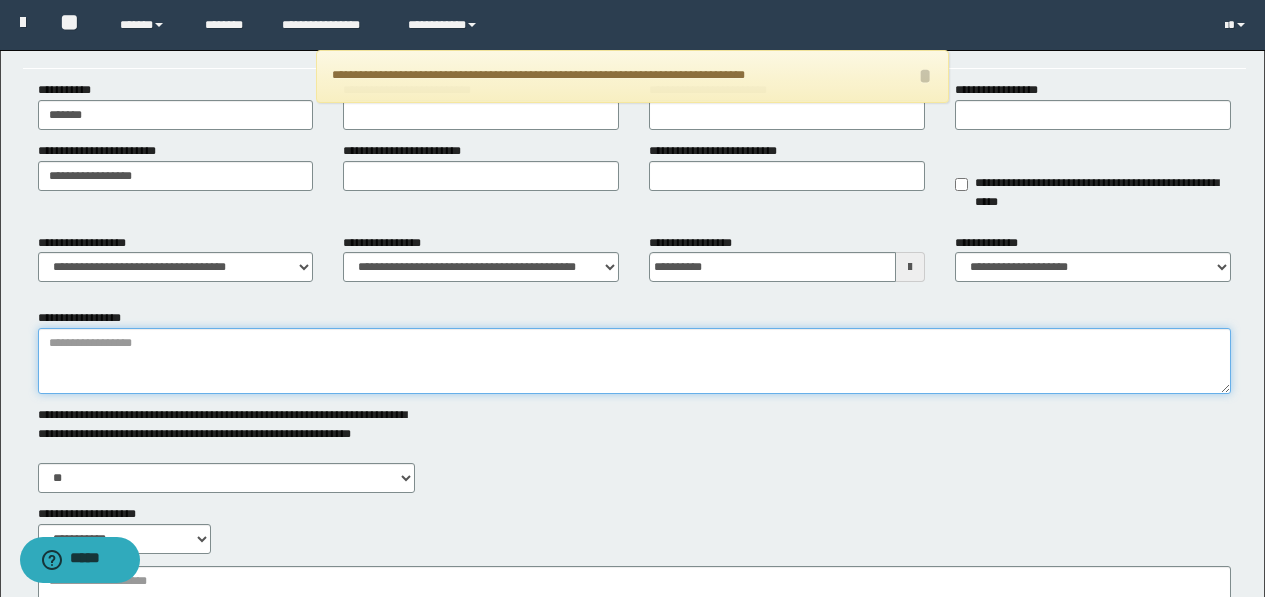 paste on "**********" 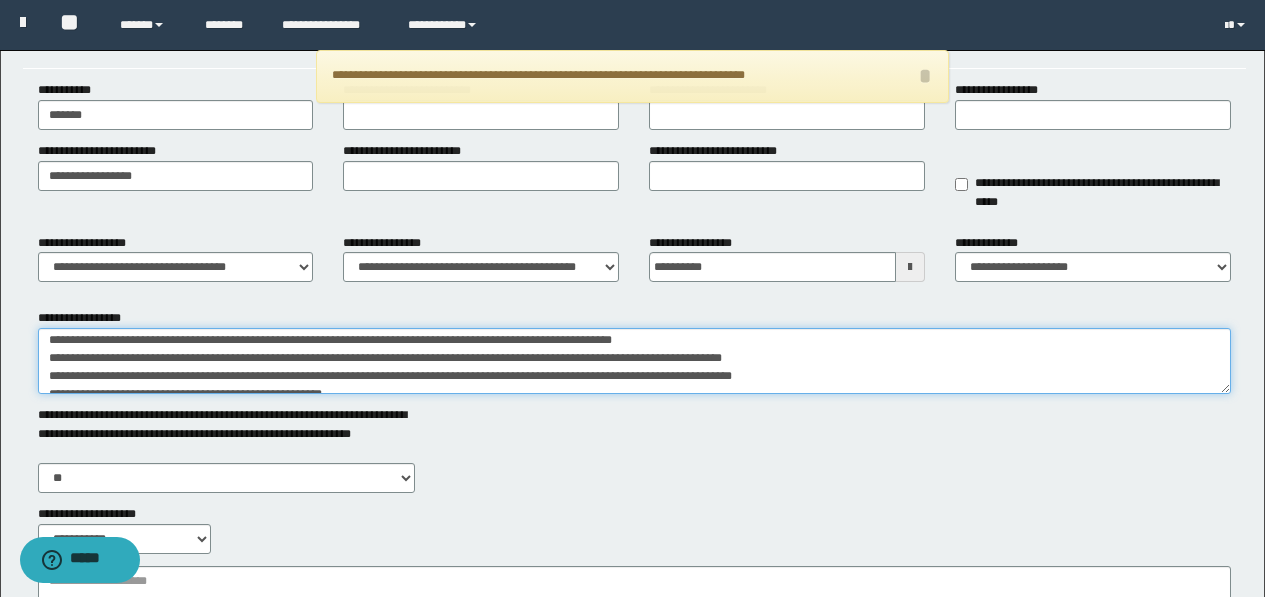 scroll, scrollTop: 0, scrollLeft: 0, axis: both 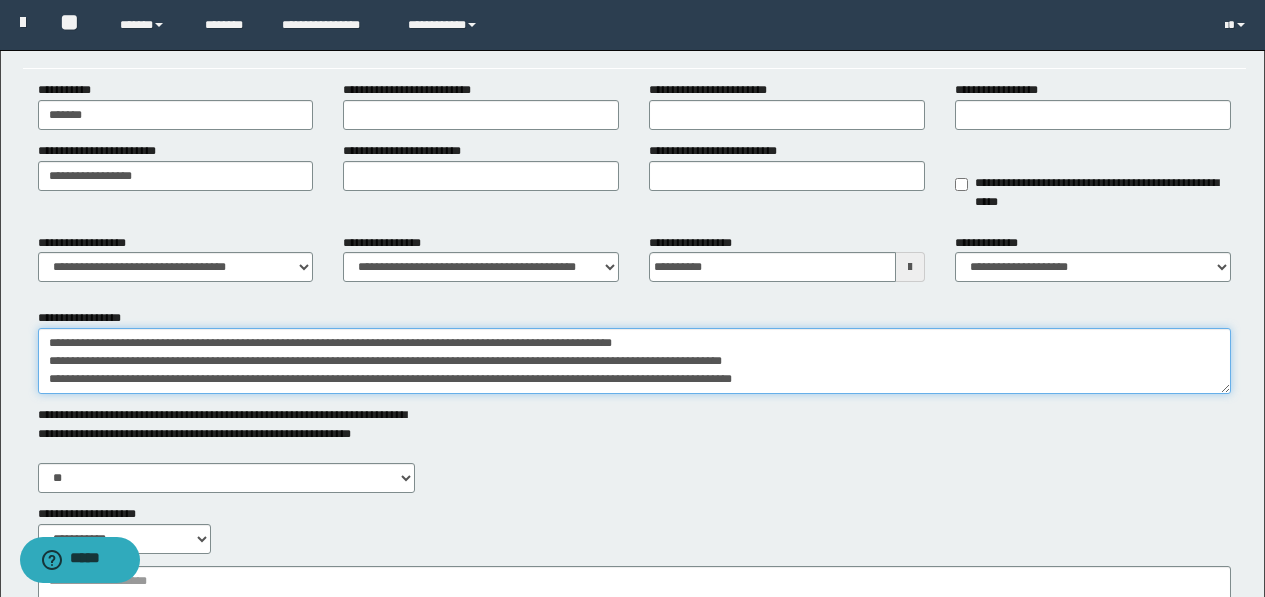 click on "**********" at bounding box center (634, 361) 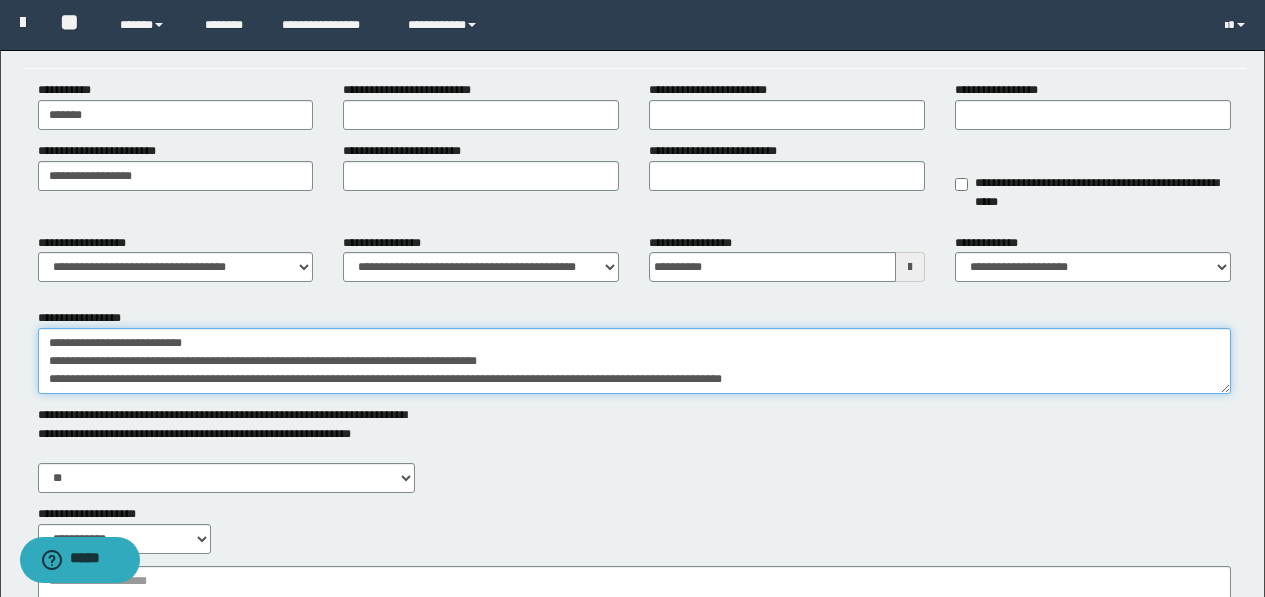 click on "**********" at bounding box center [634, 361] 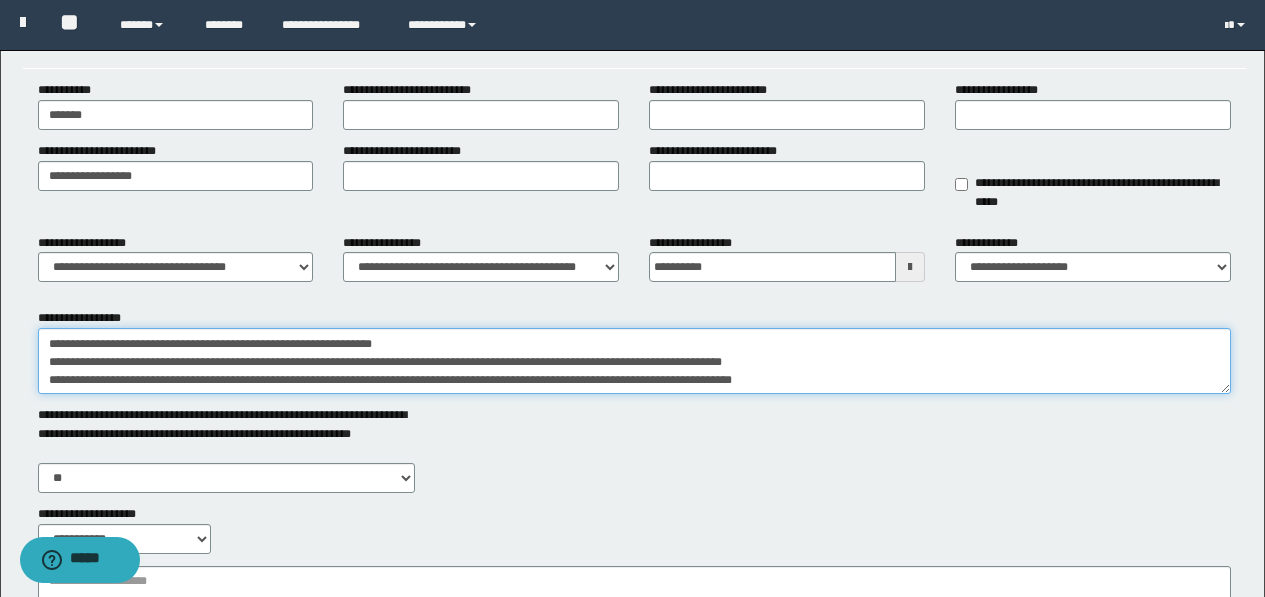scroll, scrollTop: 54, scrollLeft: 0, axis: vertical 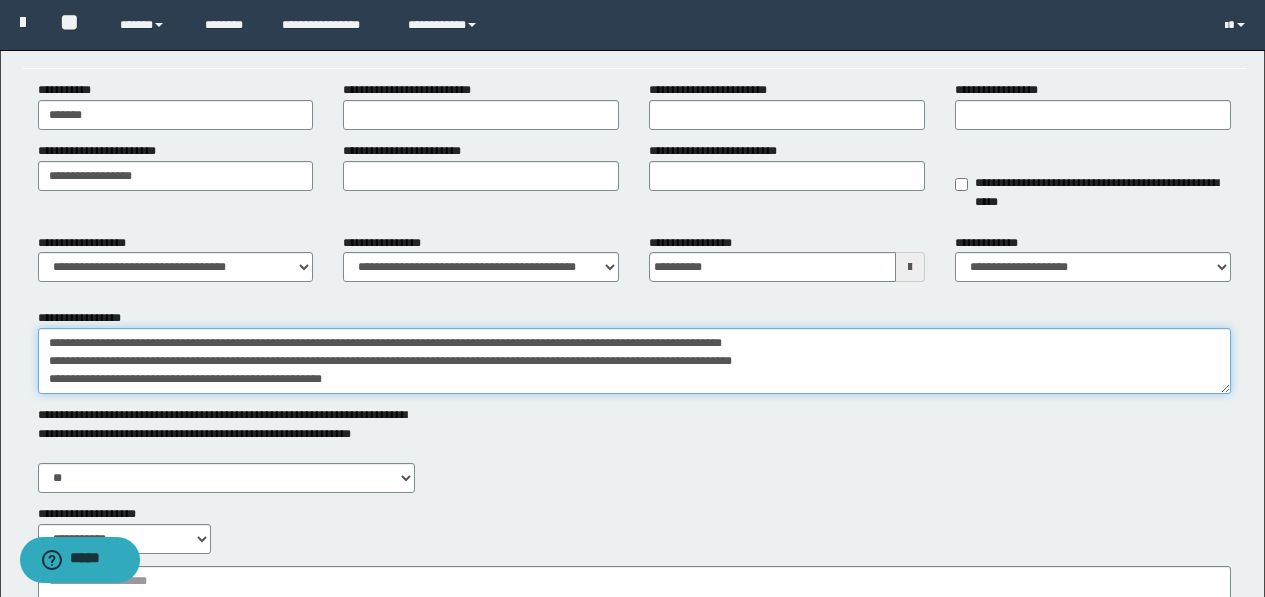 click on "**********" at bounding box center [634, 361] 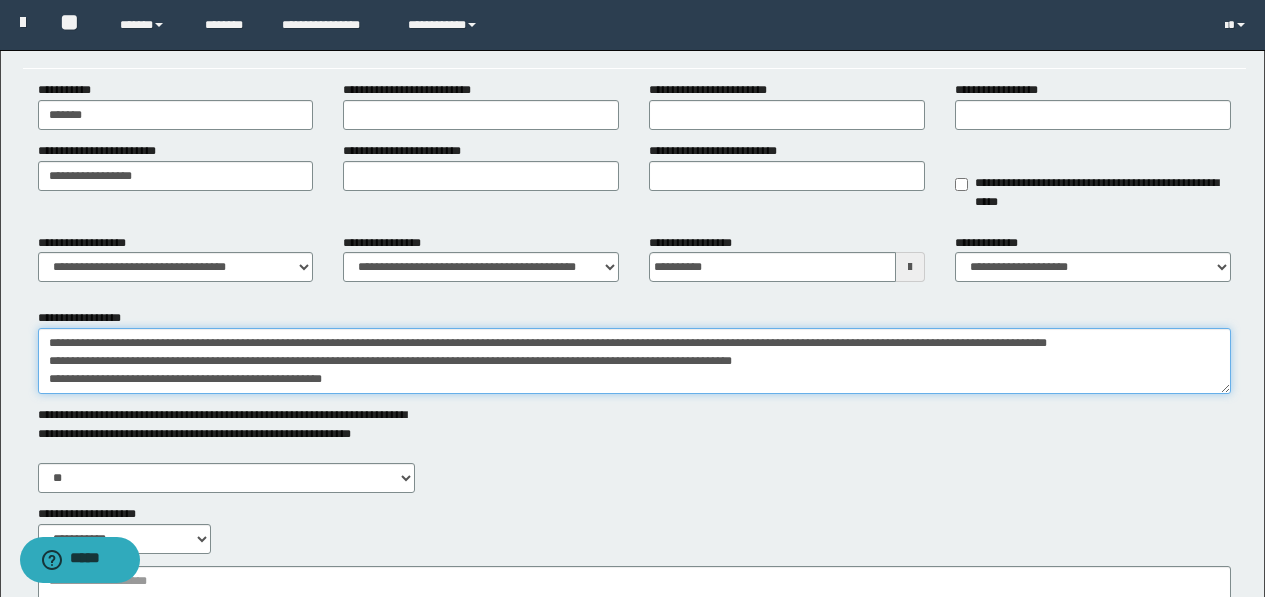 scroll, scrollTop: 36, scrollLeft: 0, axis: vertical 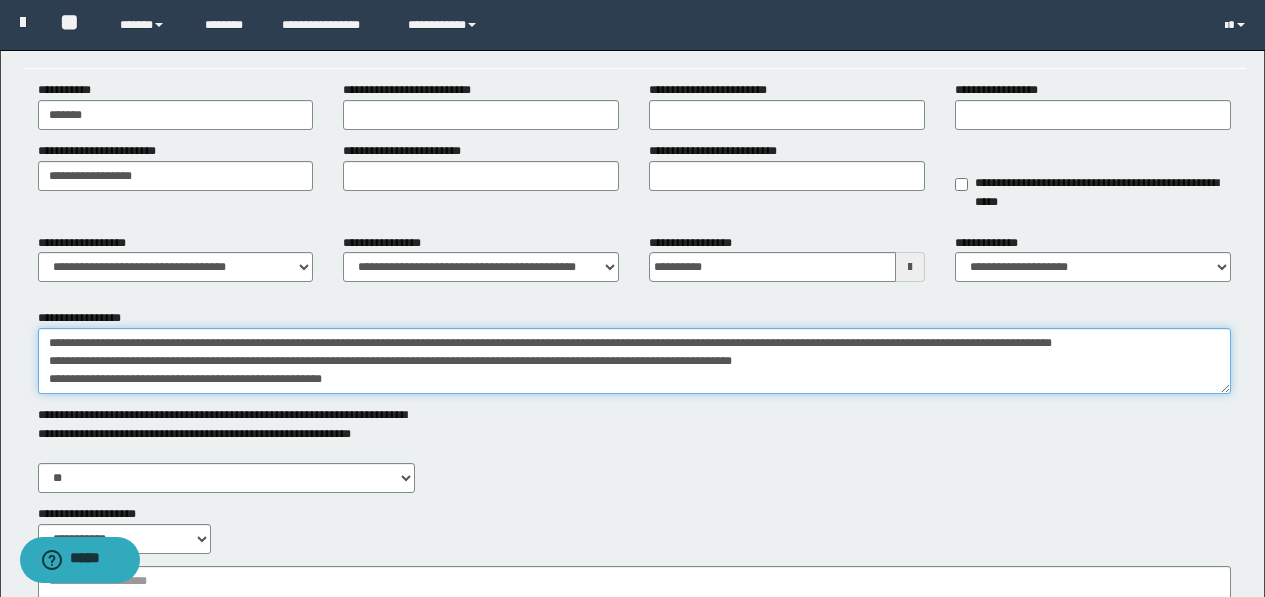 click on "**********" at bounding box center (634, 361) 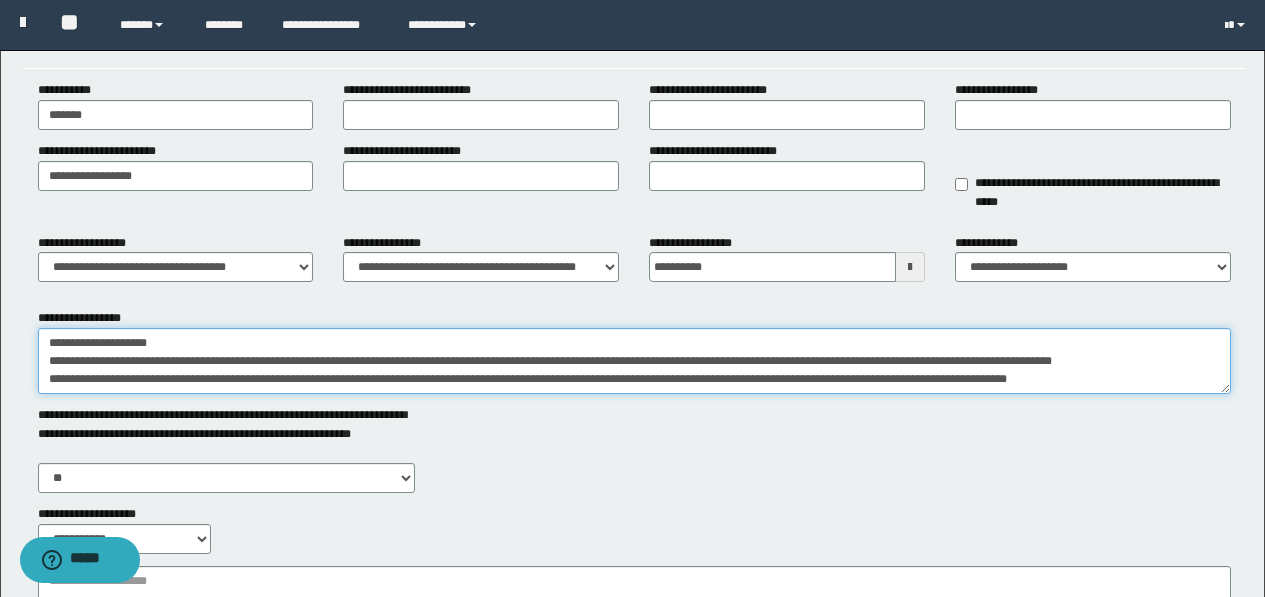 scroll, scrollTop: 18, scrollLeft: 0, axis: vertical 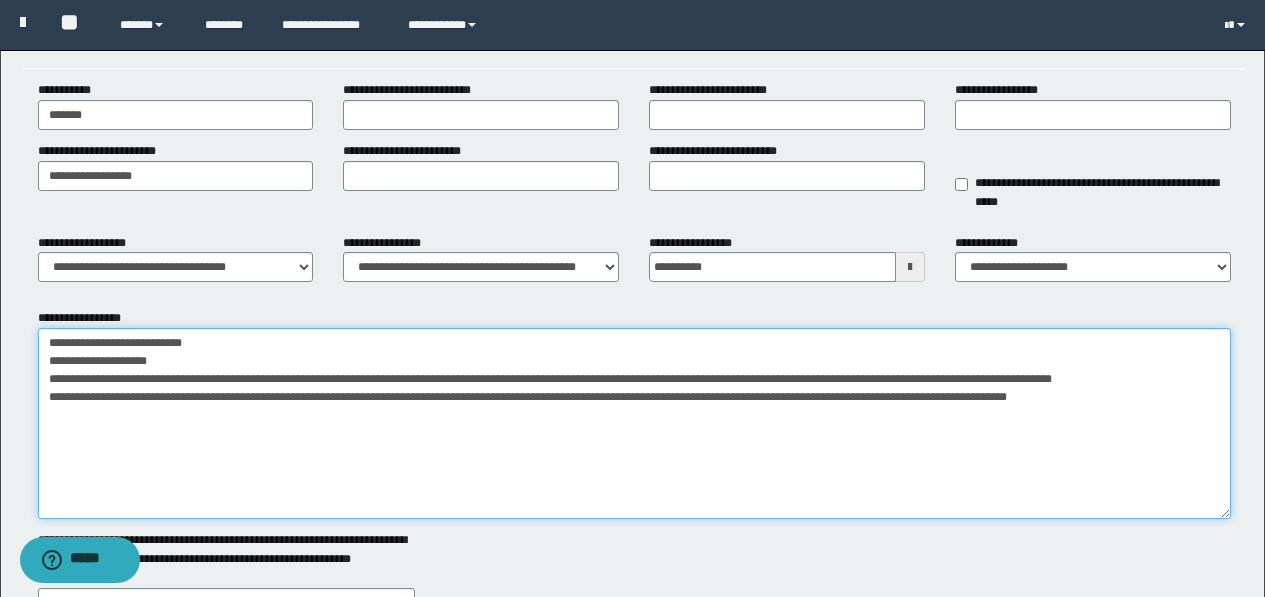 drag, startPoint x: 1224, startPoint y: 389, endPoint x: 1228, endPoint y: 514, distance: 125.06398 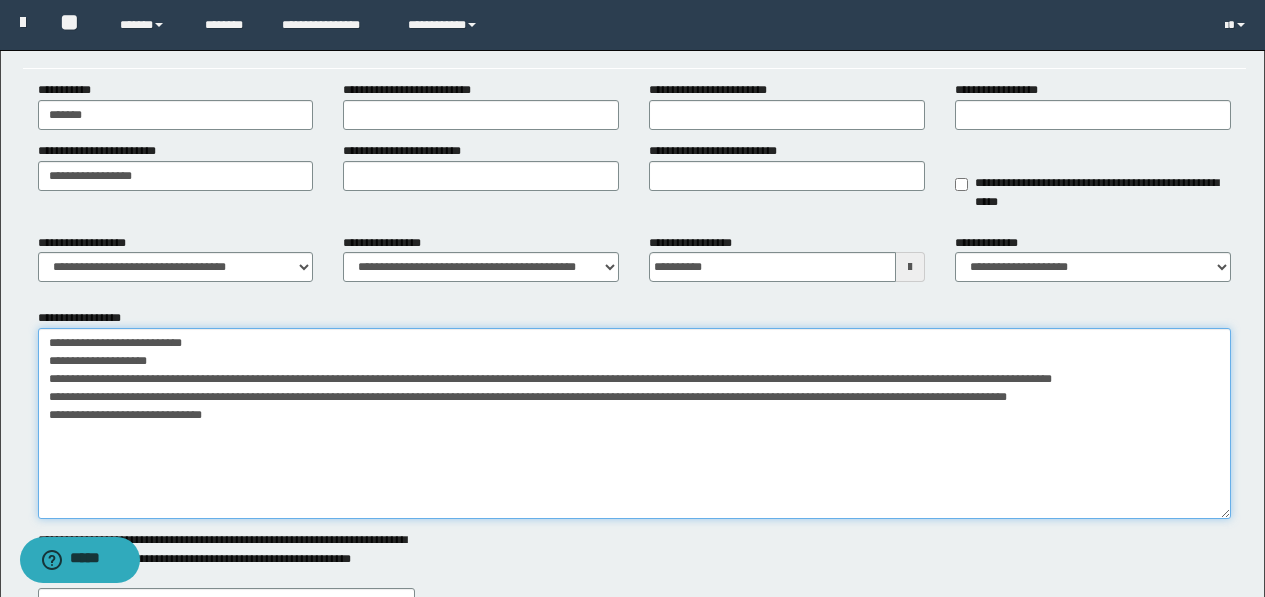 click on "**********" at bounding box center [634, 423] 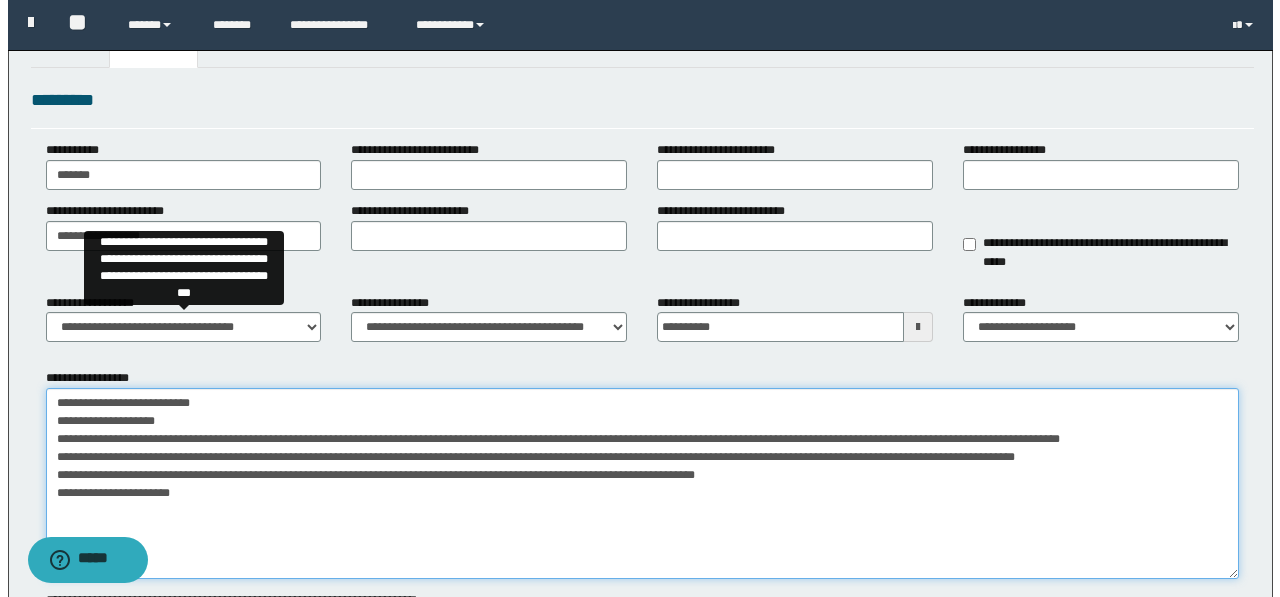 scroll, scrollTop: 0, scrollLeft: 0, axis: both 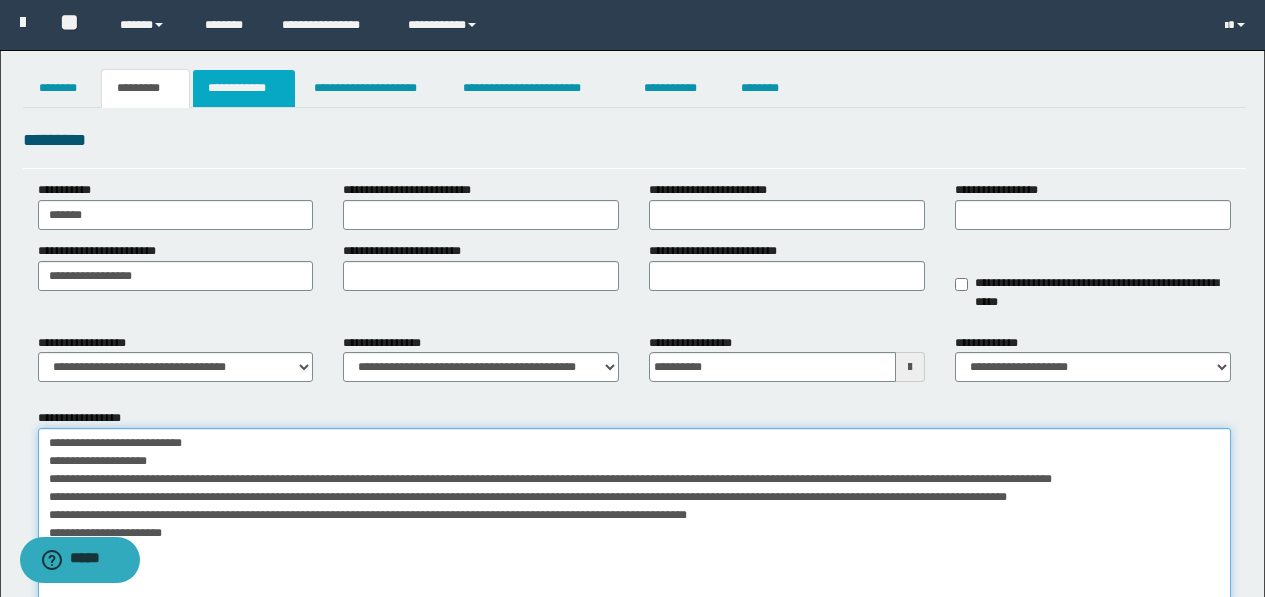 type on "**********" 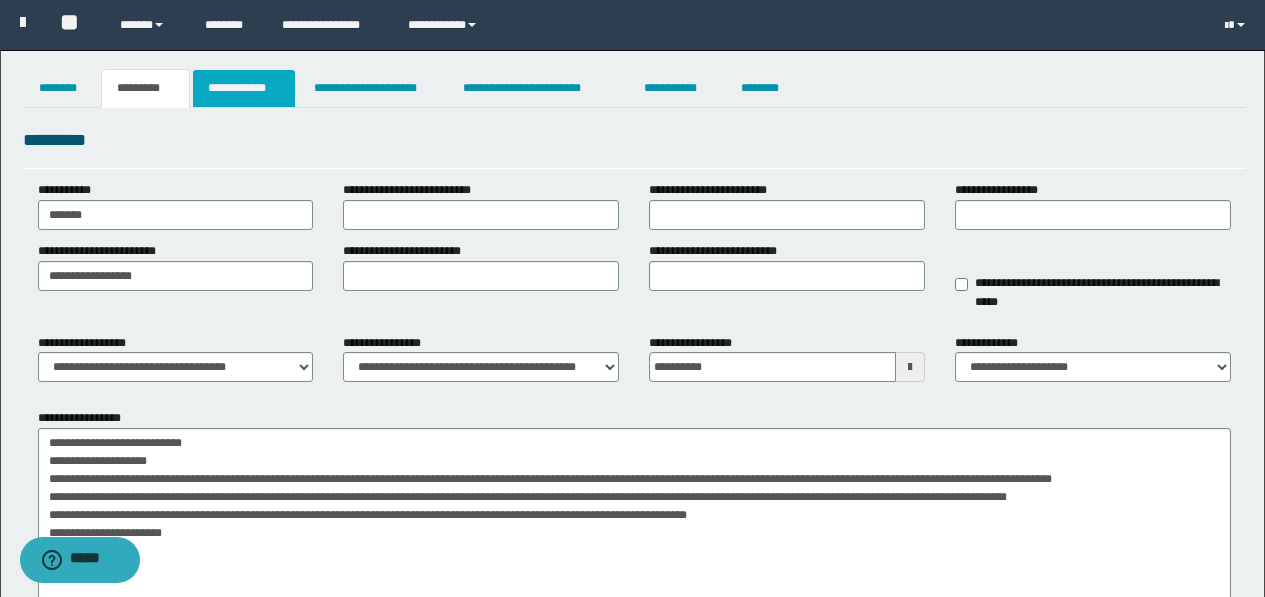 click on "**********" at bounding box center [244, 88] 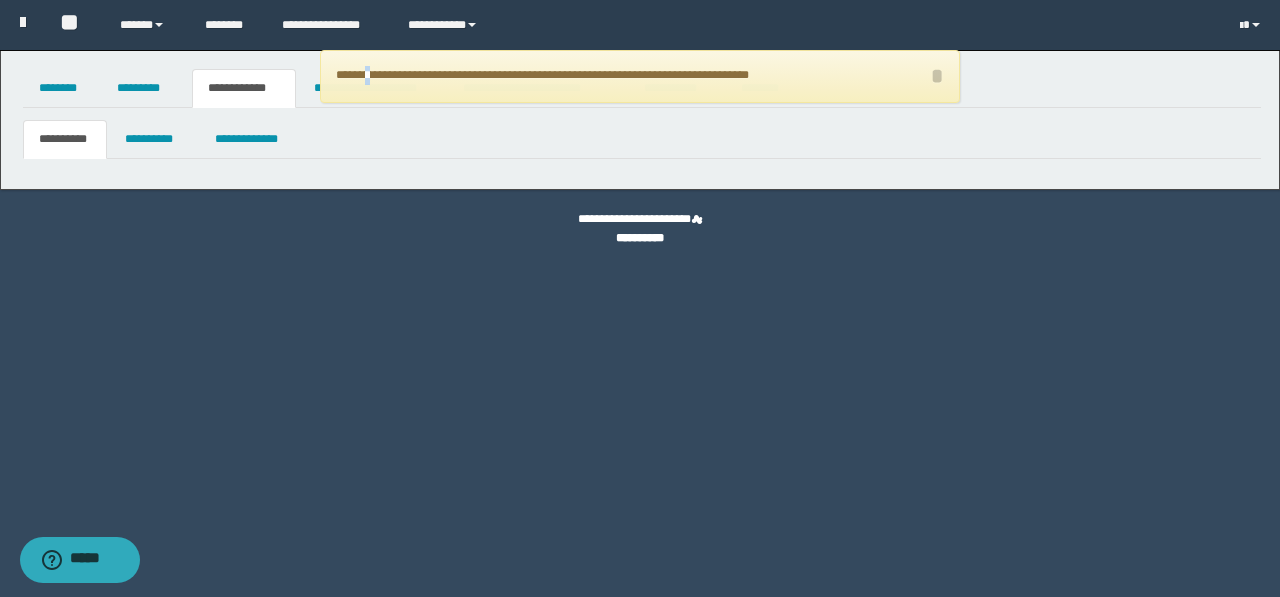 click on "**********" at bounding box center (640, 298) 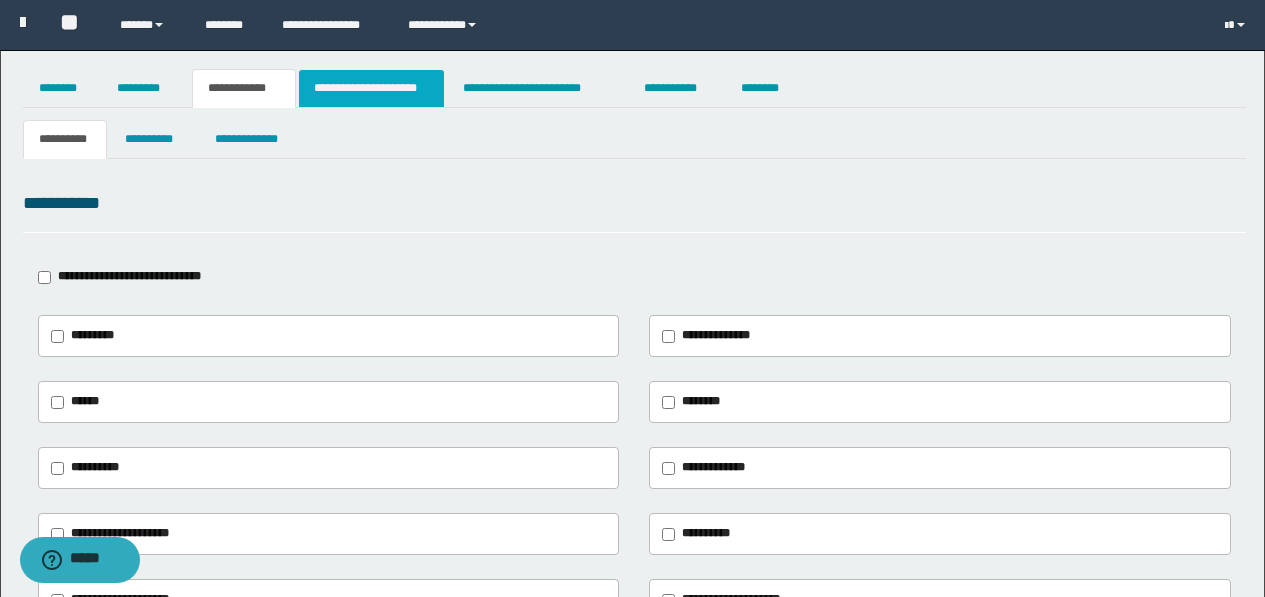 click on "**********" at bounding box center [371, 88] 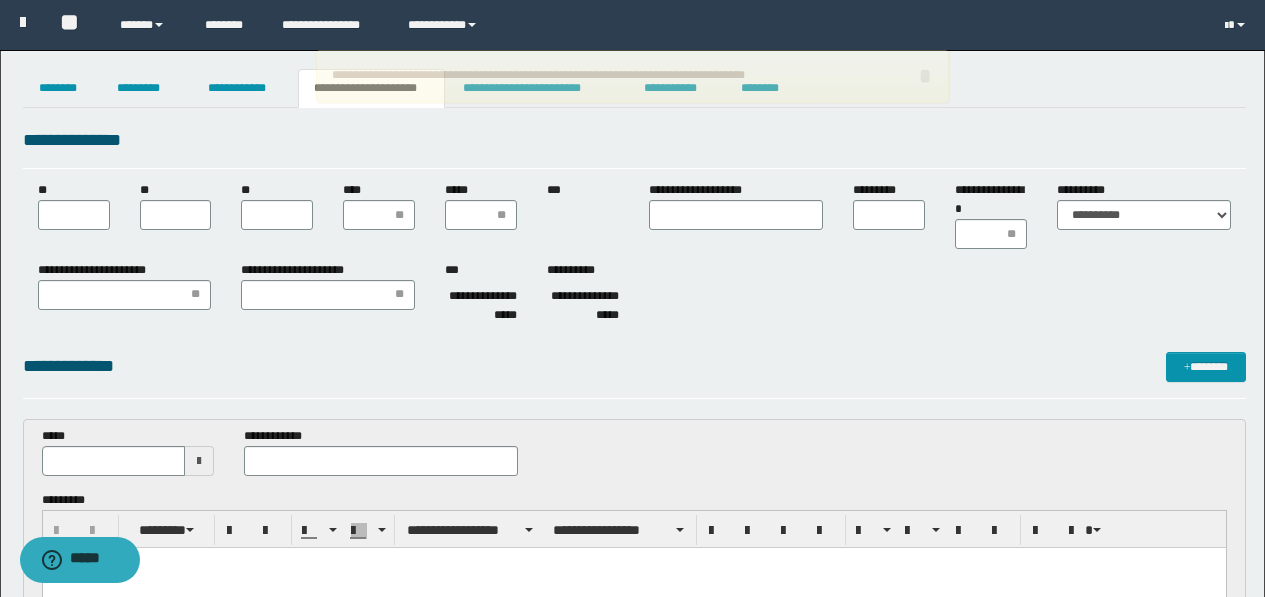 scroll, scrollTop: 0, scrollLeft: 0, axis: both 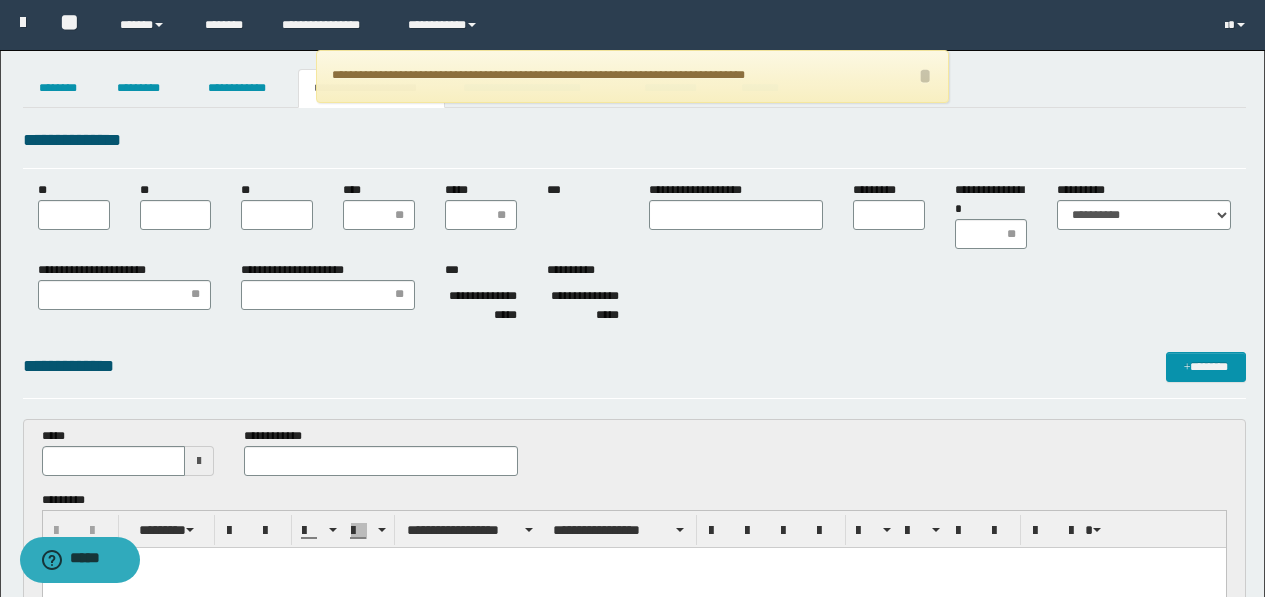 type 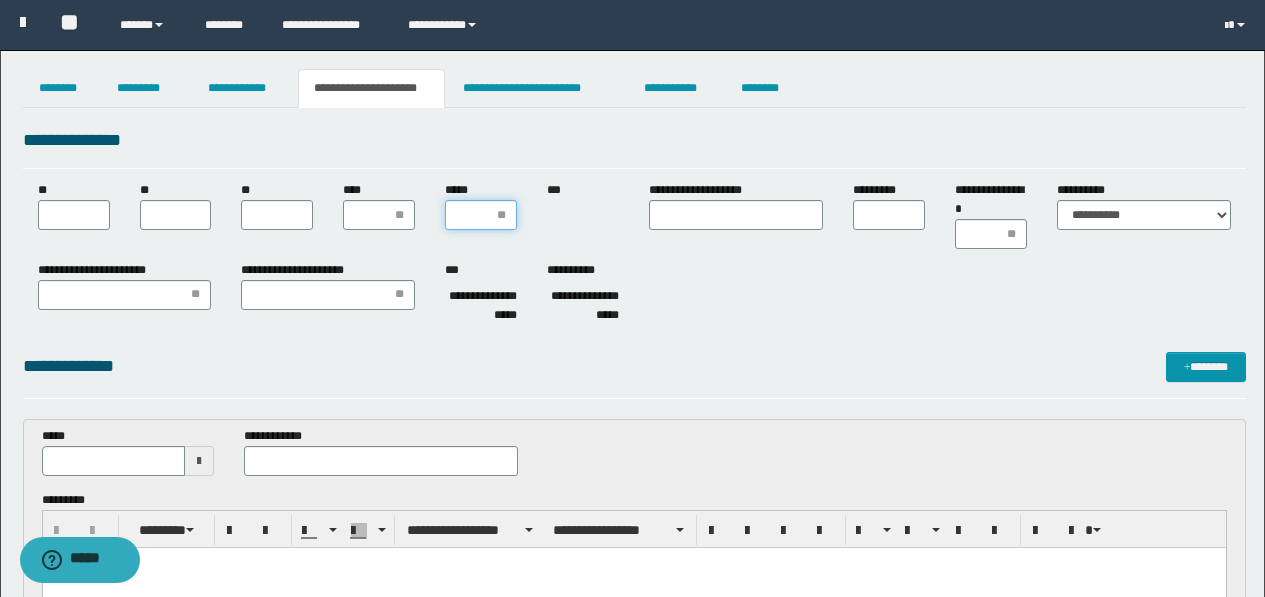 click on "*****" at bounding box center (481, 215) 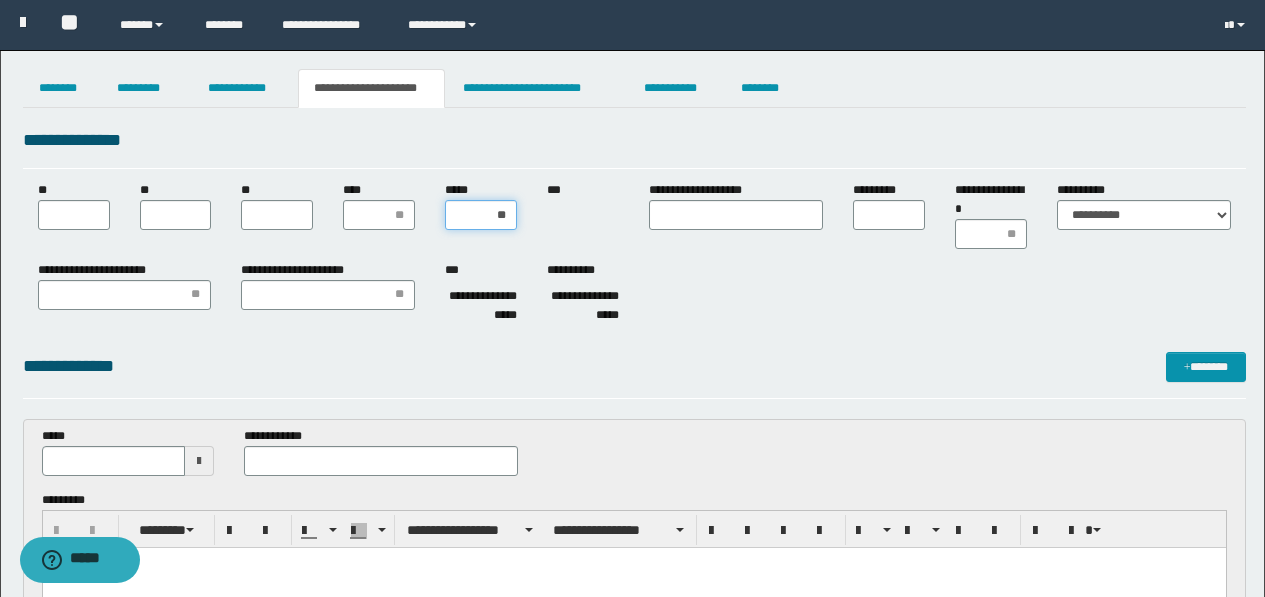 type on "***" 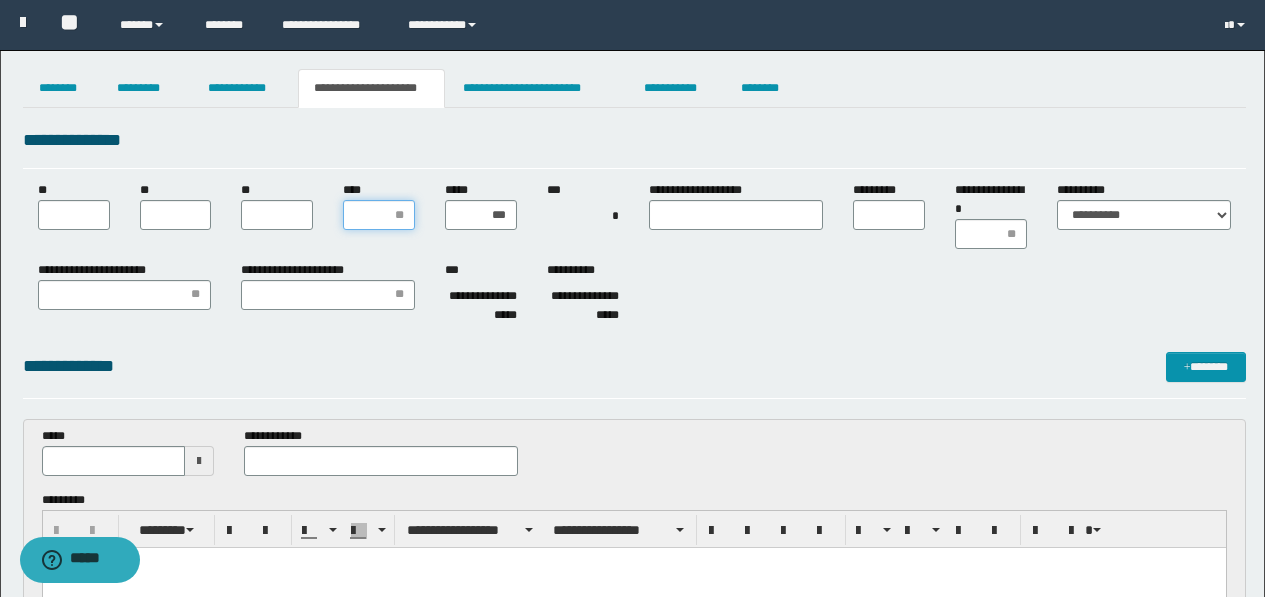 click on "****" at bounding box center (379, 215) 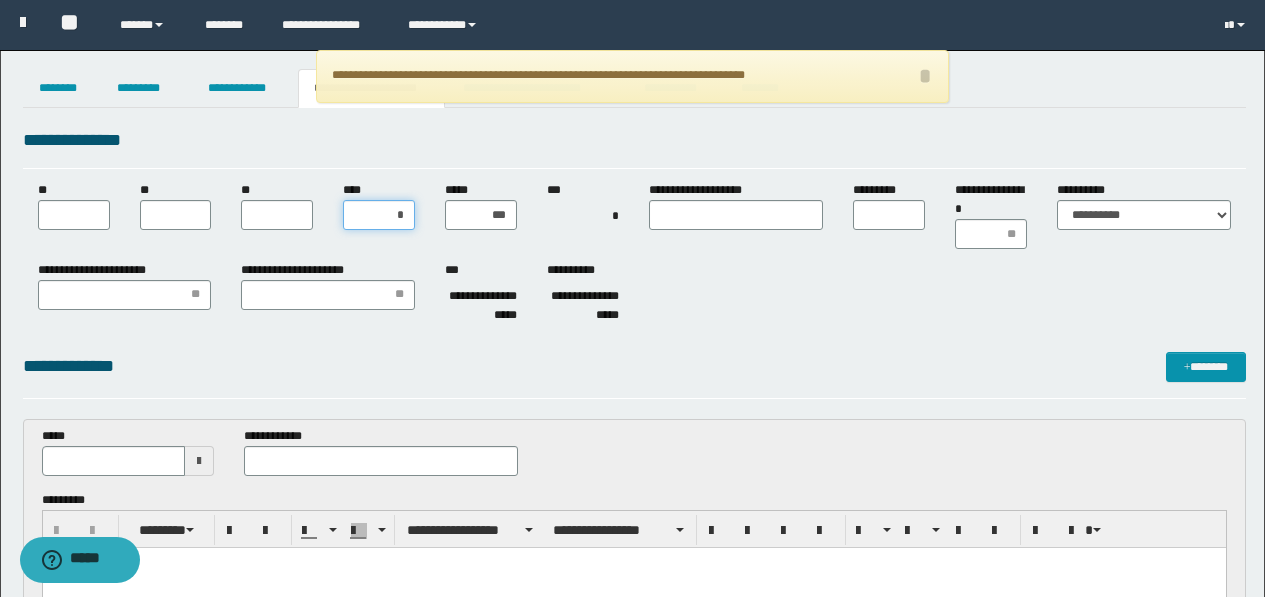 type on "**" 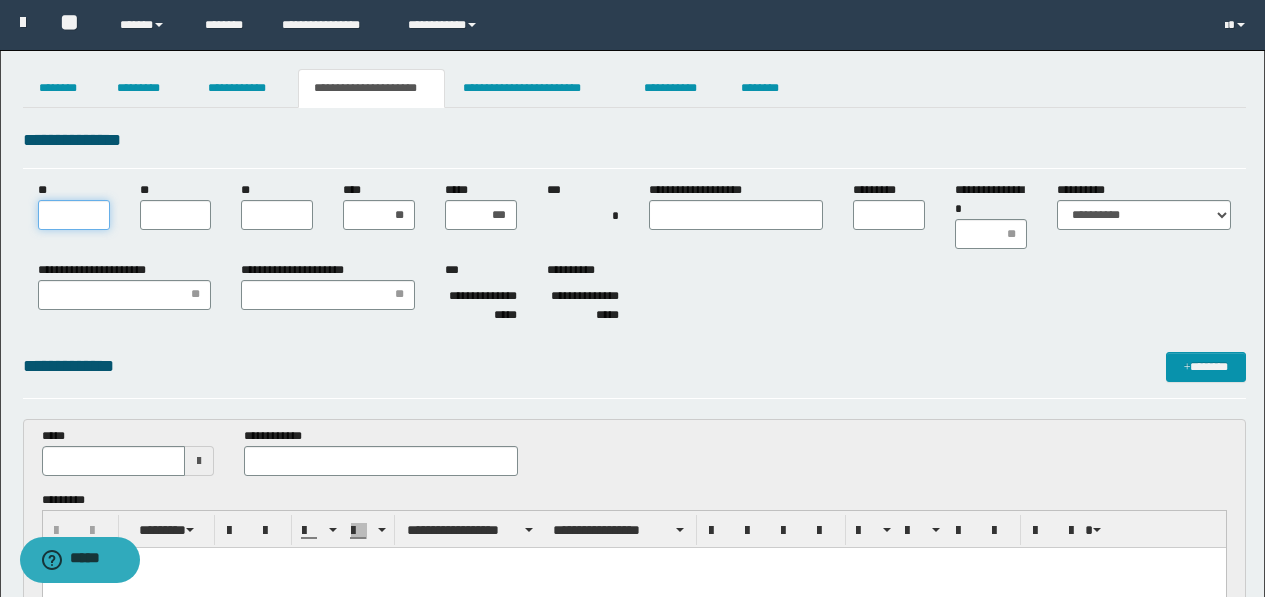 click on "**" at bounding box center (74, 215) 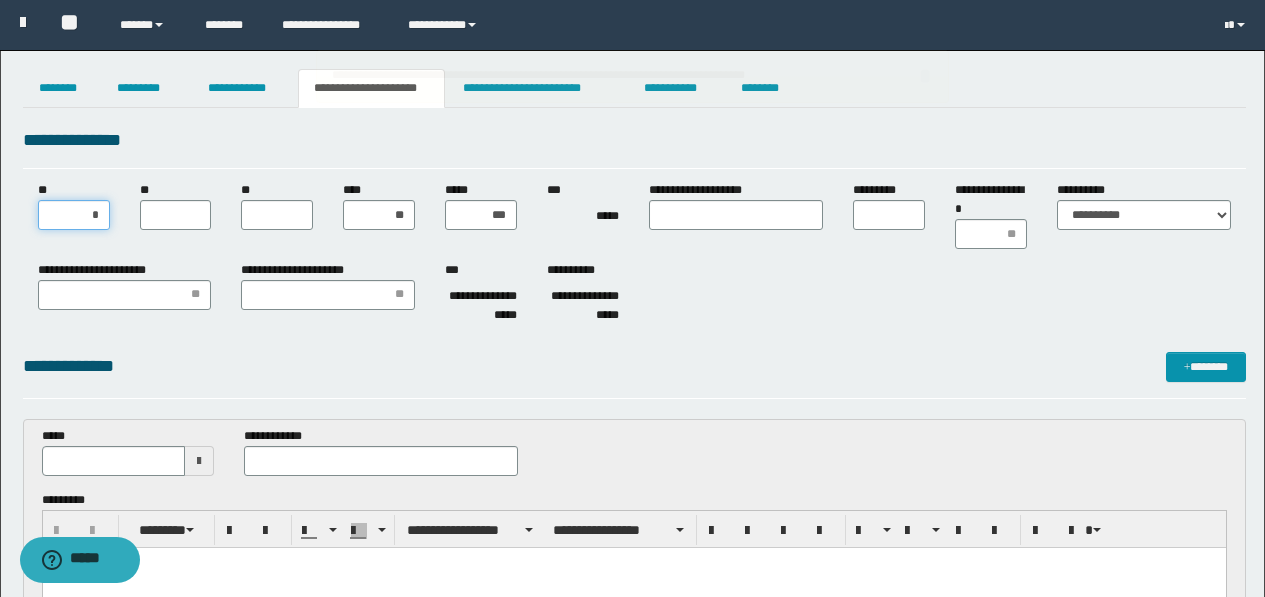 type on "**" 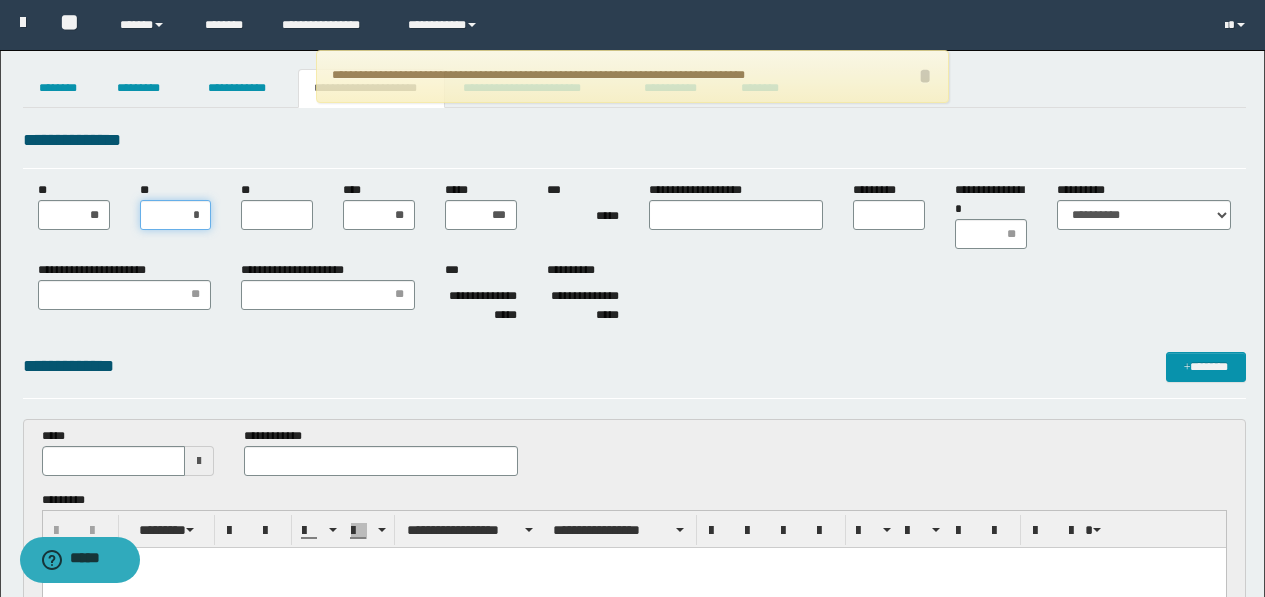 type on "**" 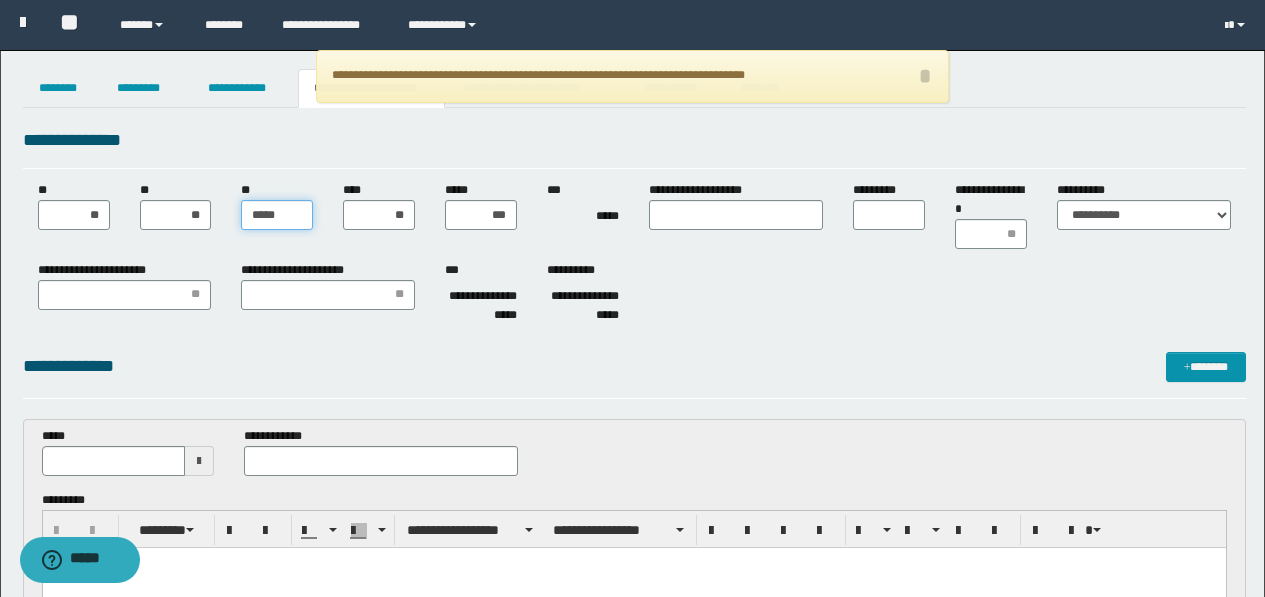 type on "******" 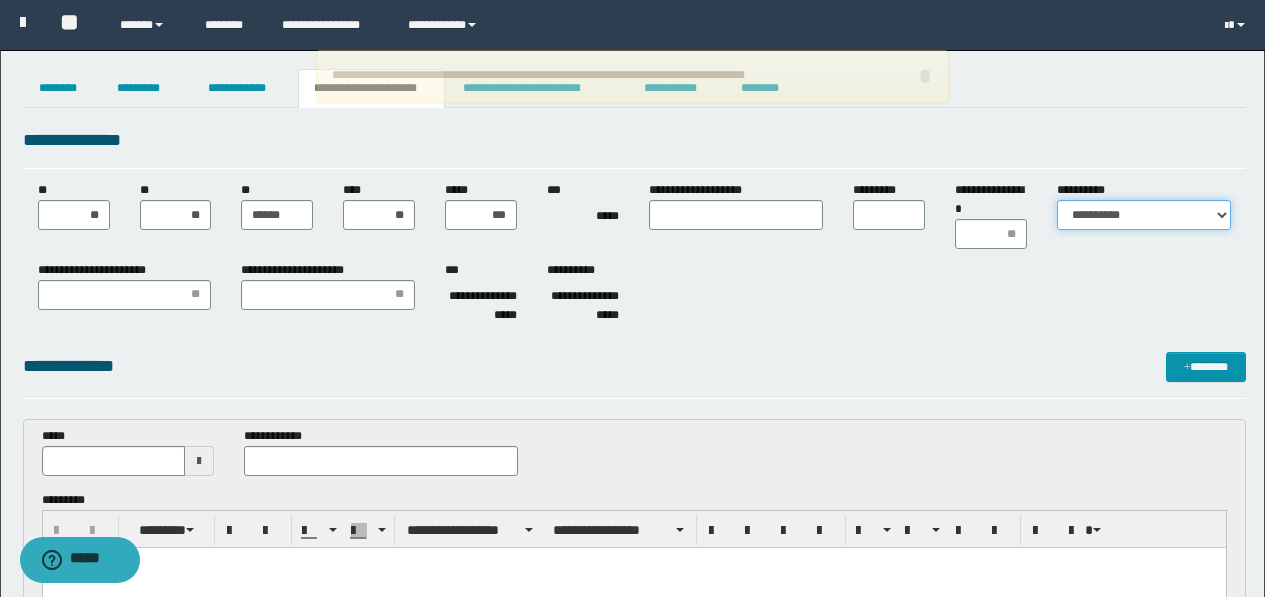 click on "**********" at bounding box center (1144, 215) 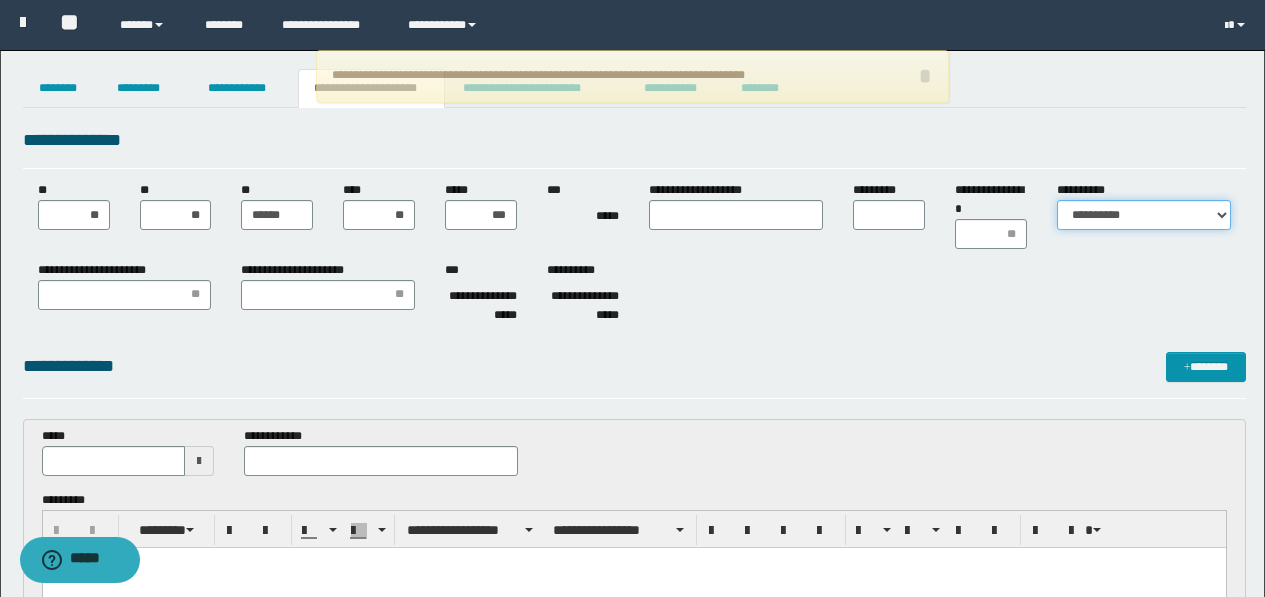 select on "*" 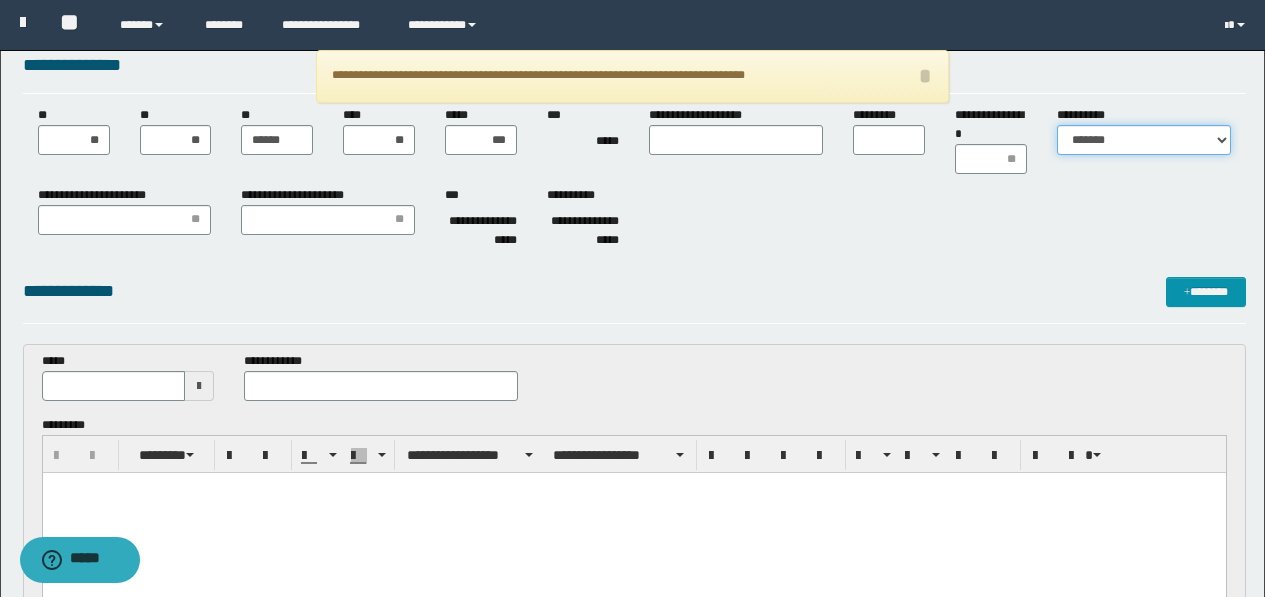 scroll, scrollTop: 200, scrollLeft: 0, axis: vertical 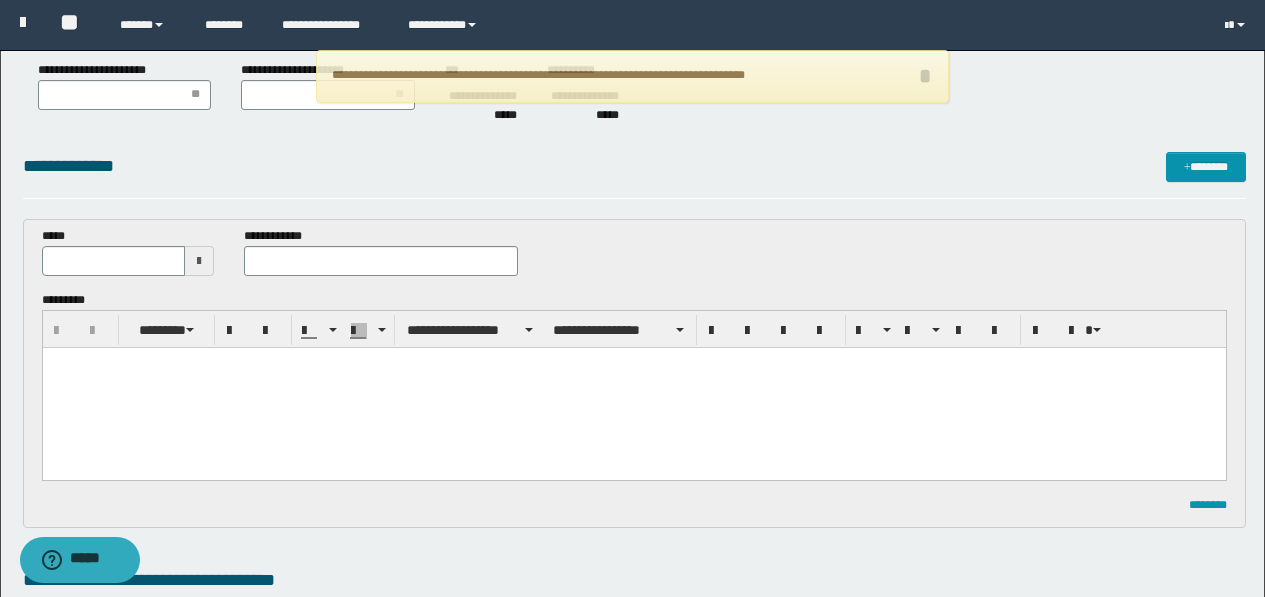 click at bounding box center (199, 261) 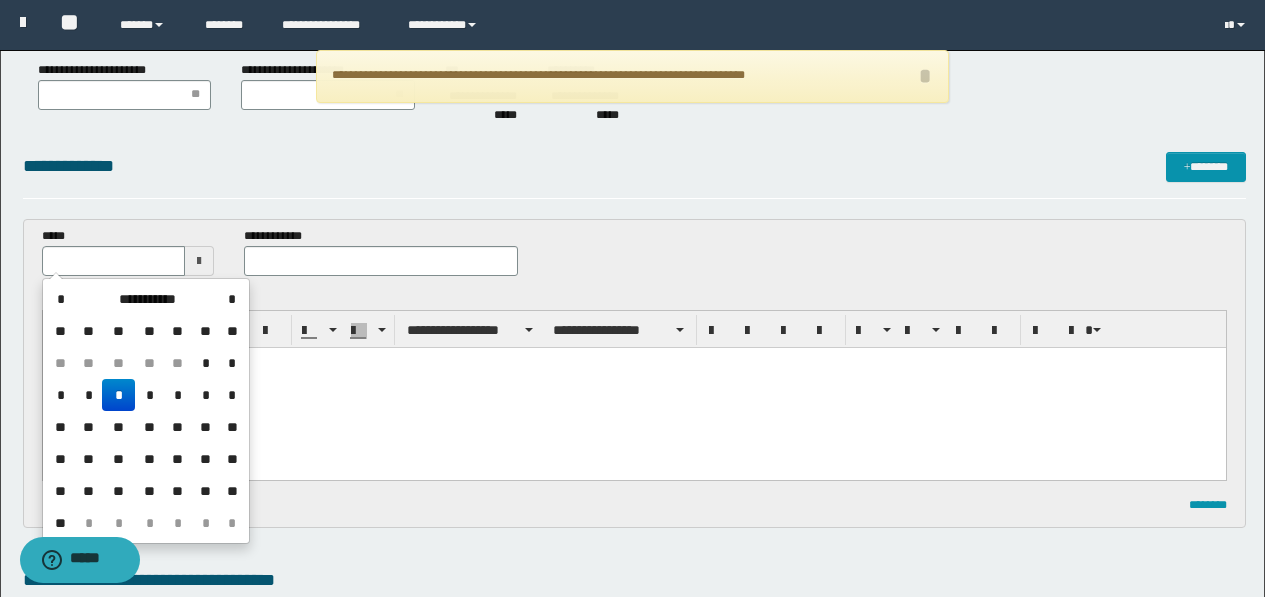 click on "*" at bounding box center [118, 395] 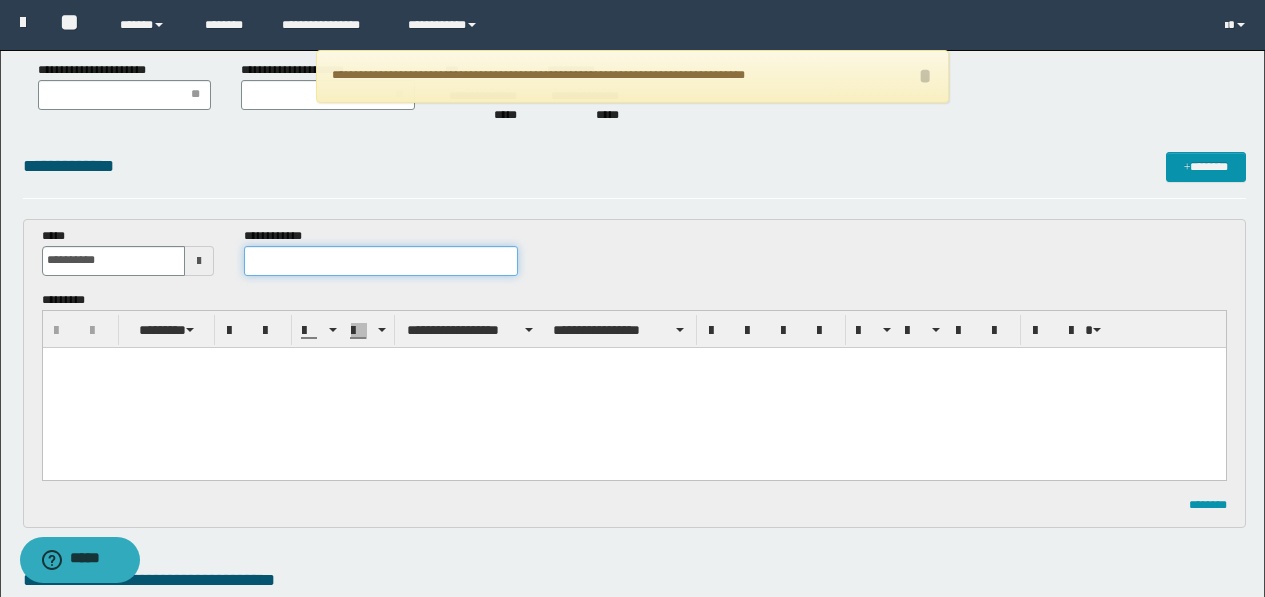 scroll, scrollTop: 0, scrollLeft: 0, axis: both 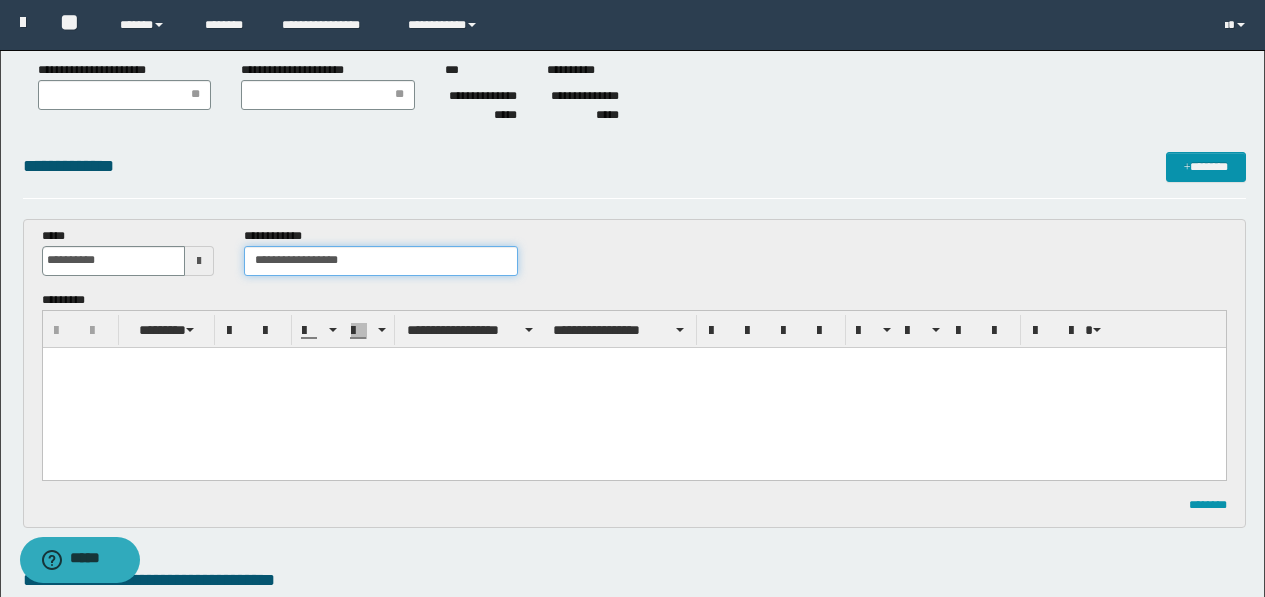 type on "**********" 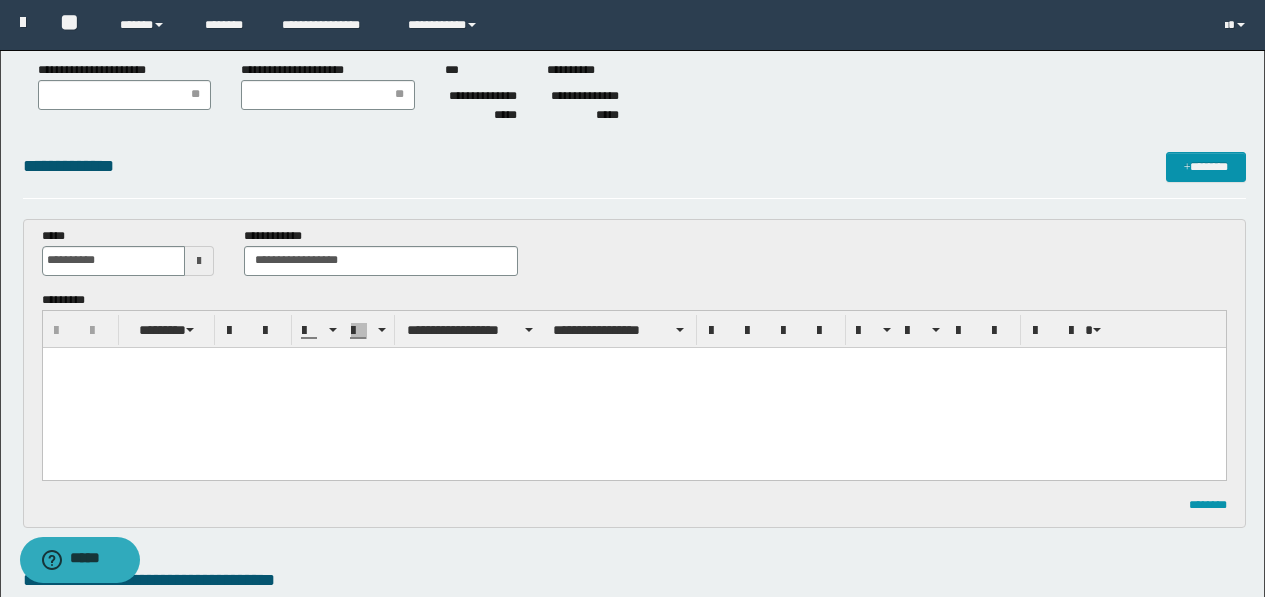 click at bounding box center [633, 388] 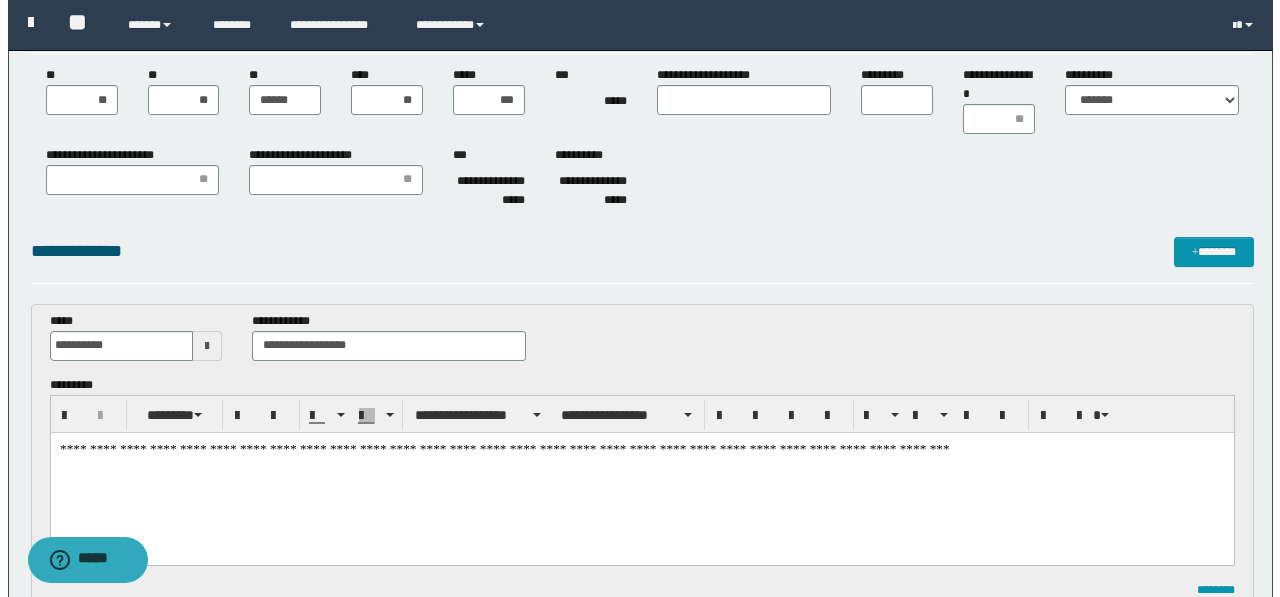 scroll, scrollTop: 0, scrollLeft: 0, axis: both 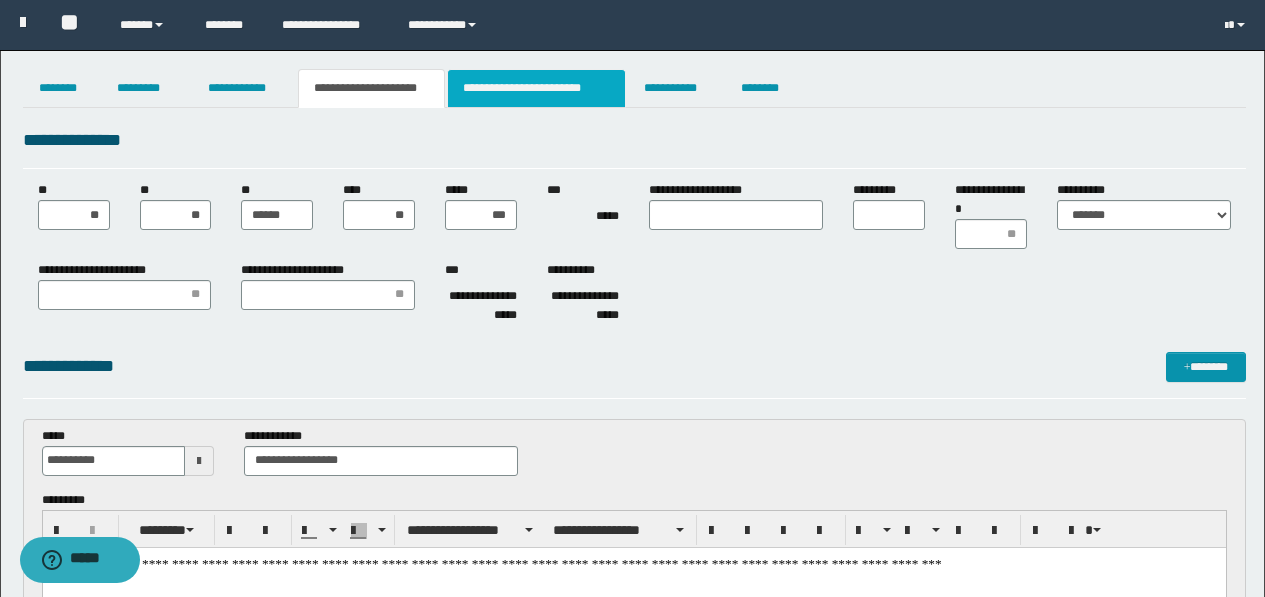 click on "**********" at bounding box center (537, 88) 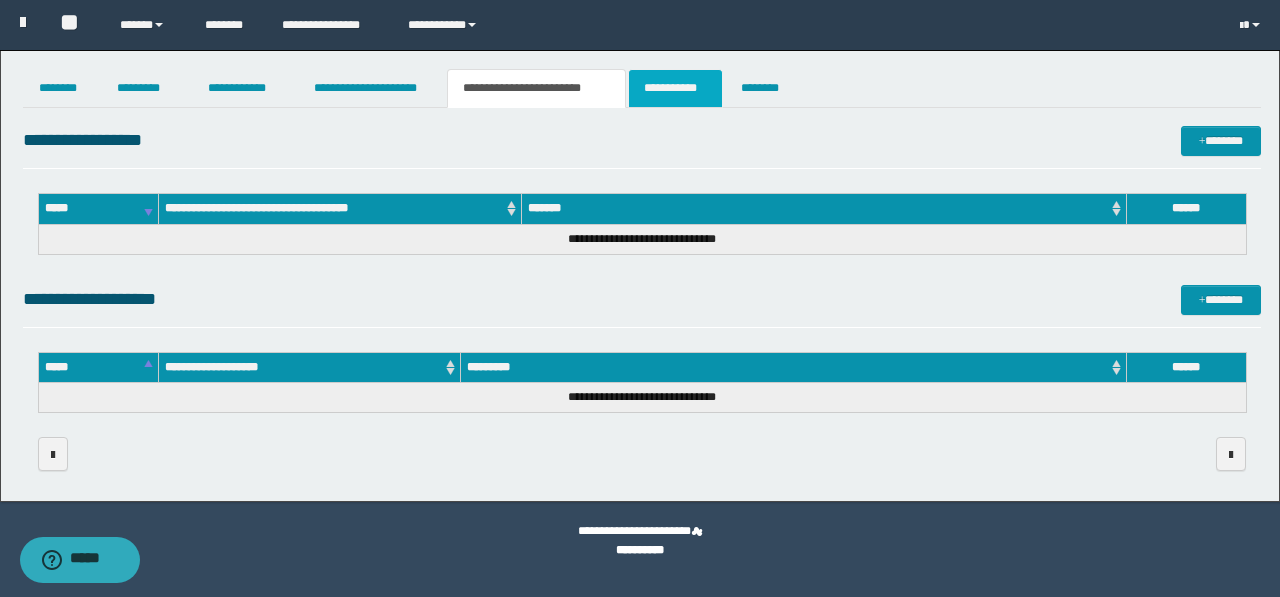 click on "**********" at bounding box center (675, 88) 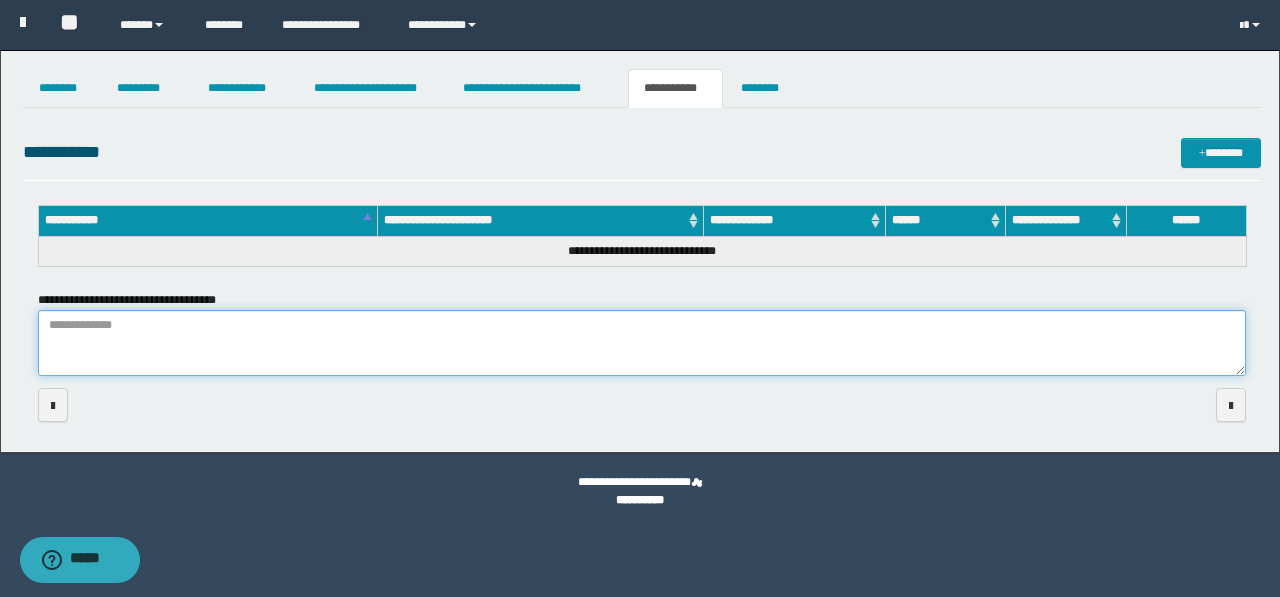 click on "**********" at bounding box center (642, 343) 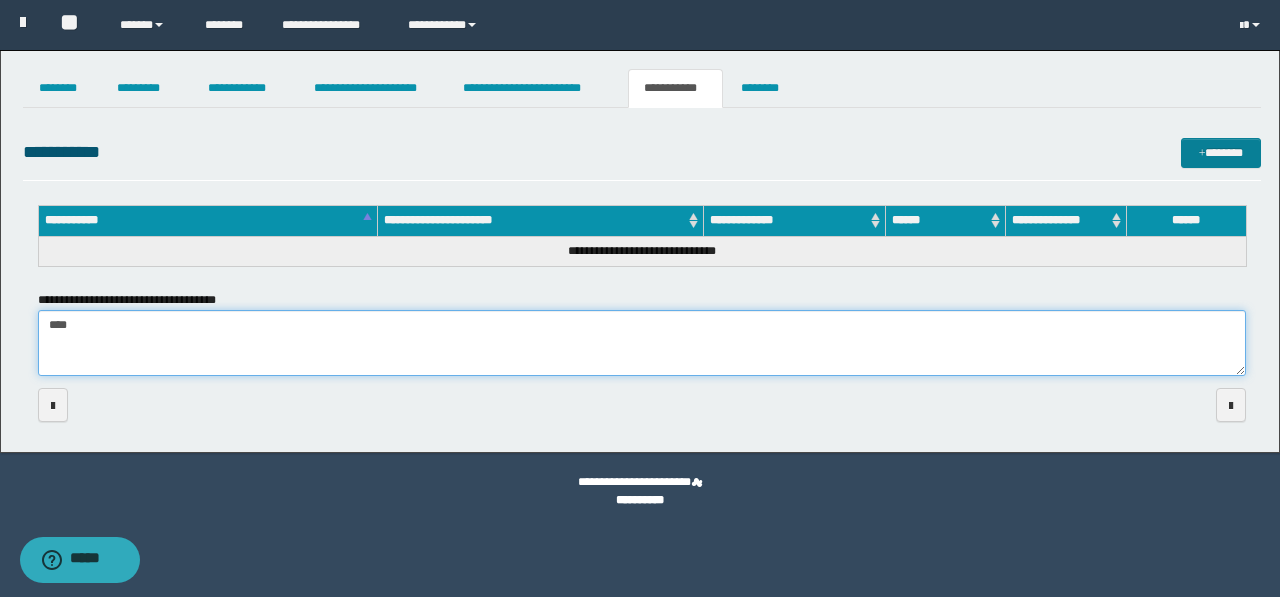 type on "****" 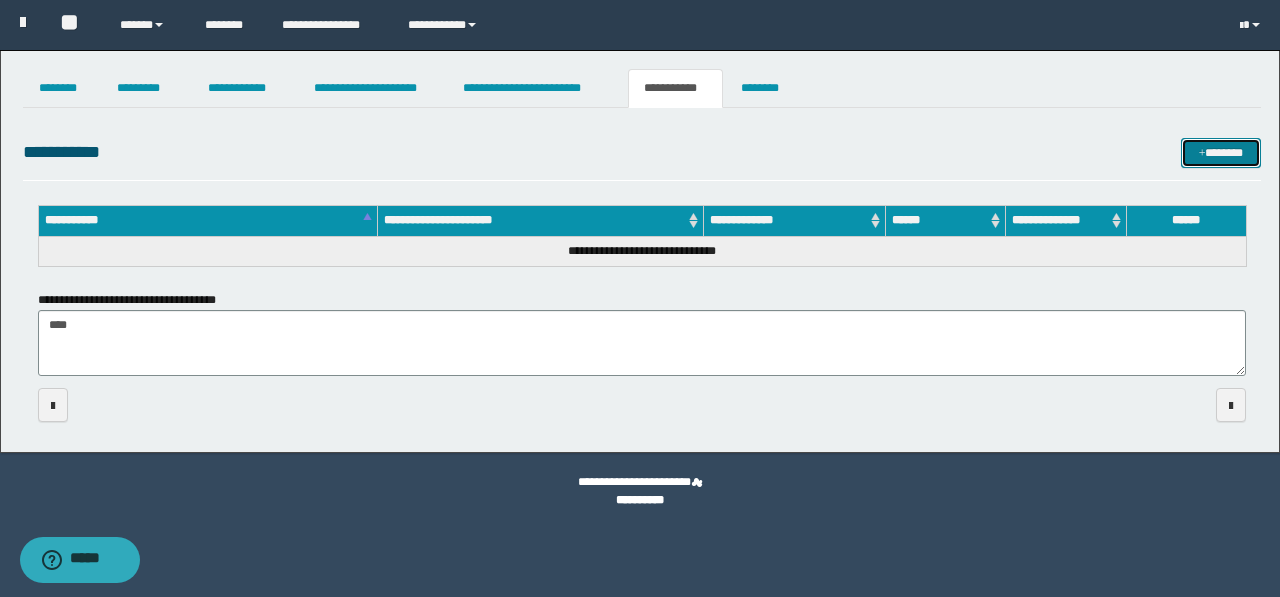 click at bounding box center (1202, 154) 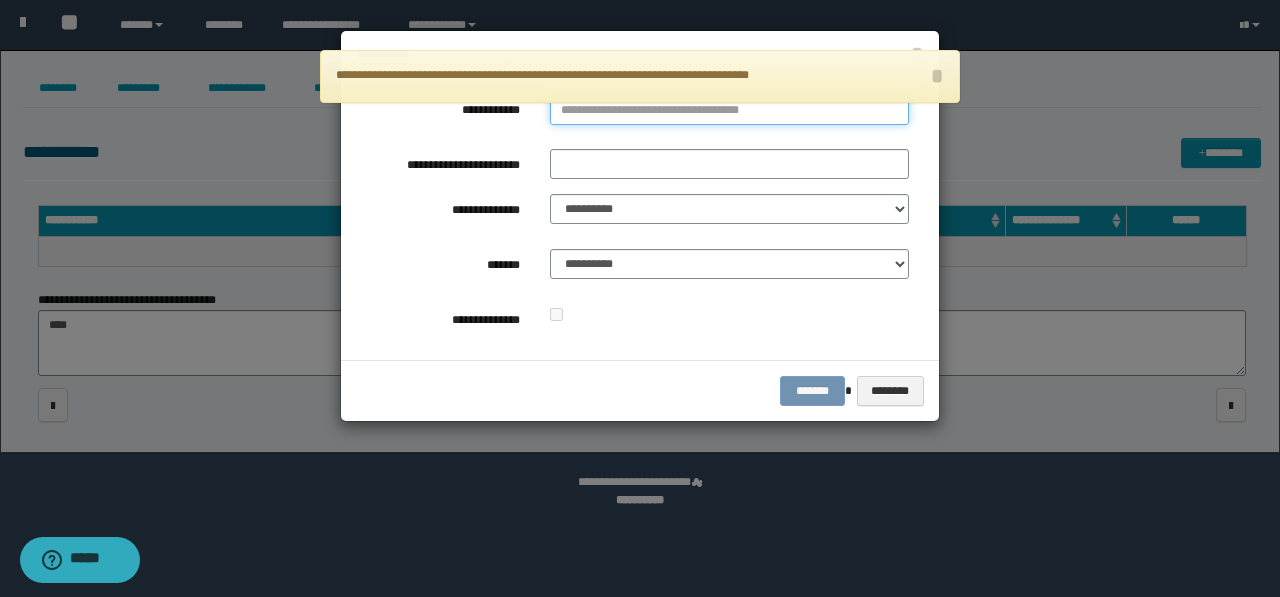 click on "**********" at bounding box center [729, 110] 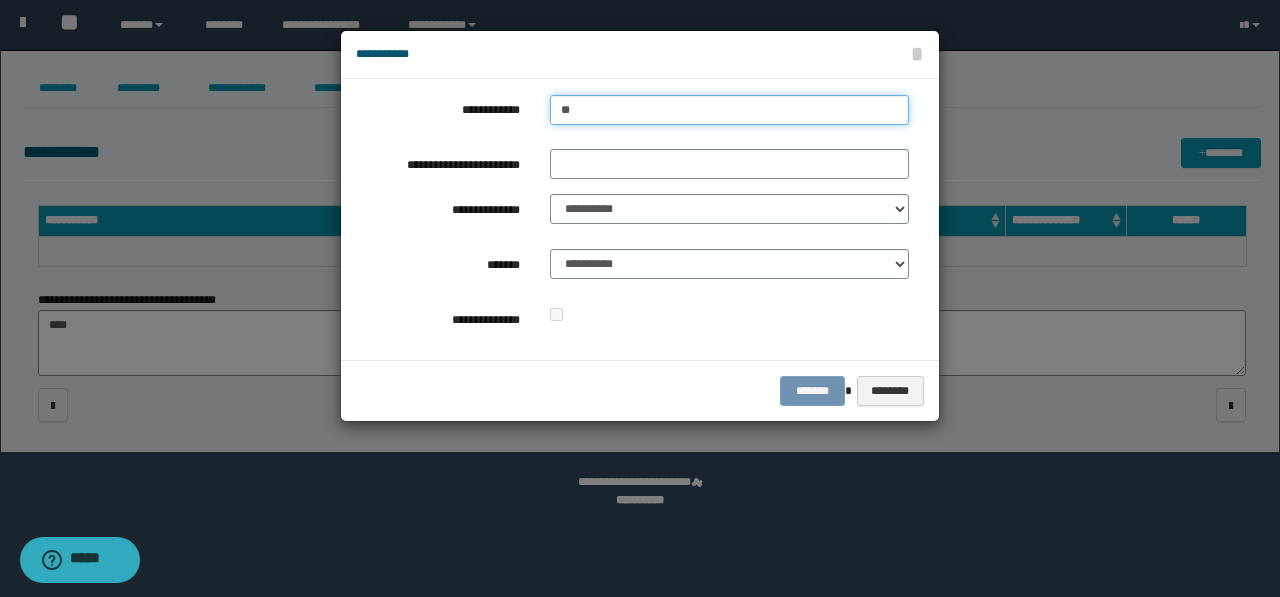type on "***" 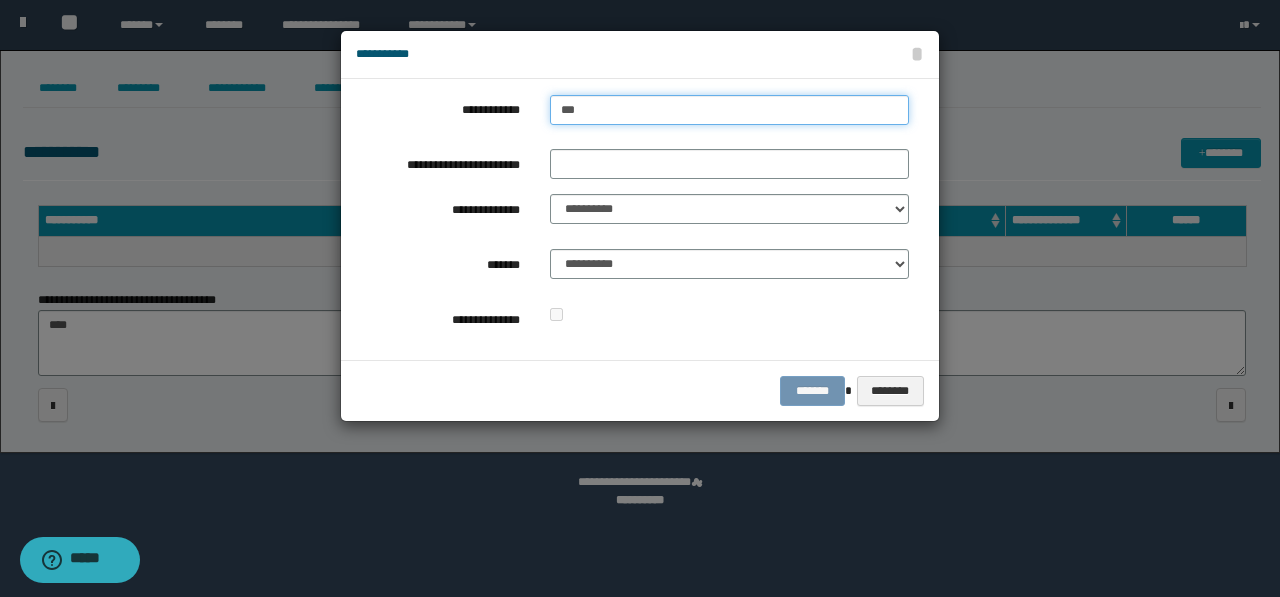 type on "***" 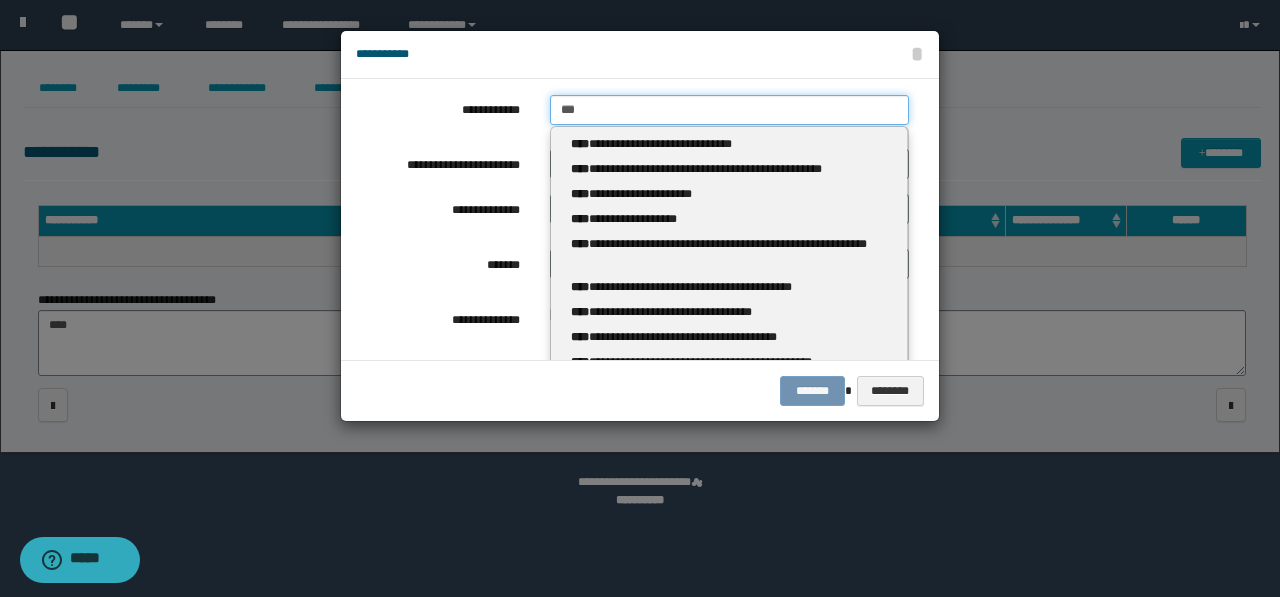 type on "***" 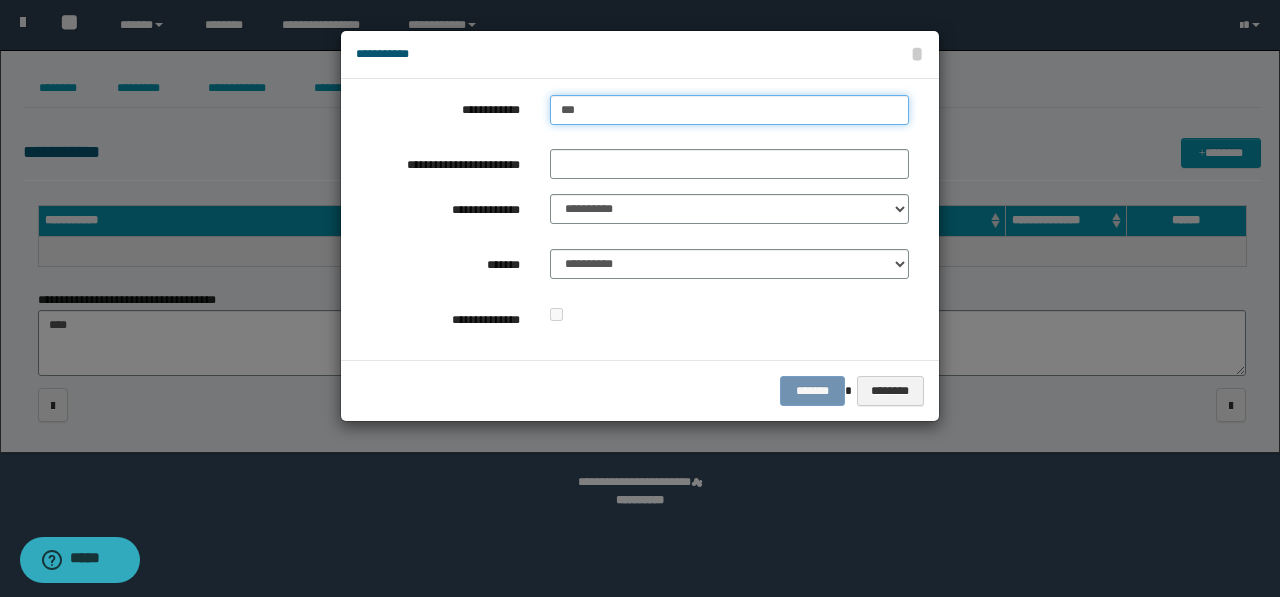 type on "***" 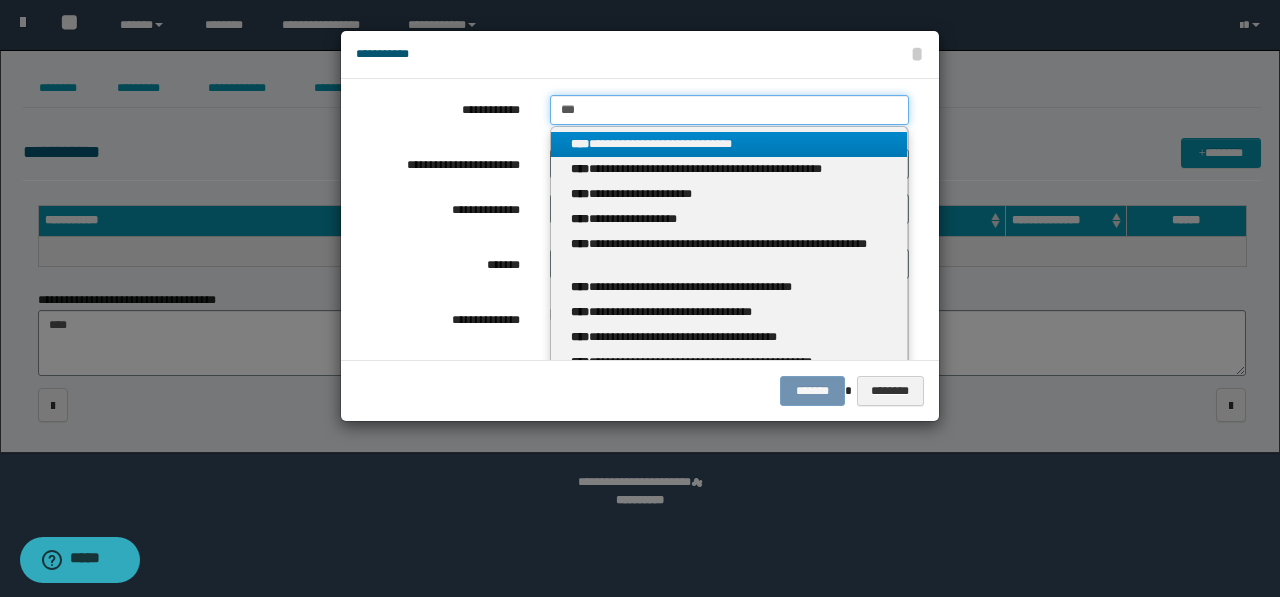 click on "***" at bounding box center (729, 110) 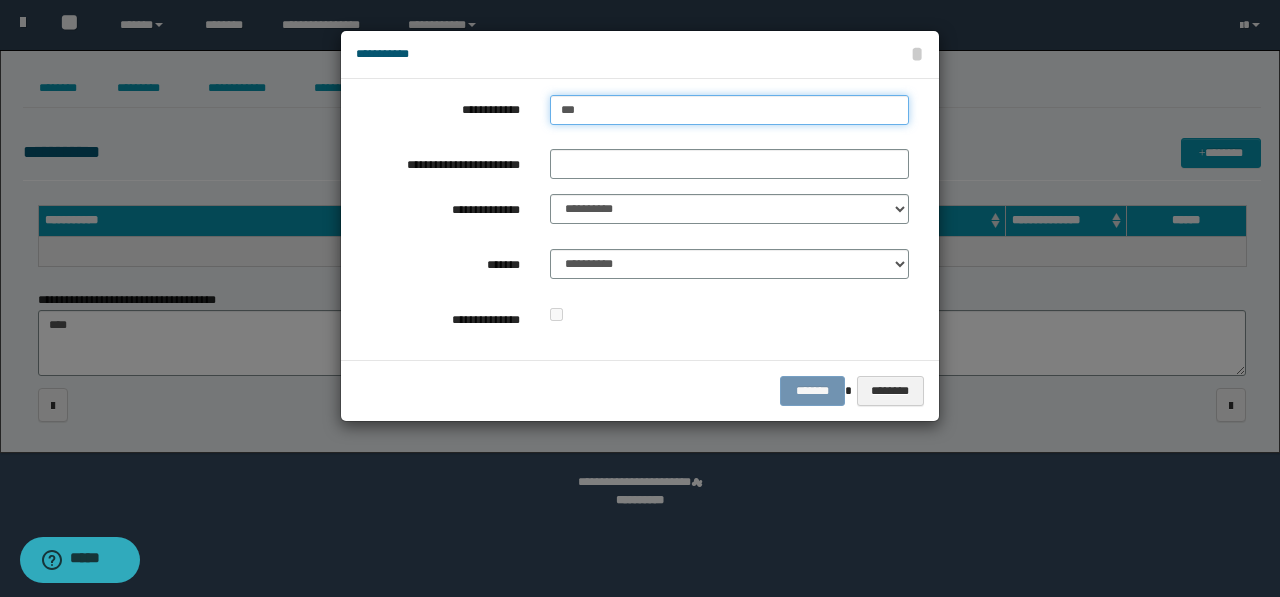 type on "****" 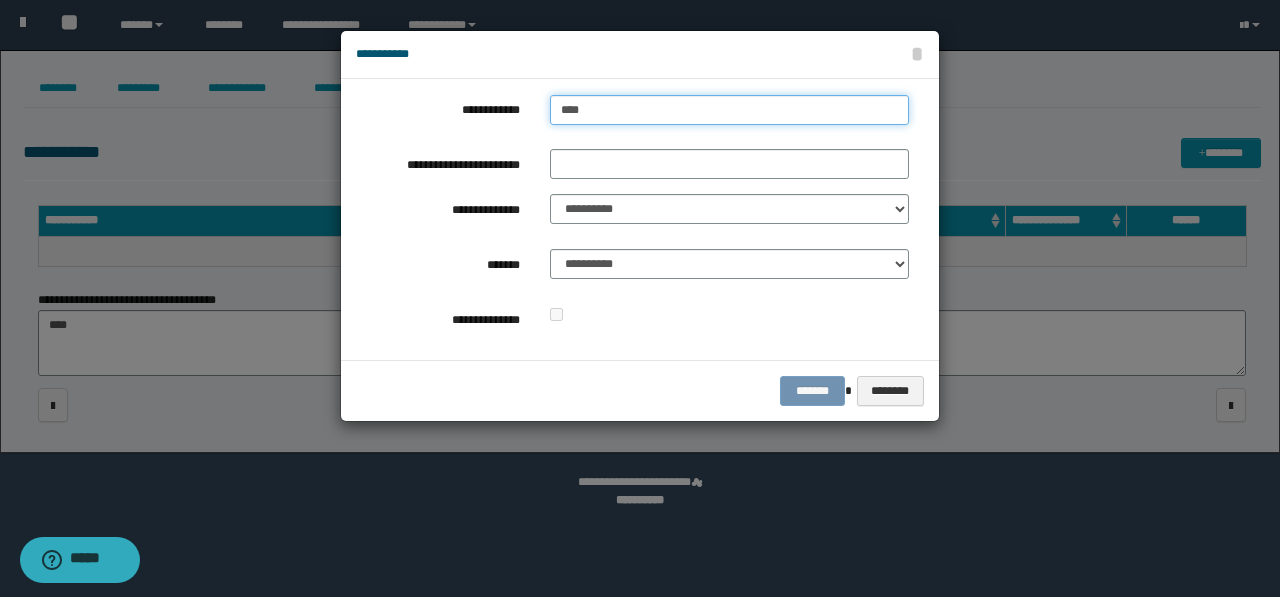 type on "****" 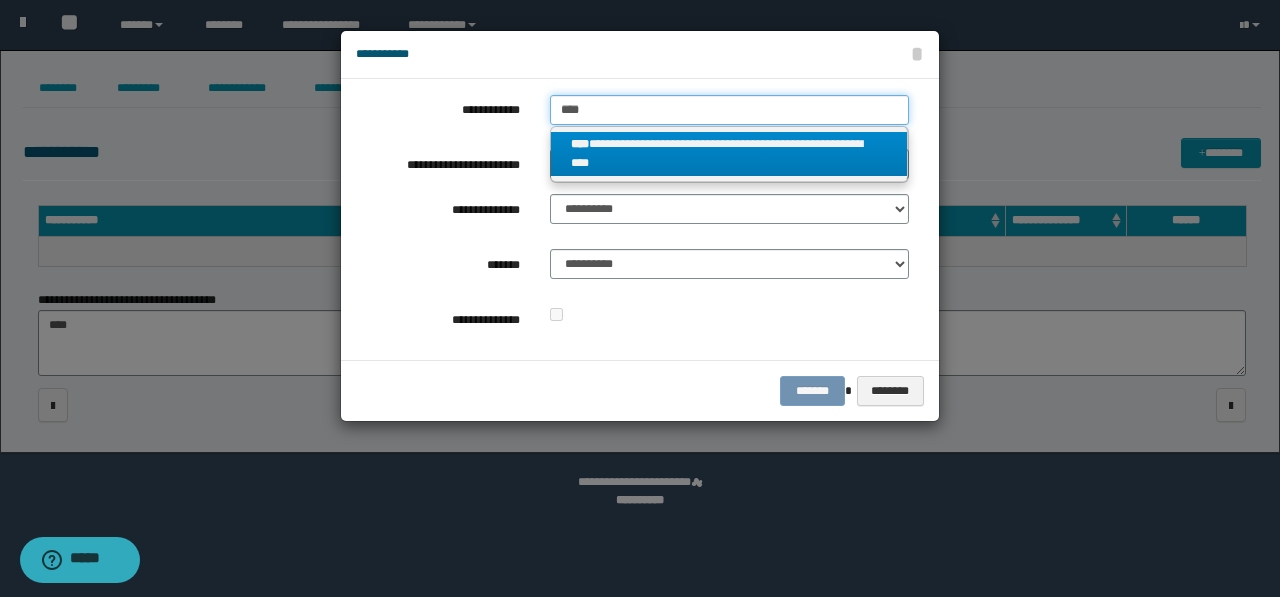 type on "****" 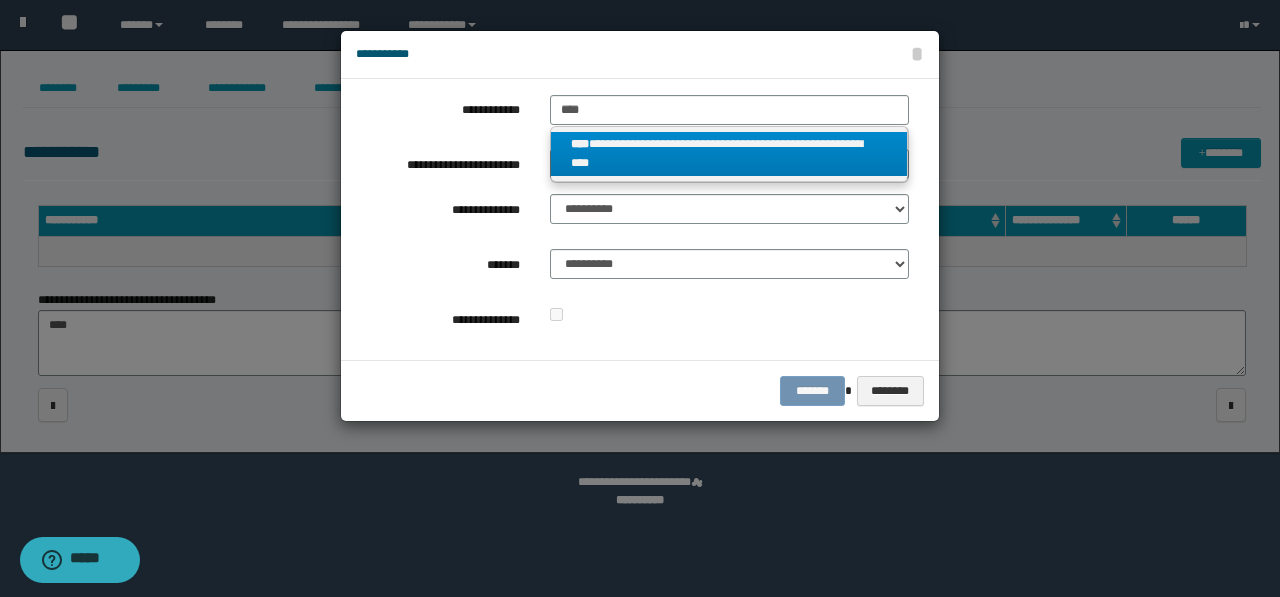 click on "**********" at bounding box center (729, 154) 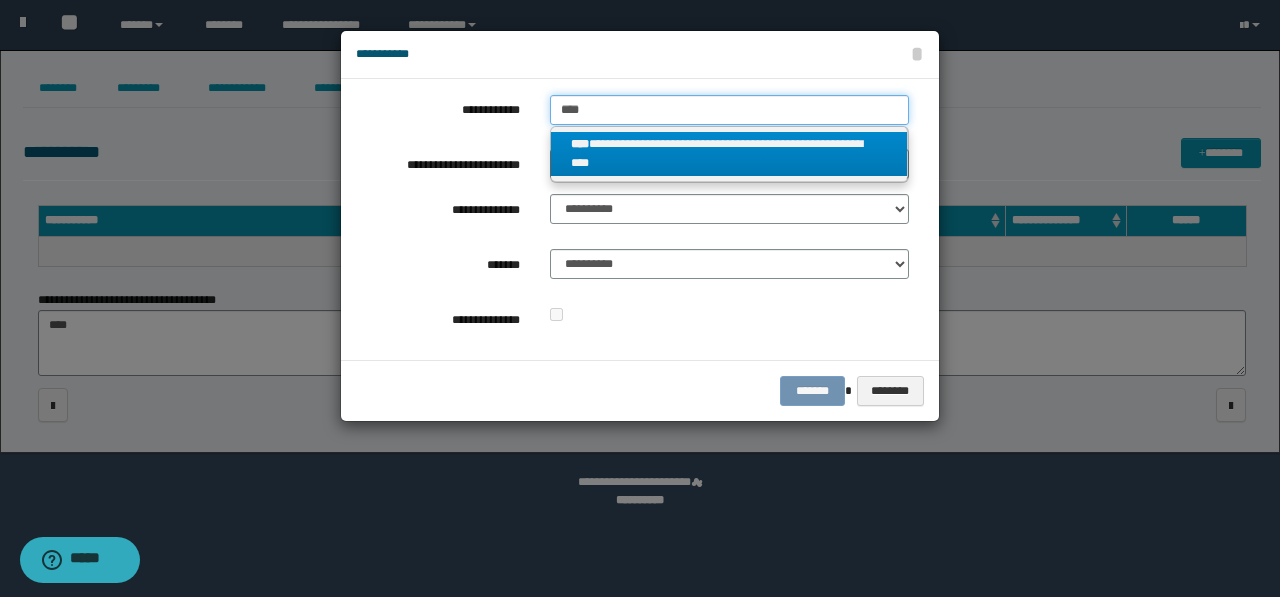 type 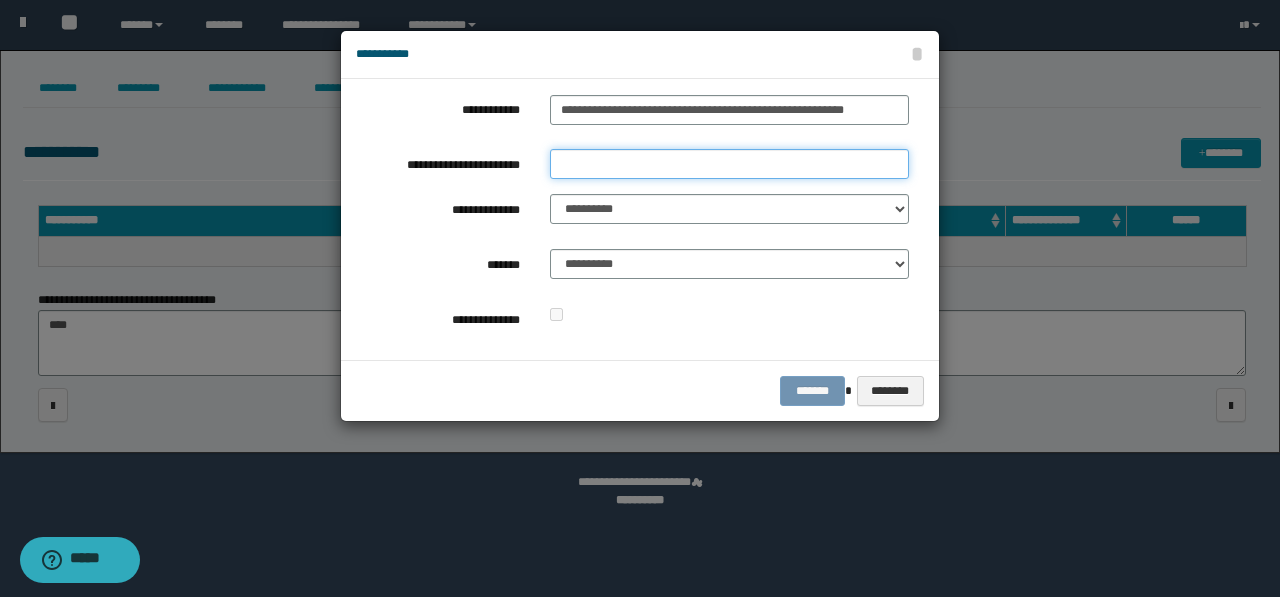 click on "**********" at bounding box center (729, 164) 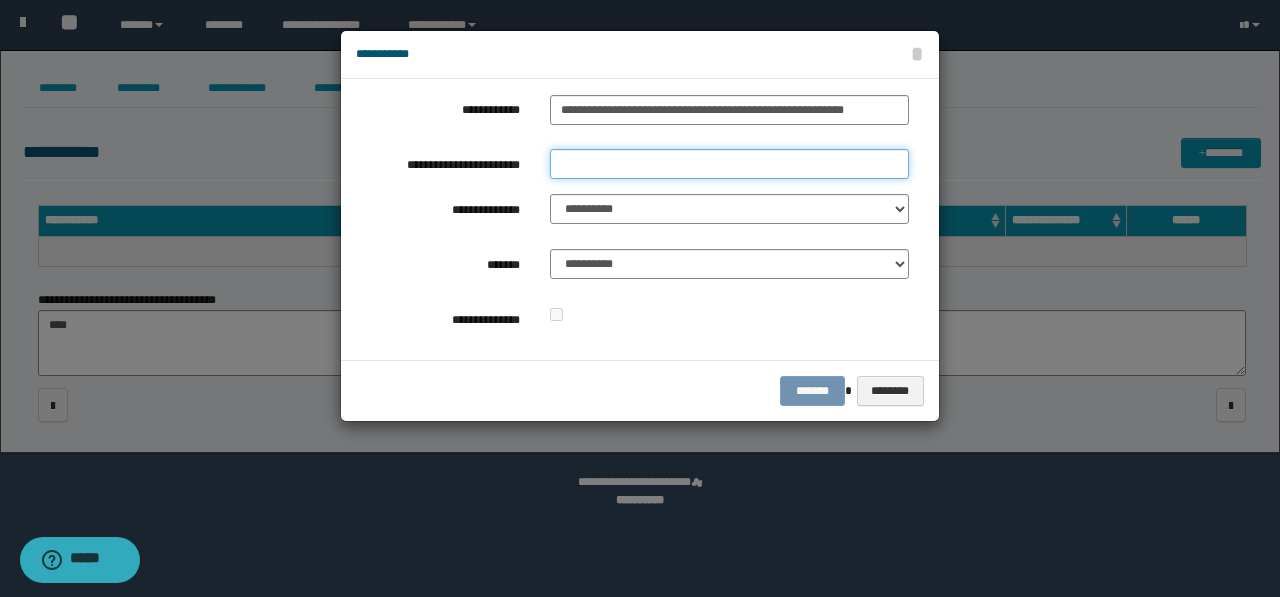 type on "*******" 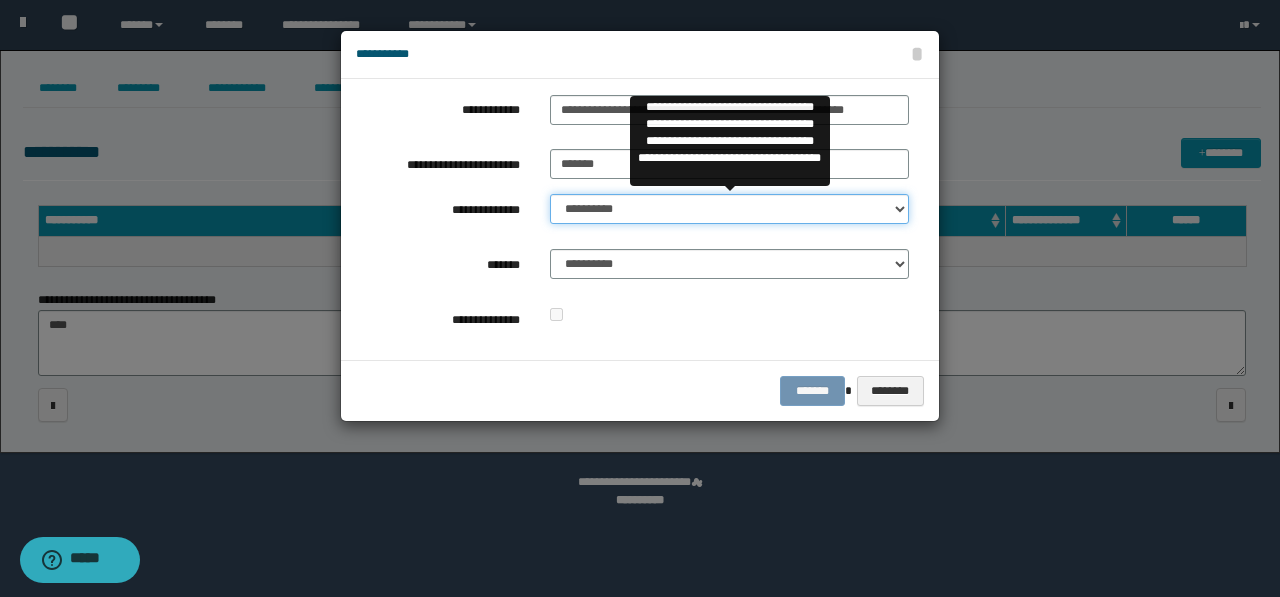 click on "**********" at bounding box center [729, 209] 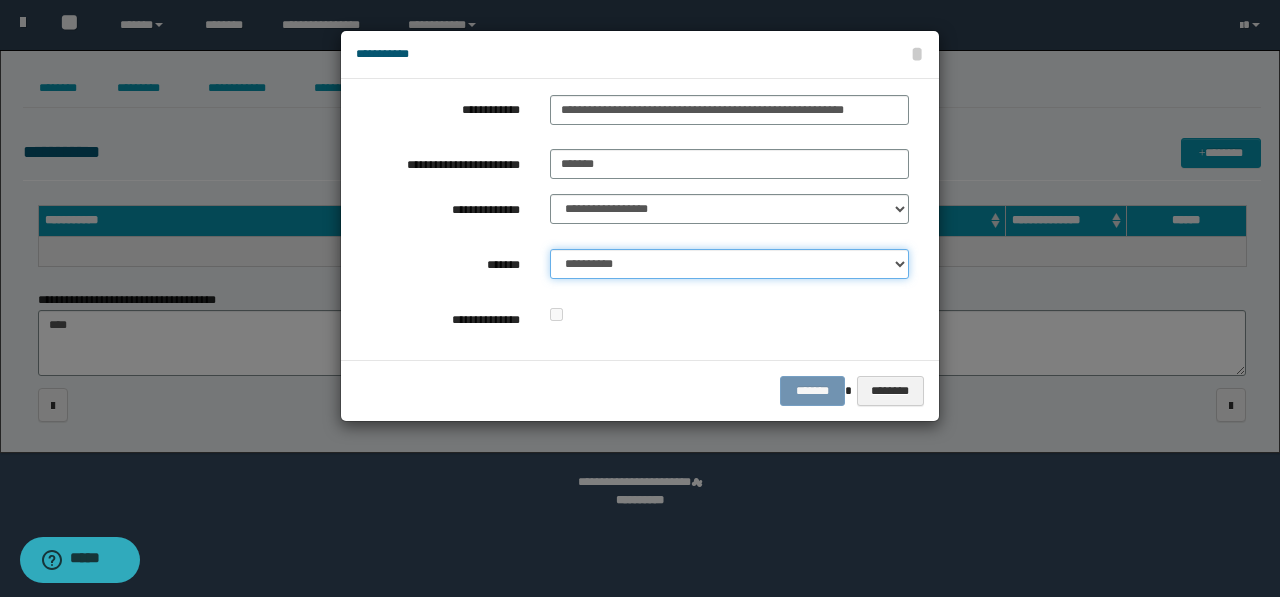 click on "**********" at bounding box center [729, 264] 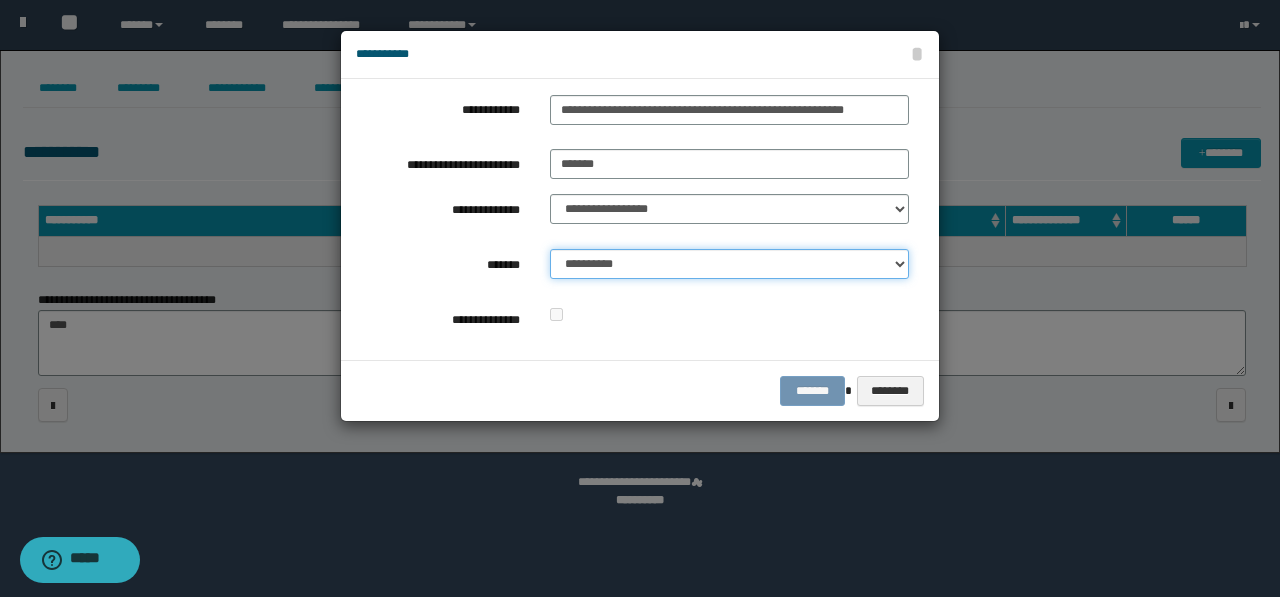 select on "*" 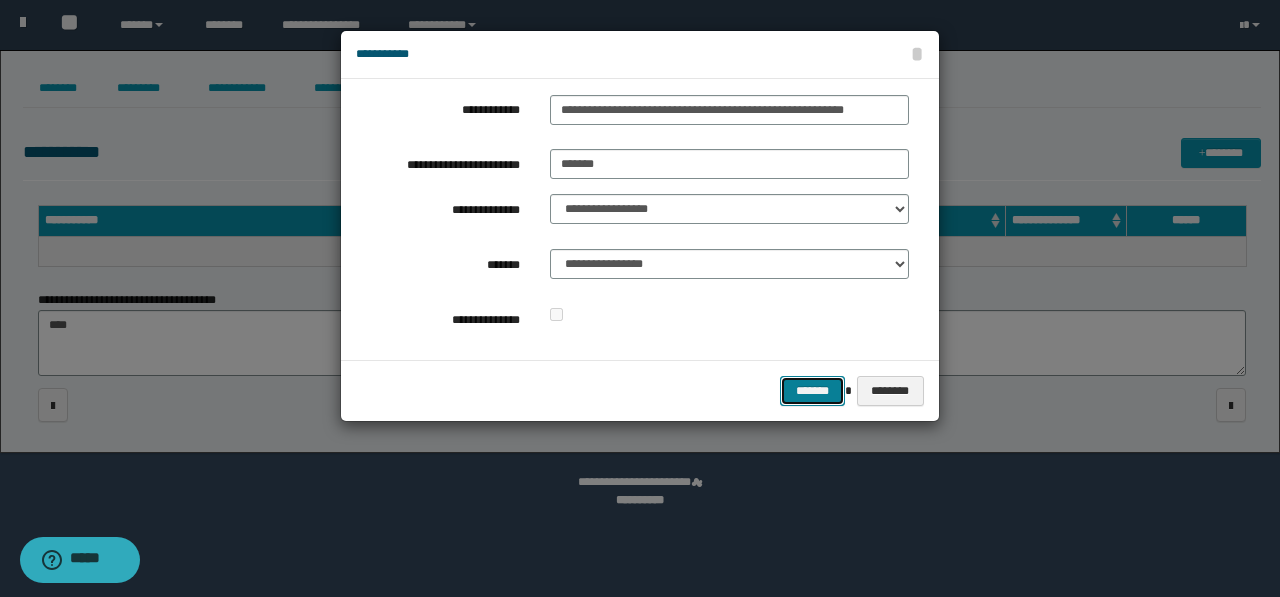 click on "*******" at bounding box center [812, 391] 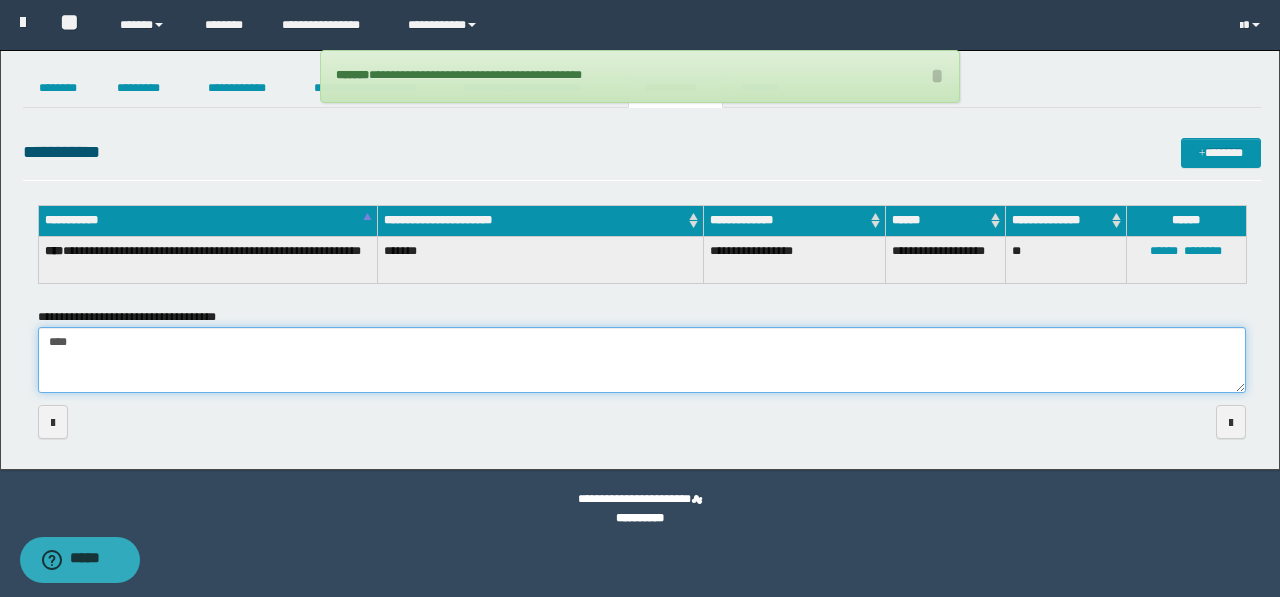 click on "****" at bounding box center [642, 360] 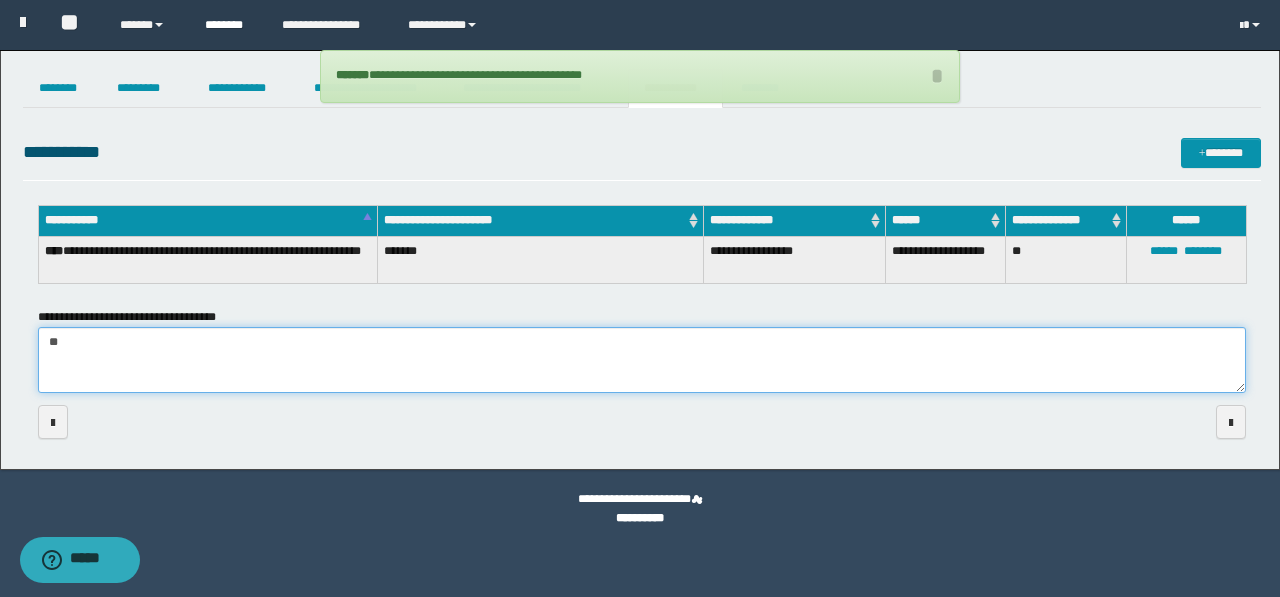 type on "*" 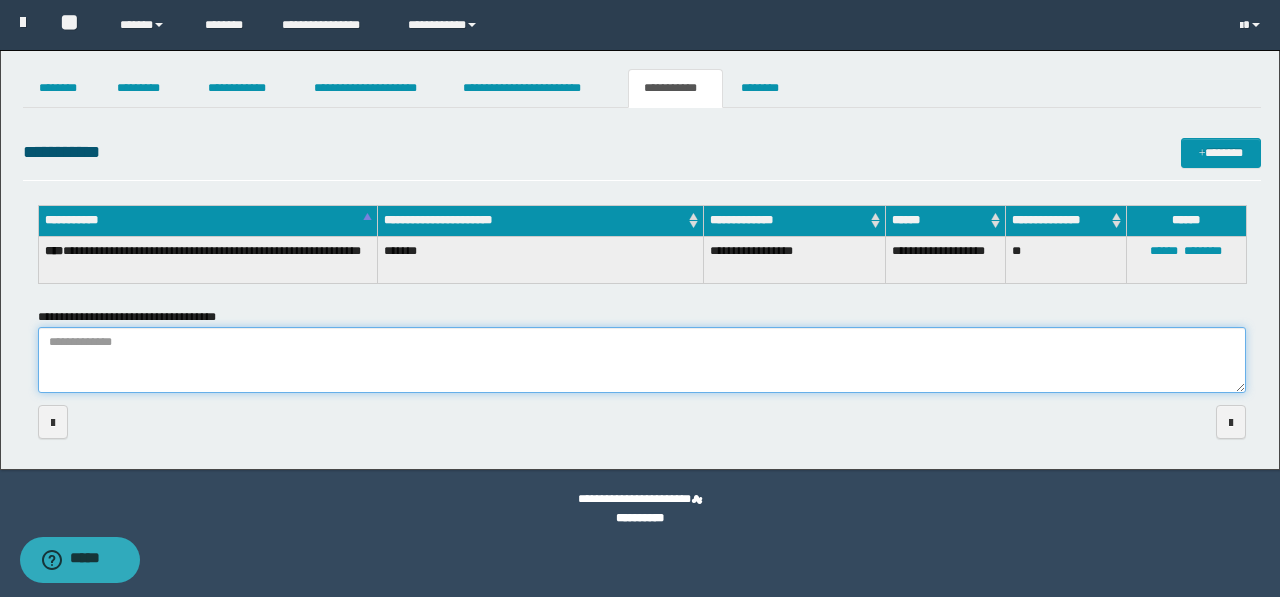 click on "**********" at bounding box center (642, 360) 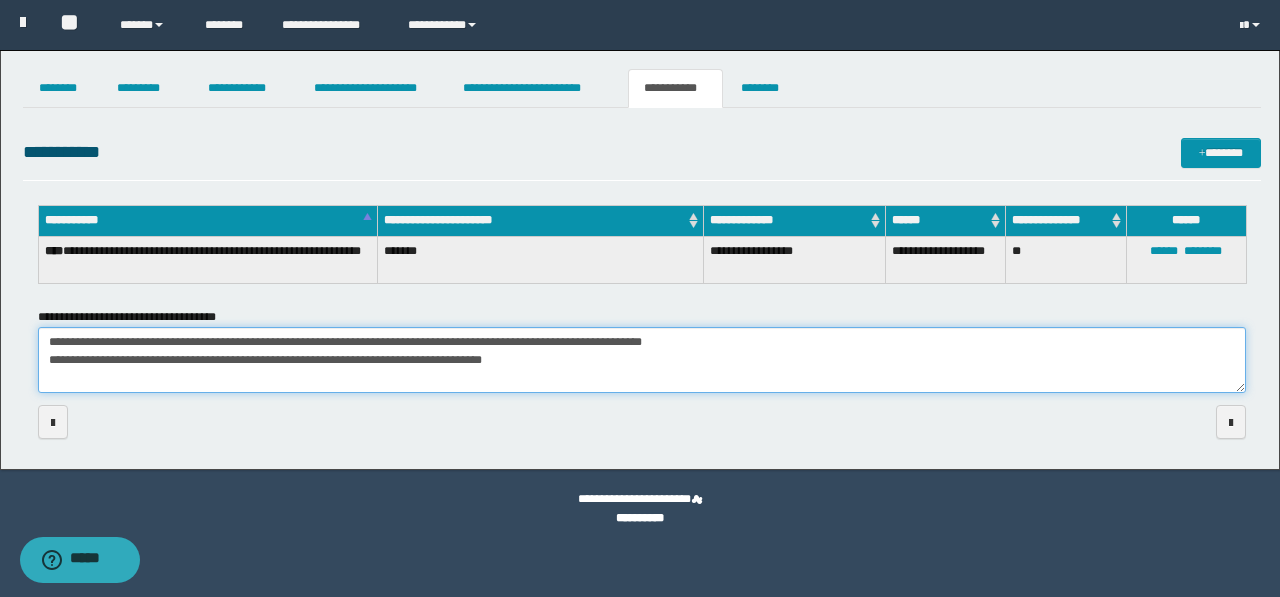 drag, startPoint x: 253, startPoint y: 347, endPoint x: 283, endPoint y: 351, distance: 30.265491 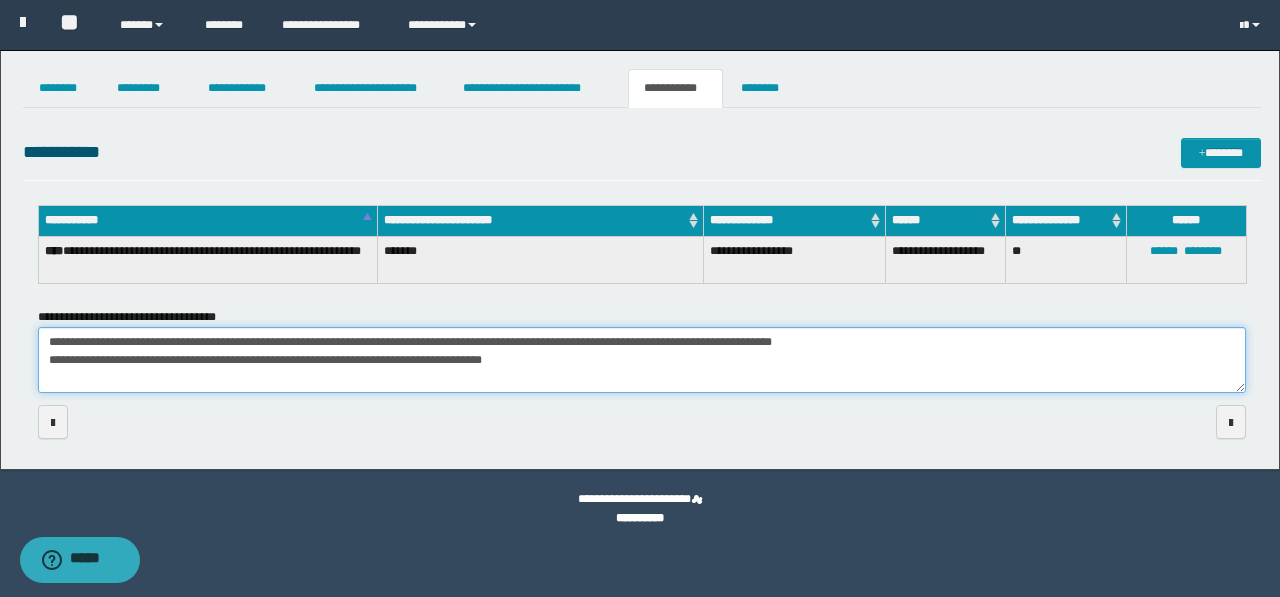 drag, startPoint x: 697, startPoint y: 347, endPoint x: 795, endPoint y: 390, distance: 107.01869 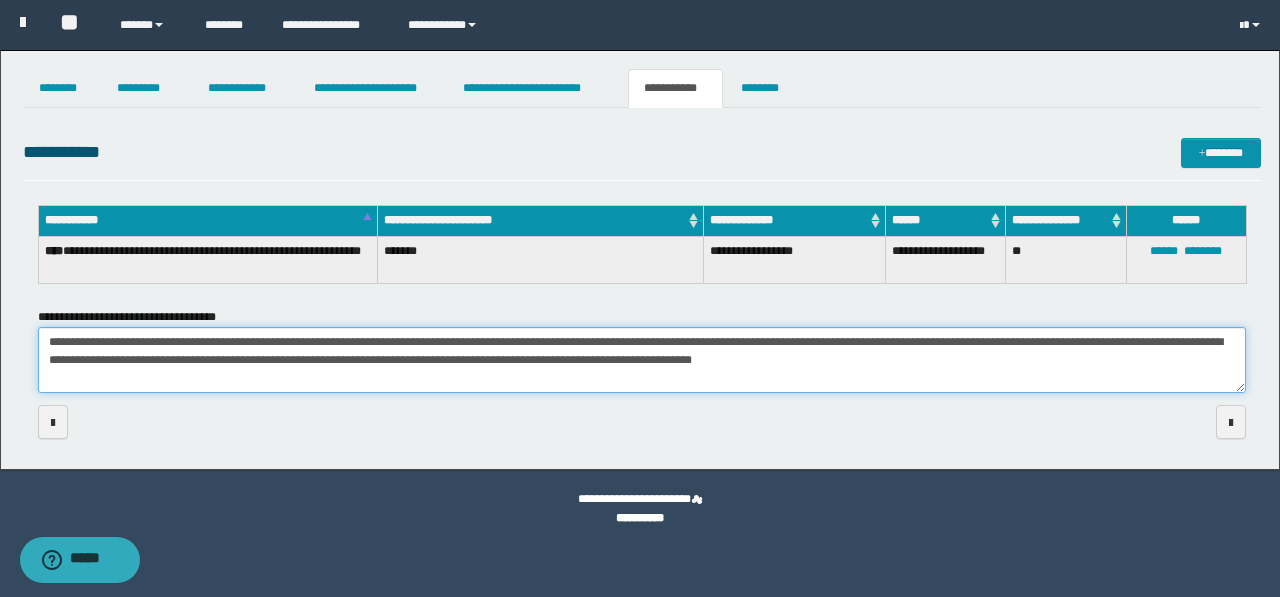 click on "**********" at bounding box center (642, 360) 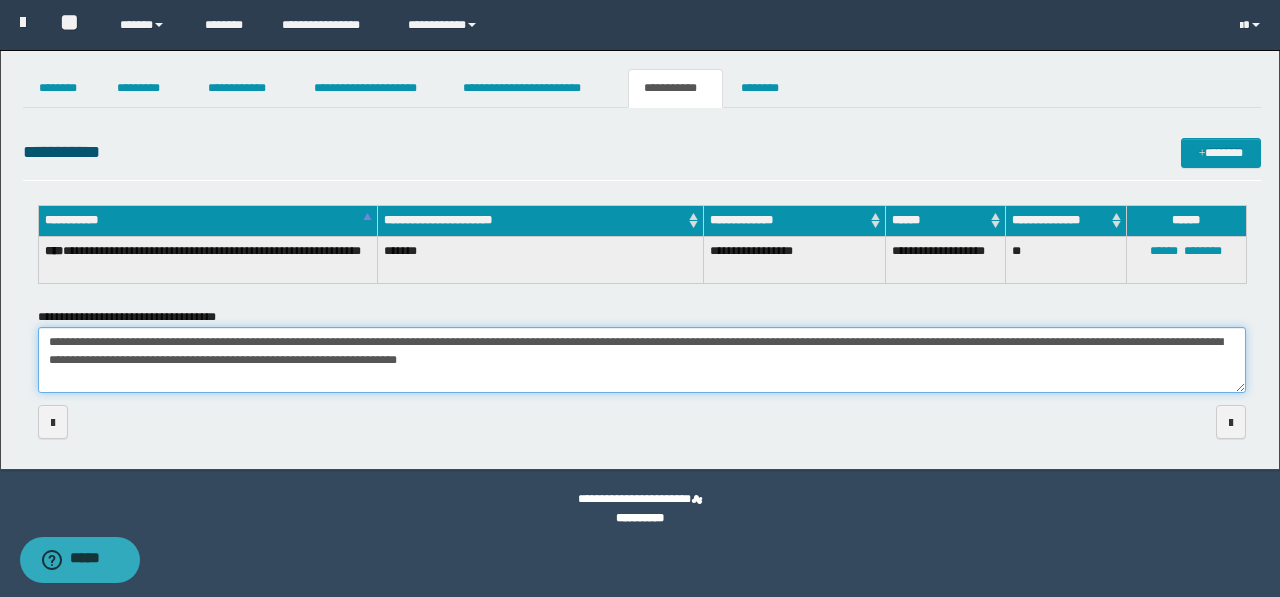 click on "**********" at bounding box center (642, 360) 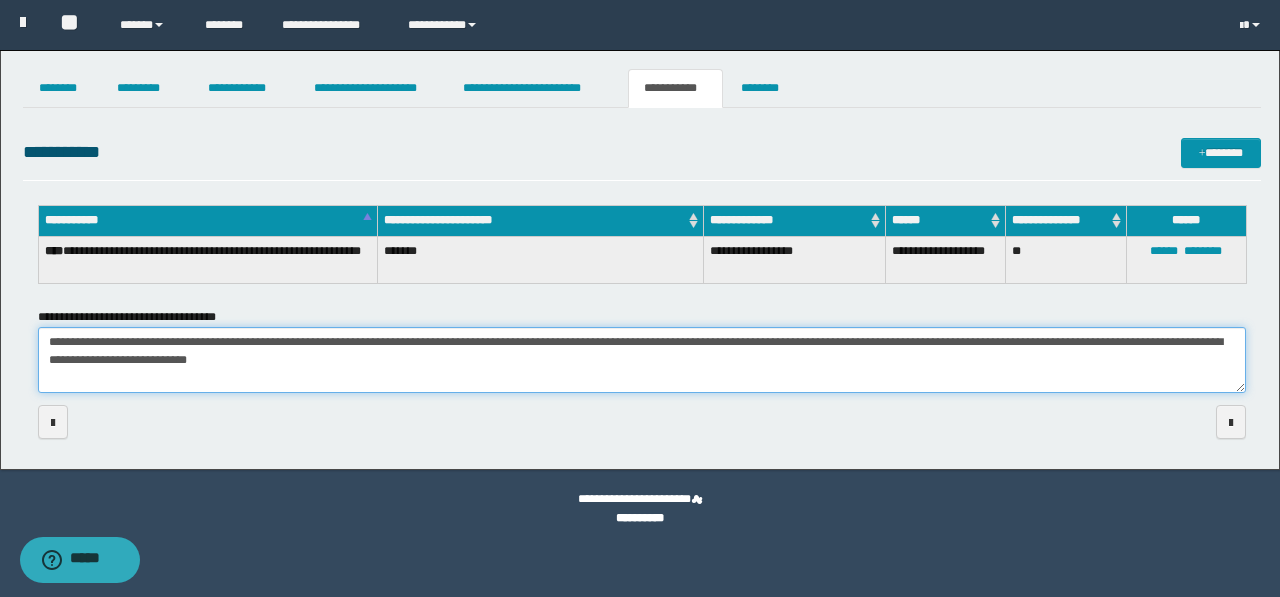 type on "**********" 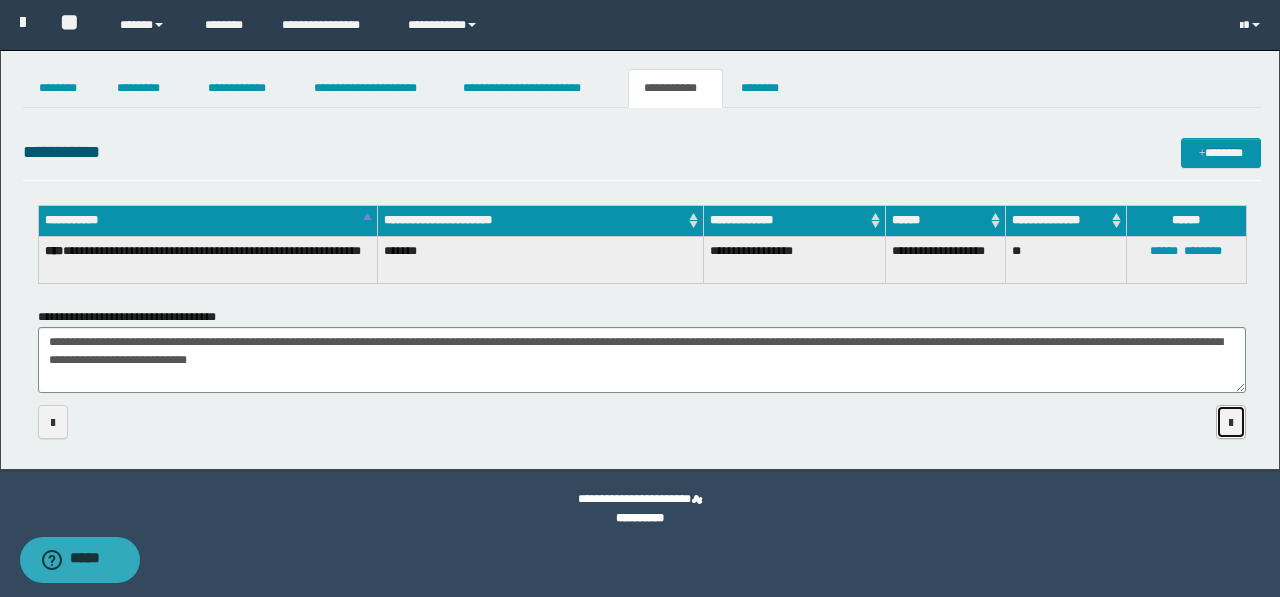 click at bounding box center [1231, 423] 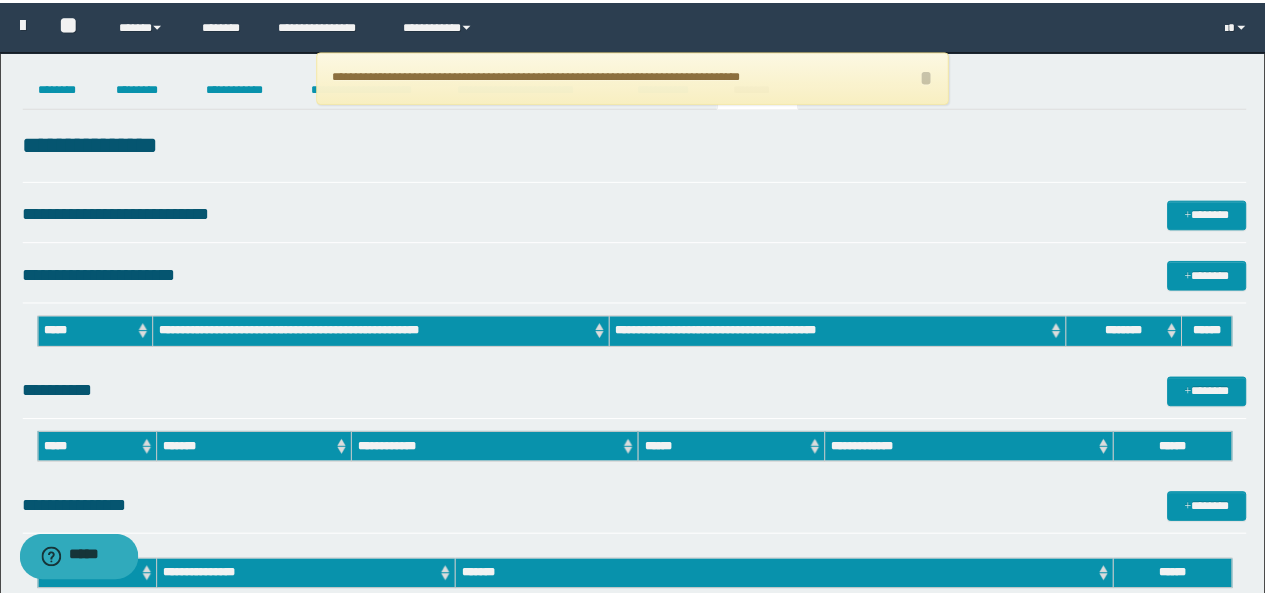 scroll, scrollTop: 0, scrollLeft: 0, axis: both 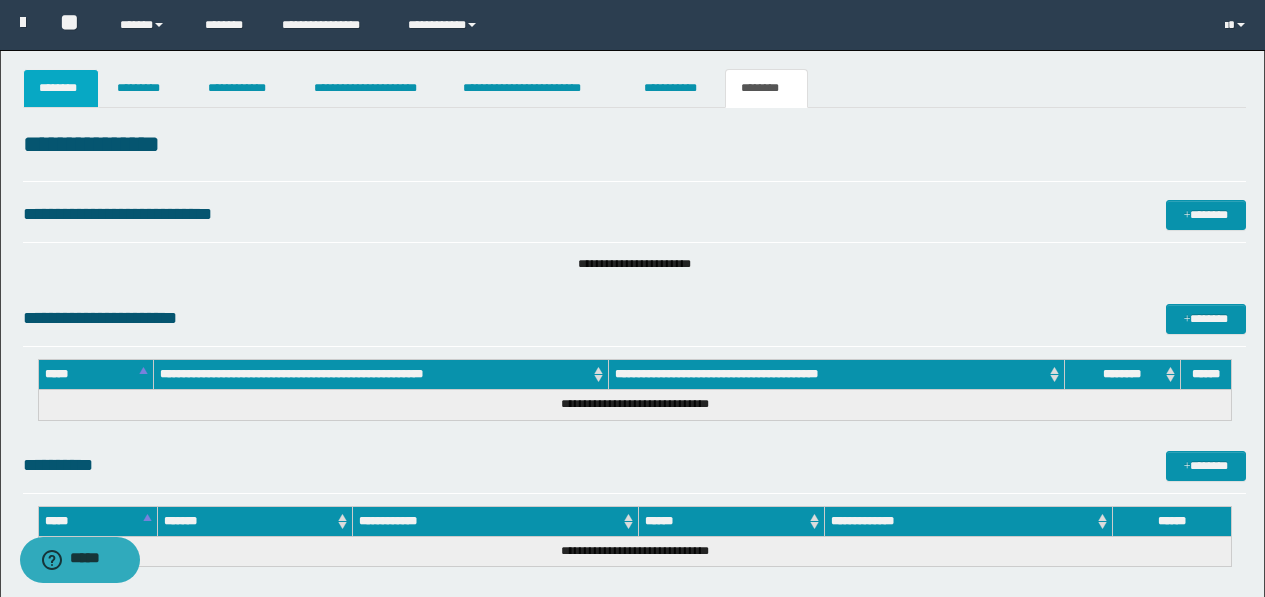 click on "********" at bounding box center (61, 88) 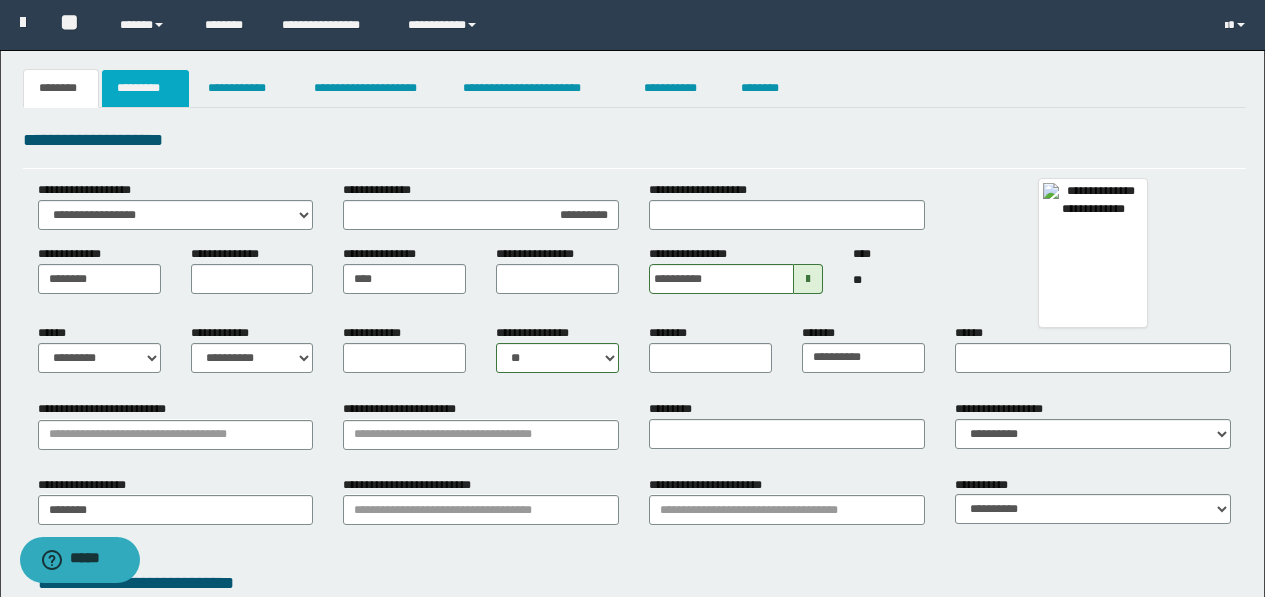 click on "*********" at bounding box center [145, 88] 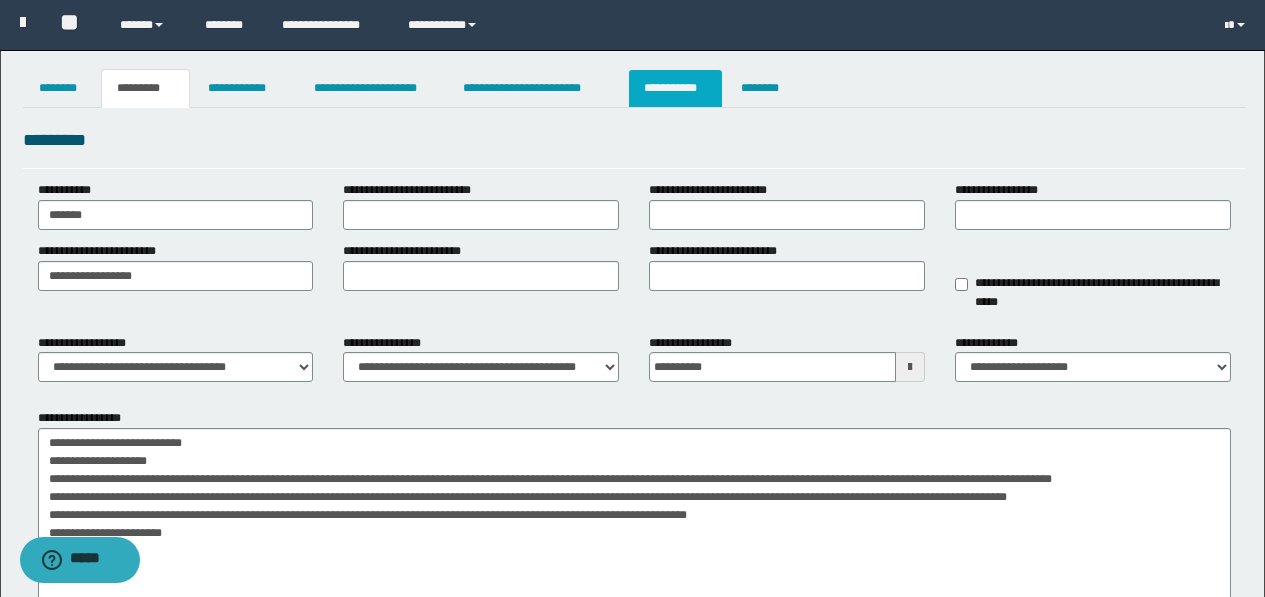 click on "**********" at bounding box center (675, 88) 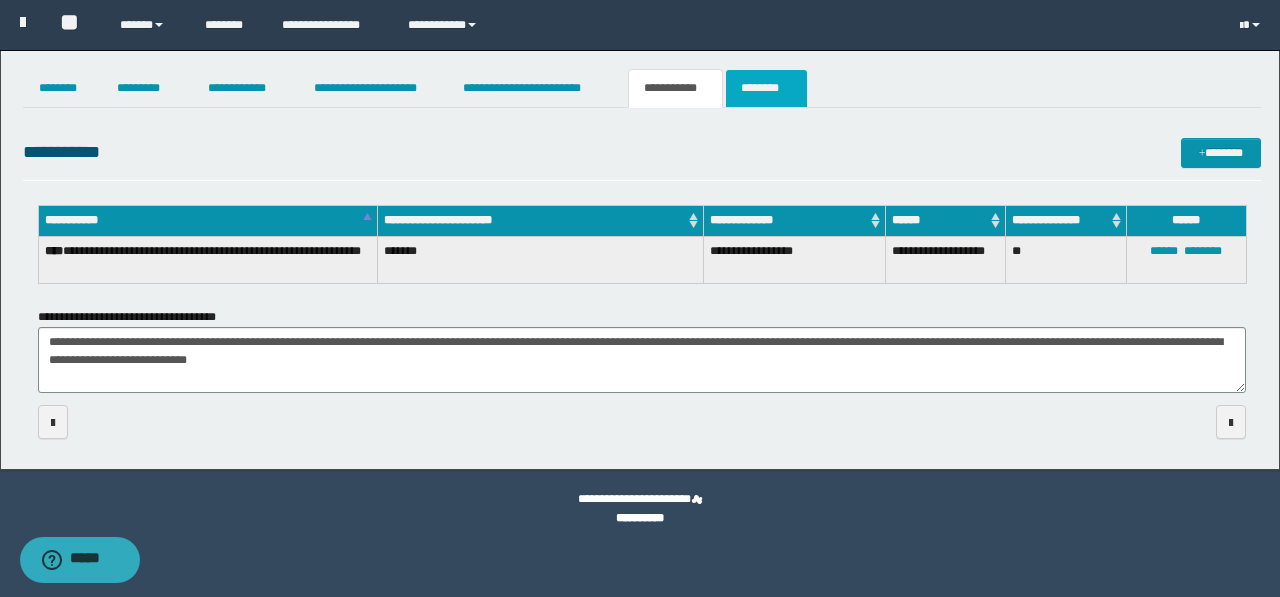 click on "********" at bounding box center [766, 88] 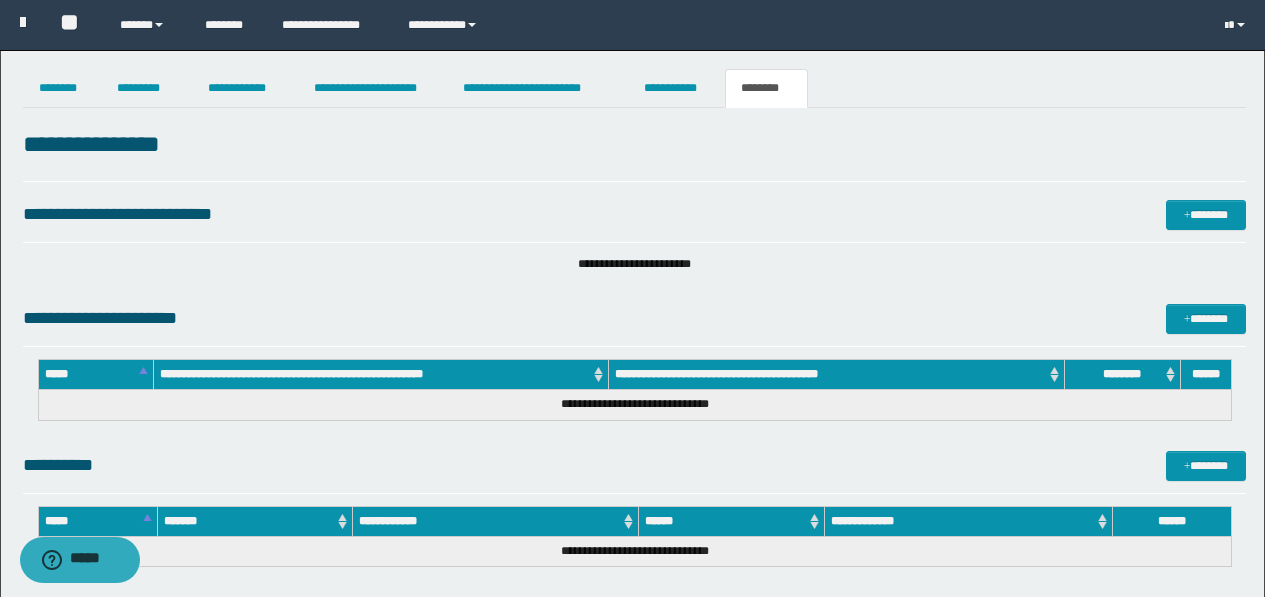 scroll, scrollTop: 100, scrollLeft: 0, axis: vertical 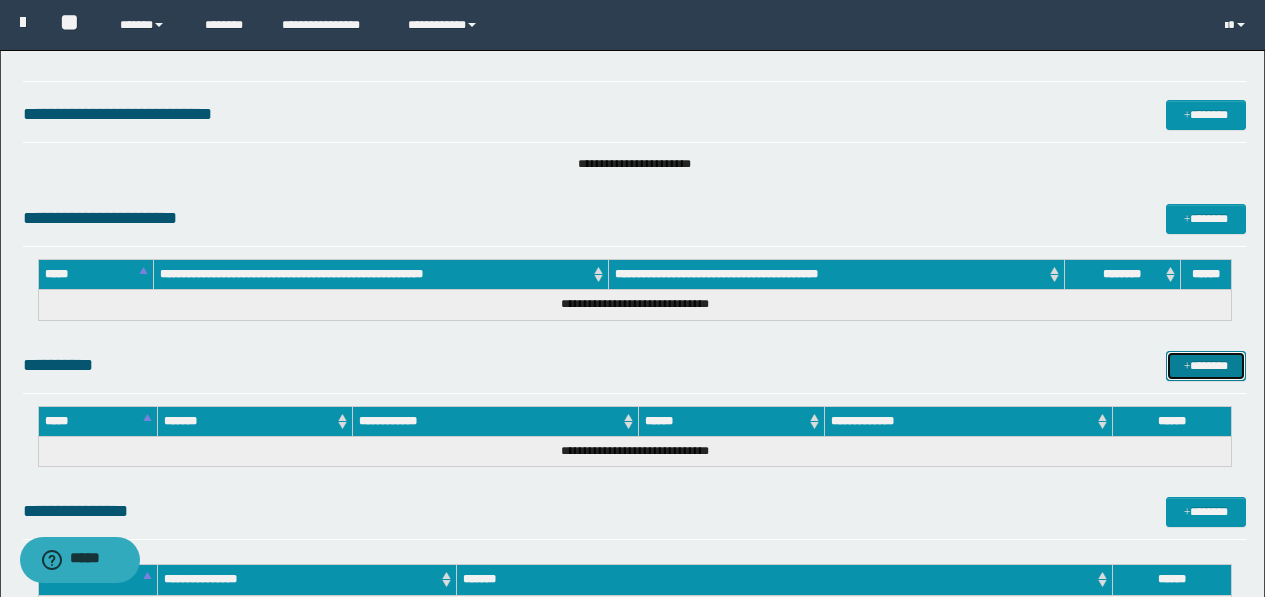 click on "*******" at bounding box center [1206, 366] 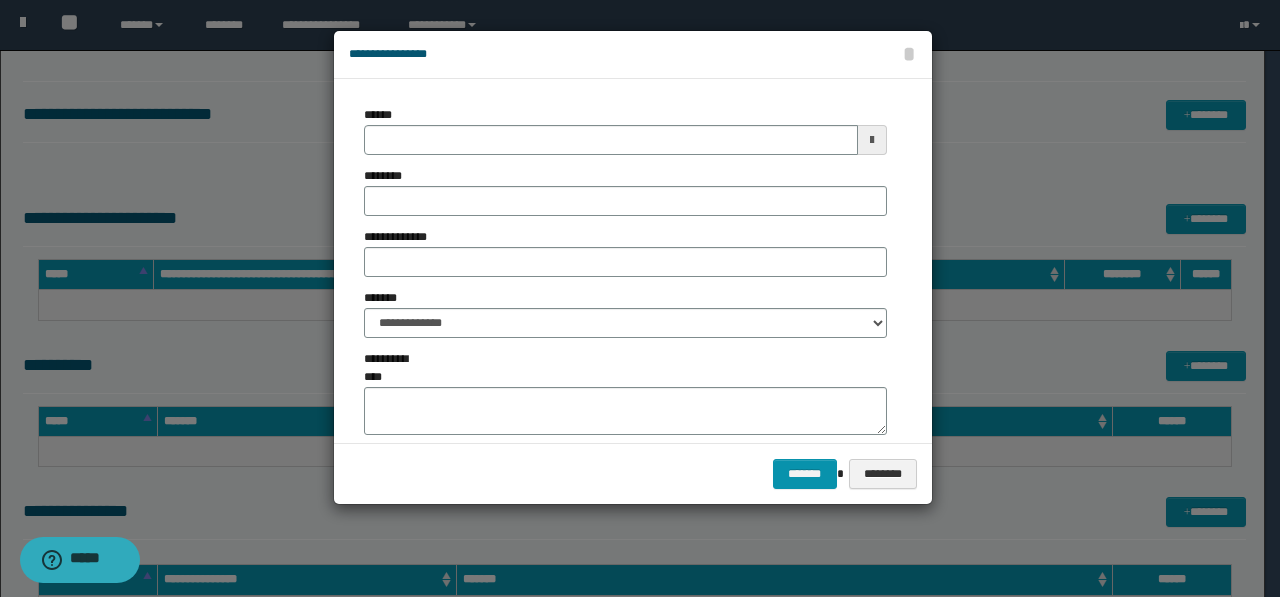 type on "**********" 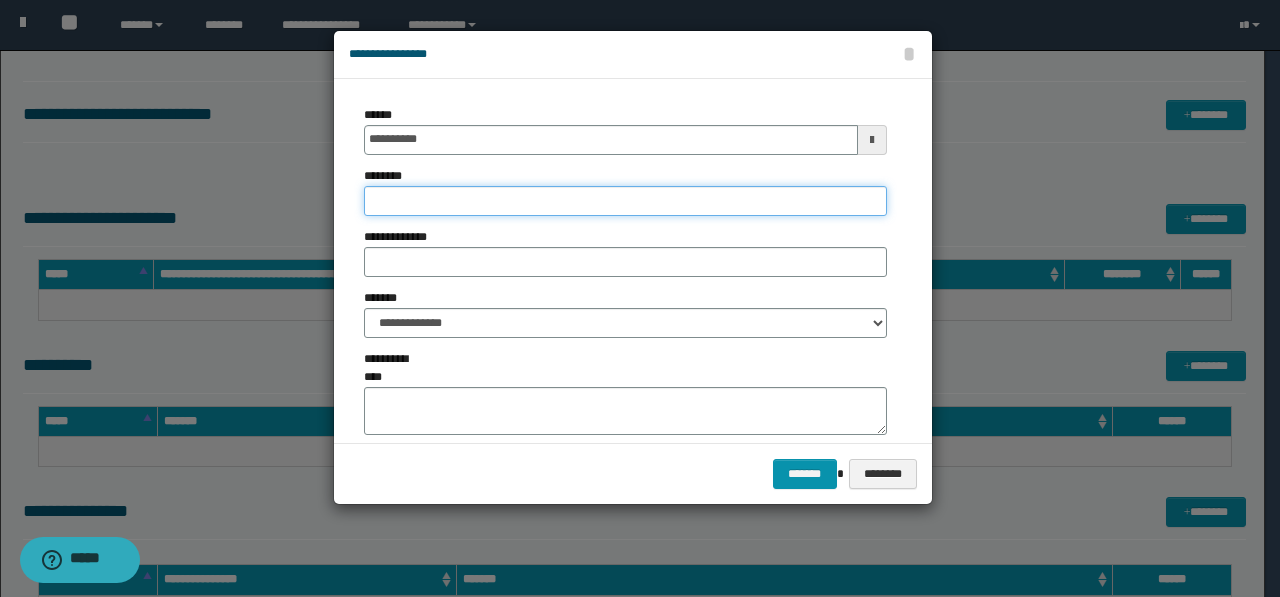 click on "********" at bounding box center [625, 201] 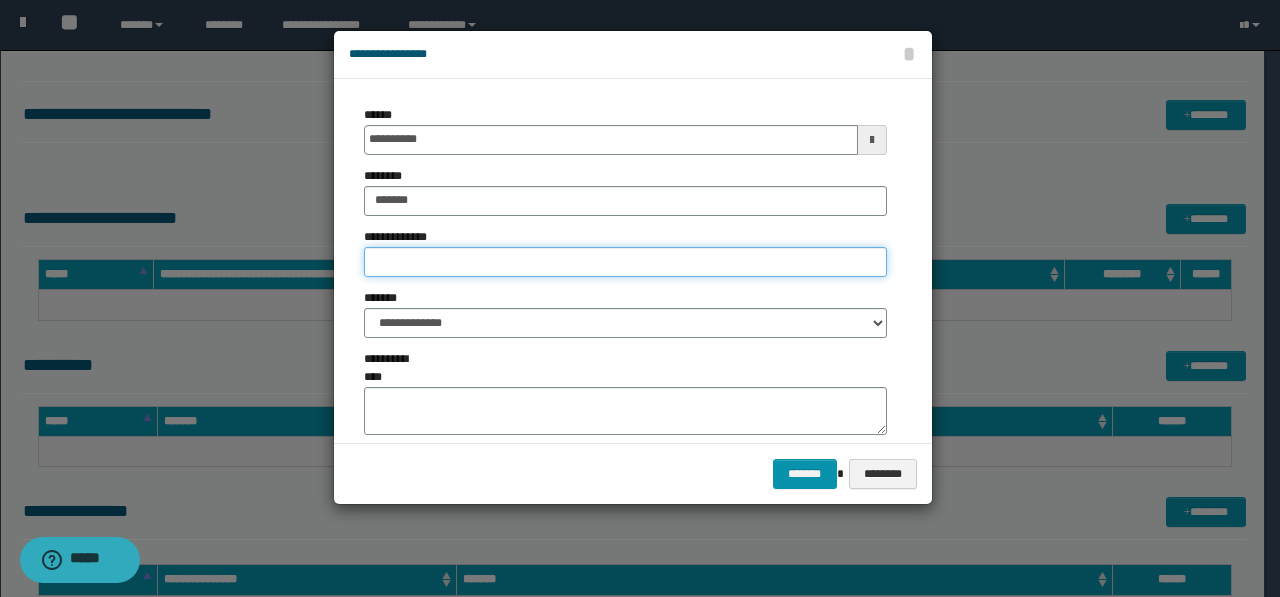 click on "**********" at bounding box center (625, 262) 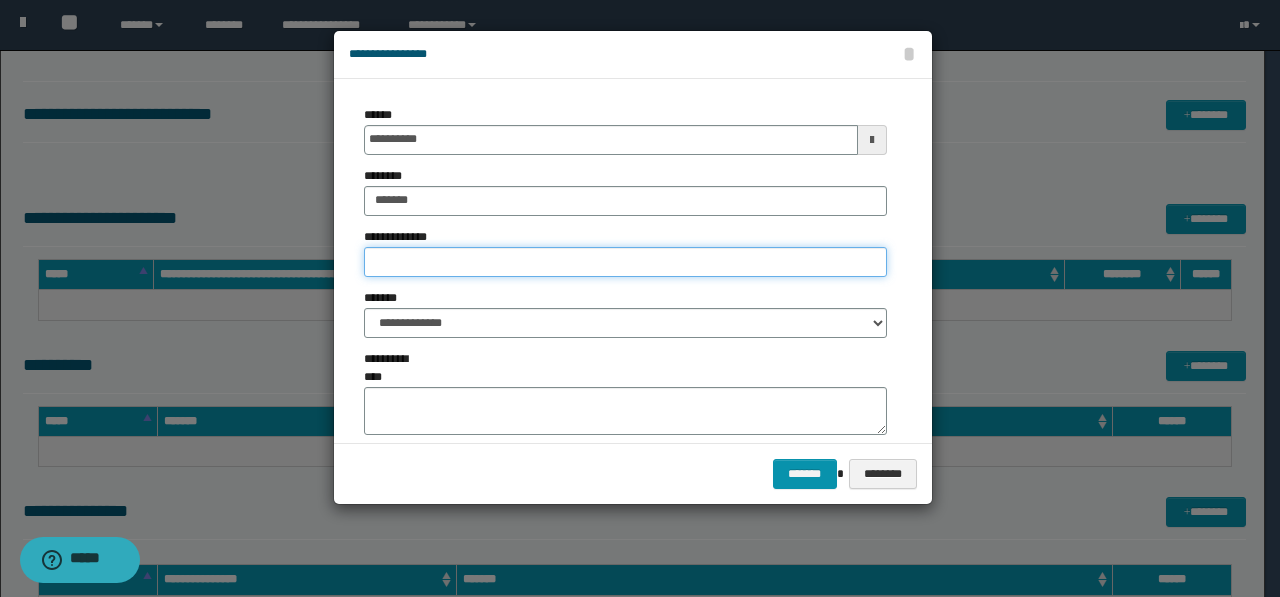 type on "**********" 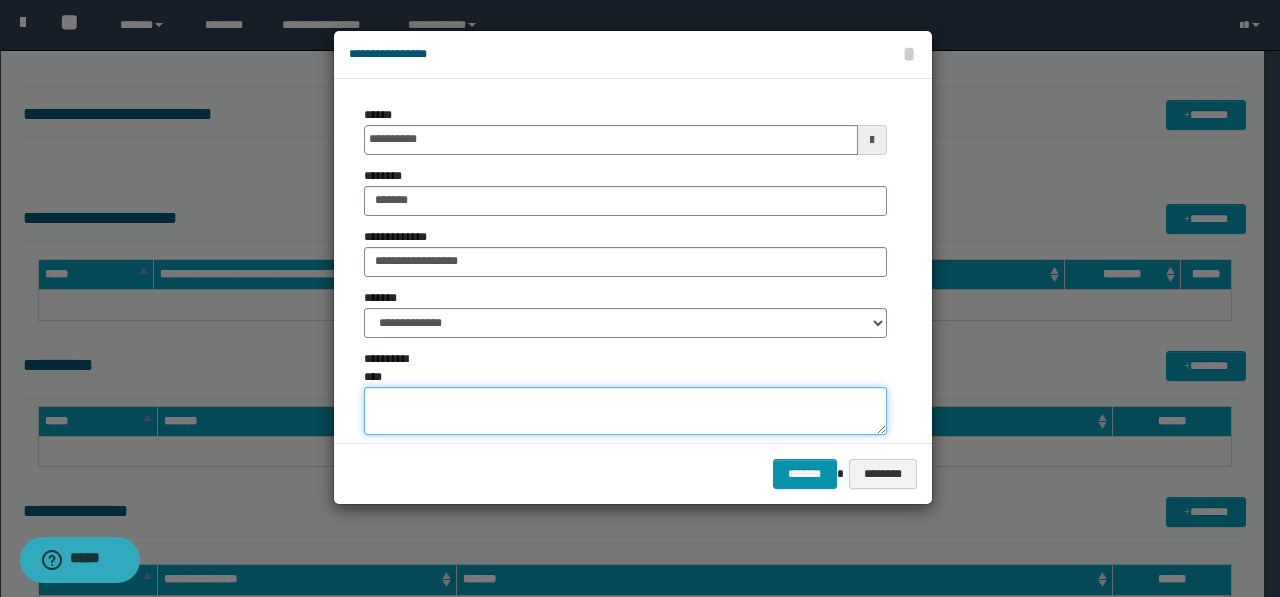 click on "**********" at bounding box center [625, 411] 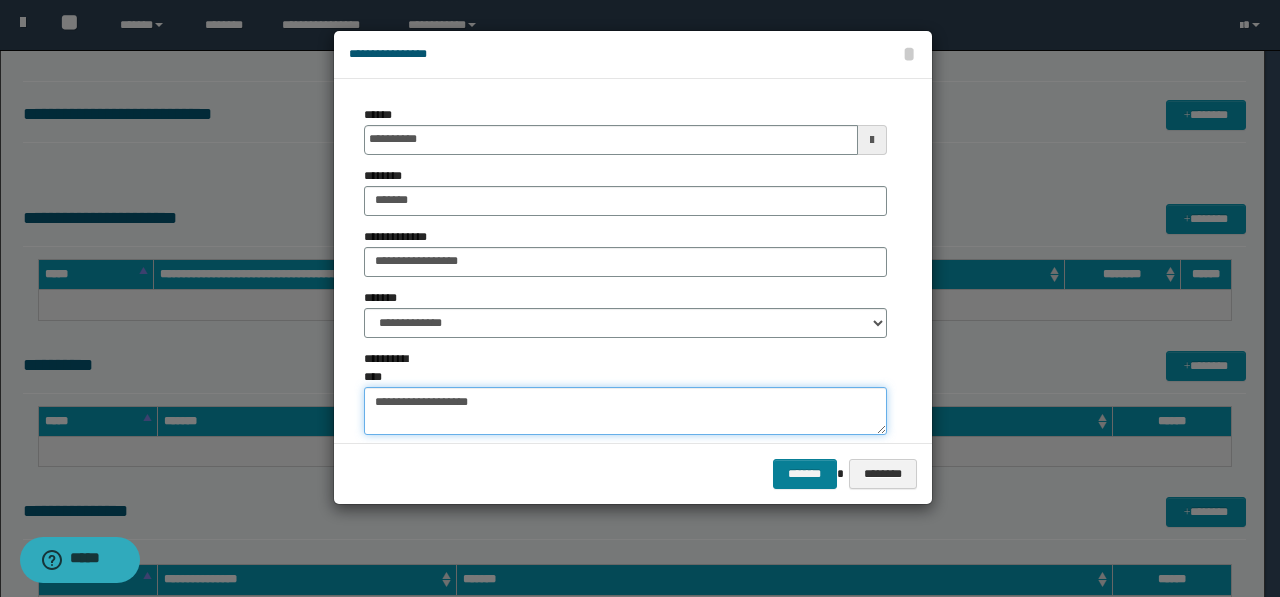 type on "**********" 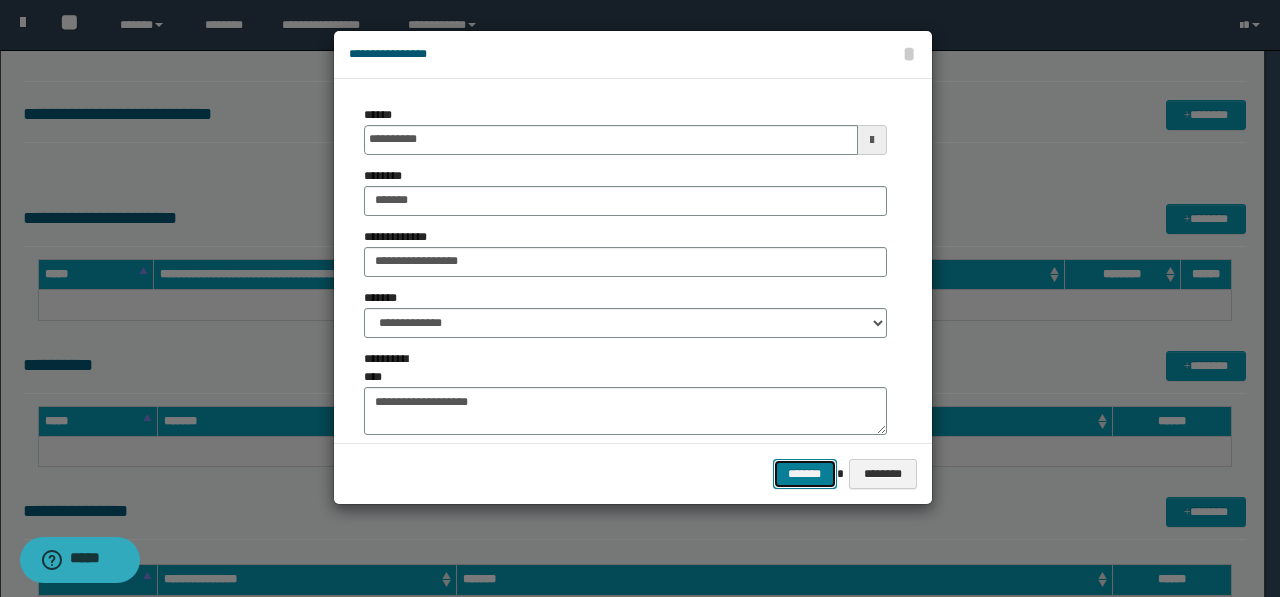 click on "*******" at bounding box center (805, 474) 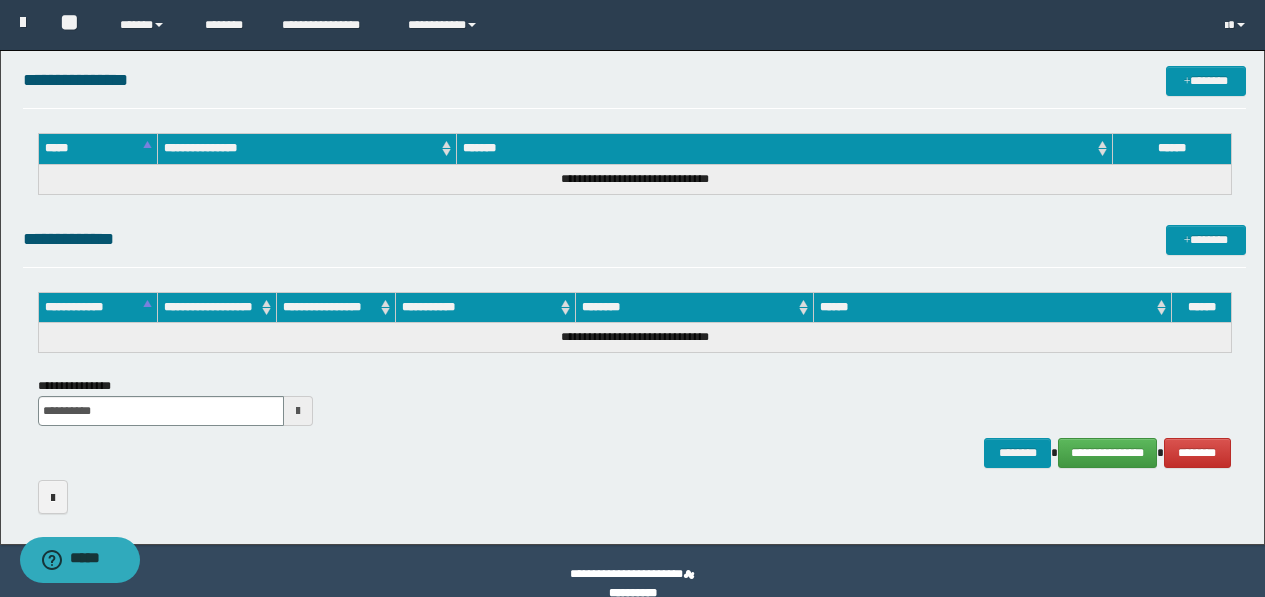 scroll, scrollTop: 557, scrollLeft: 0, axis: vertical 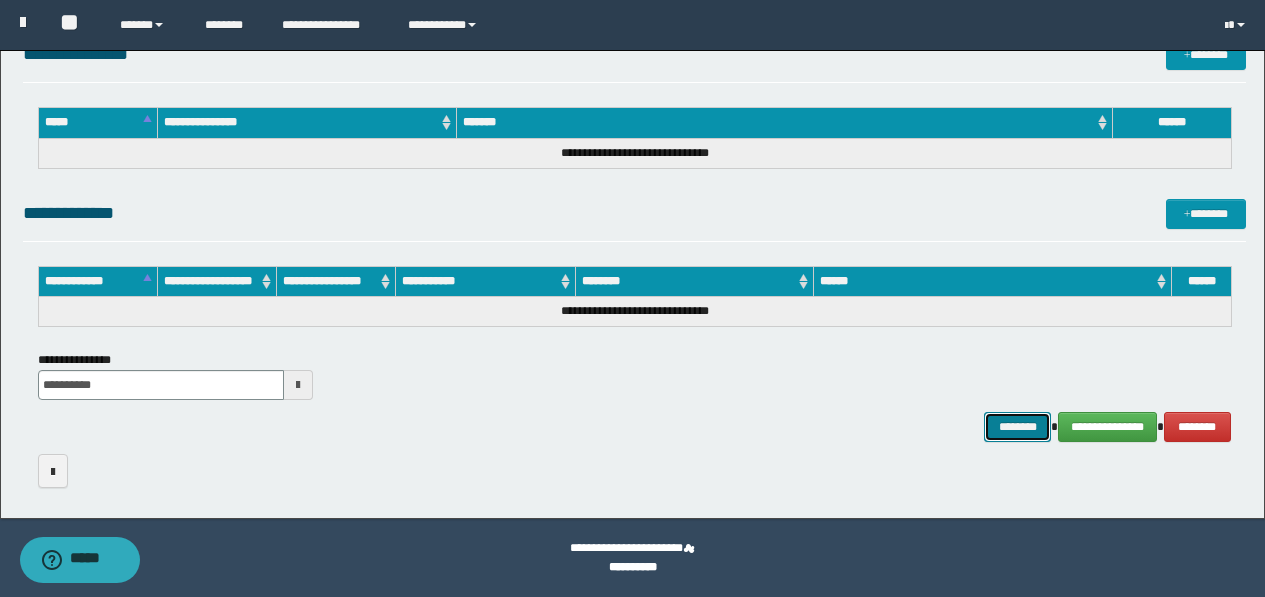click on "********" at bounding box center [1018, 427] 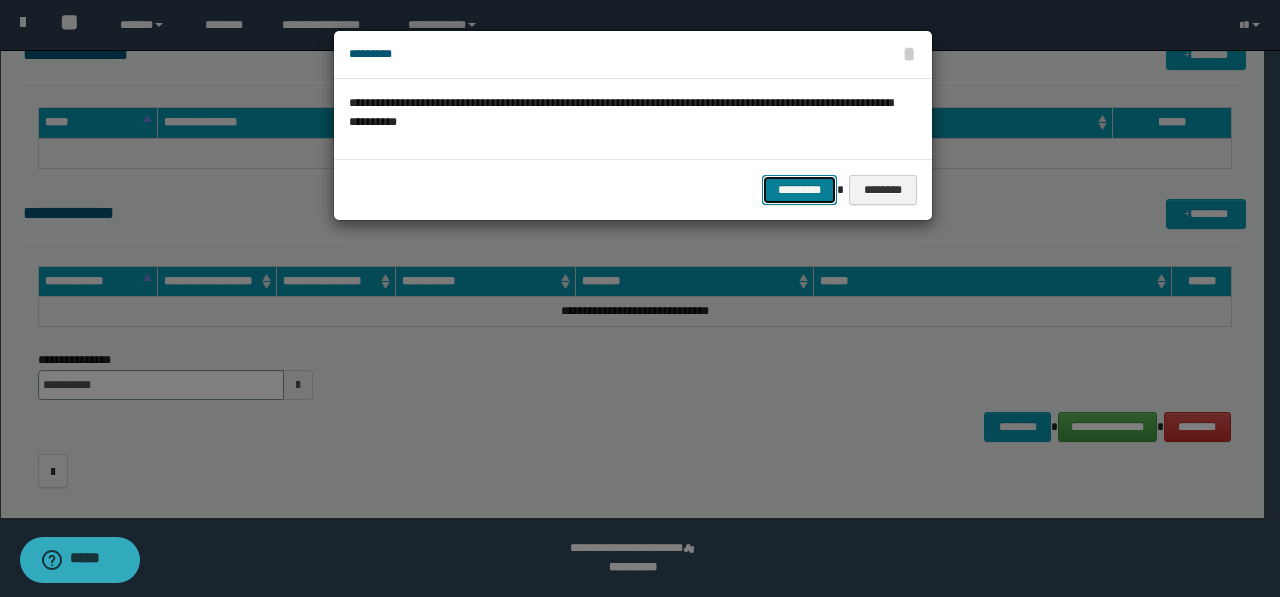 click on "*********" at bounding box center [799, 190] 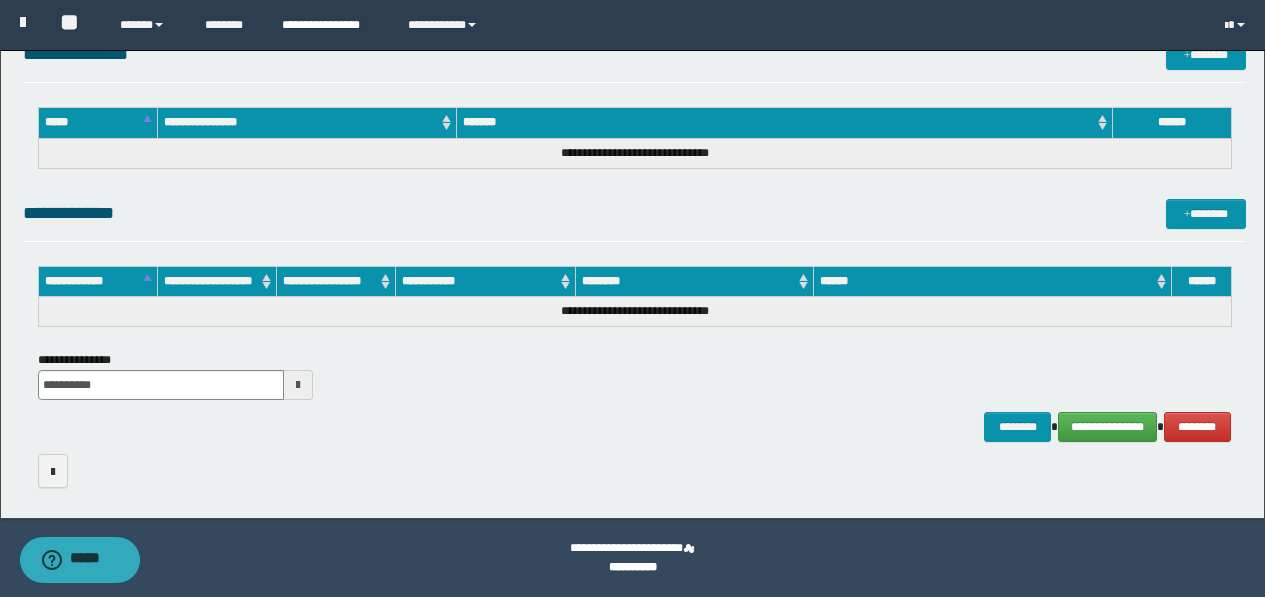 click on "**********" at bounding box center [330, 25] 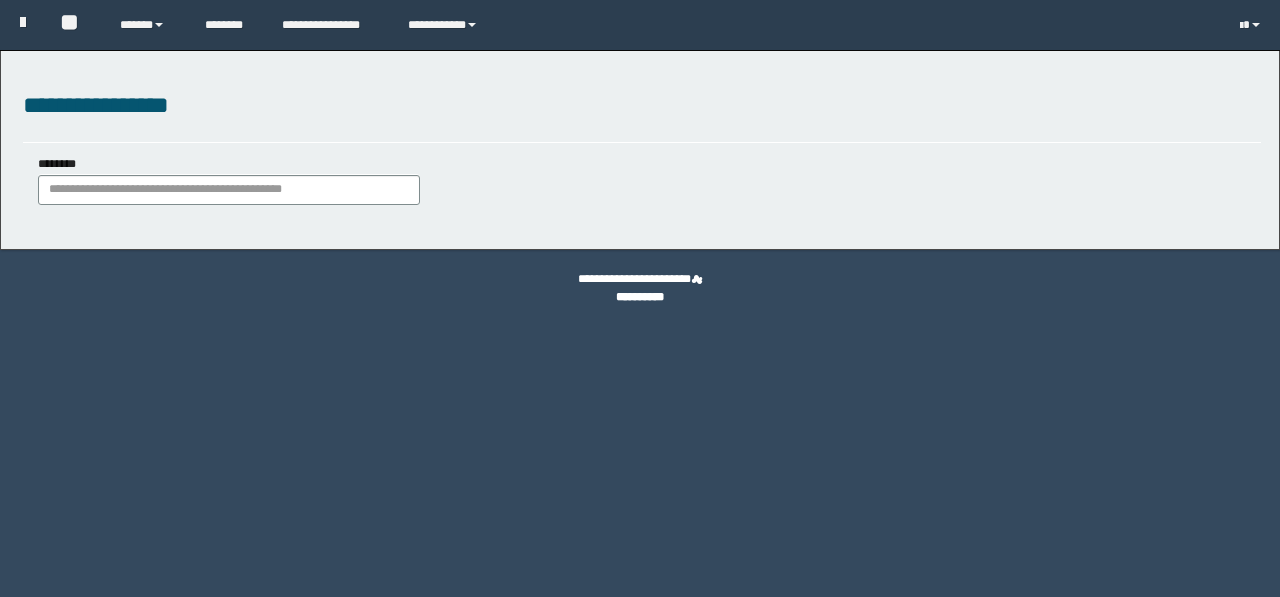 scroll, scrollTop: 0, scrollLeft: 0, axis: both 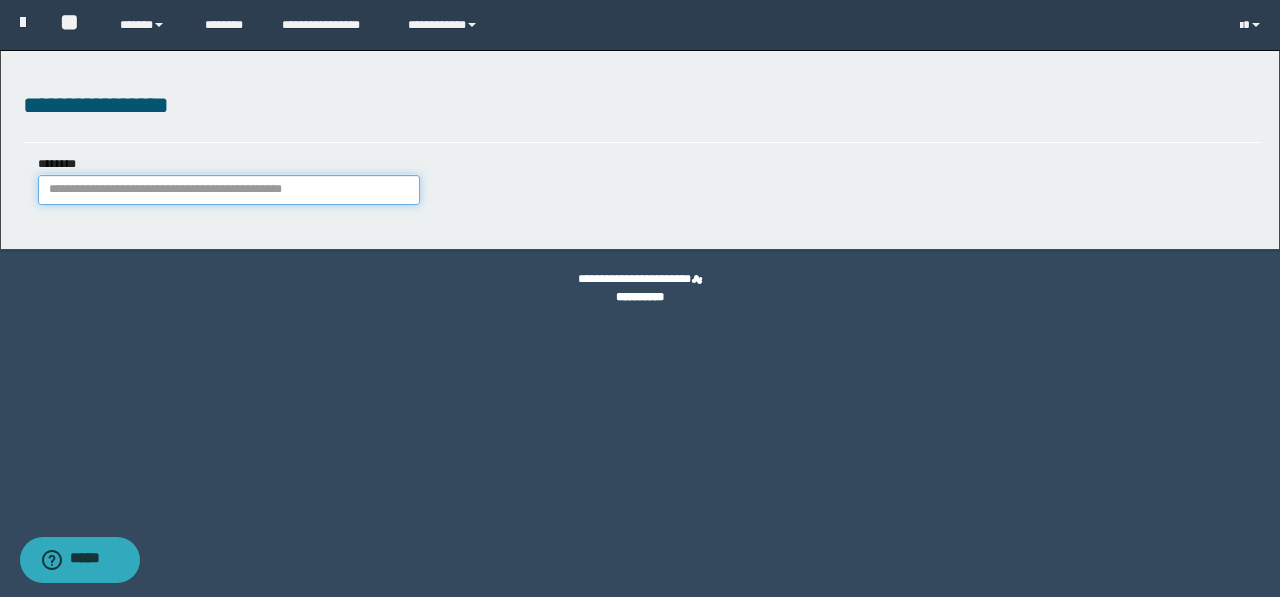 click on "********" at bounding box center (229, 190) 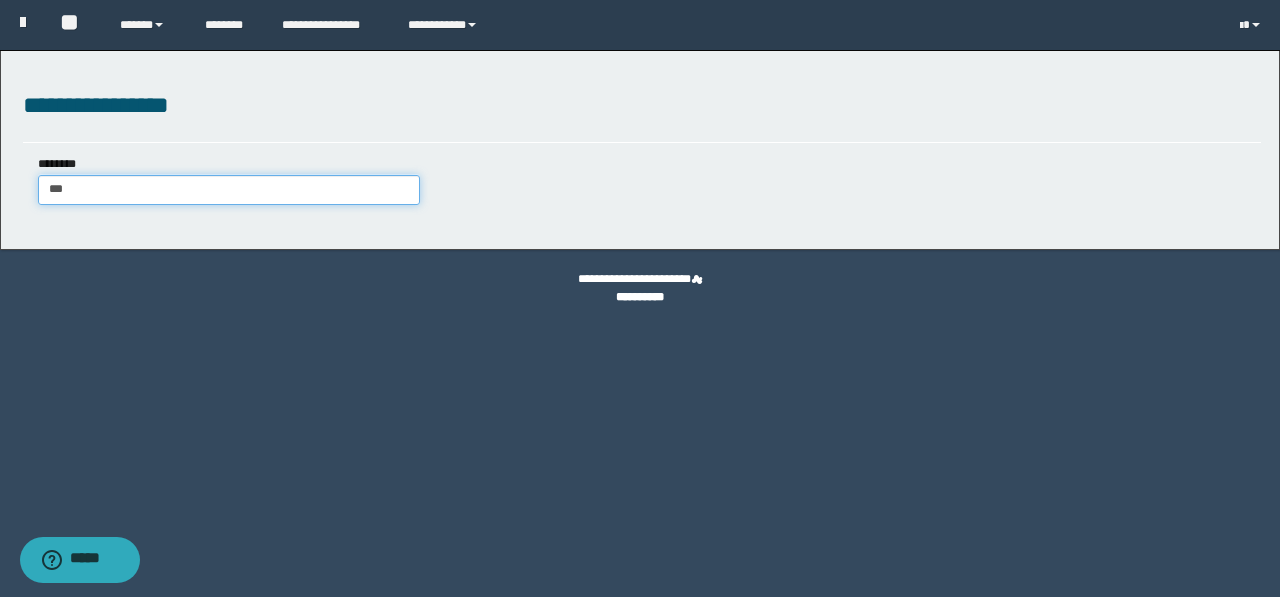 type on "****" 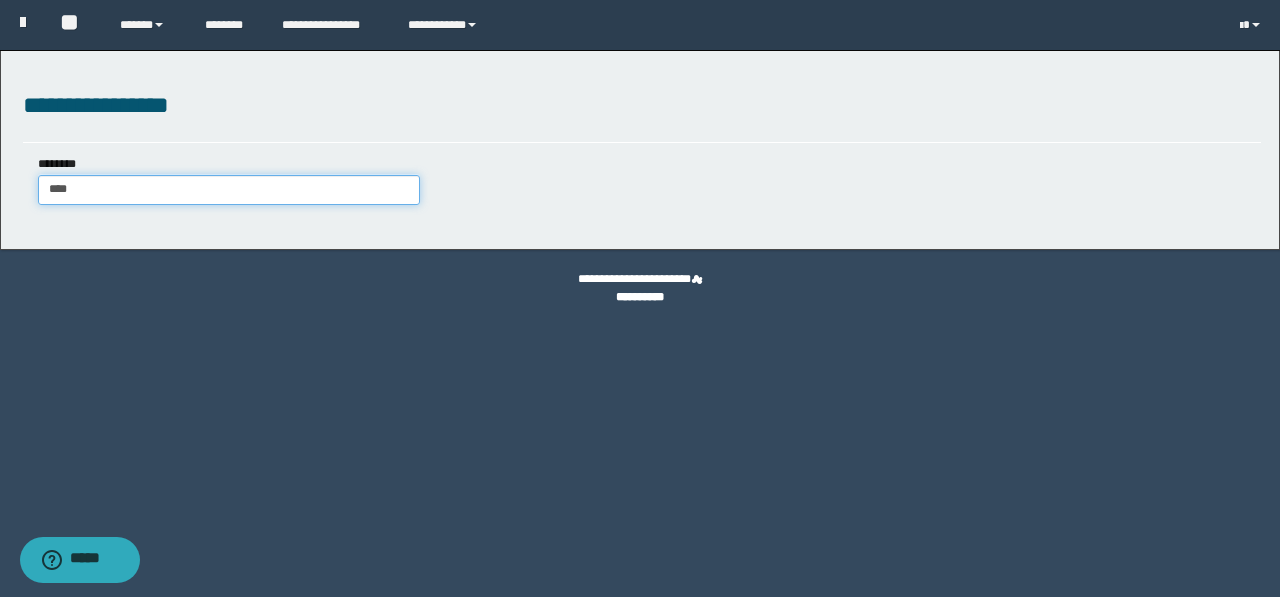 type on "****" 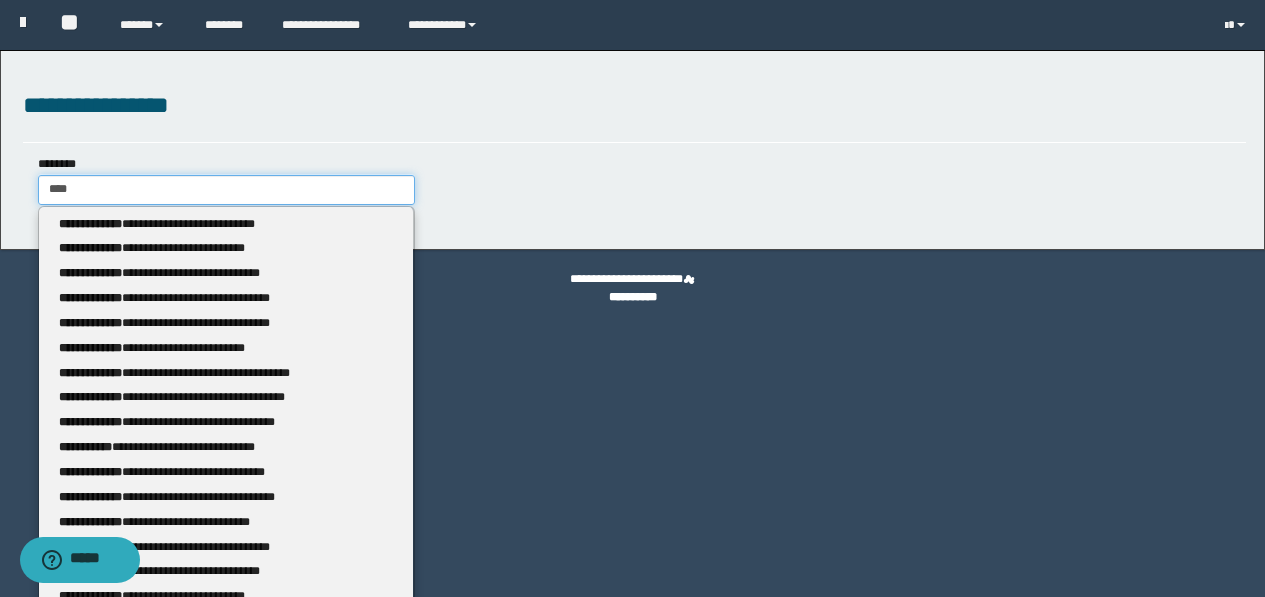 type 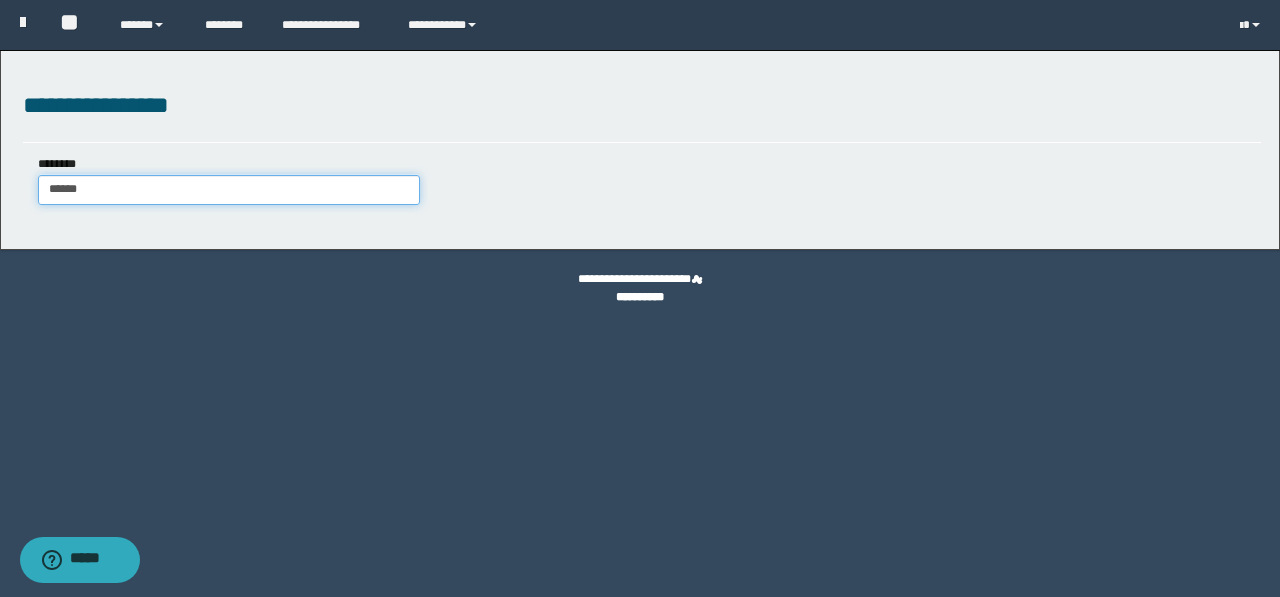 type on "*******" 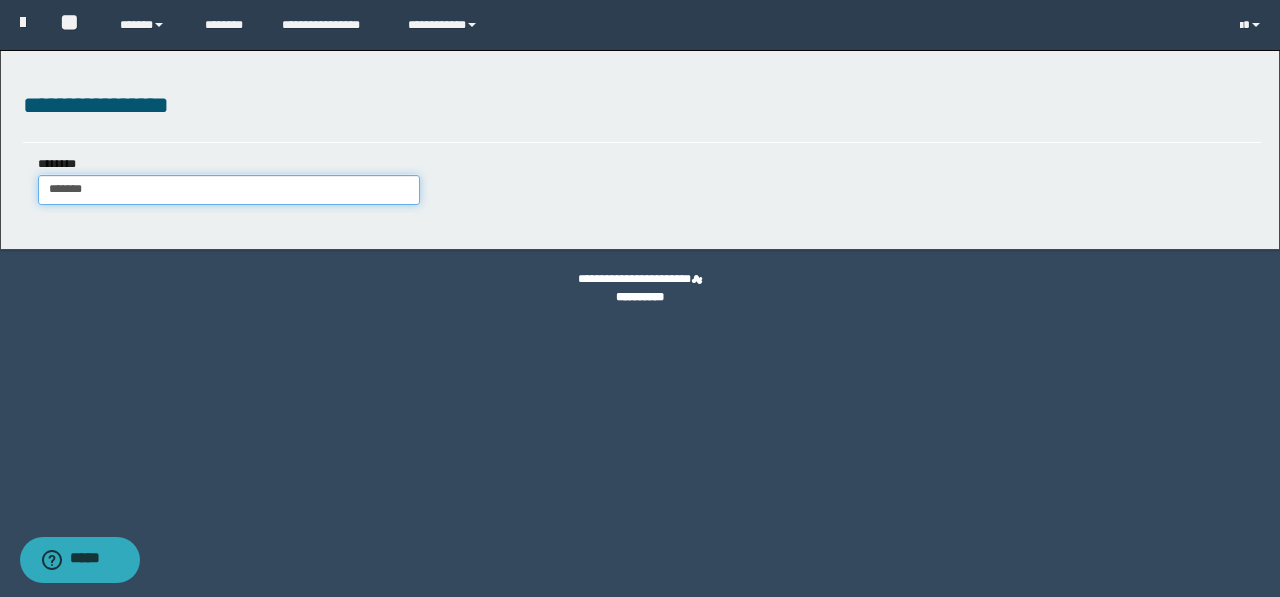 type on "*******" 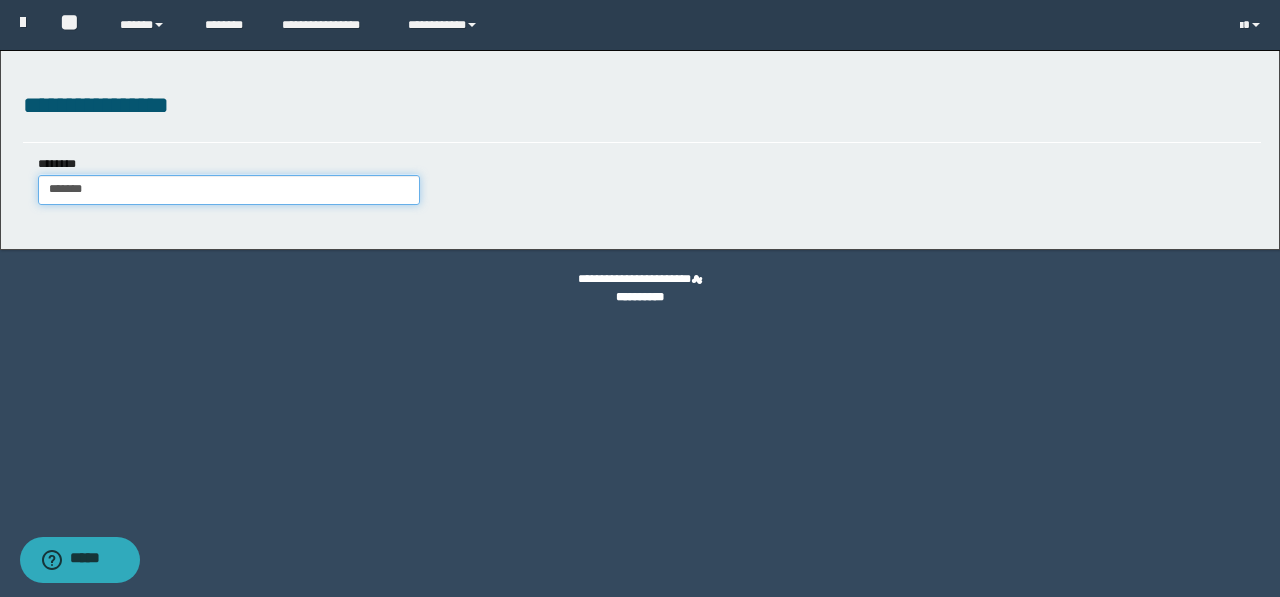 type 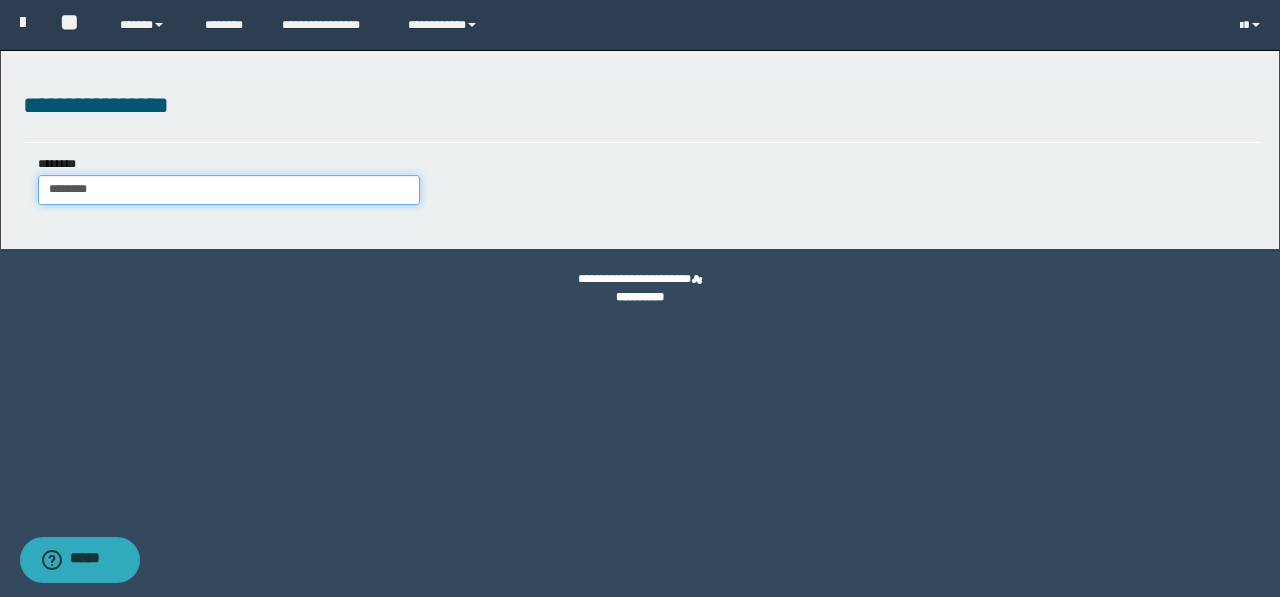 type on "********" 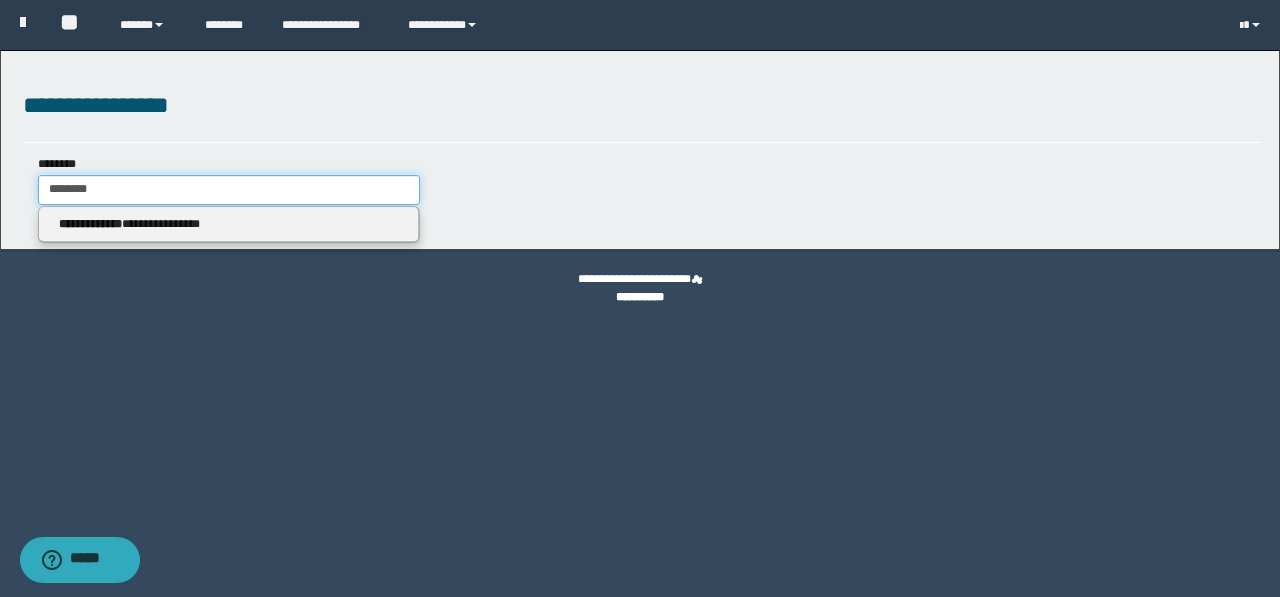 type 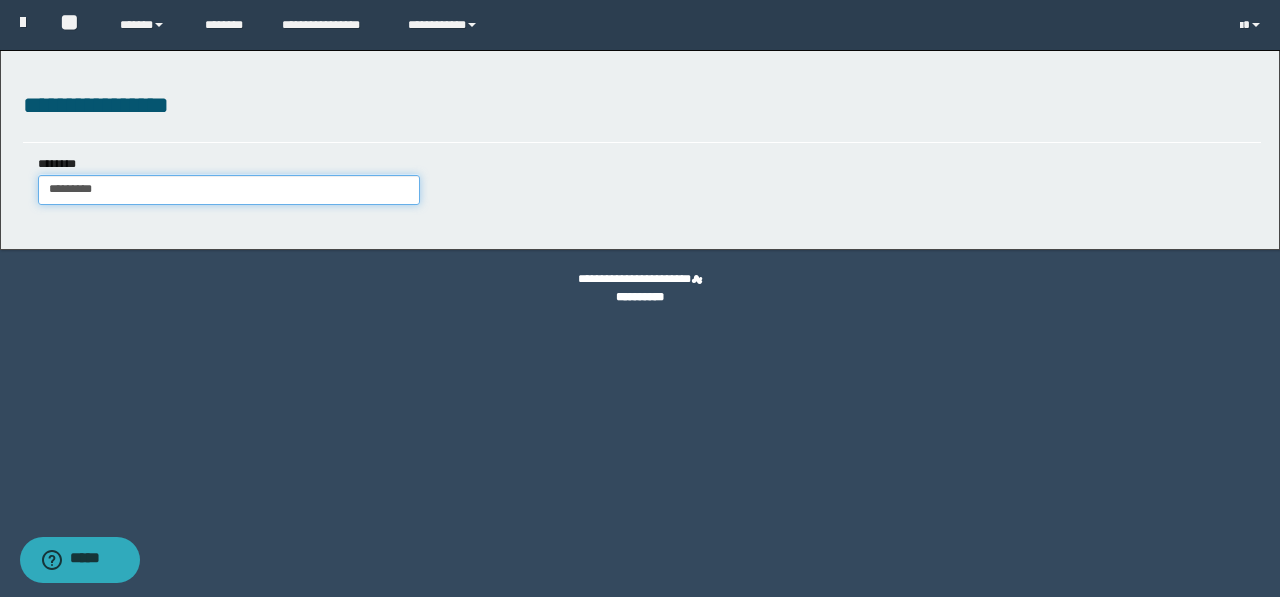 type on "**********" 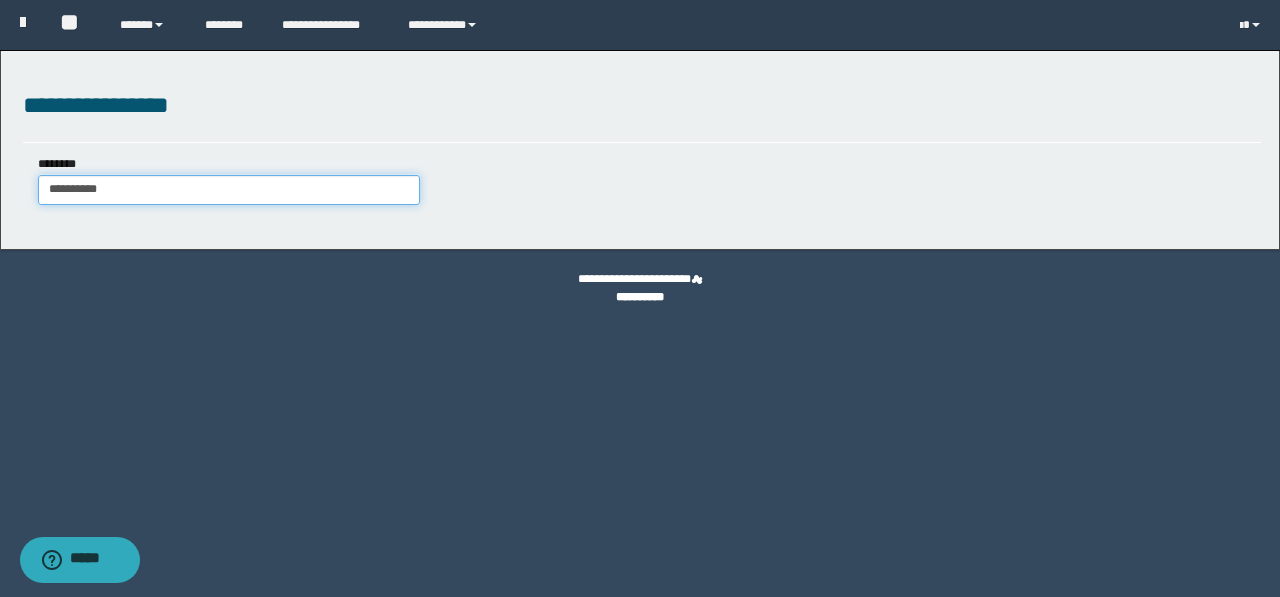 type on "**********" 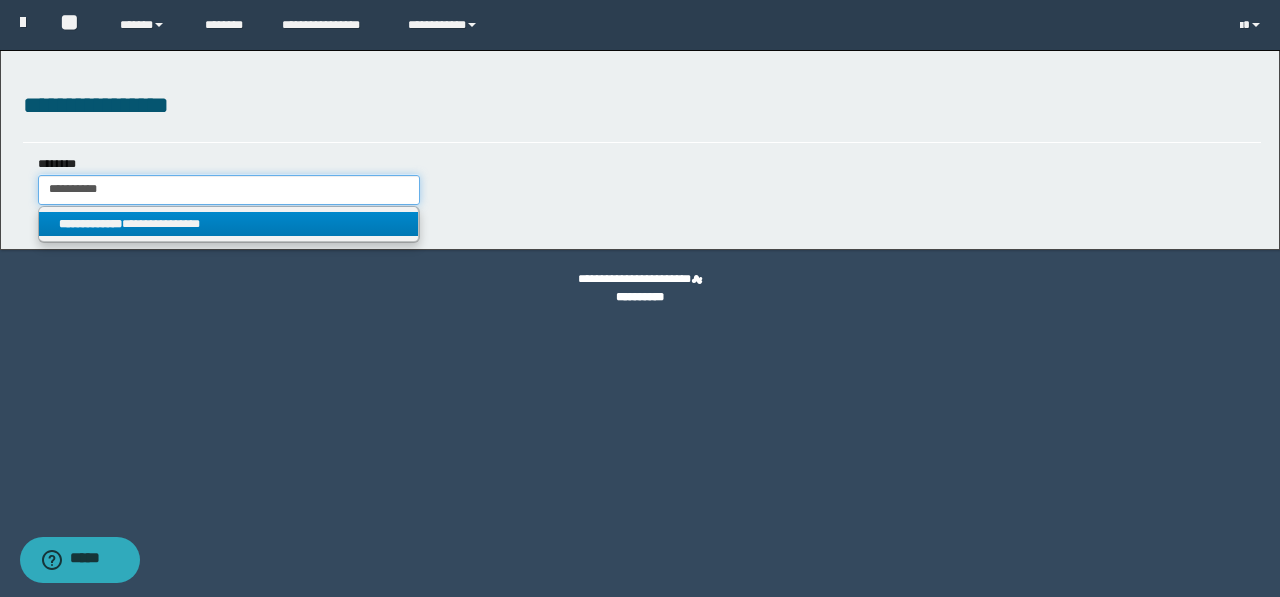 type on "**********" 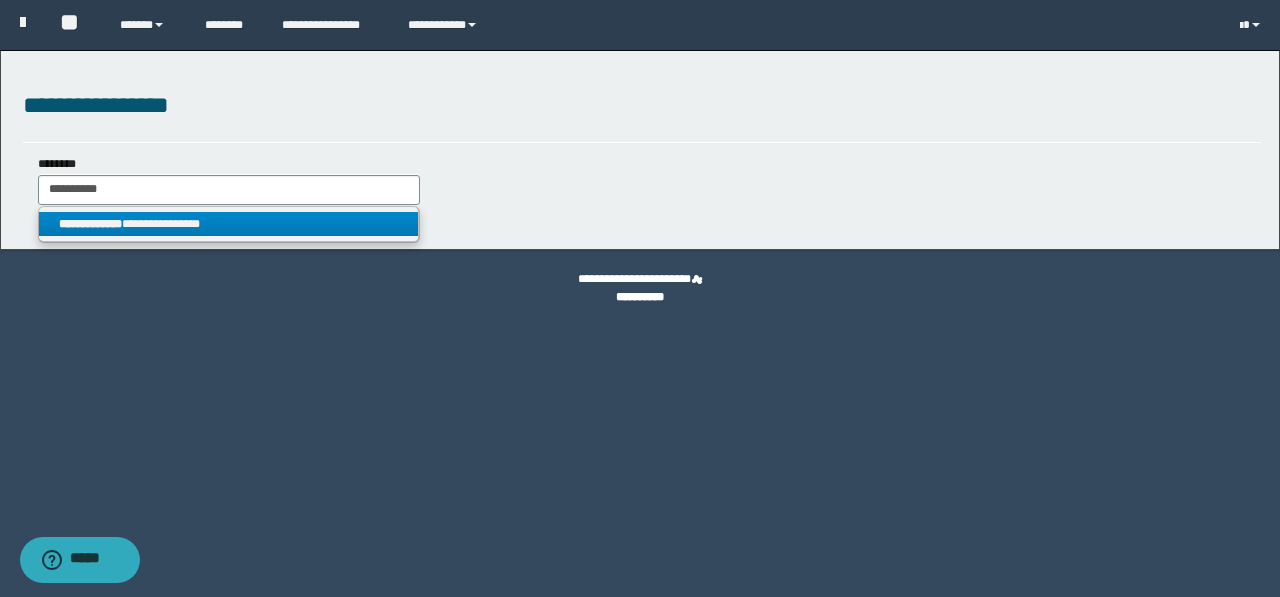 click on "**********" at bounding box center [229, 224] 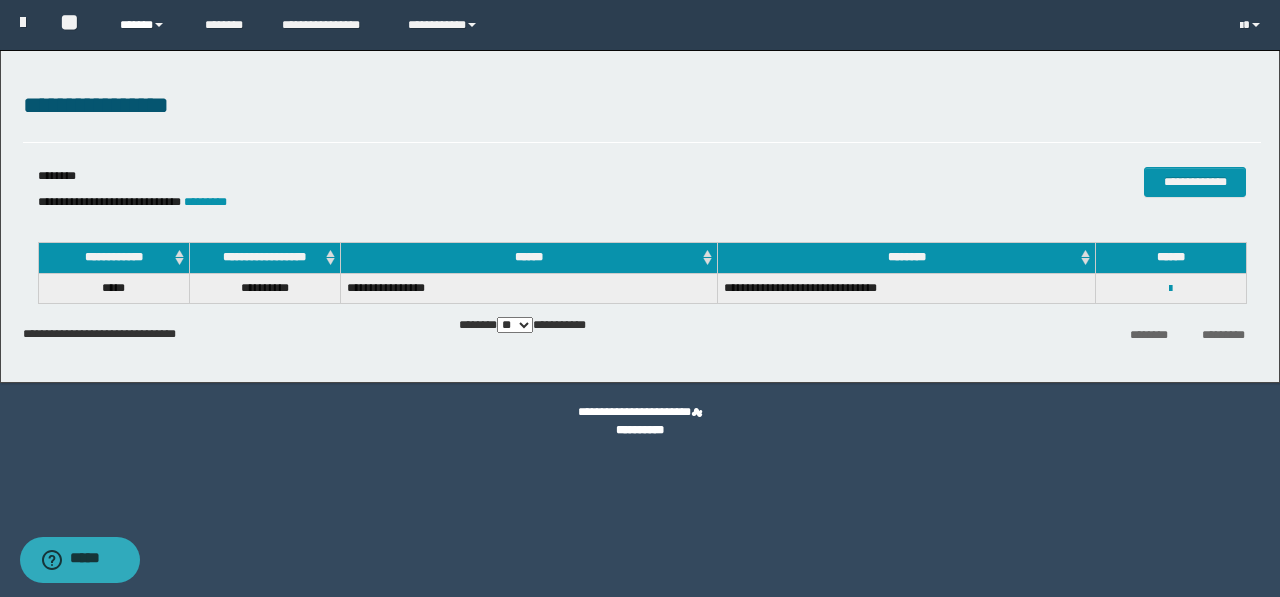 click on "******" at bounding box center (147, 25) 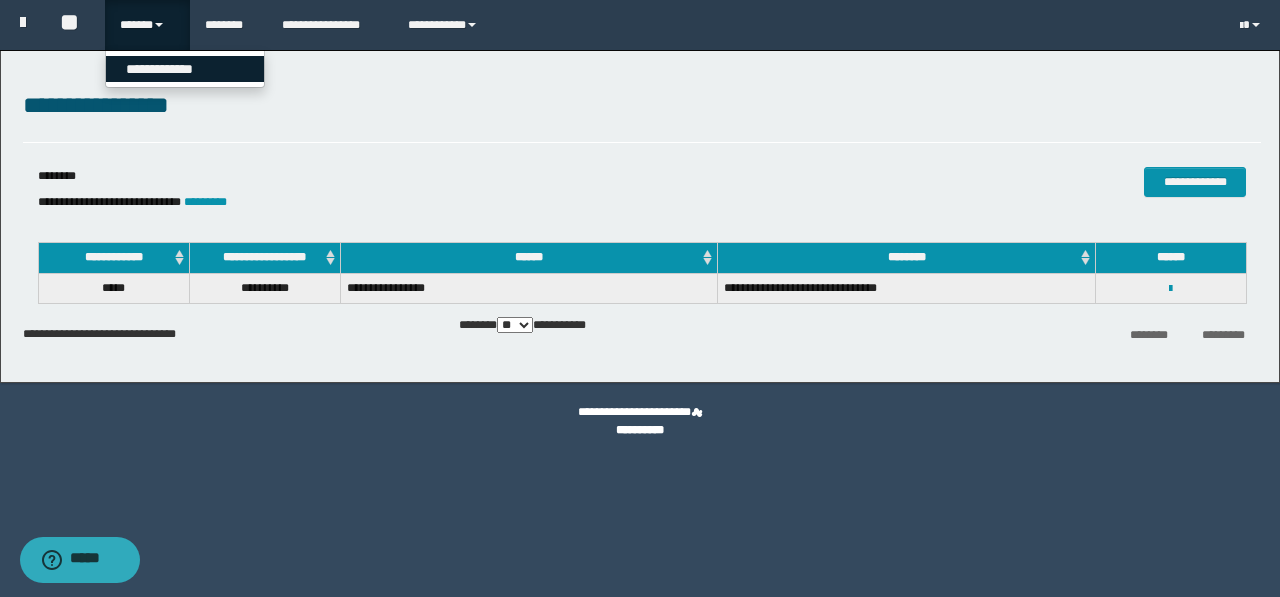 click on "**********" at bounding box center (185, 69) 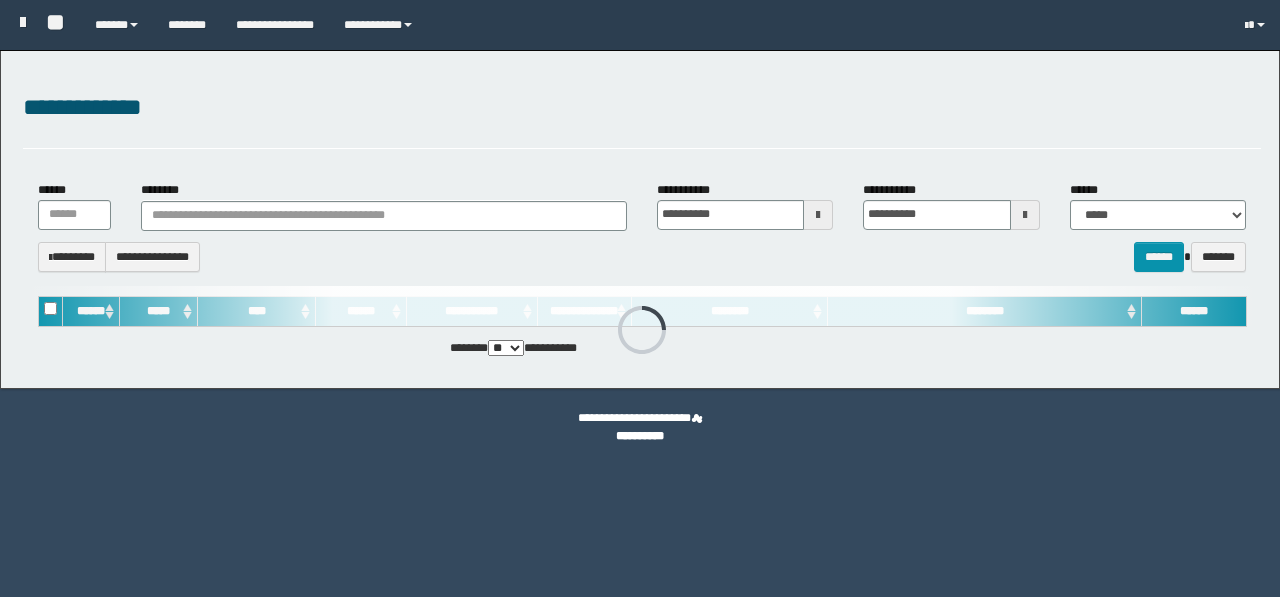 scroll, scrollTop: 0, scrollLeft: 0, axis: both 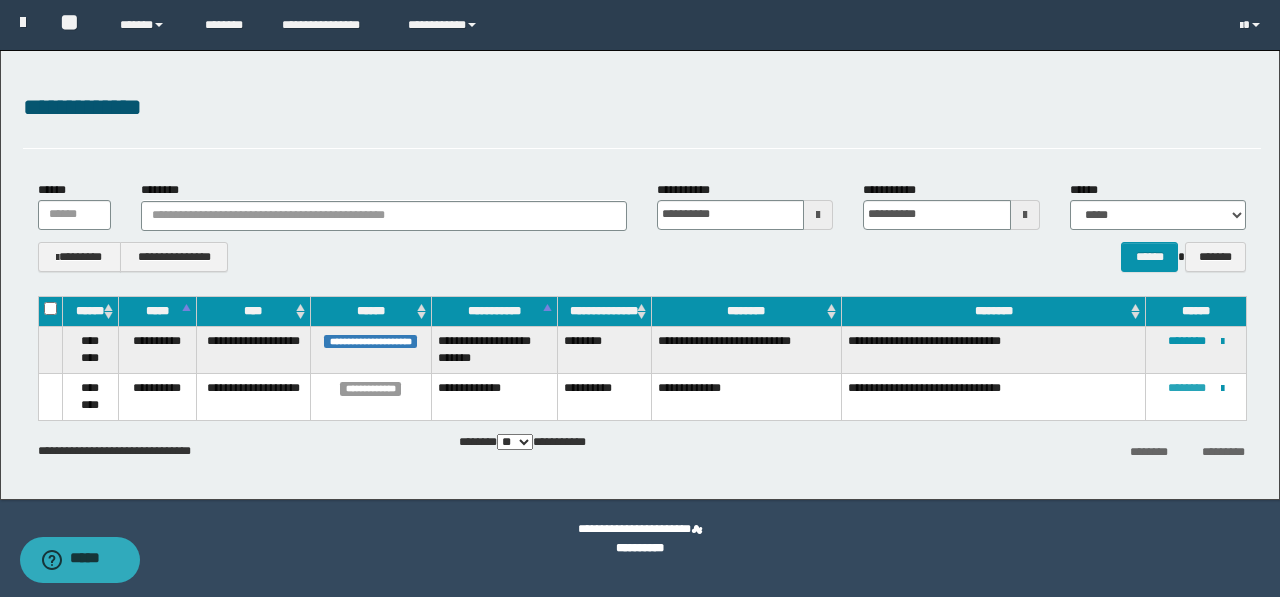 click on "********" at bounding box center (1187, 388) 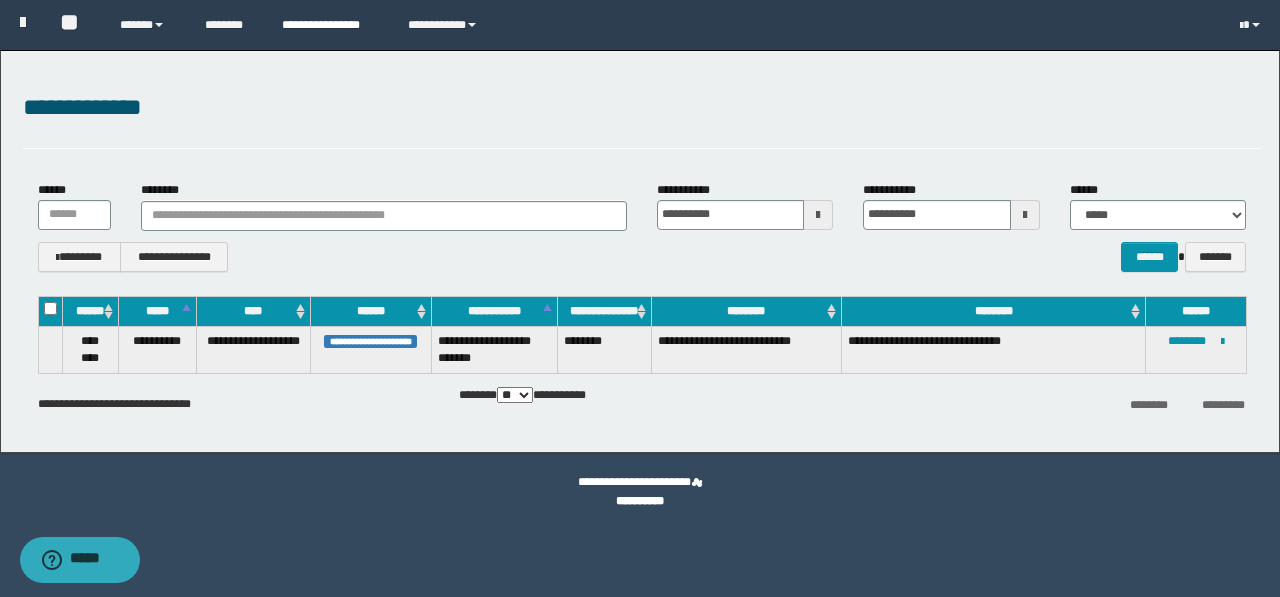click on "**********" at bounding box center (330, 25) 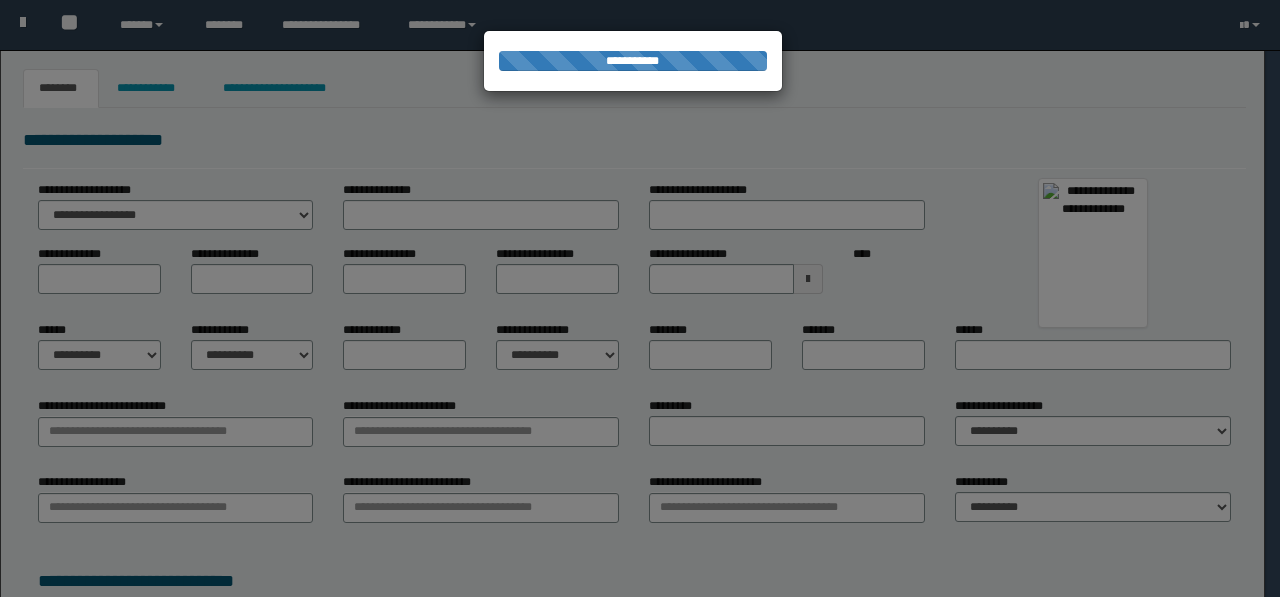 scroll, scrollTop: 0, scrollLeft: 0, axis: both 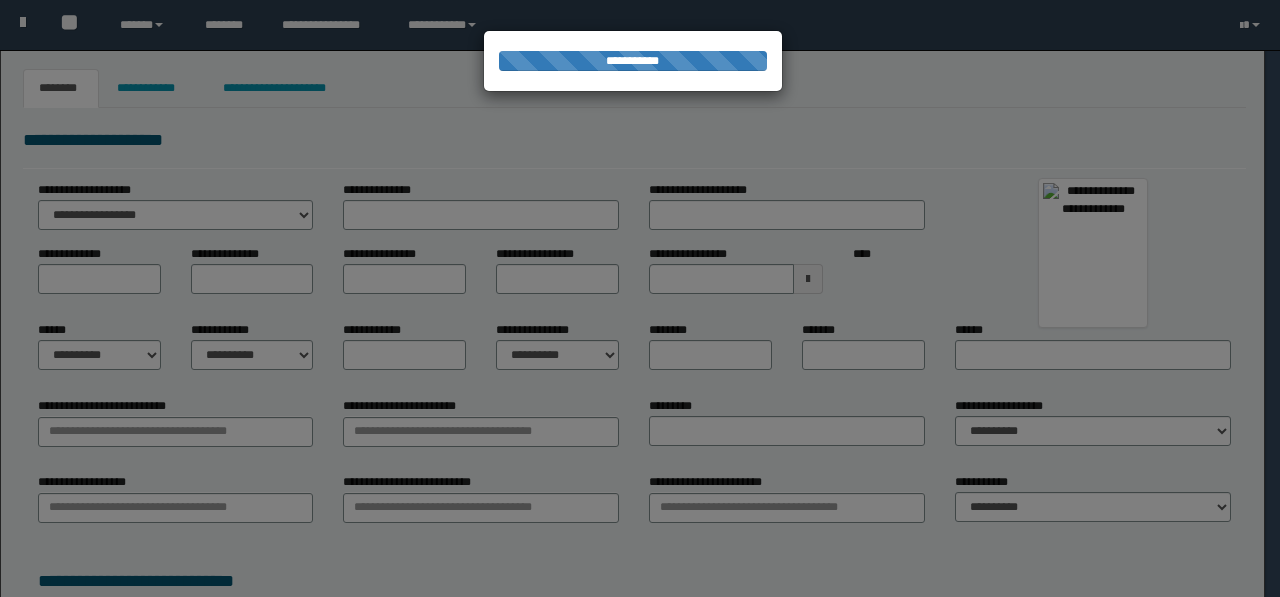 type on "********" 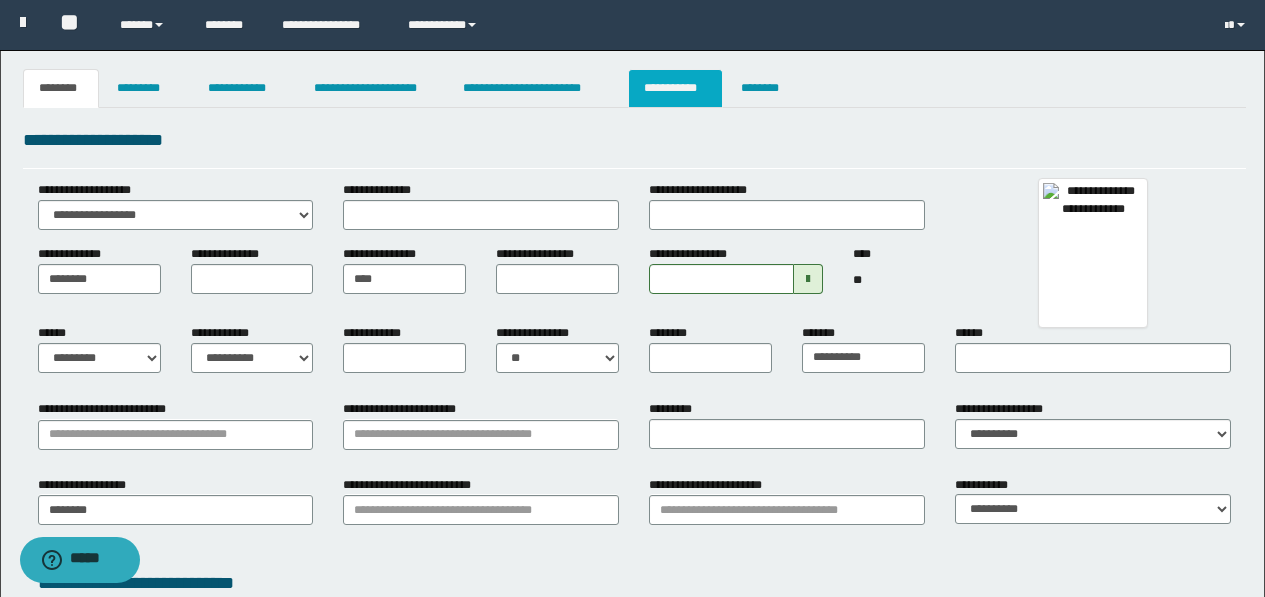 click on "**********" at bounding box center (675, 88) 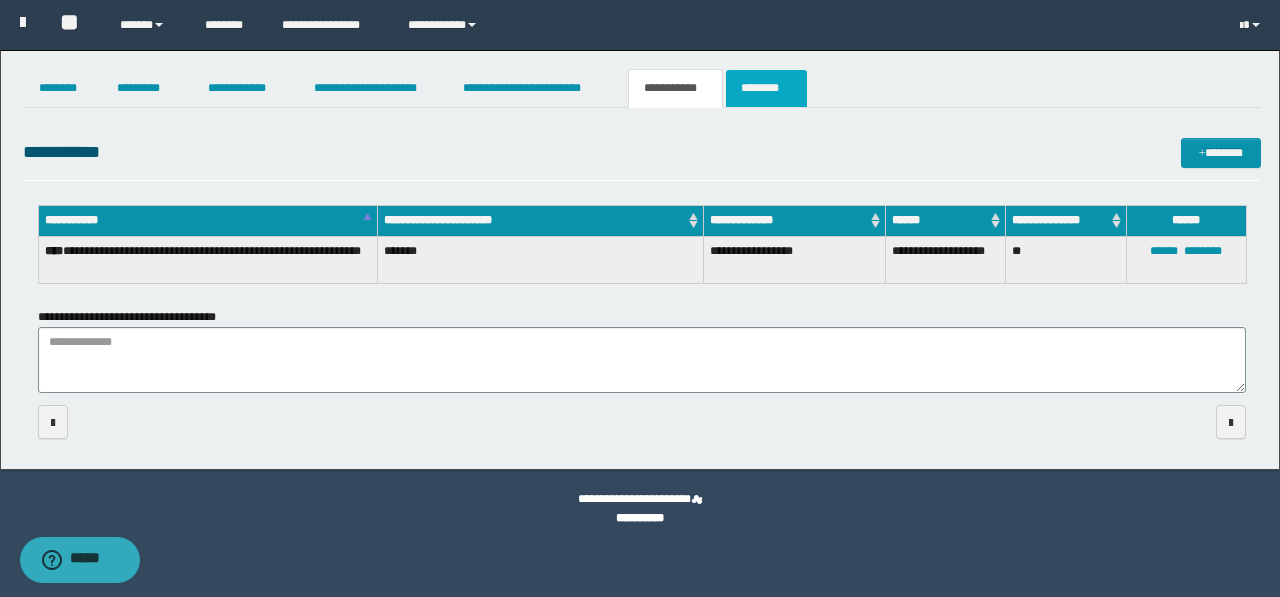click on "********" at bounding box center (766, 88) 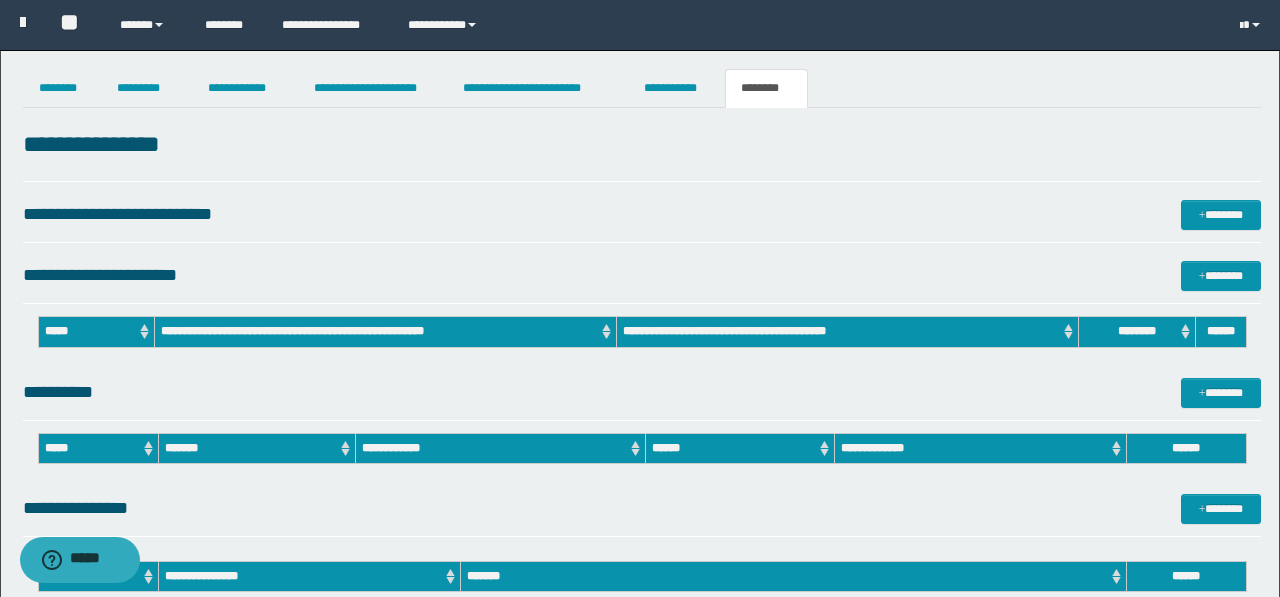 scroll, scrollTop: 0, scrollLeft: 0, axis: both 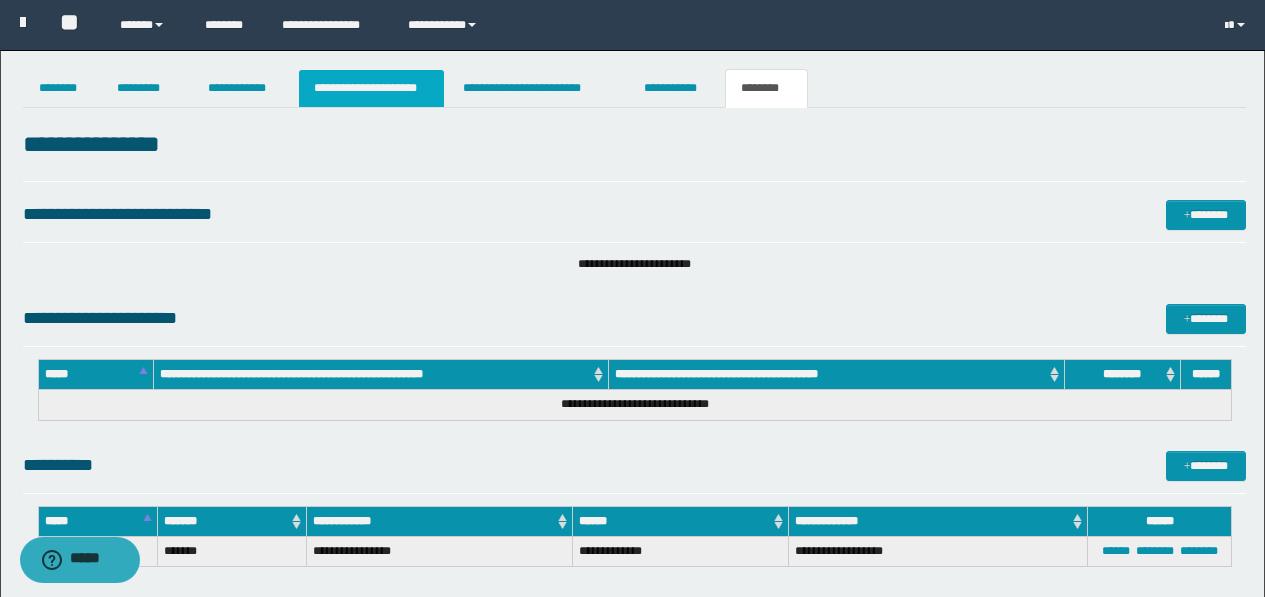 click on "**********" at bounding box center [371, 88] 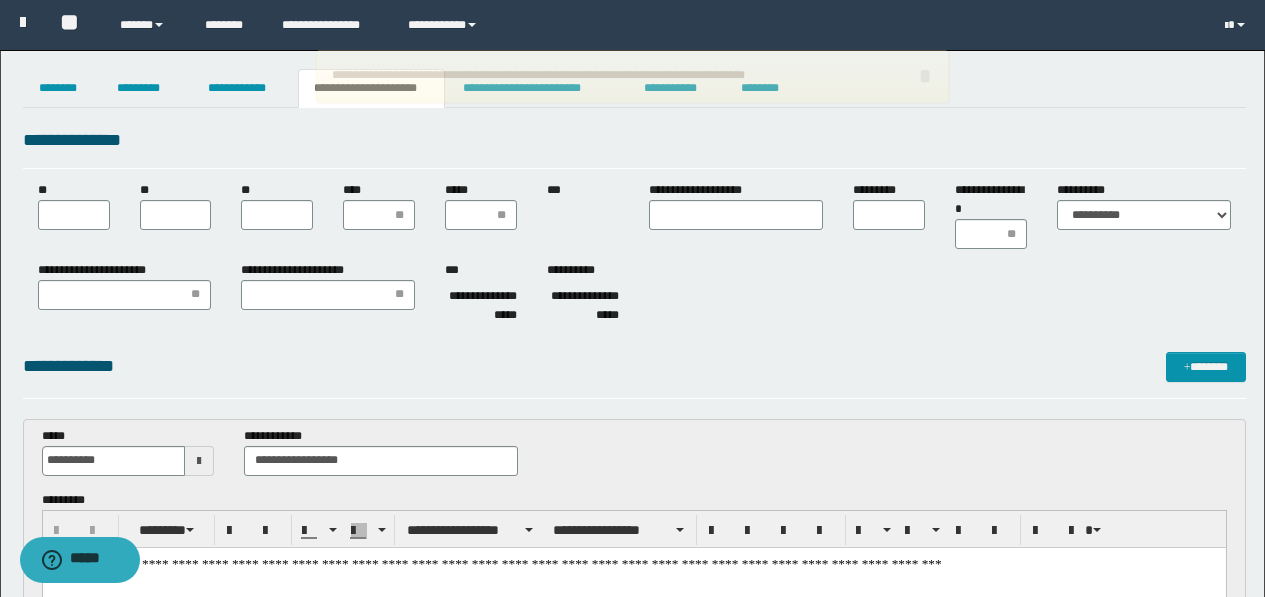 scroll, scrollTop: 0, scrollLeft: 0, axis: both 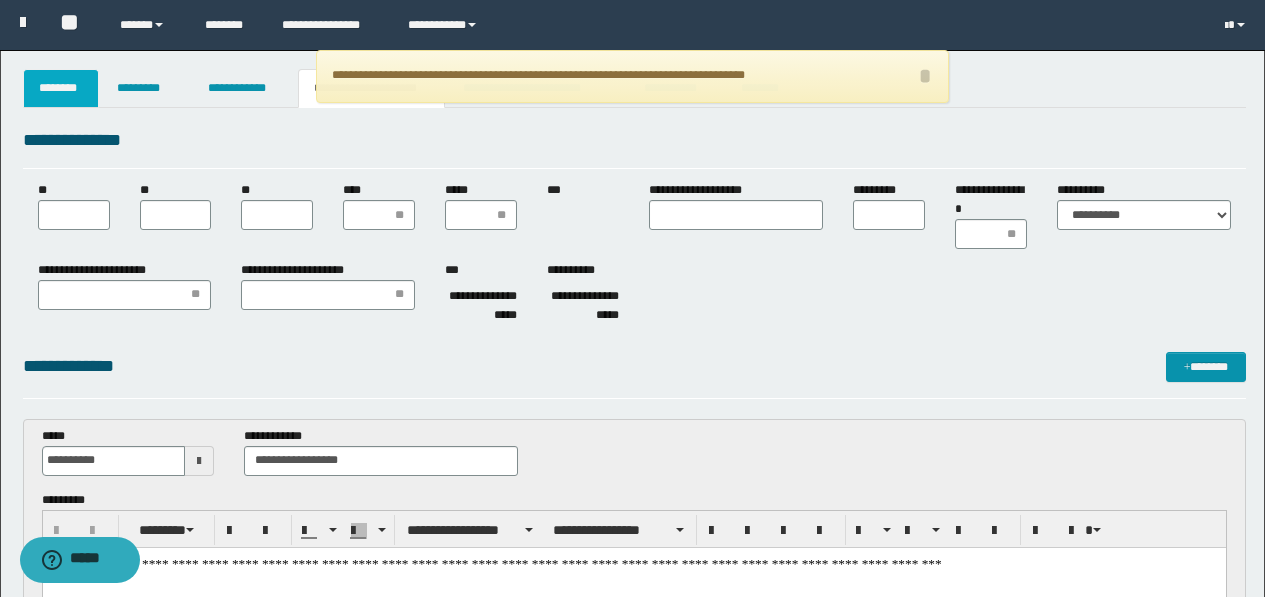 click on "********" at bounding box center [61, 88] 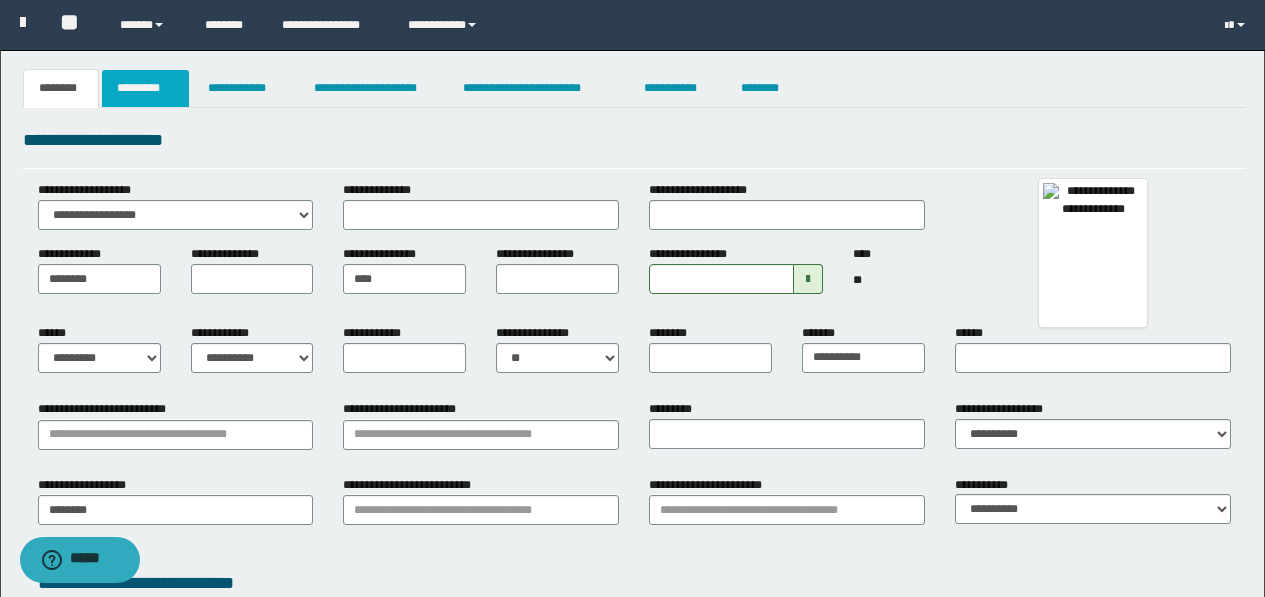 click on "*********" at bounding box center (145, 88) 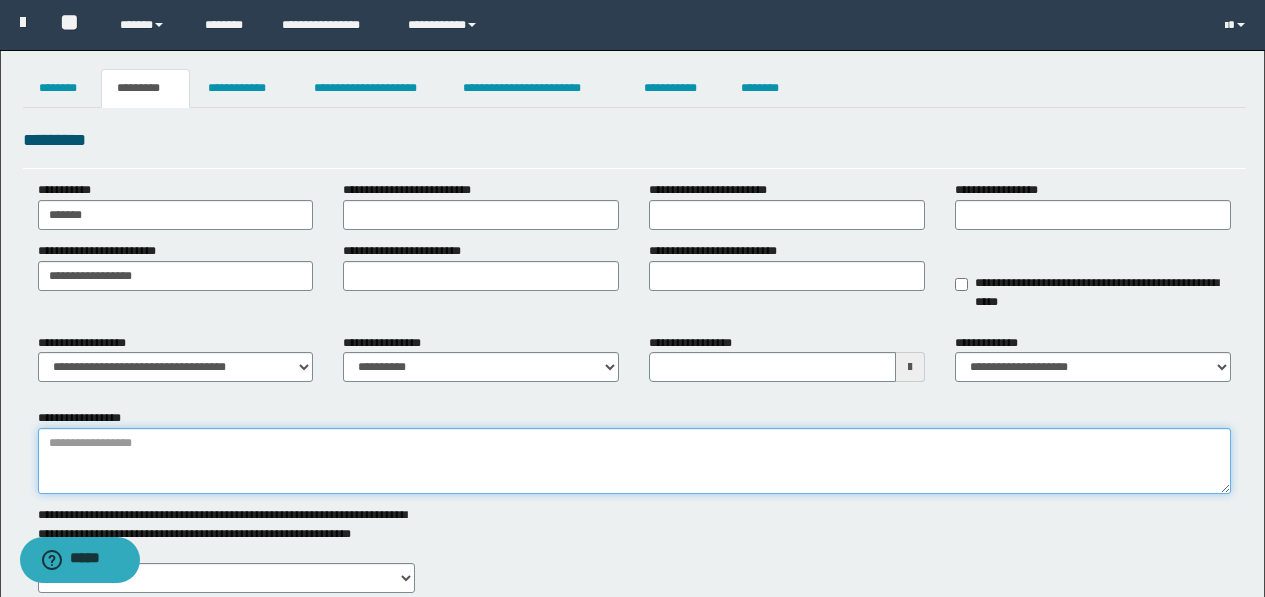 click on "**********" at bounding box center [634, 461] 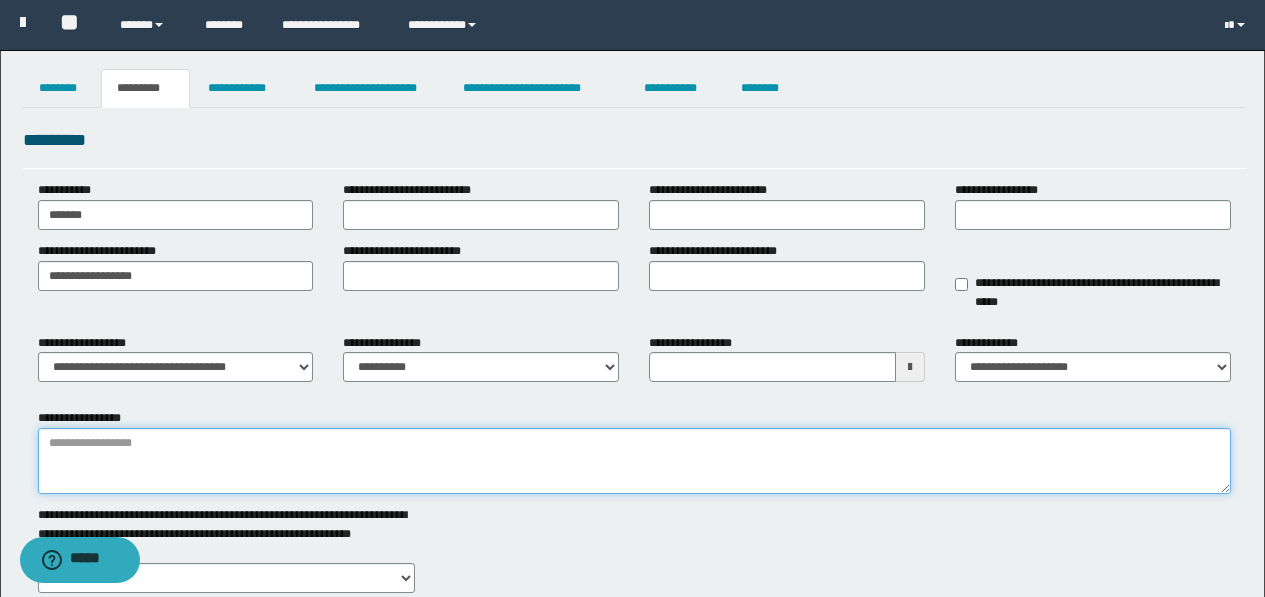 paste on "**********" 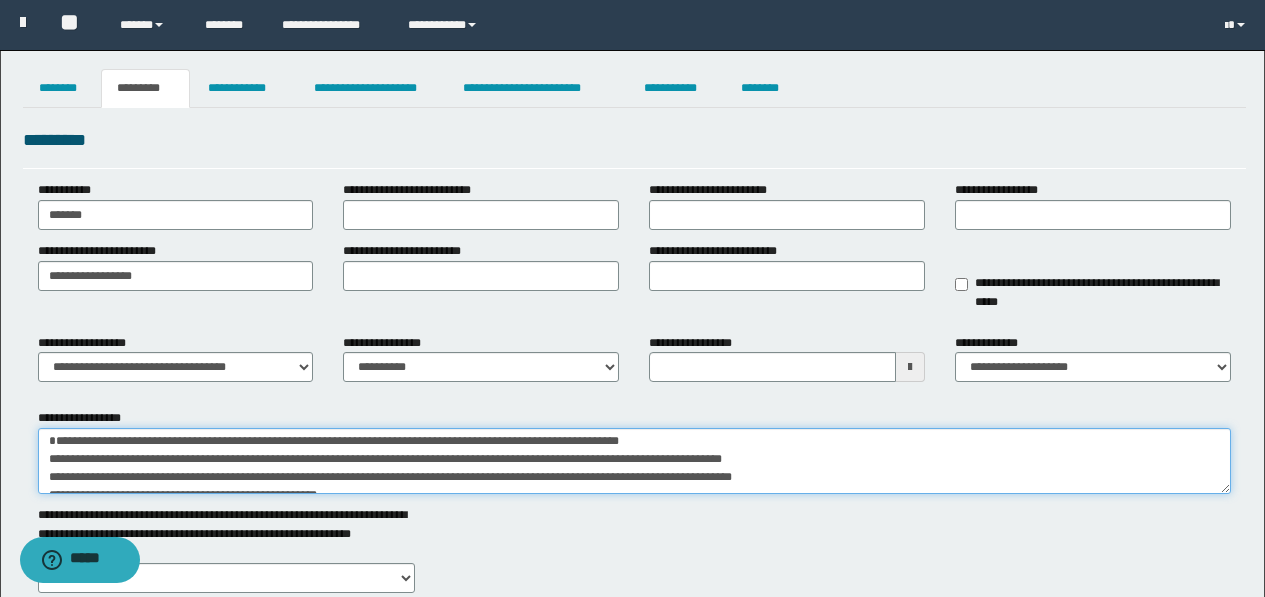 scroll, scrollTop: 0, scrollLeft: 0, axis: both 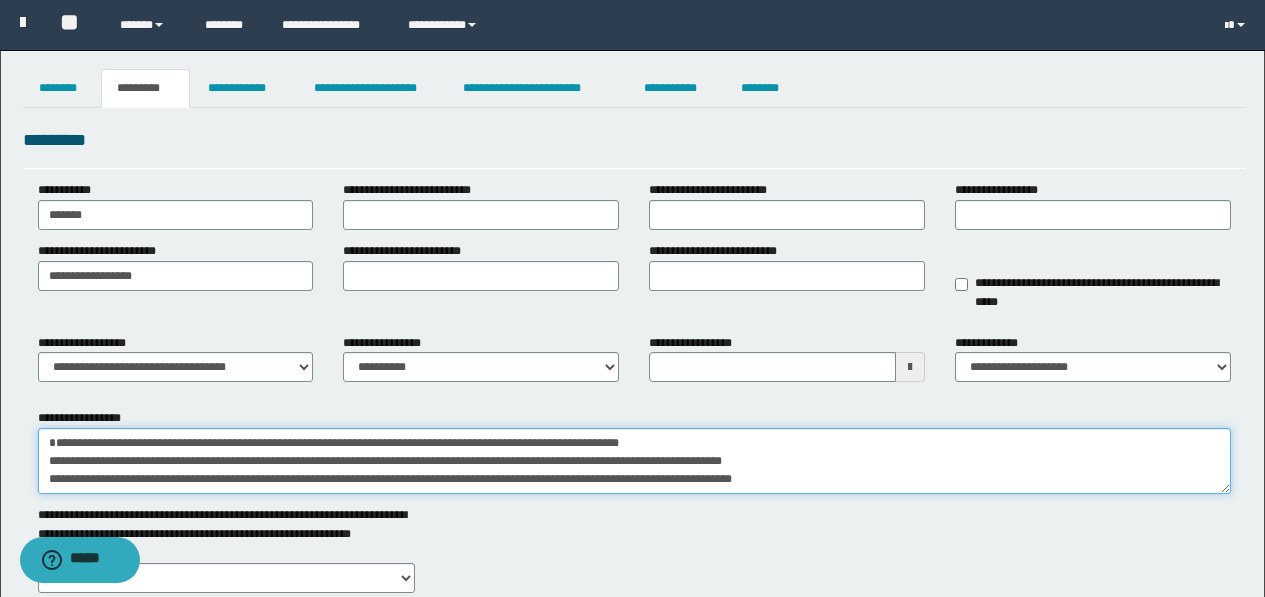 click on "**********" at bounding box center [634, 461] 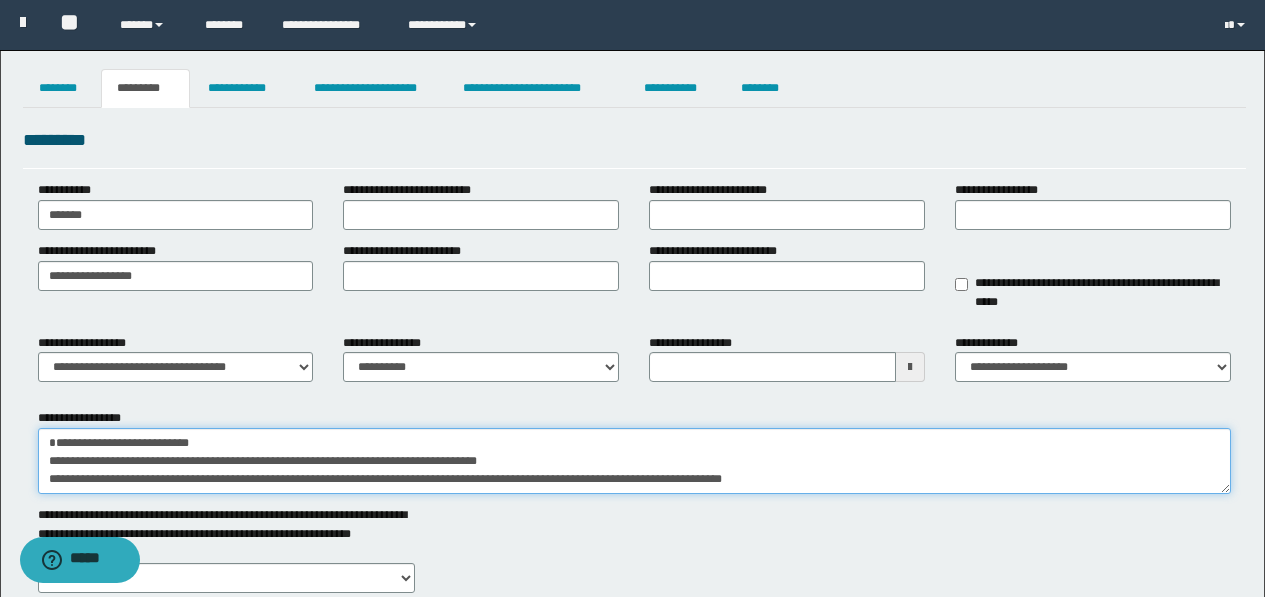 click on "**********" at bounding box center [634, 461] 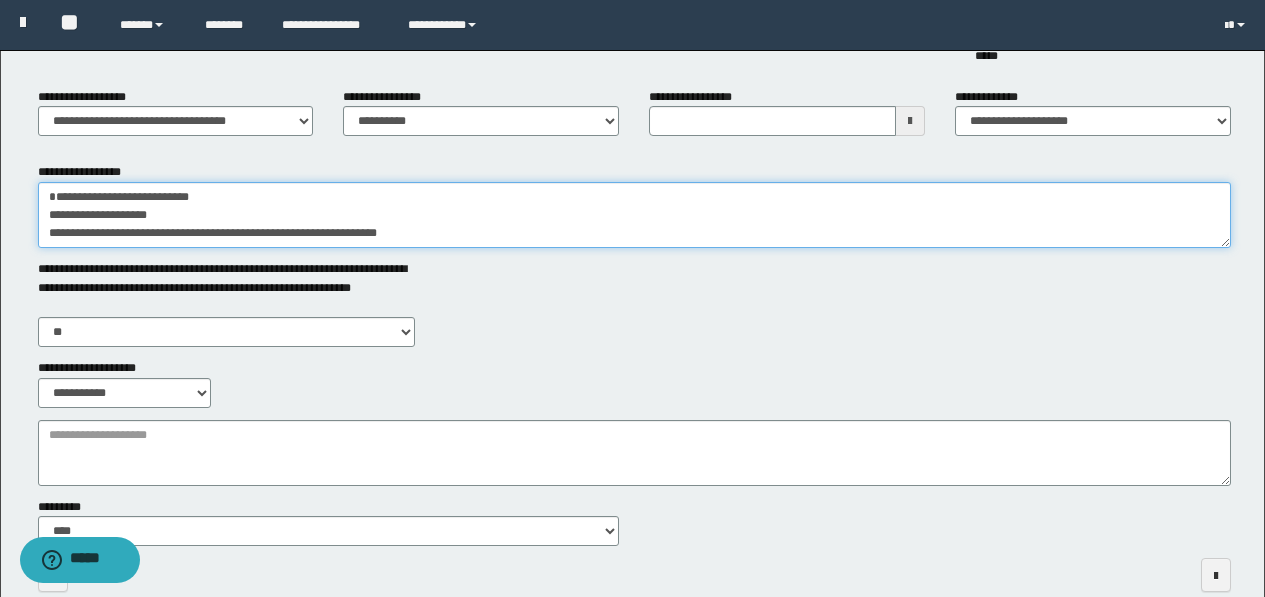 scroll, scrollTop: 350, scrollLeft: 0, axis: vertical 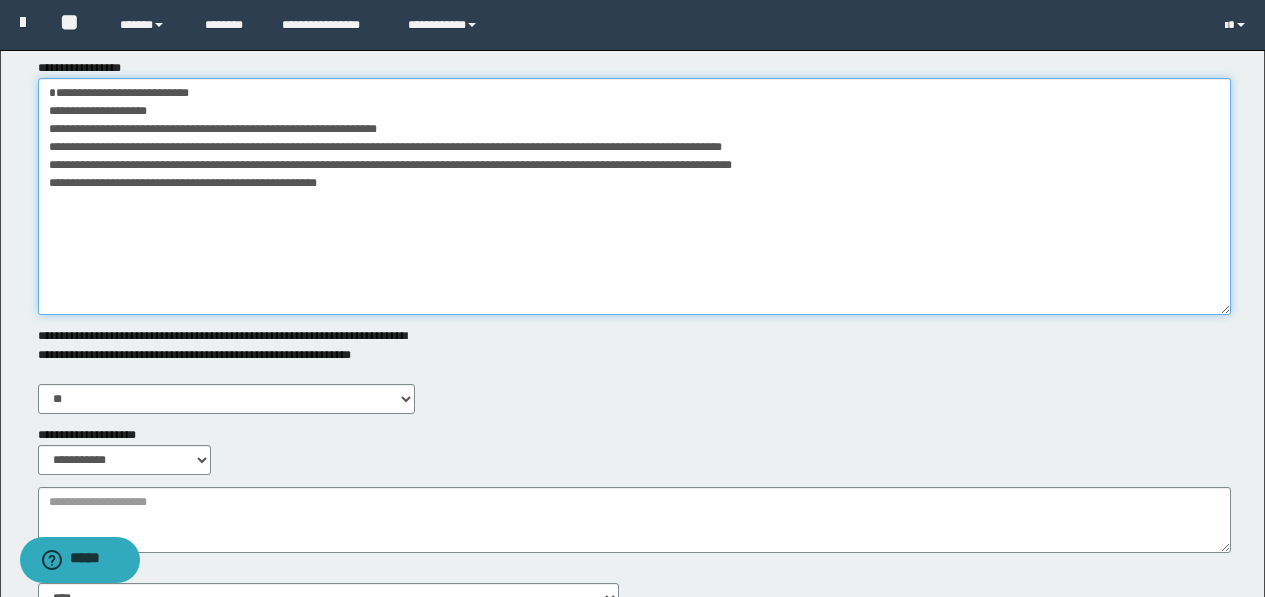 drag, startPoint x: 1222, startPoint y: 135, endPoint x: 1240, endPoint y: 306, distance: 171.94476 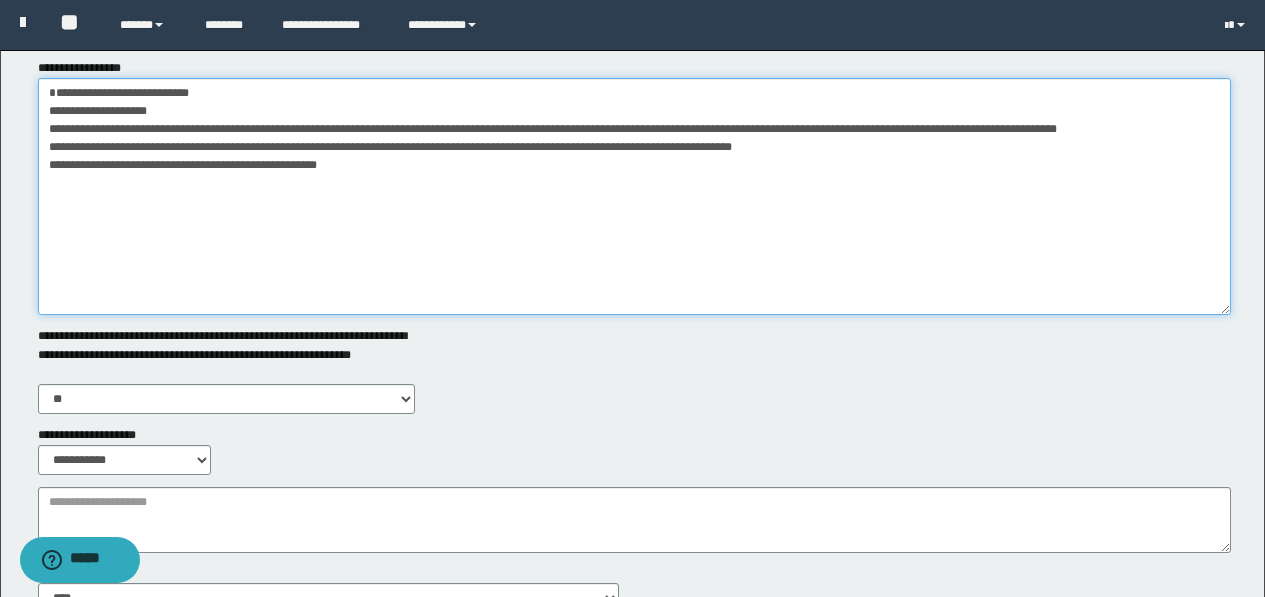 click on "**********" at bounding box center [634, 196] 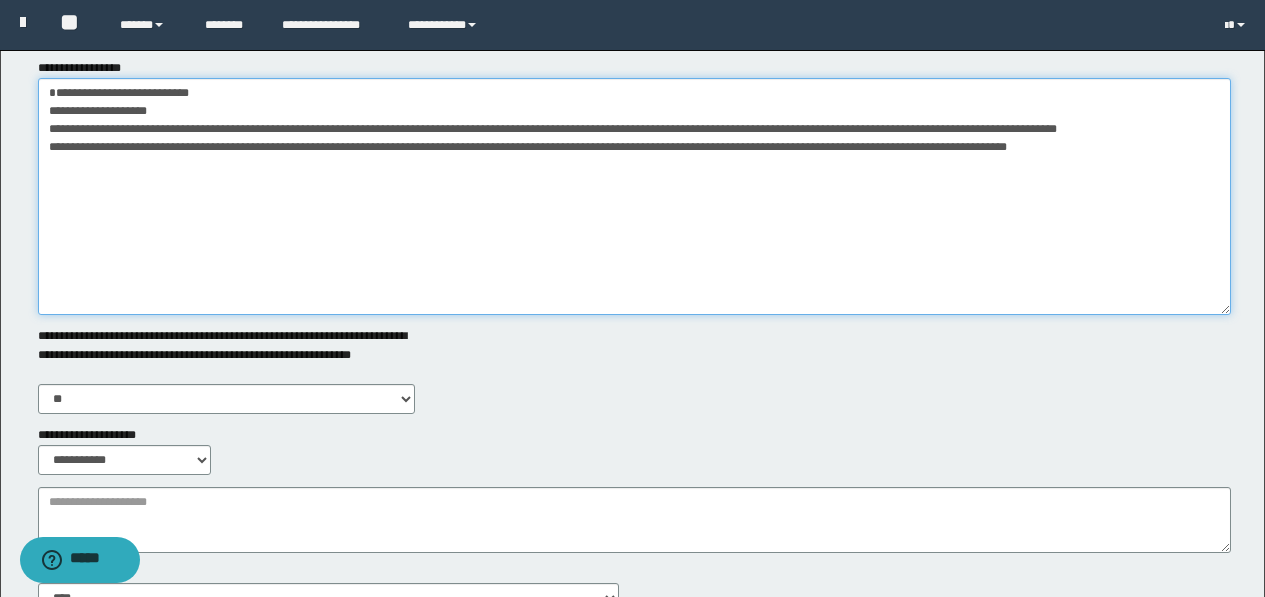 click on "**********" at bounding box center [634, 196] 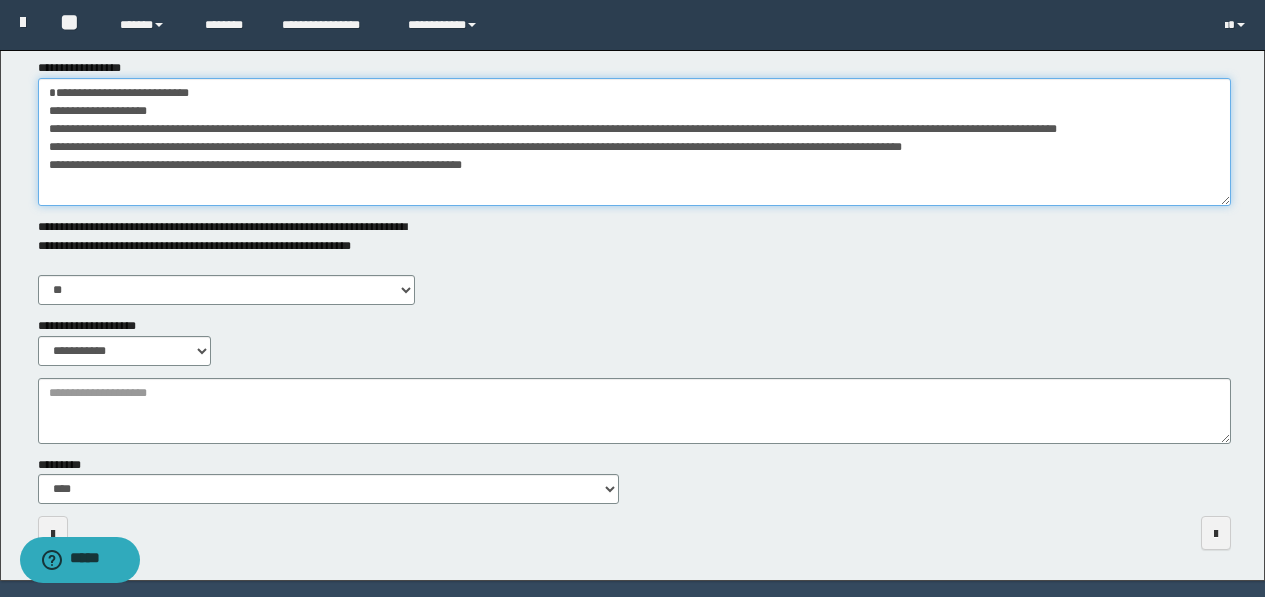drag, startPoint x: 1221, startPoint y: 312, endPoint x: 1235, endPoint y: 201, distance: 111.8794 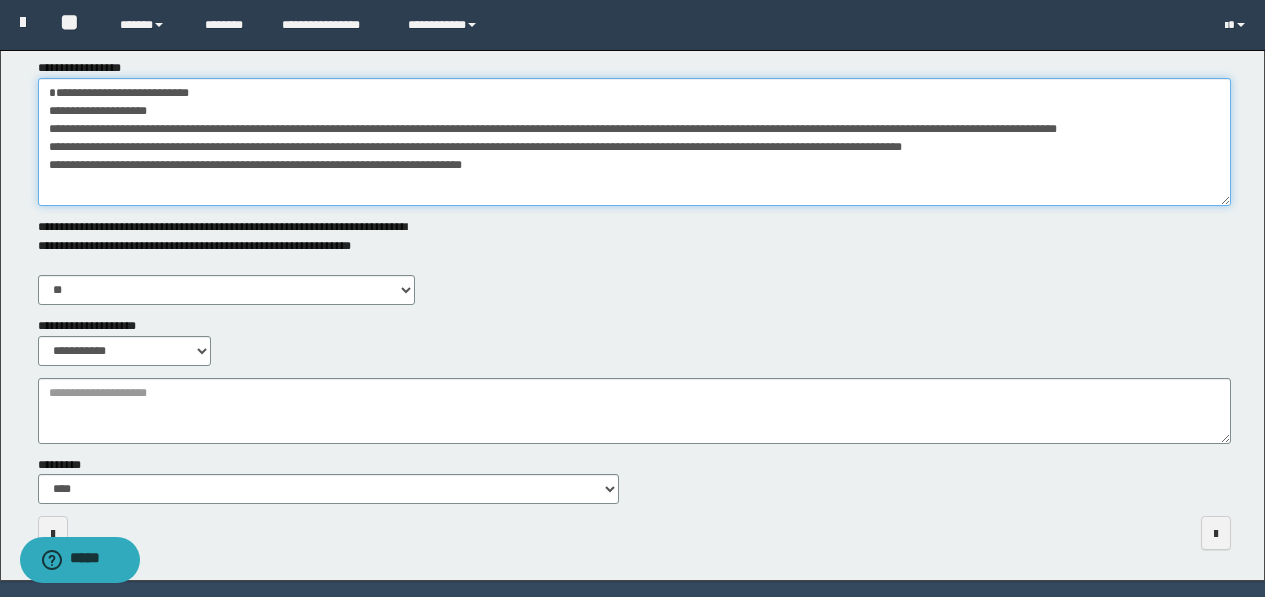 click on "**********" at bounding box center [634, 132] 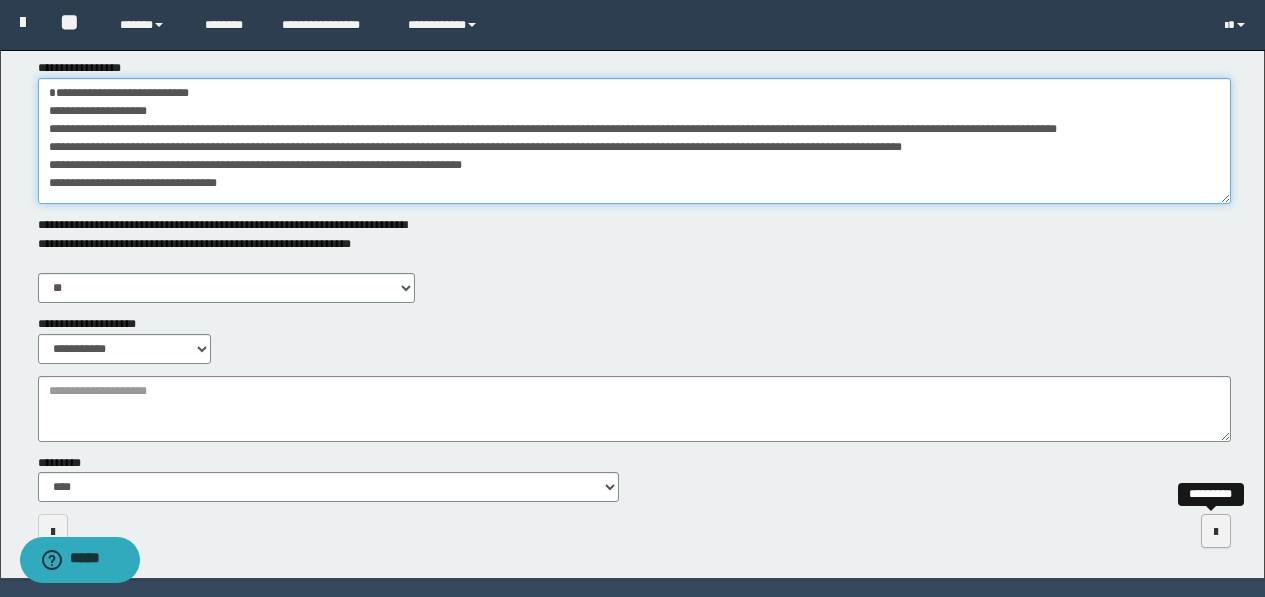 type on "**********" 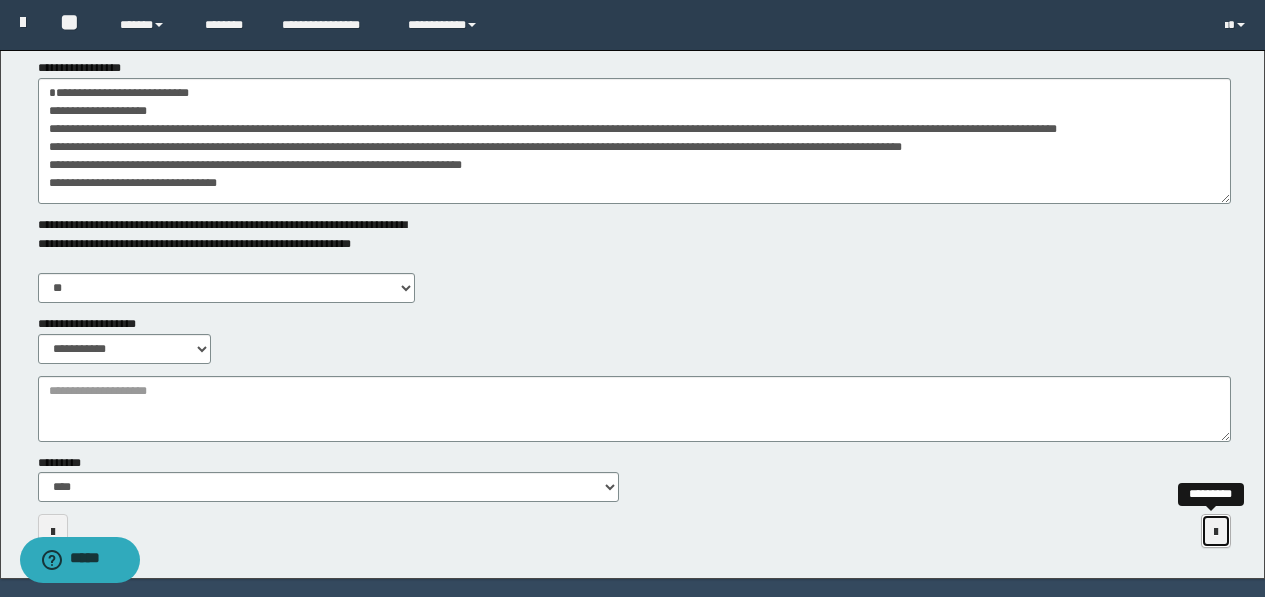 click at bounding box center [1216, 532] 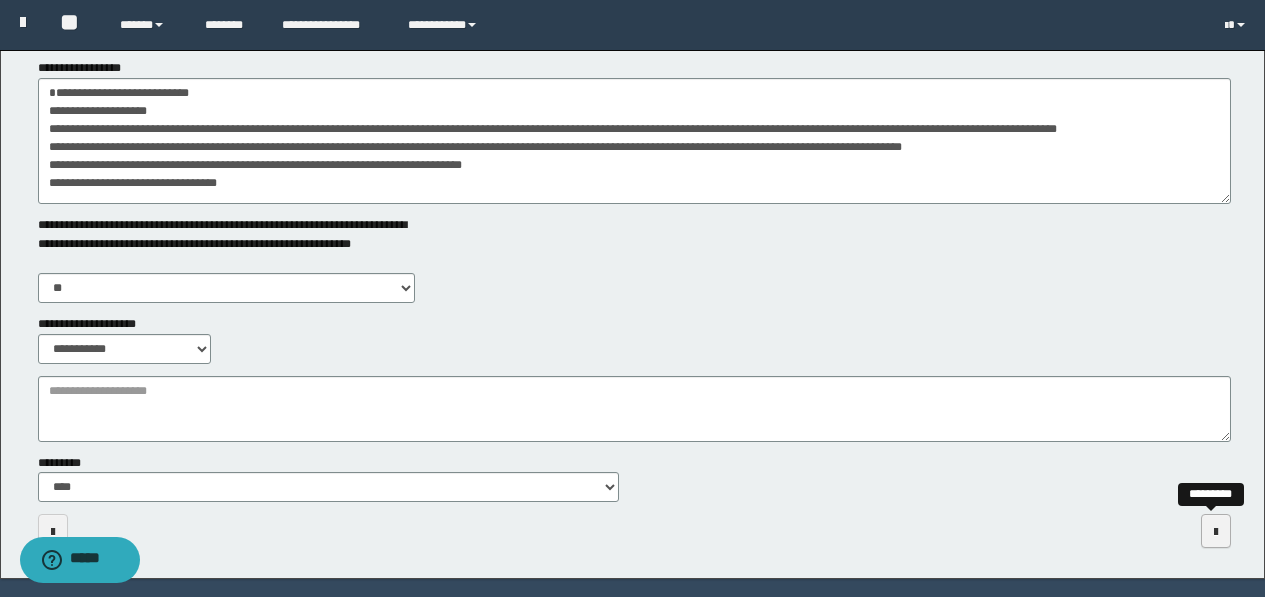 scroll, scrollTop: 0, scrollLeft: 0, axis: both 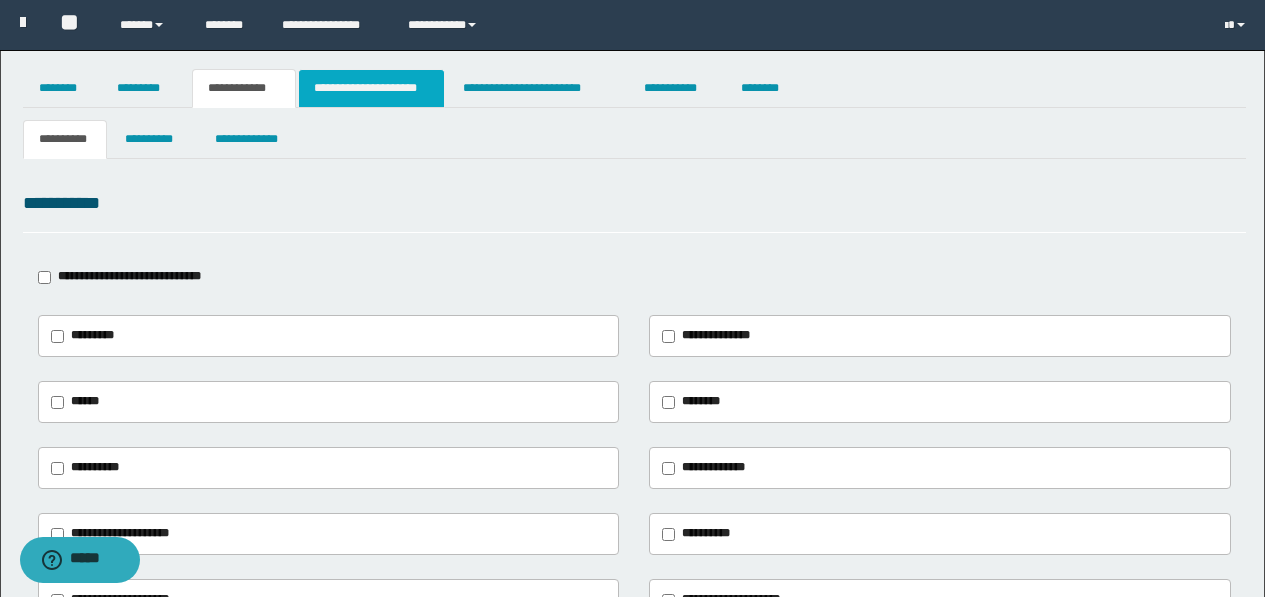 drag, startPoint x: 356, startPoint y: 132, endPoint x: 355, endPoint y: 97, distance: 35.014282 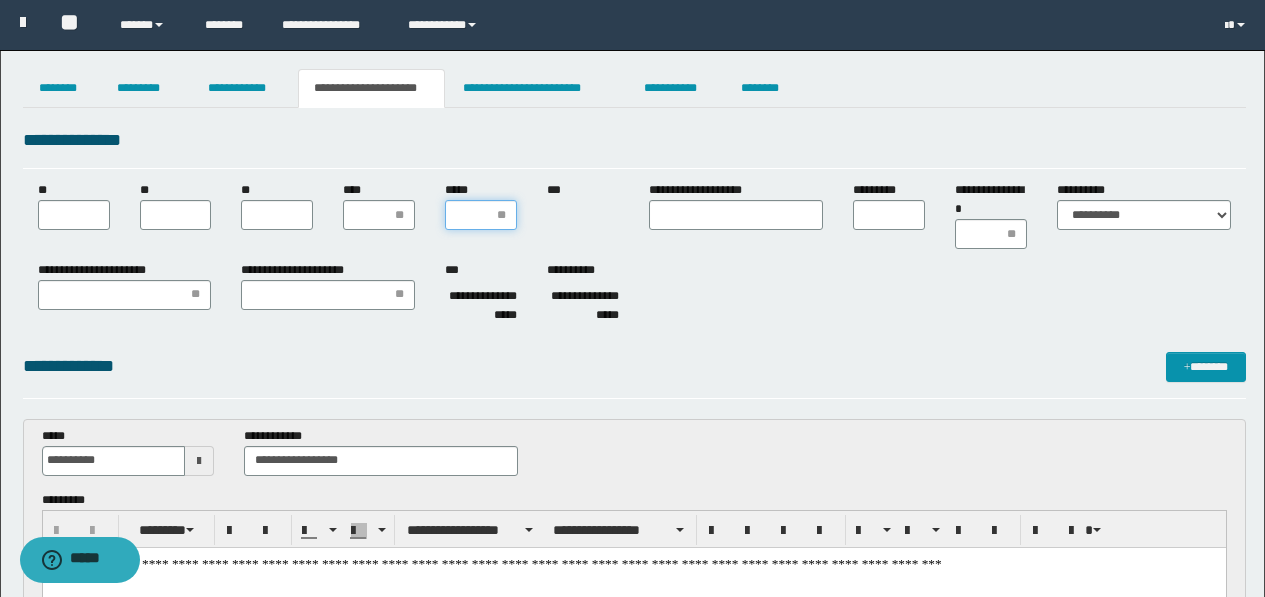 click on "*****" at bounding box center [481, 215] 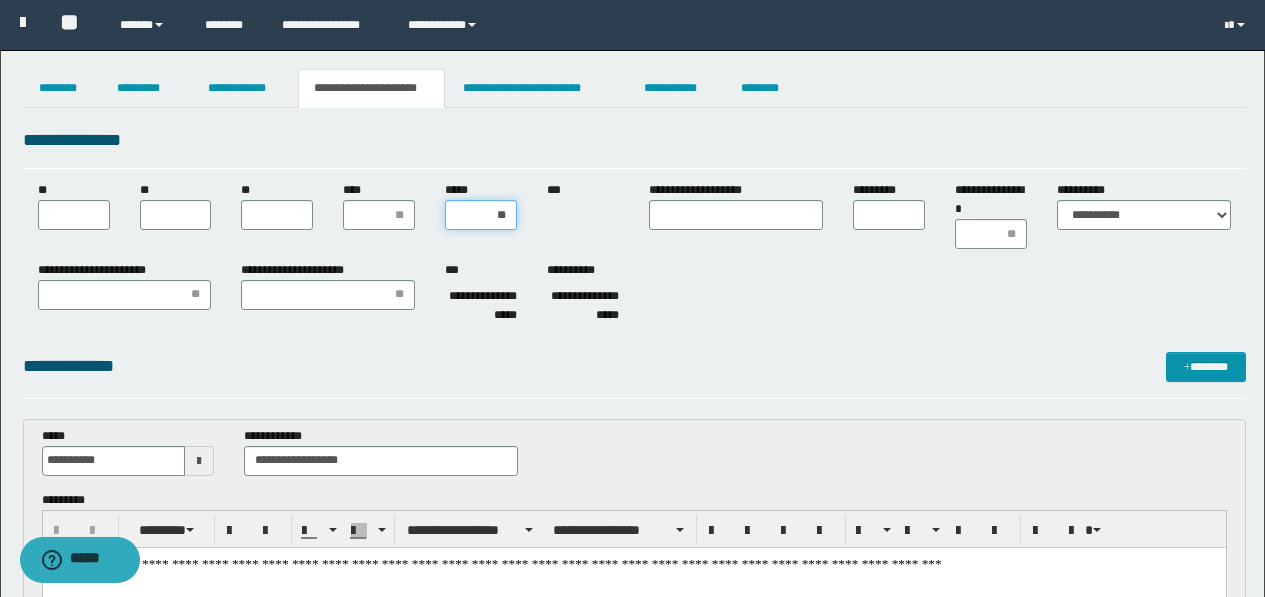 type on "***" 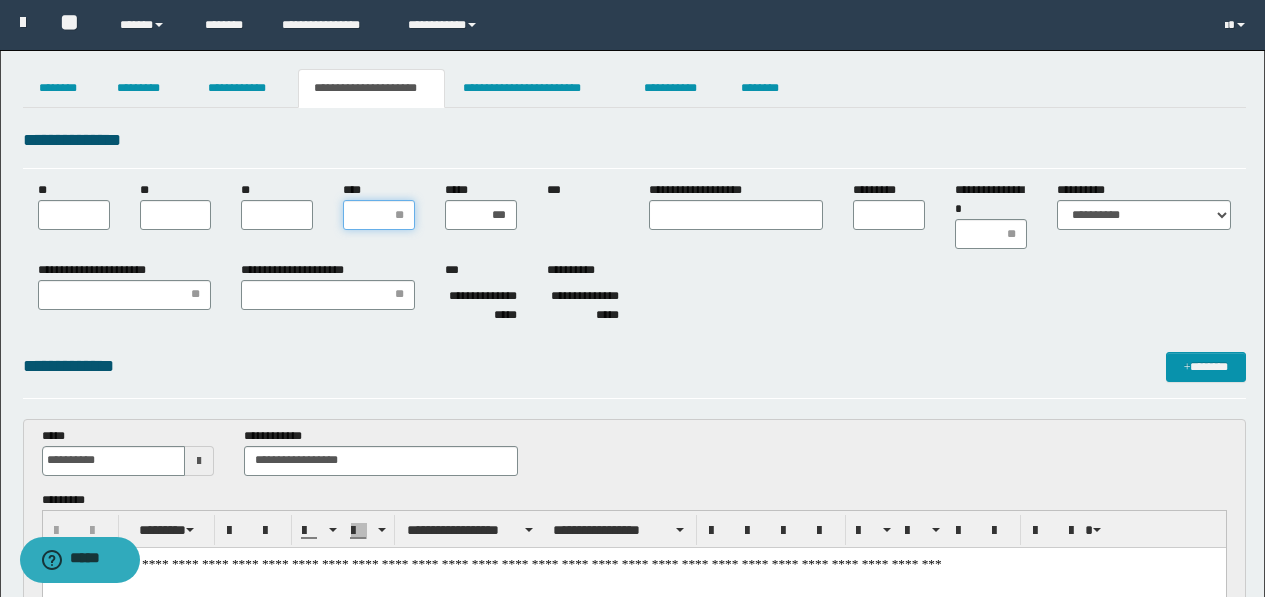click on "****" at bounding box center (379, 215) 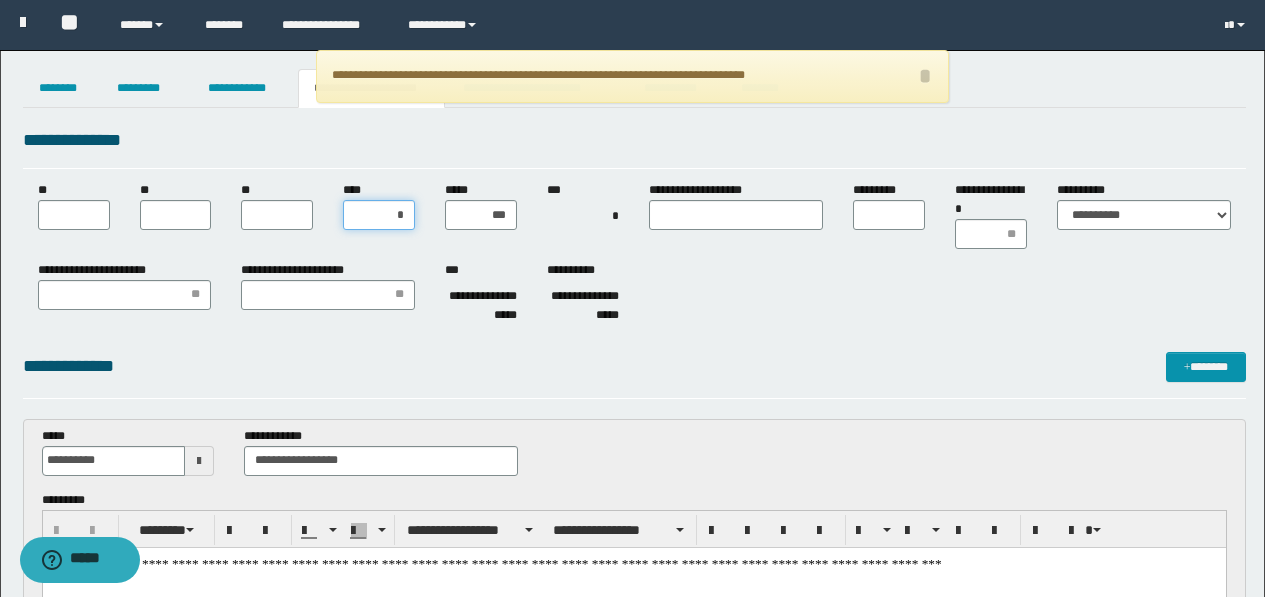 type on "**" 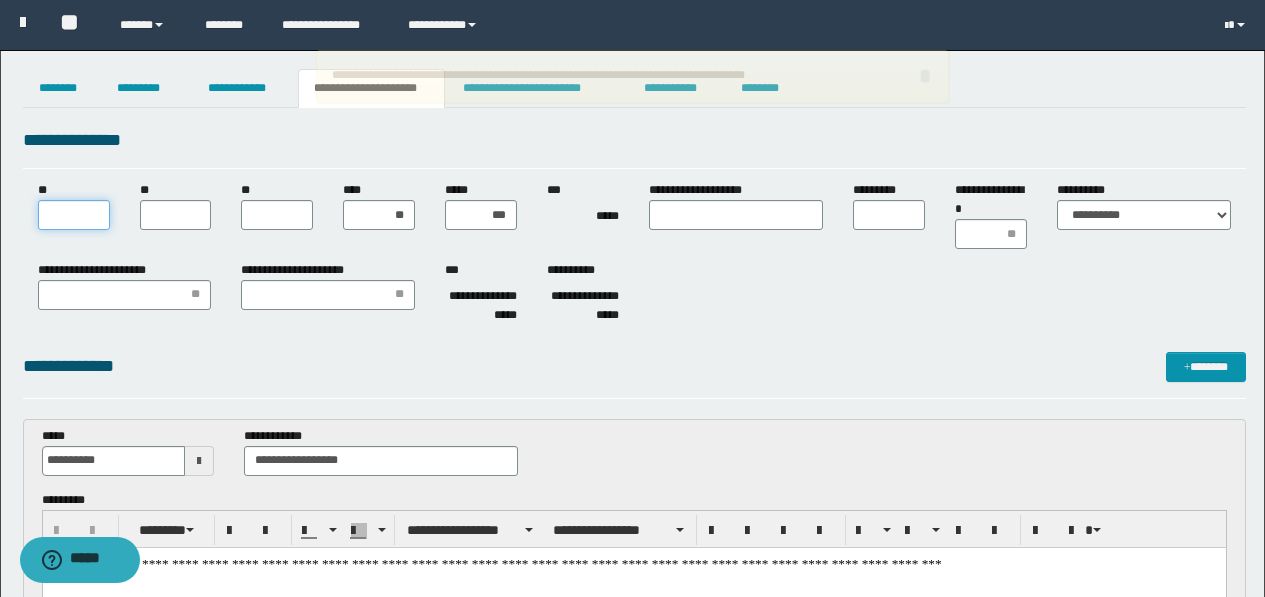 click on "**" at bounding box center (74, 215) 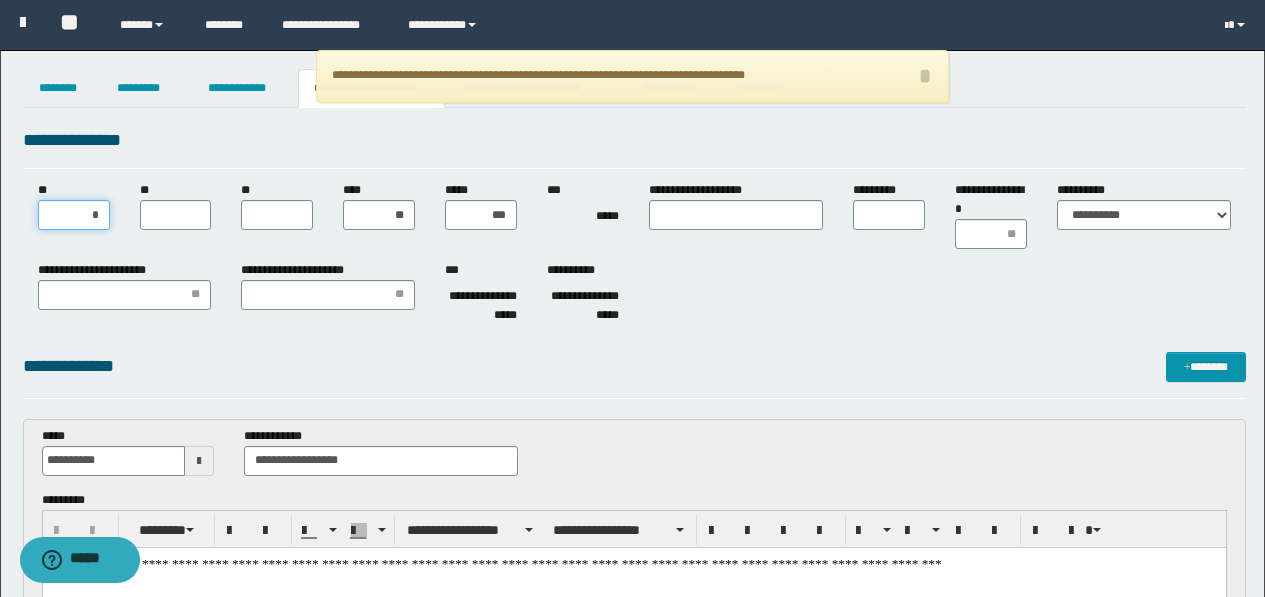 type on "**" 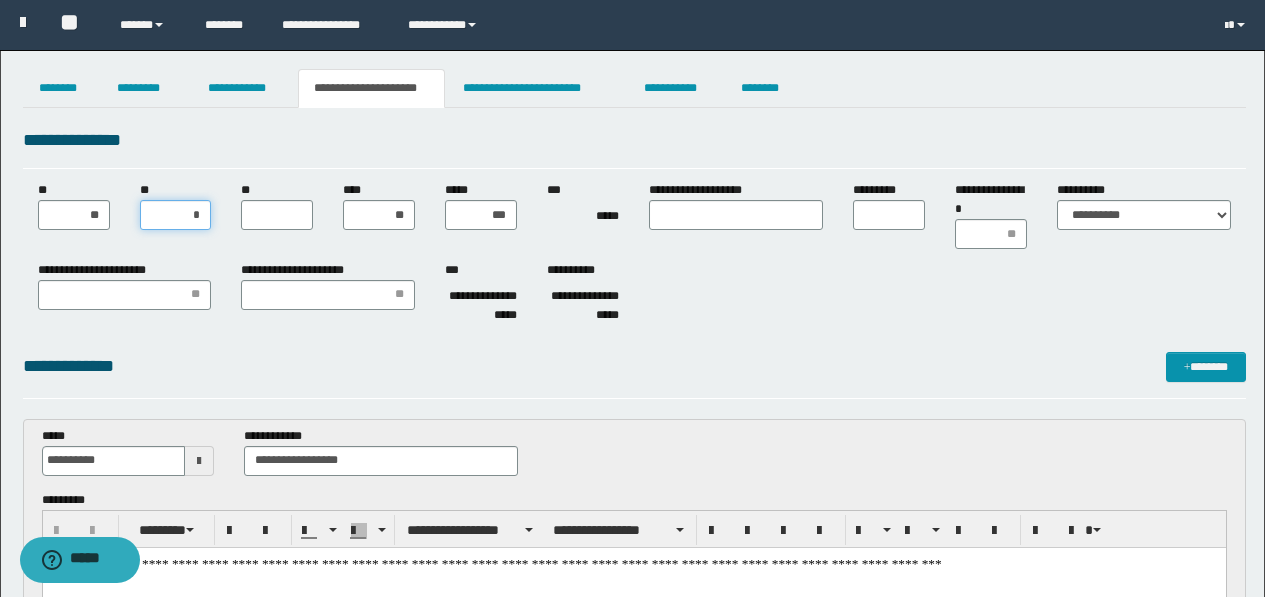 type on "**" 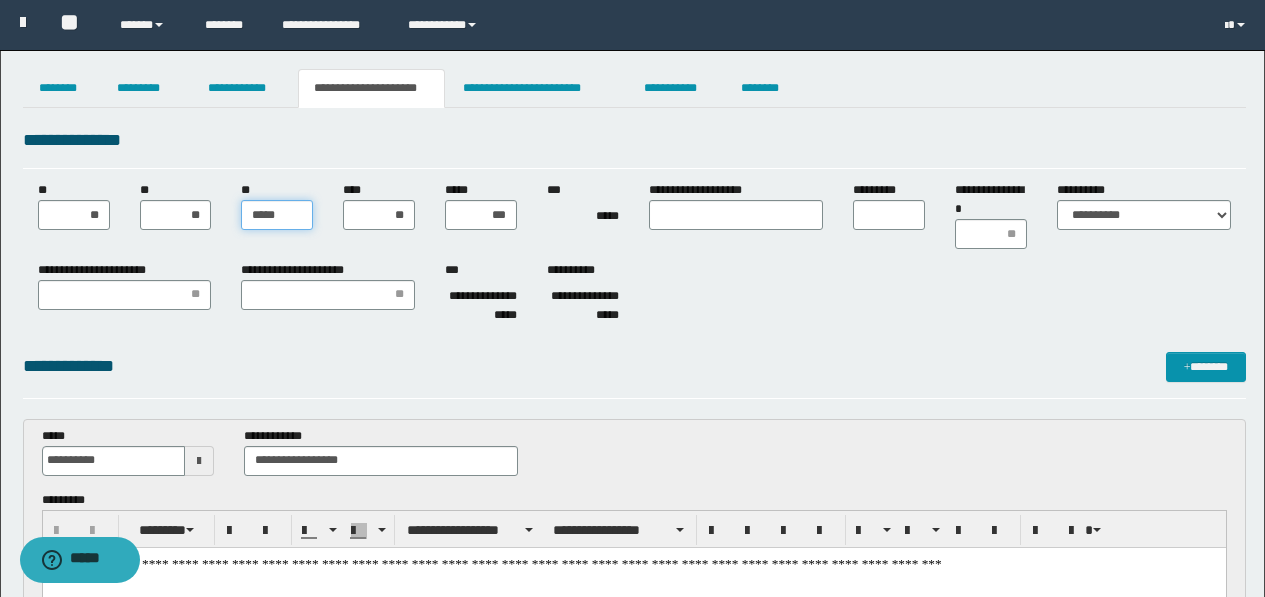type on "******" 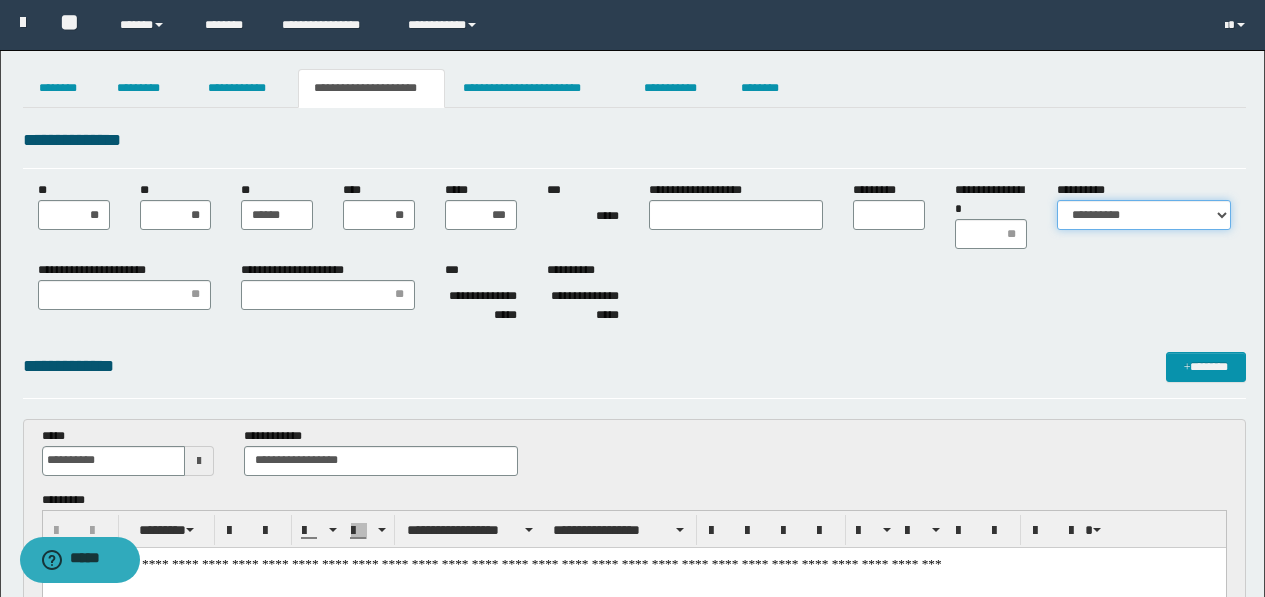click on "**********" at bounding box center (1144, 215) 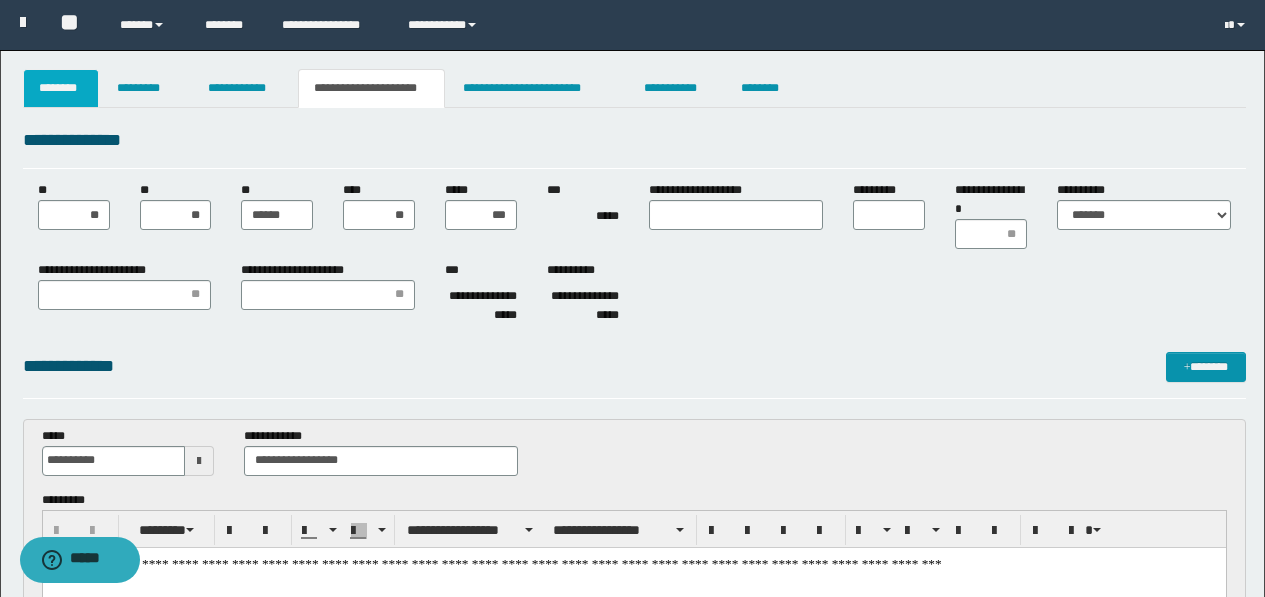 click on "********" at bounding box center (61, 88) 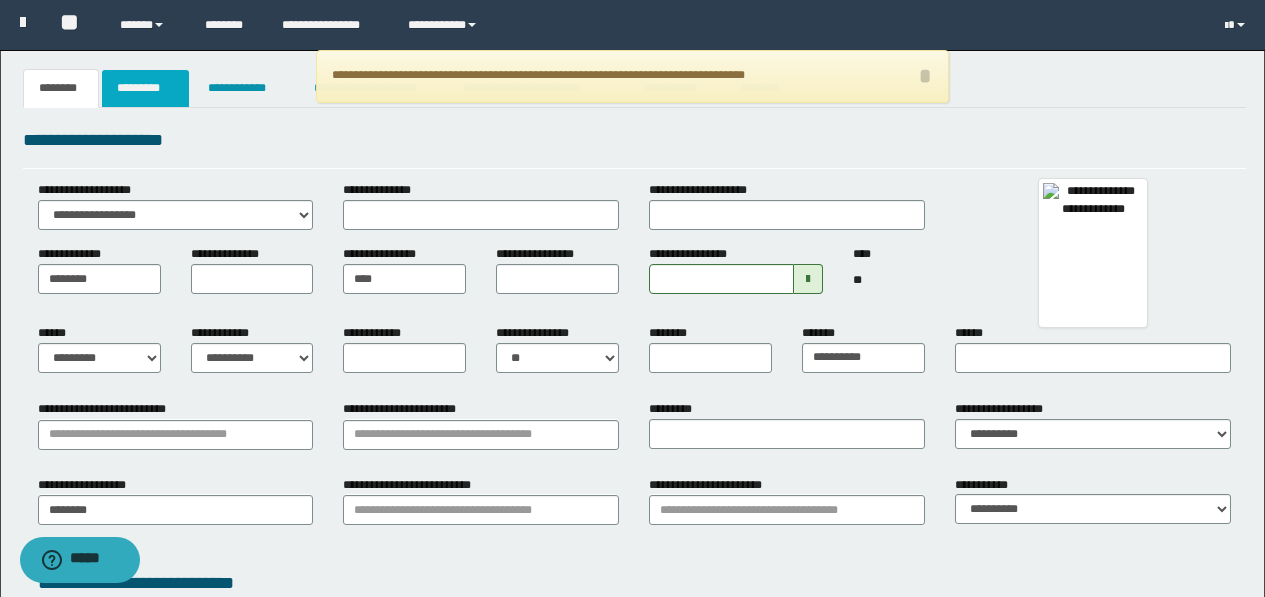 click on "*********" at bounding box center [145, 88] 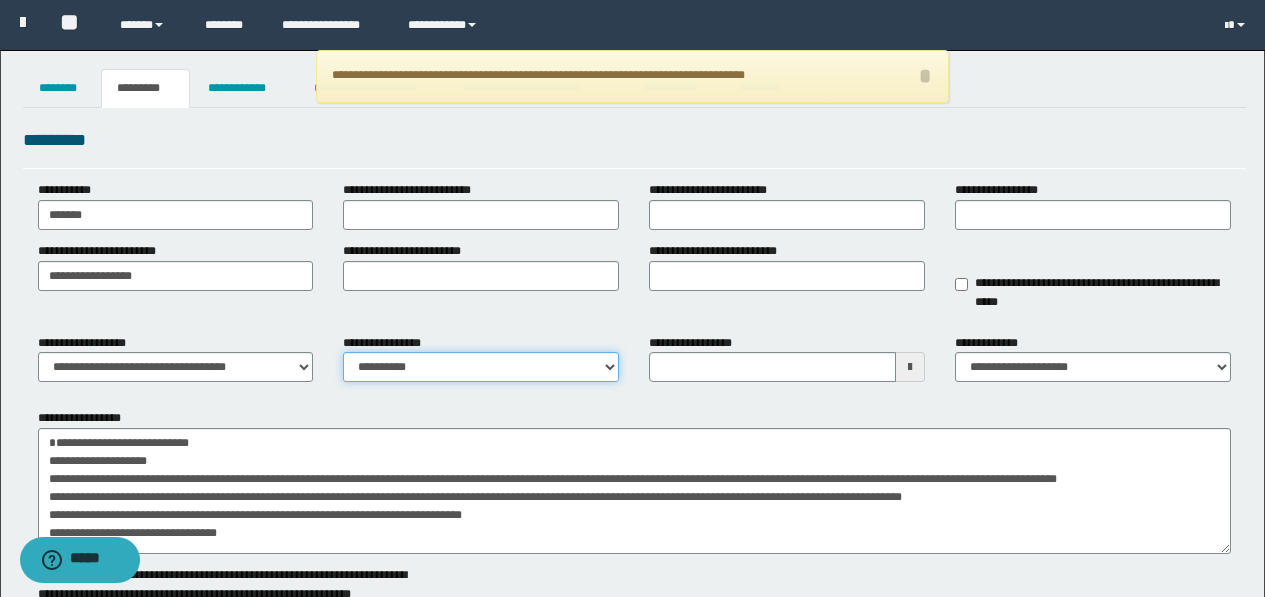 click on "**********" at bounding box center (481, 367) 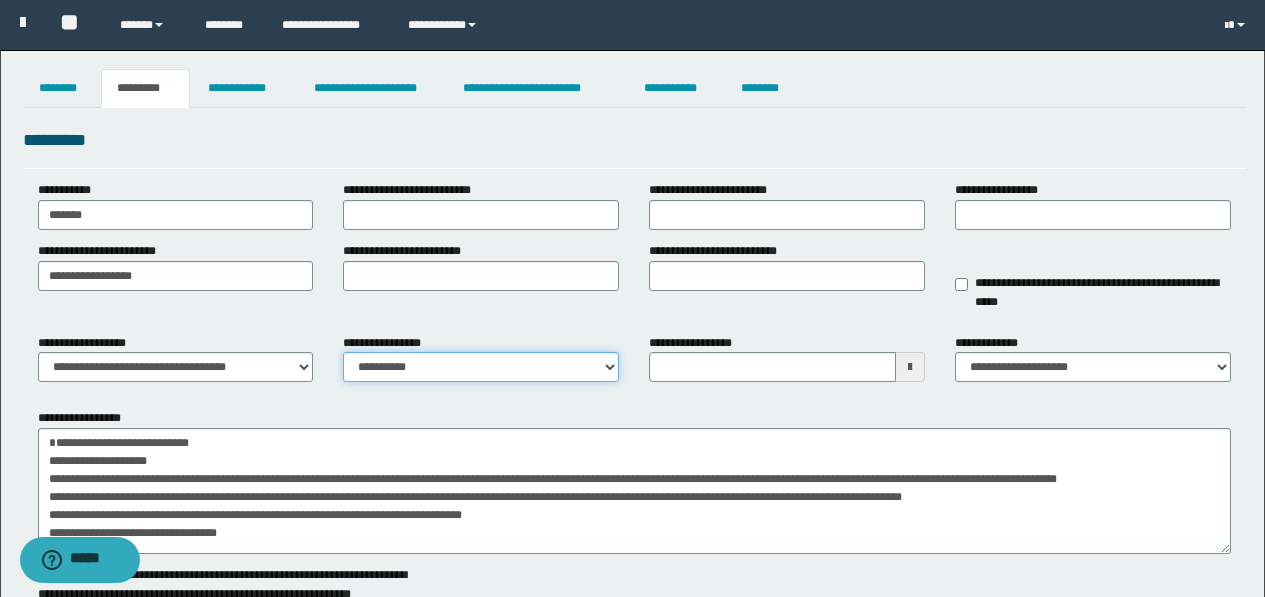 select on "****" 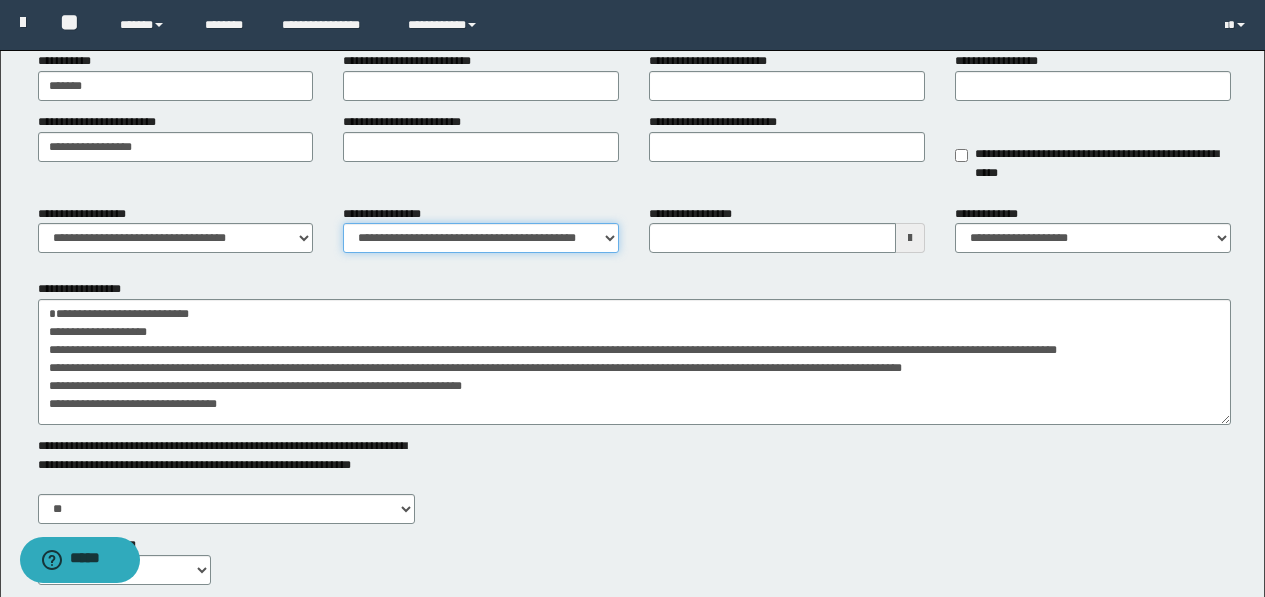 scroll, scrollTop: 300, scrollLeft: 0, axis: vertical 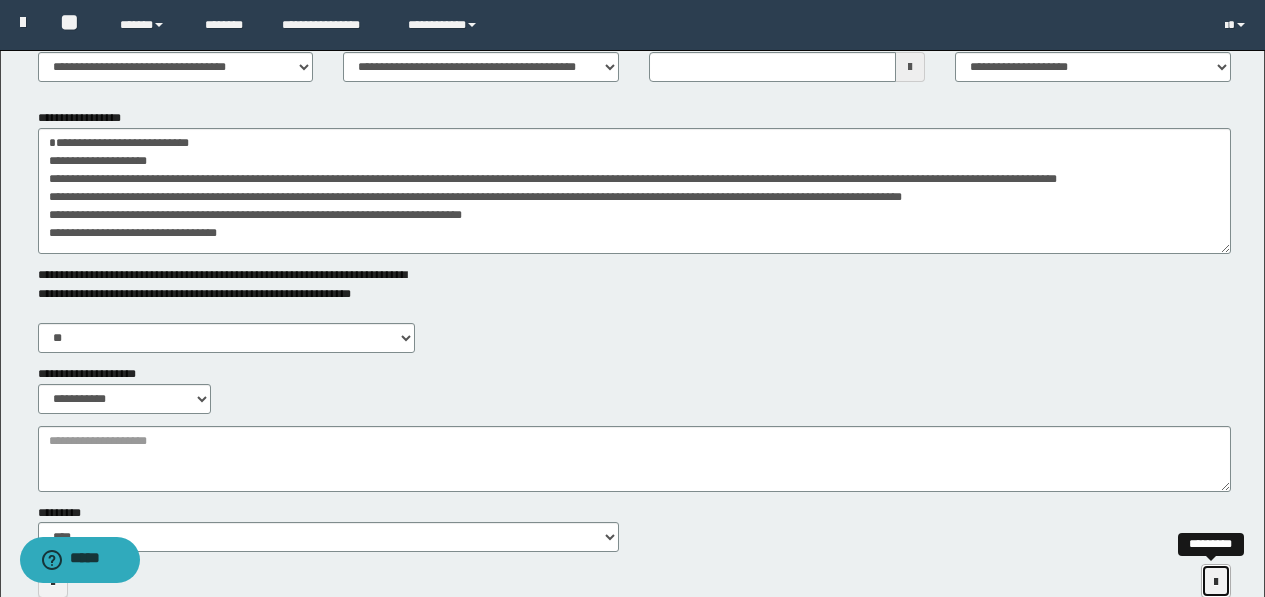 click at bounding box center (1216, 582) 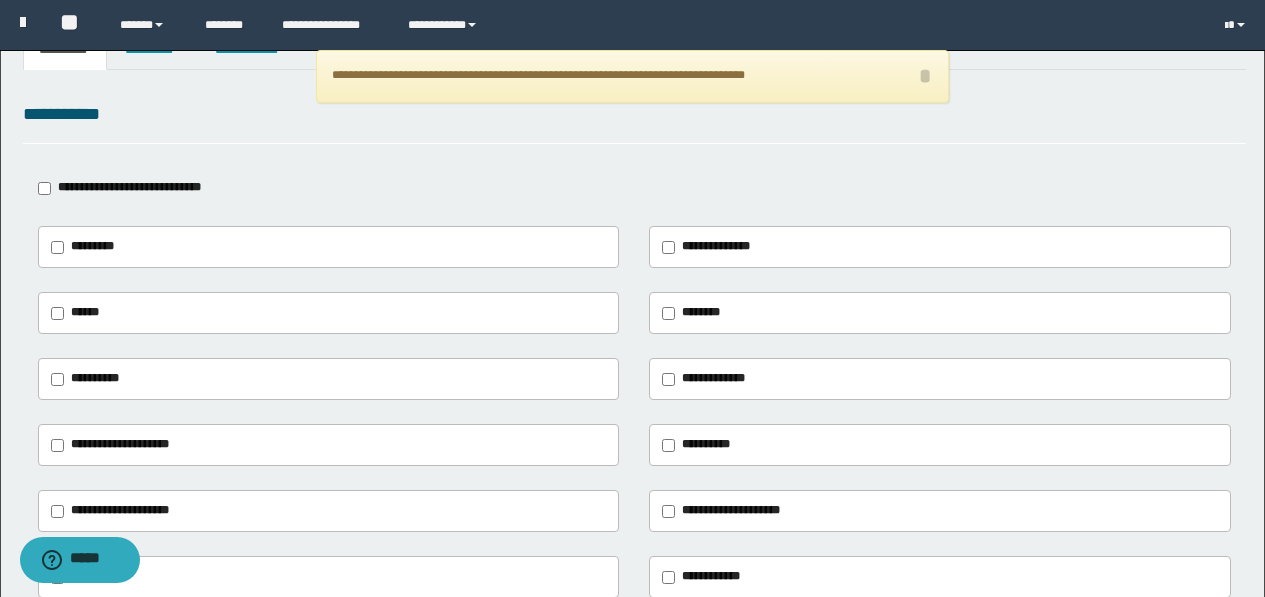 scroll, scrollTop: 0, scrollLeft: 0, axis: both 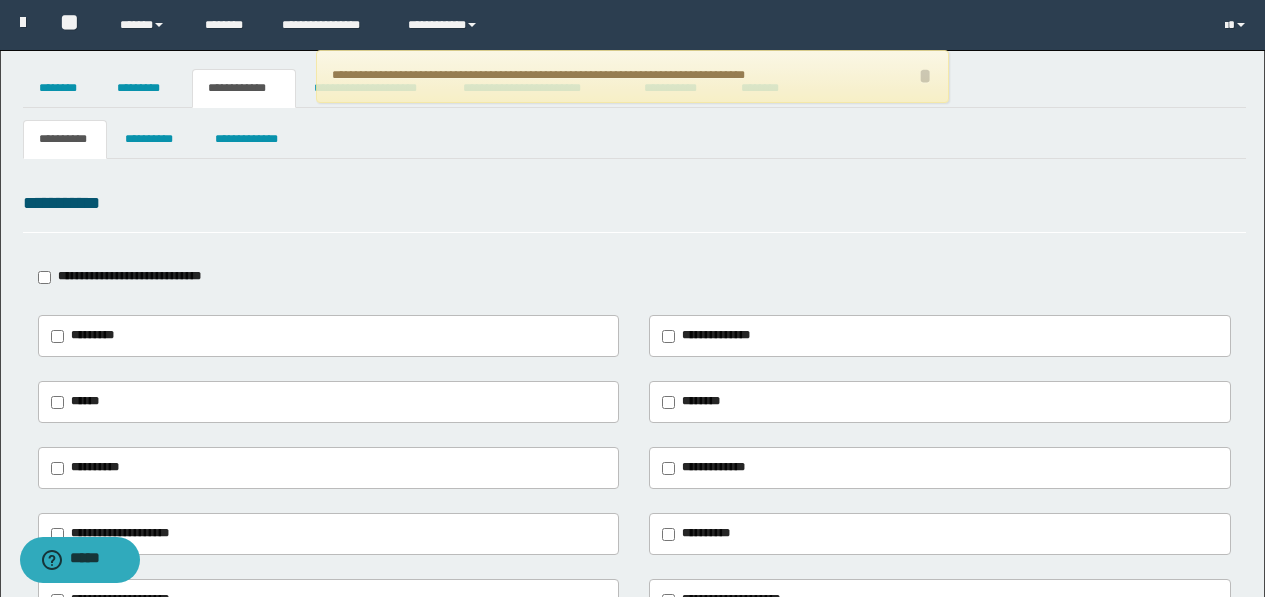 click on "**********" at bounding box center [634, 139] 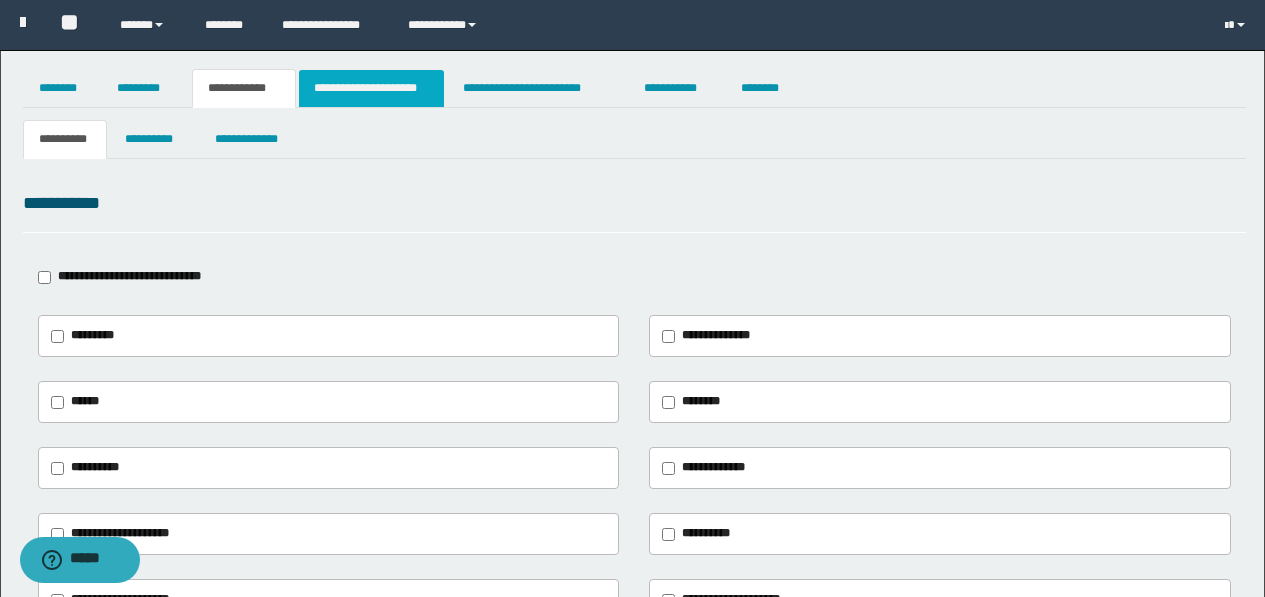 click on "**********" at bounding box center (371, 88) 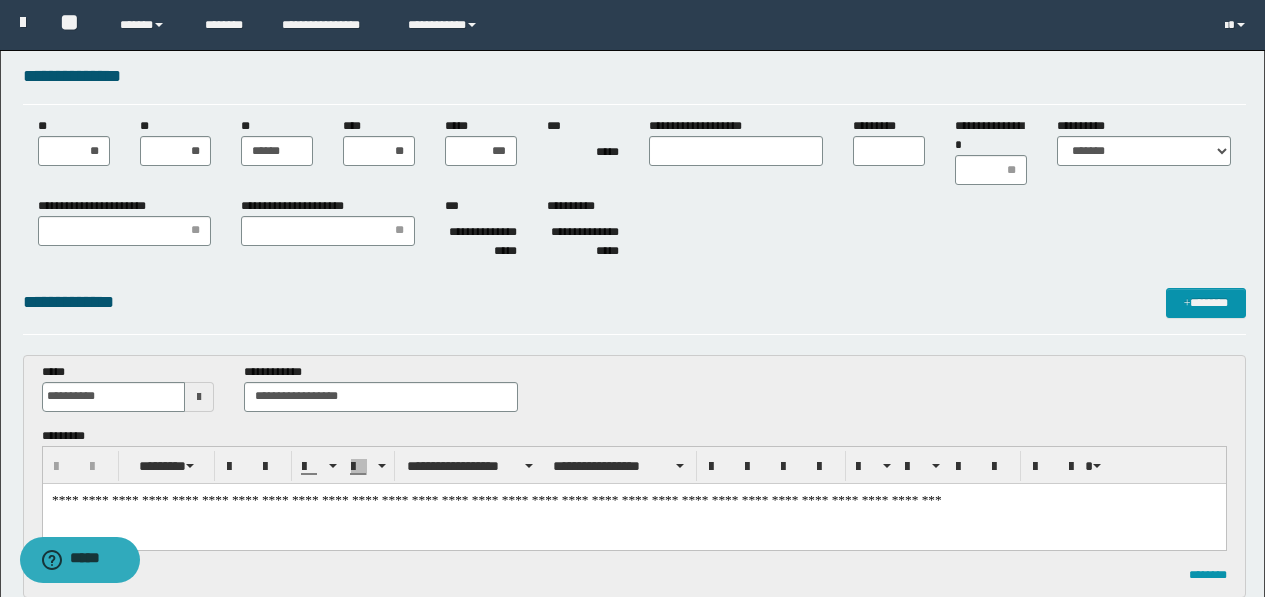 scroll, scrollTop: 100, scrollLeft: 0, axis: vertical 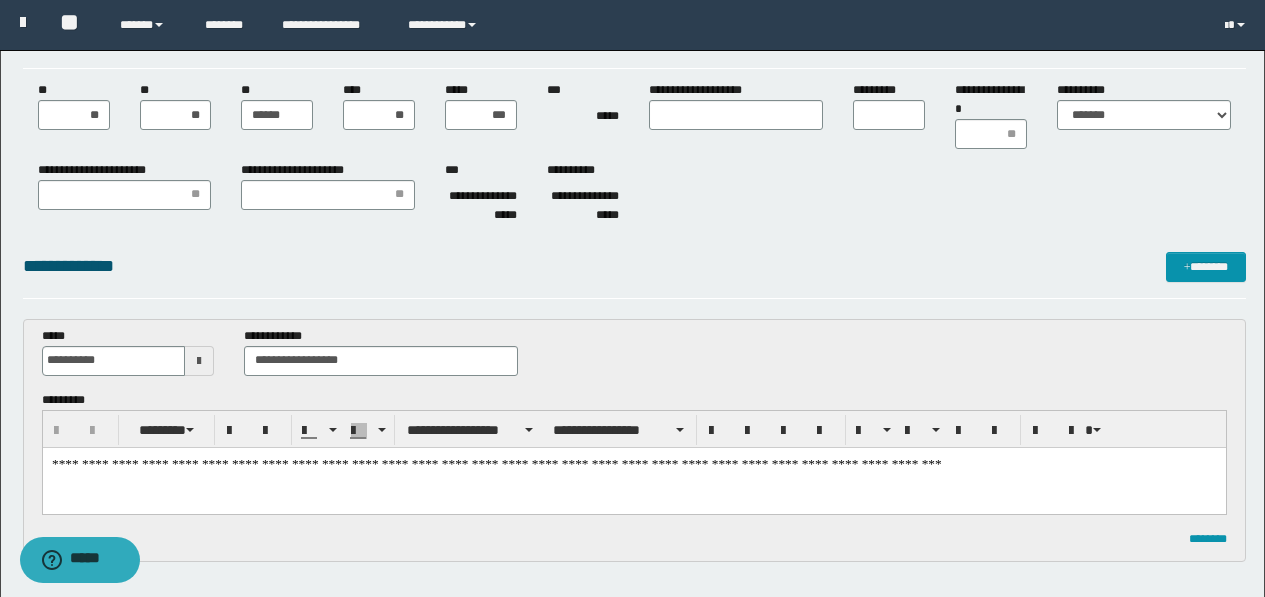 click on "**********" at bounding box center [633, 488] 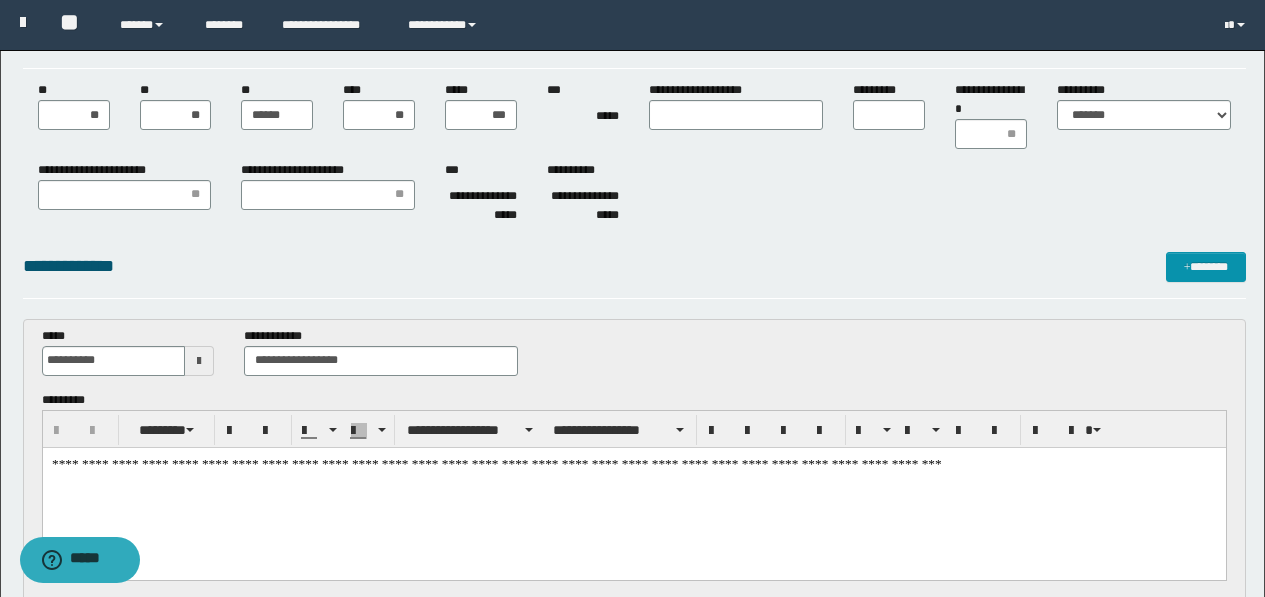 scroll, scrollTop: 0, scrollLeft: 0, axis: both 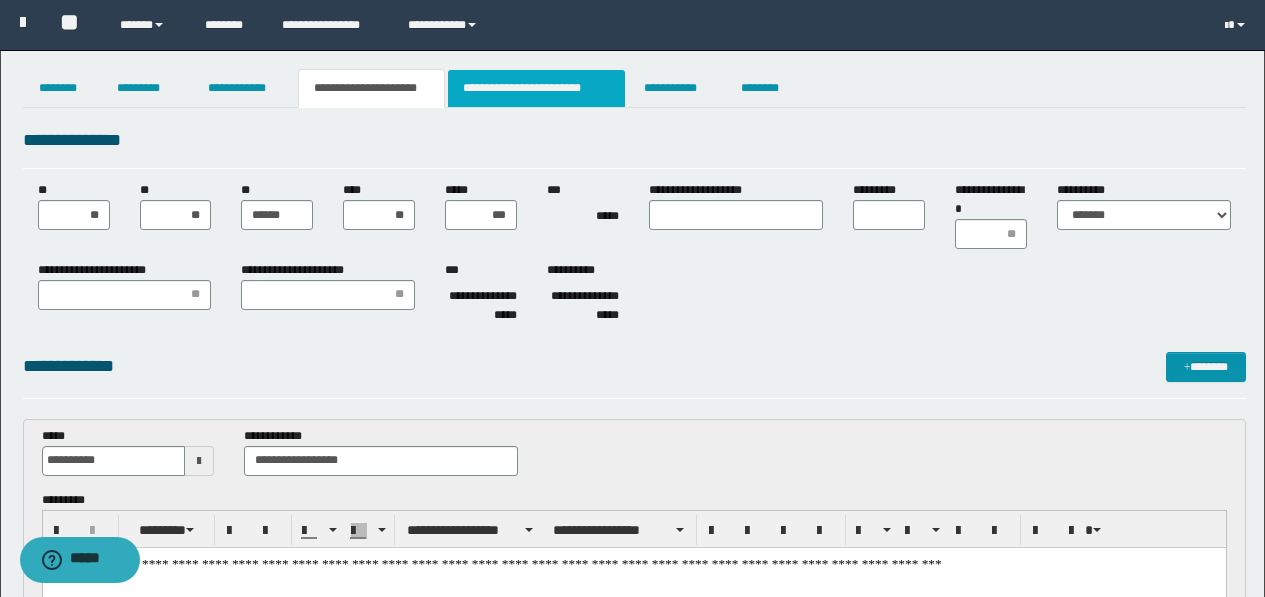click on "**********" at bounding box center [537, 88] 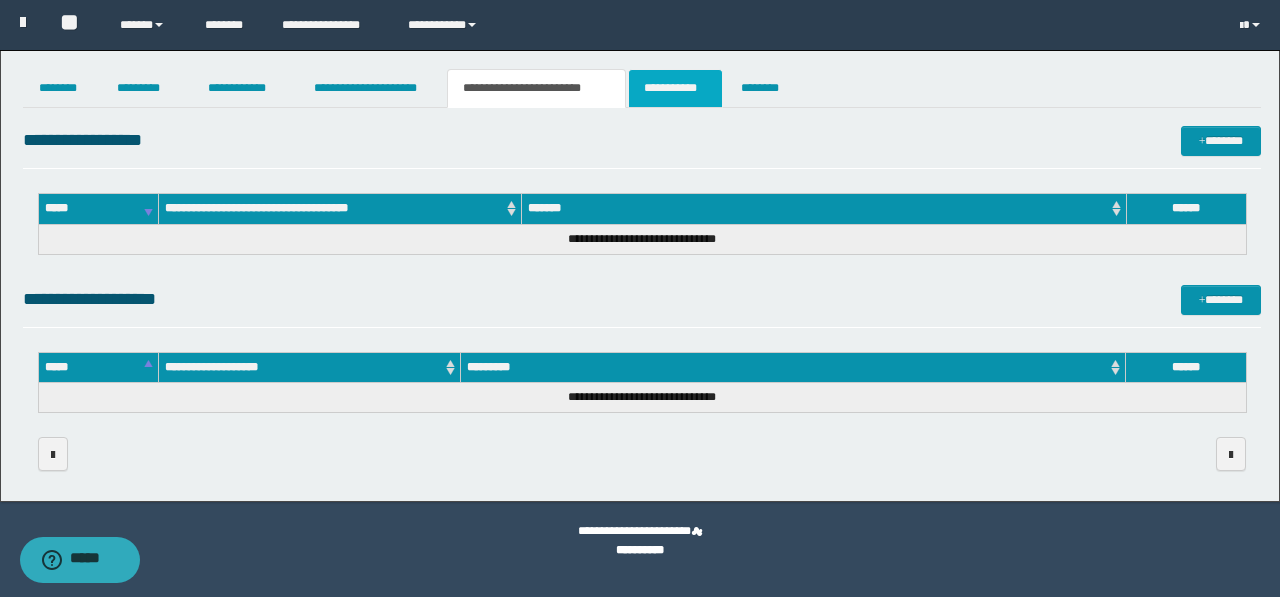 click on "**********" at bounding box center (675, 88) 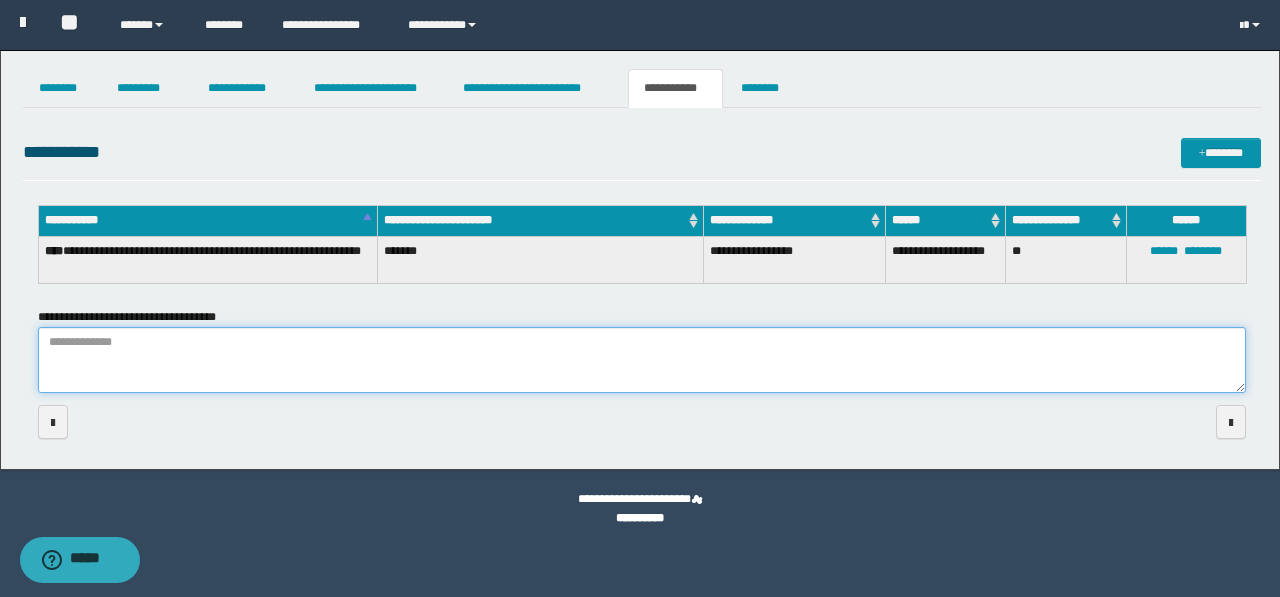 click on "**********" at bounding box center [642, 360] 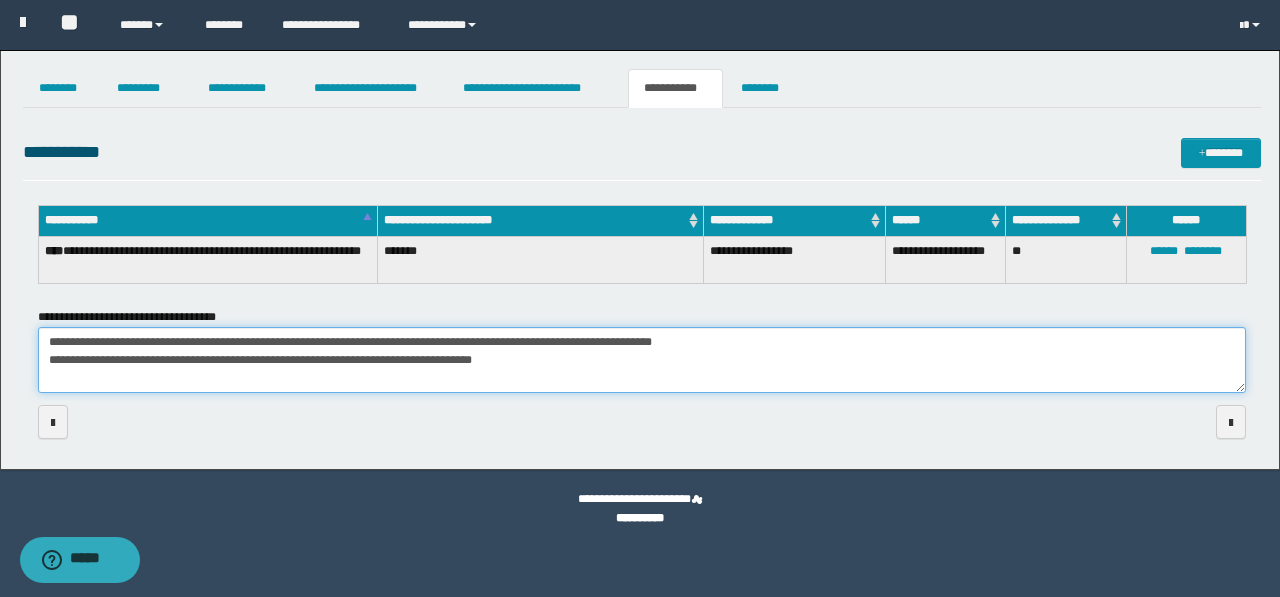 click on "**********" at bounding box center [642, 360] 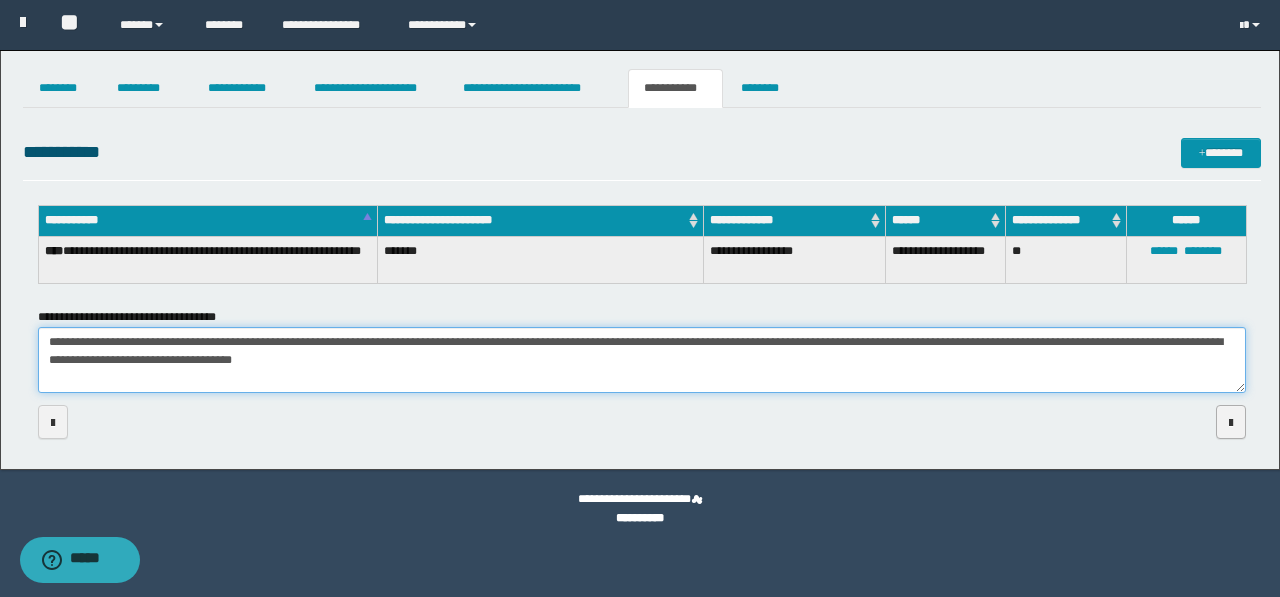 type on "**********" 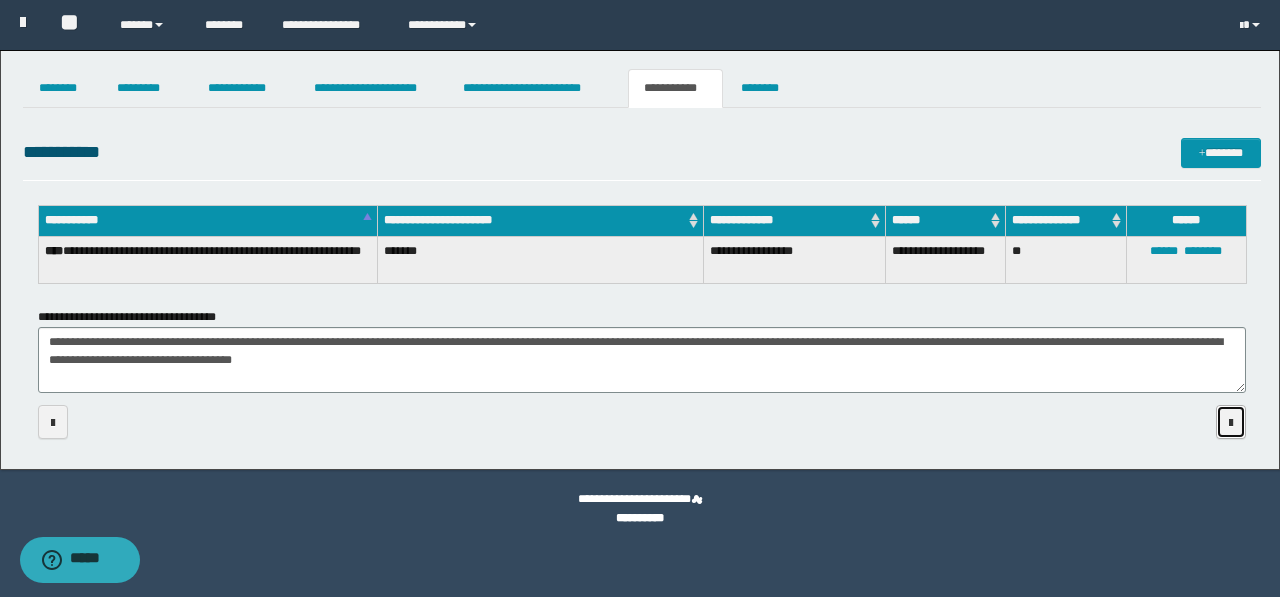 click at bounding box center [1231, 423] 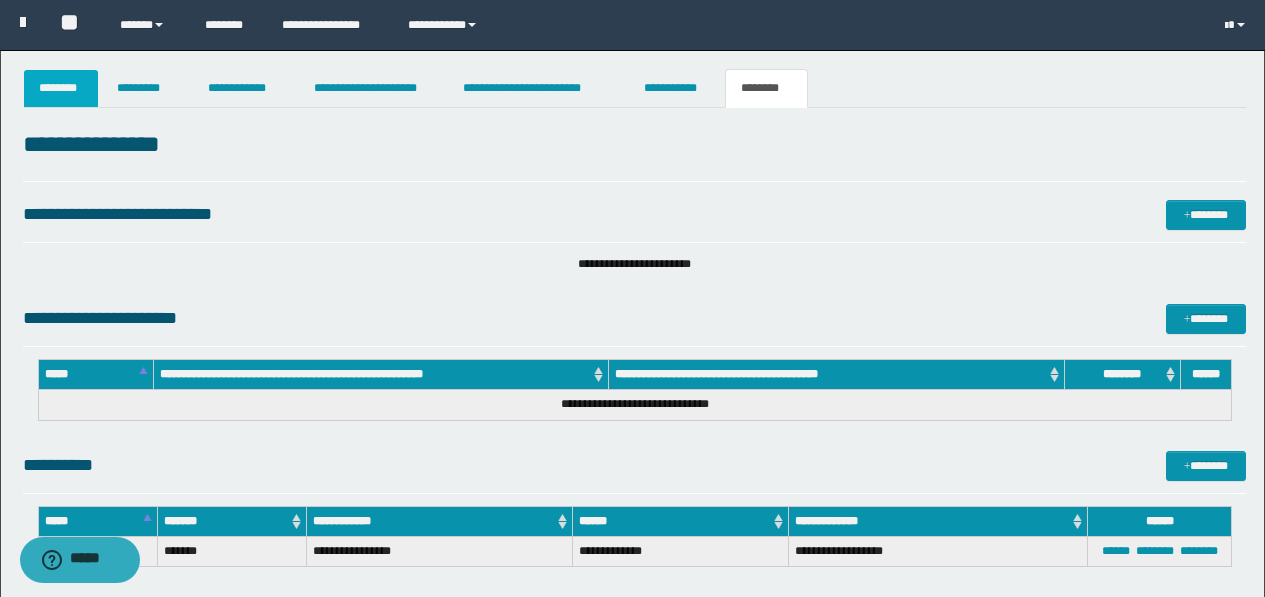 click on "********" at bounding box center (61, 88) 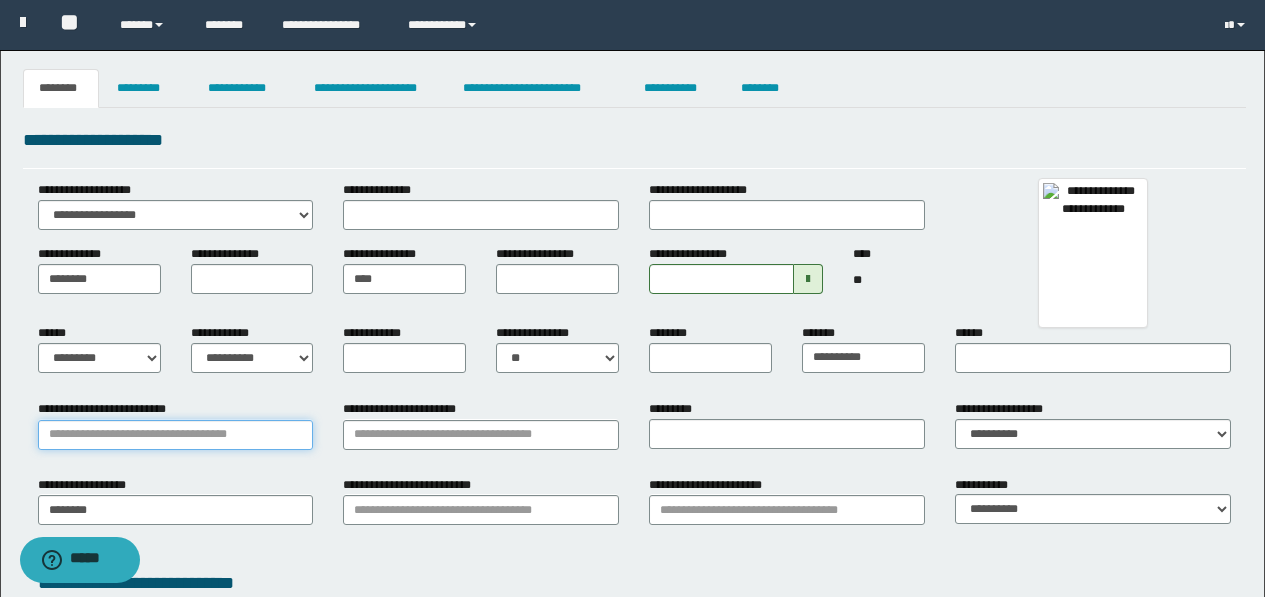 click on "**********" at bounding box center [176, 435] 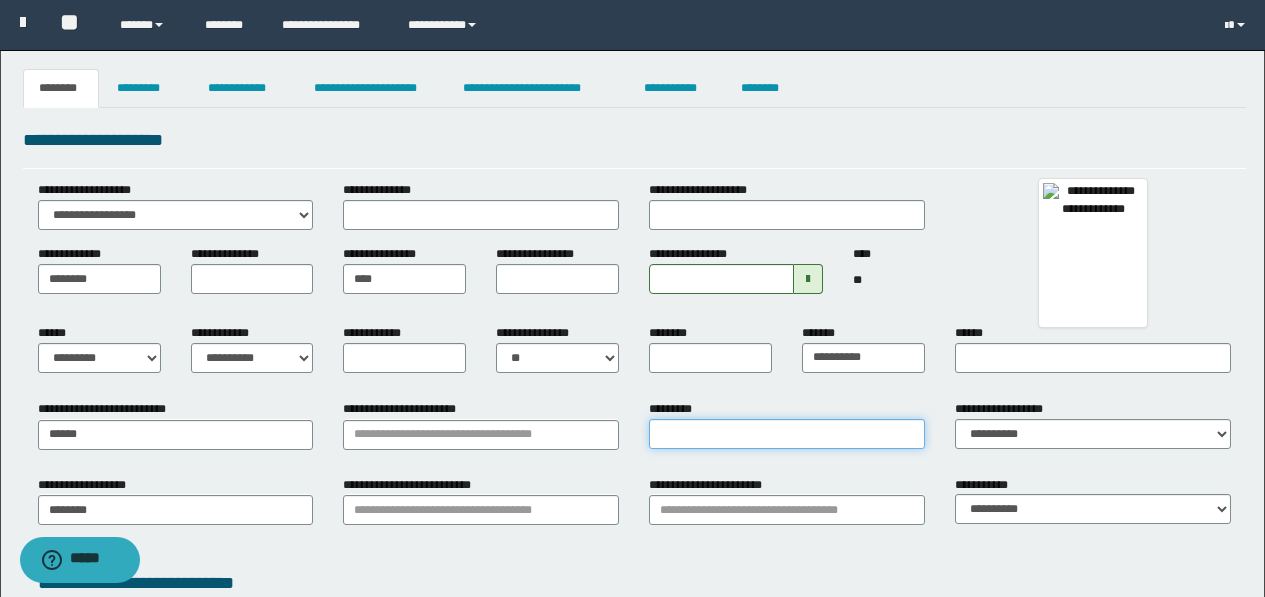 type on "**********" 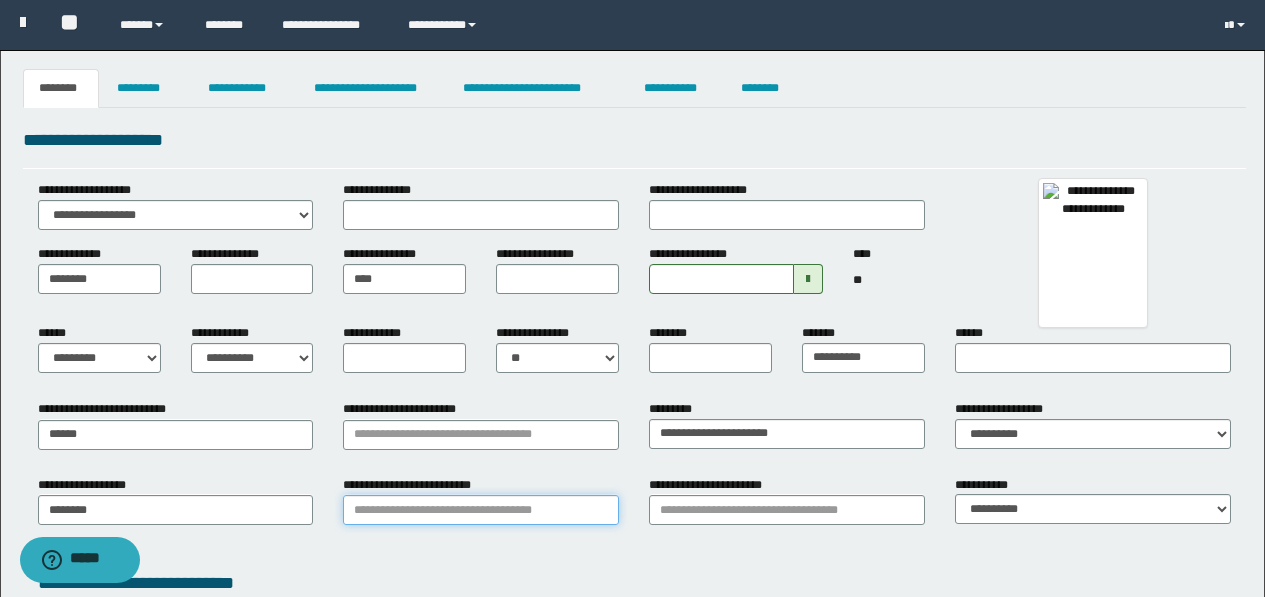 type on "******" 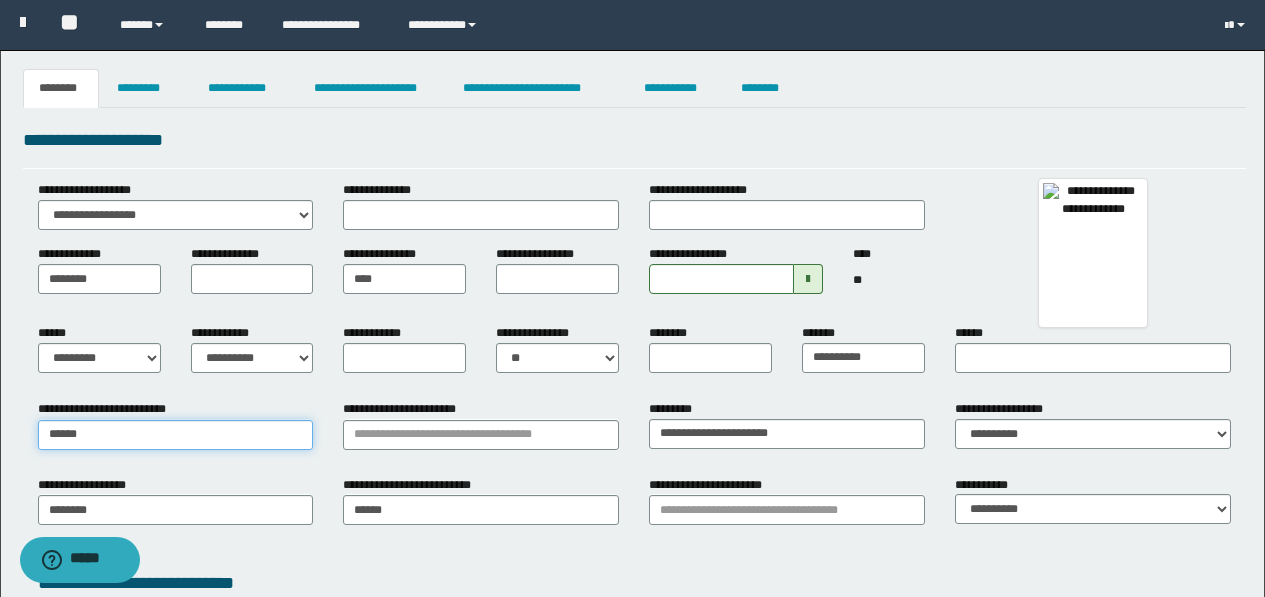 type 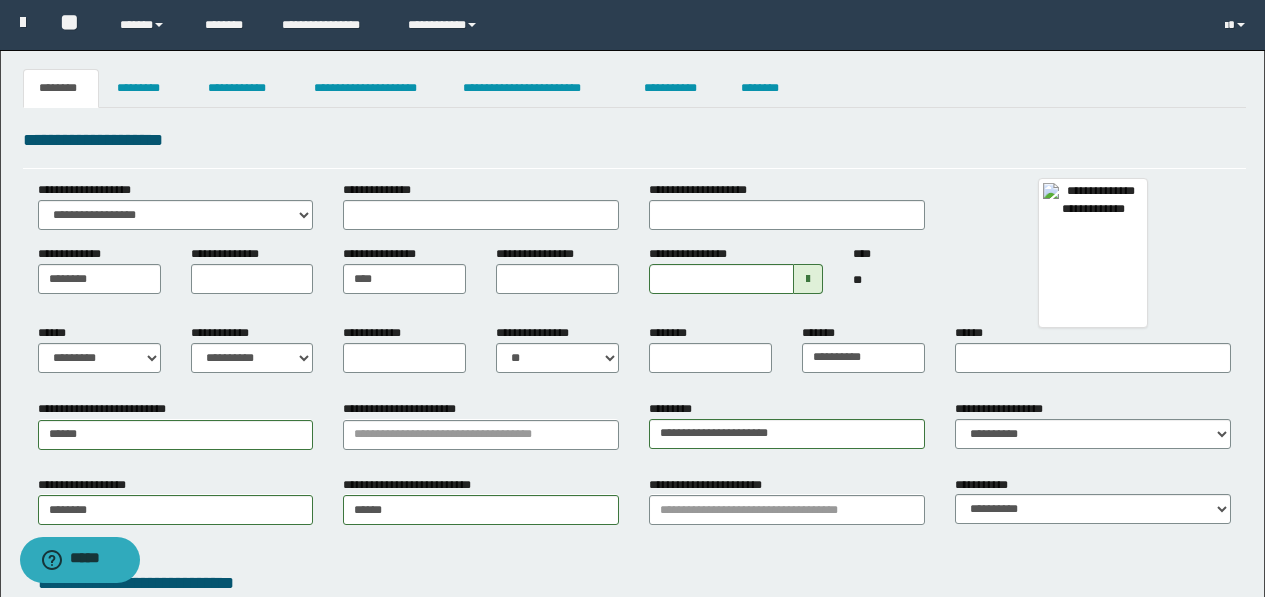 click on "**********" at bounding box center [481, 432] 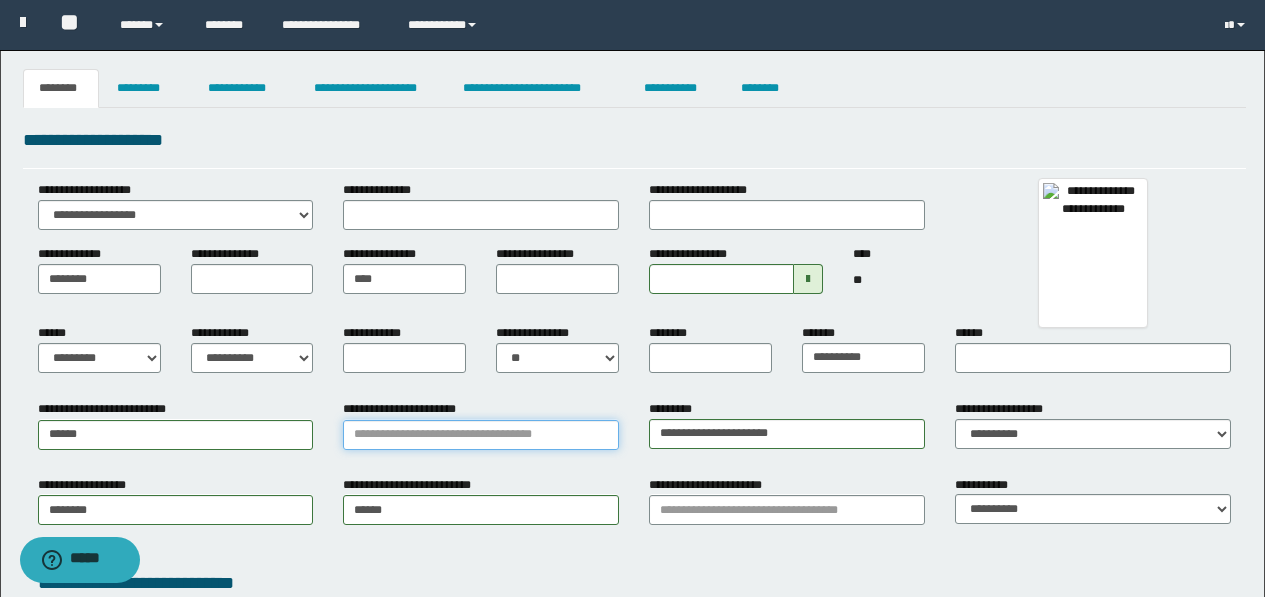 click on "**********" at bounding box center (481, 435) 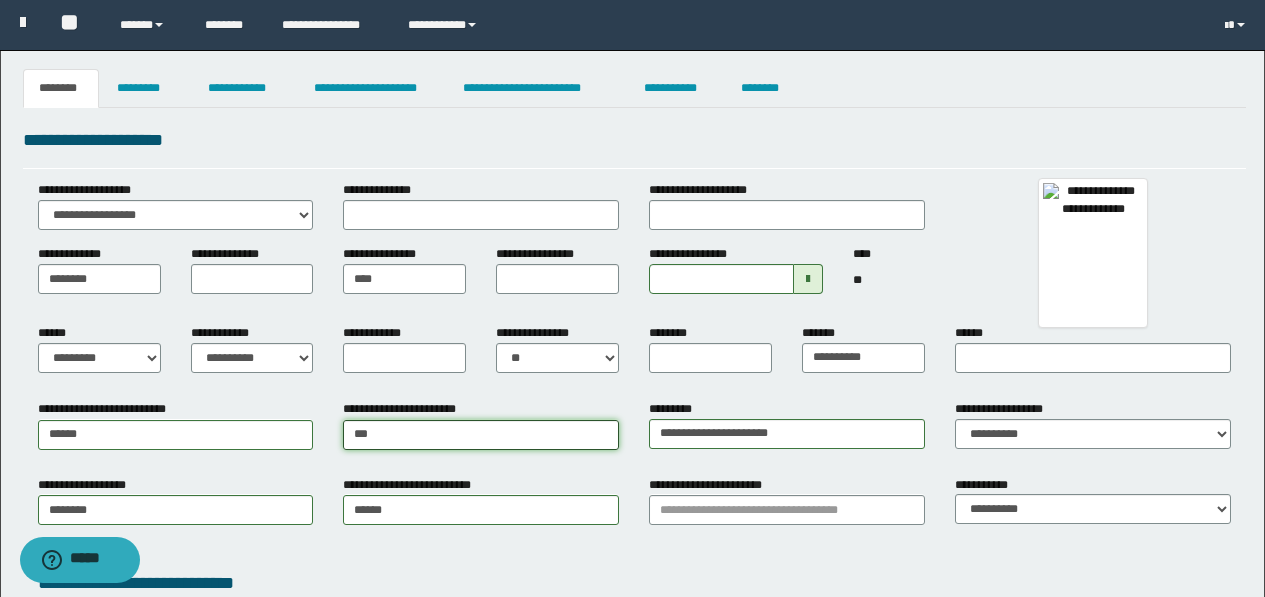 type on "****" 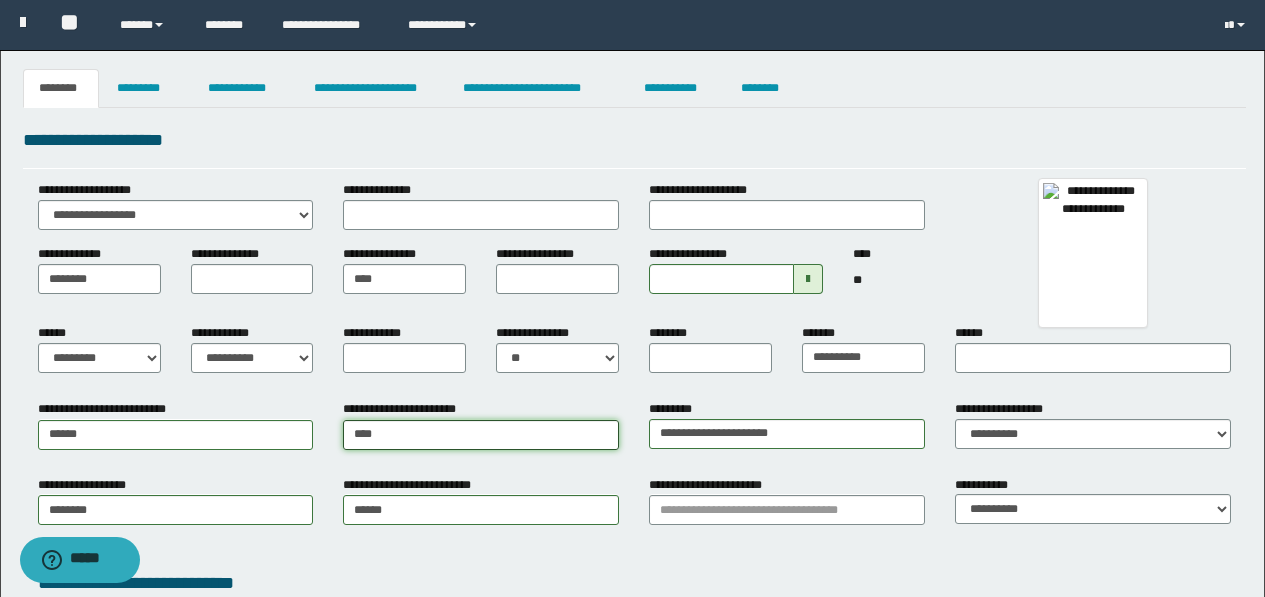 type on "****" 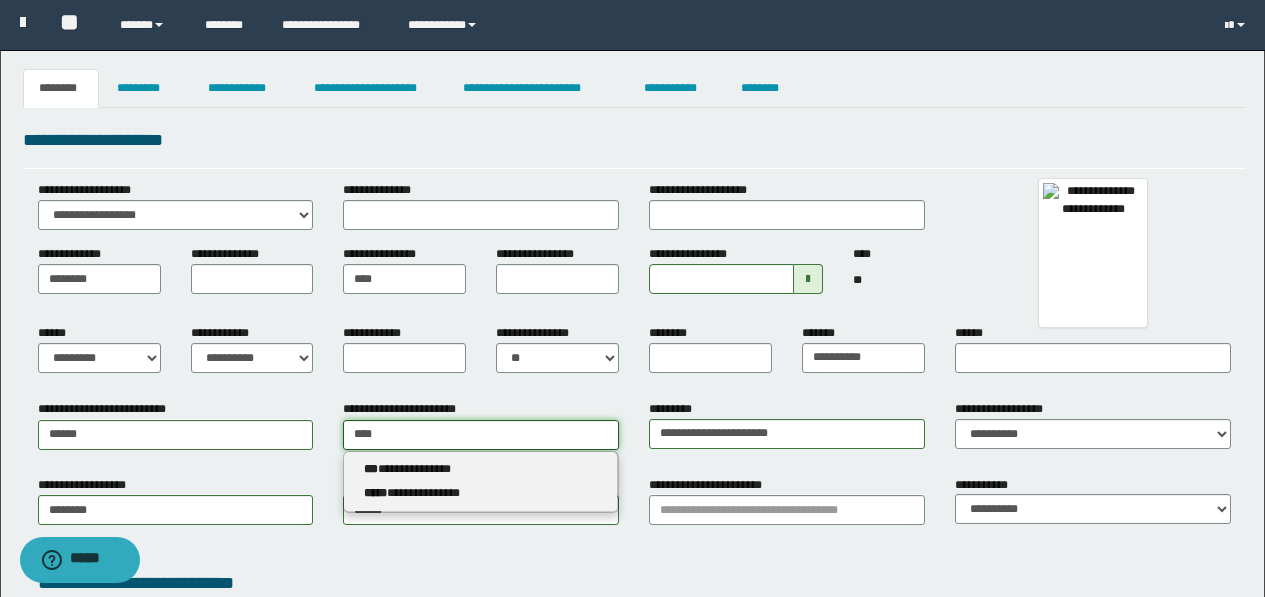 type 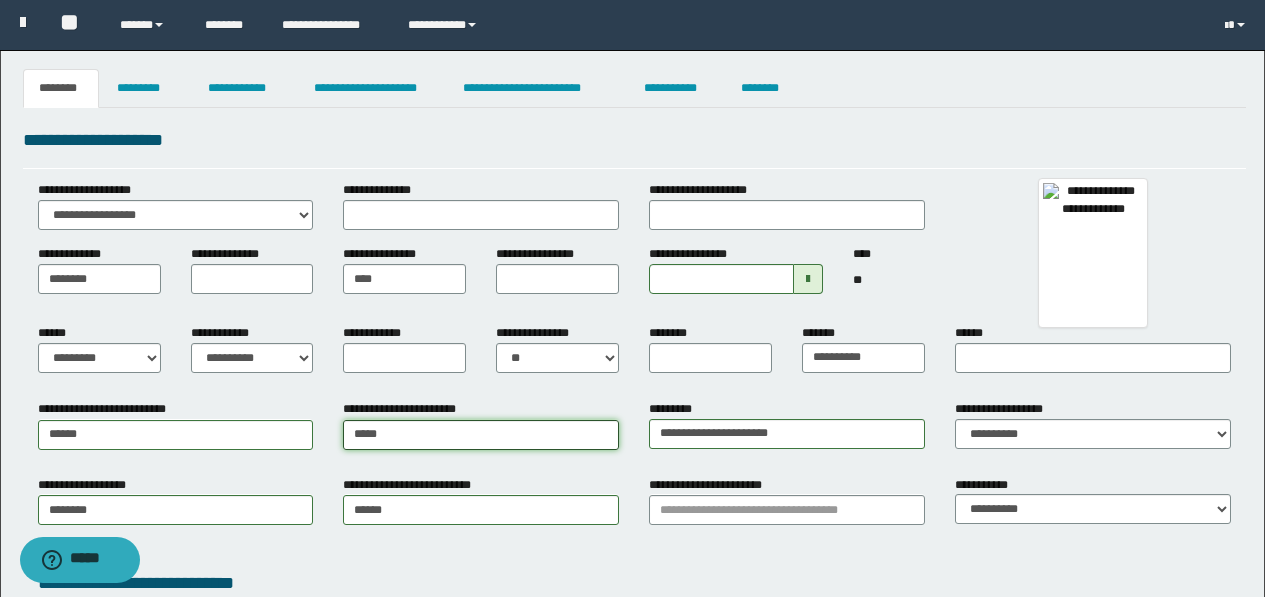 type on "*****" 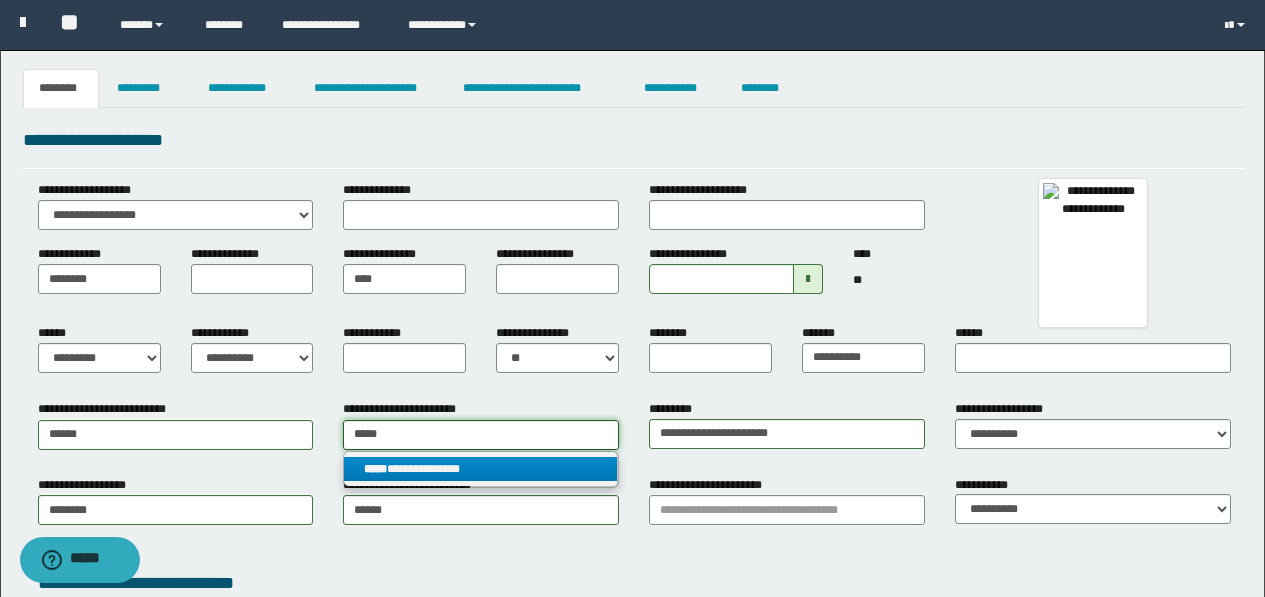 type on "*****" 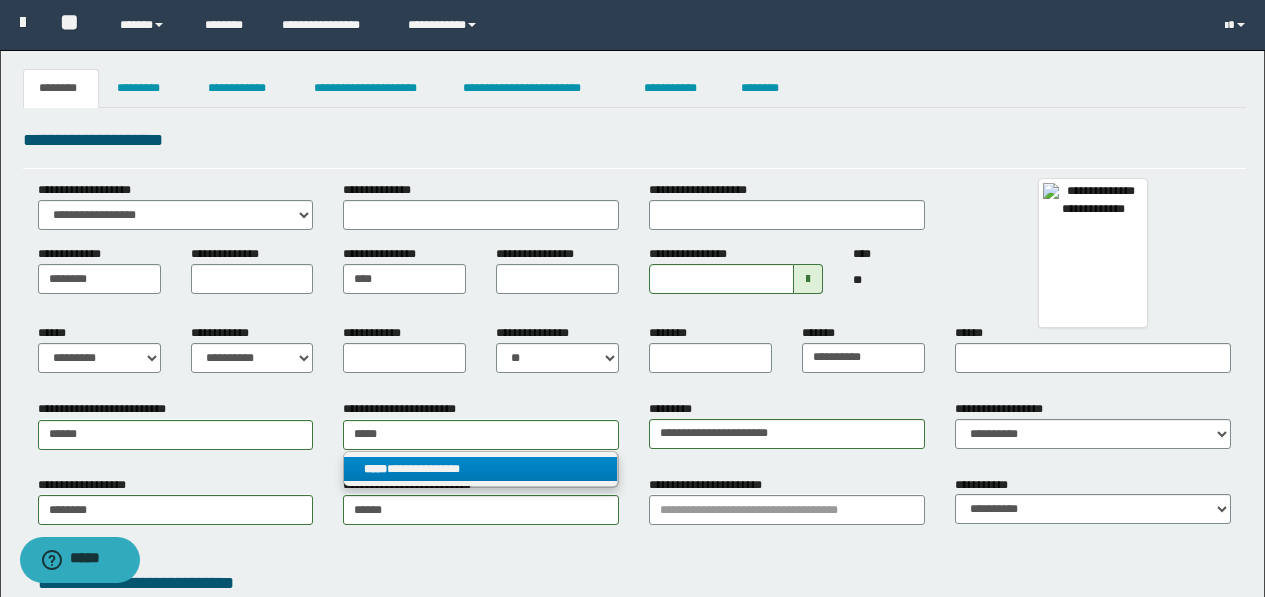 click on "**********" at bounding box center [480, 469] 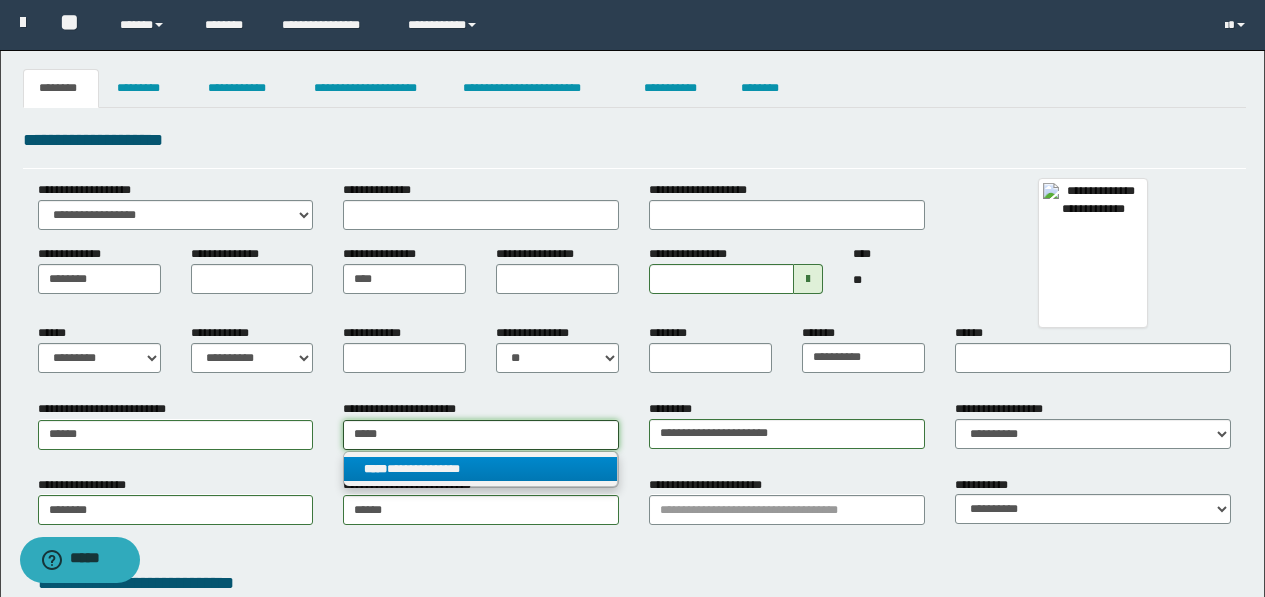 type 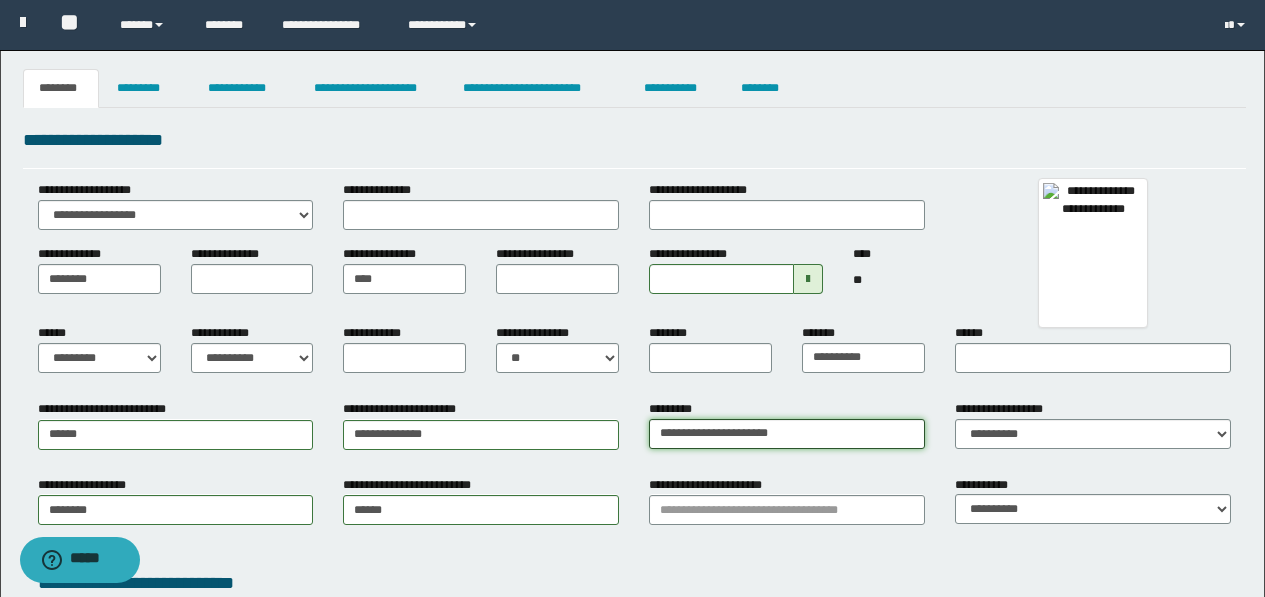 click on "**********" at bounding box center (787, 434) 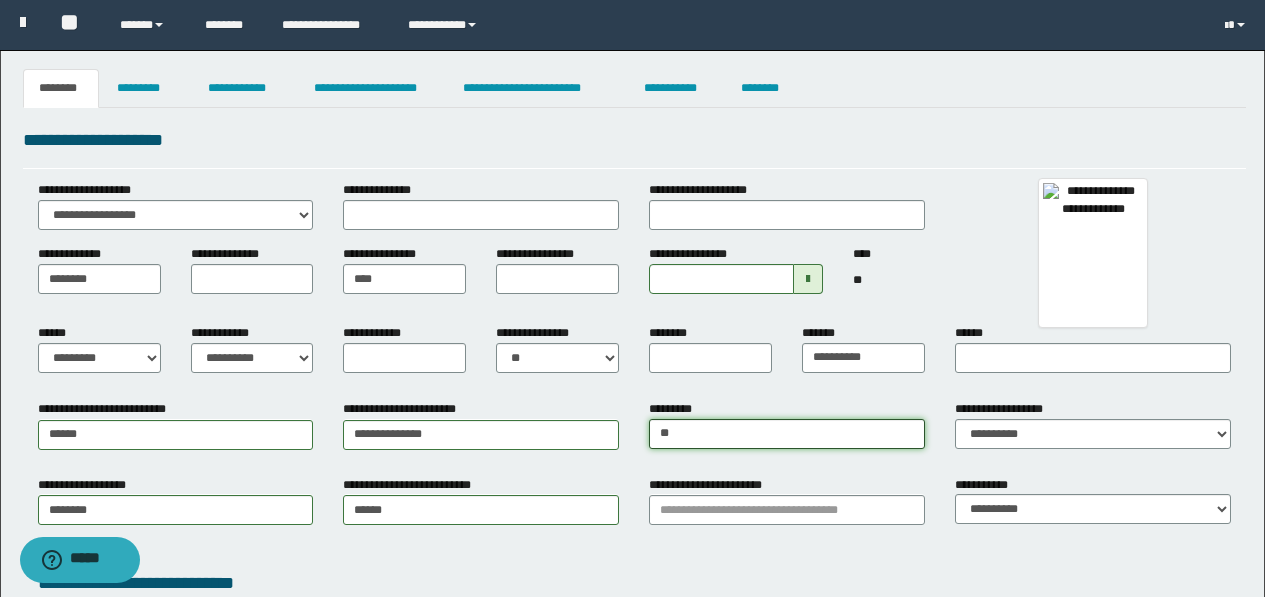 type on "*" 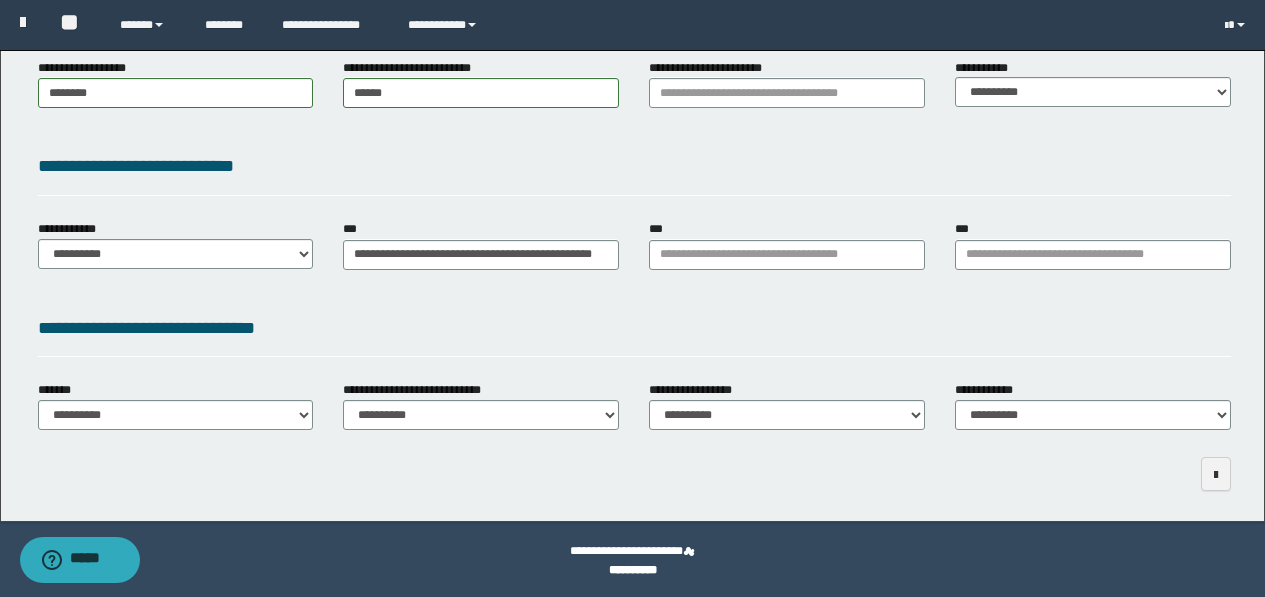 scroll, scrollTop: 419, scrollLeft: 0, axis: vertical 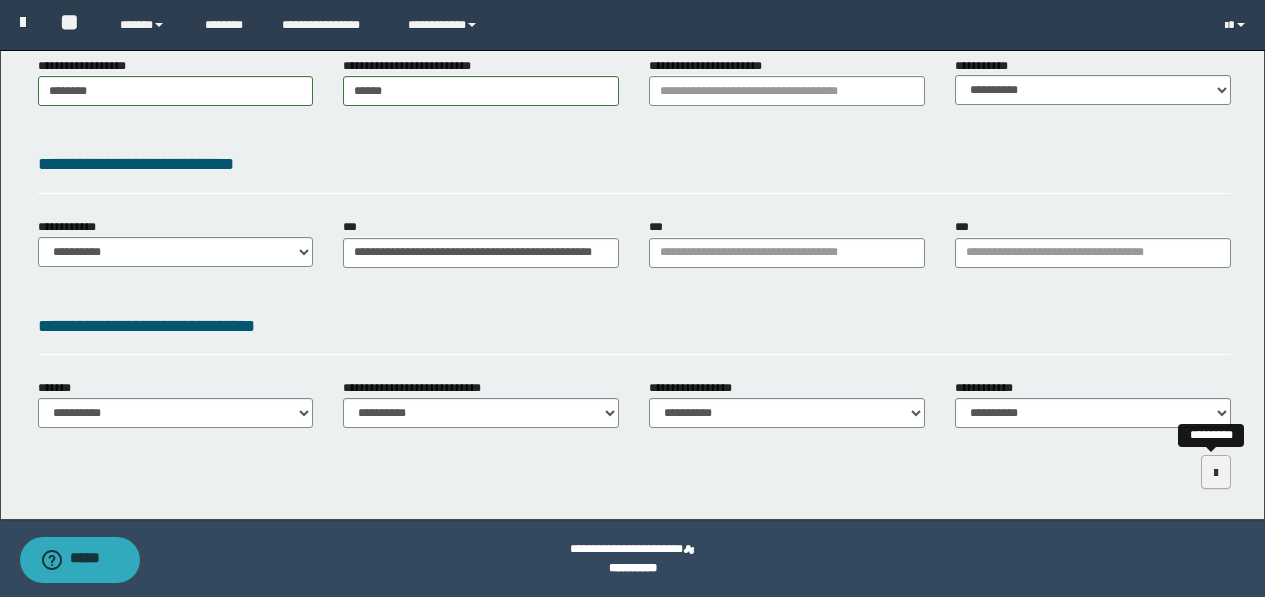 type on "**********" 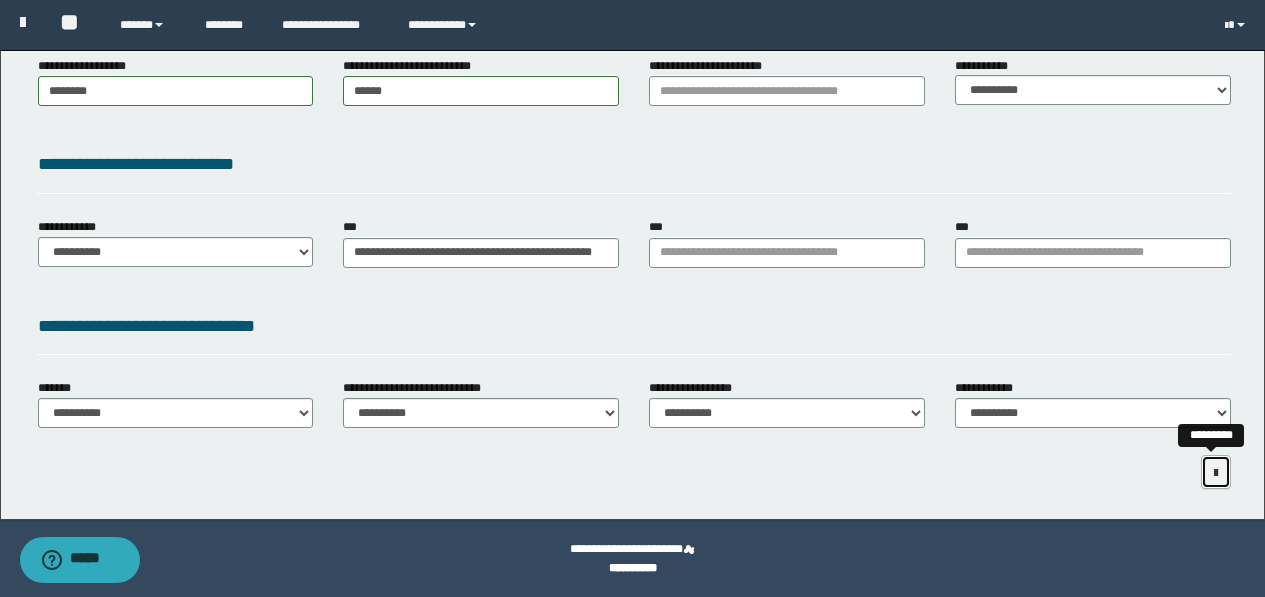 click at bounding box center [1216, 473] 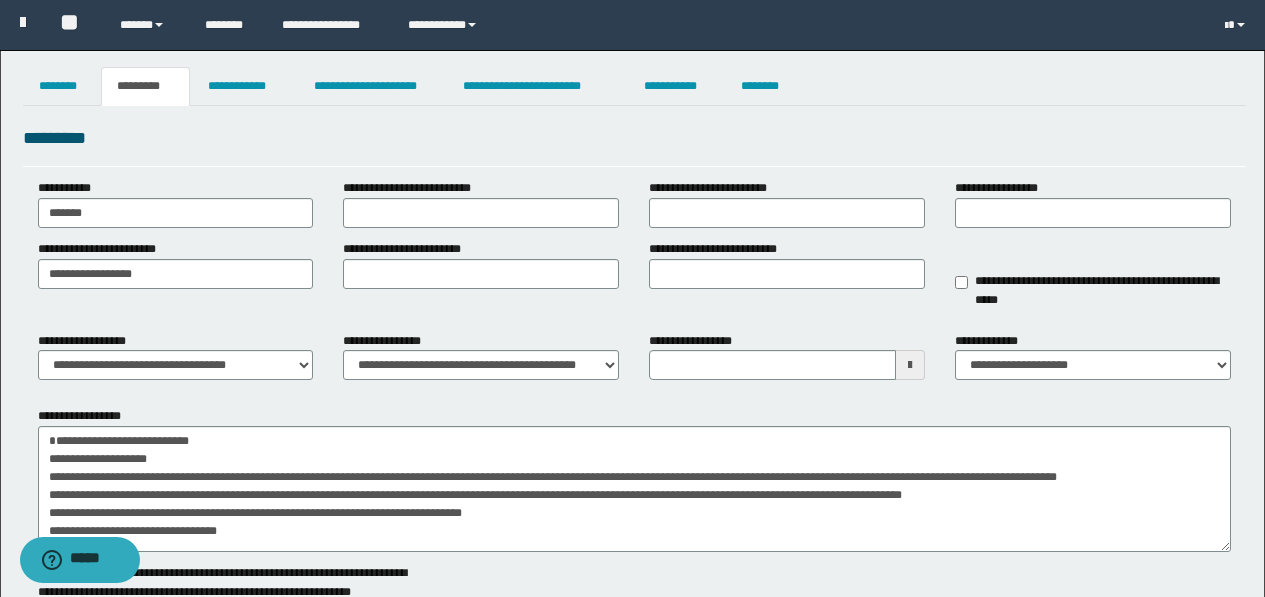 scroll, scrollTop: 0, scrollLeft: 0, axis: both 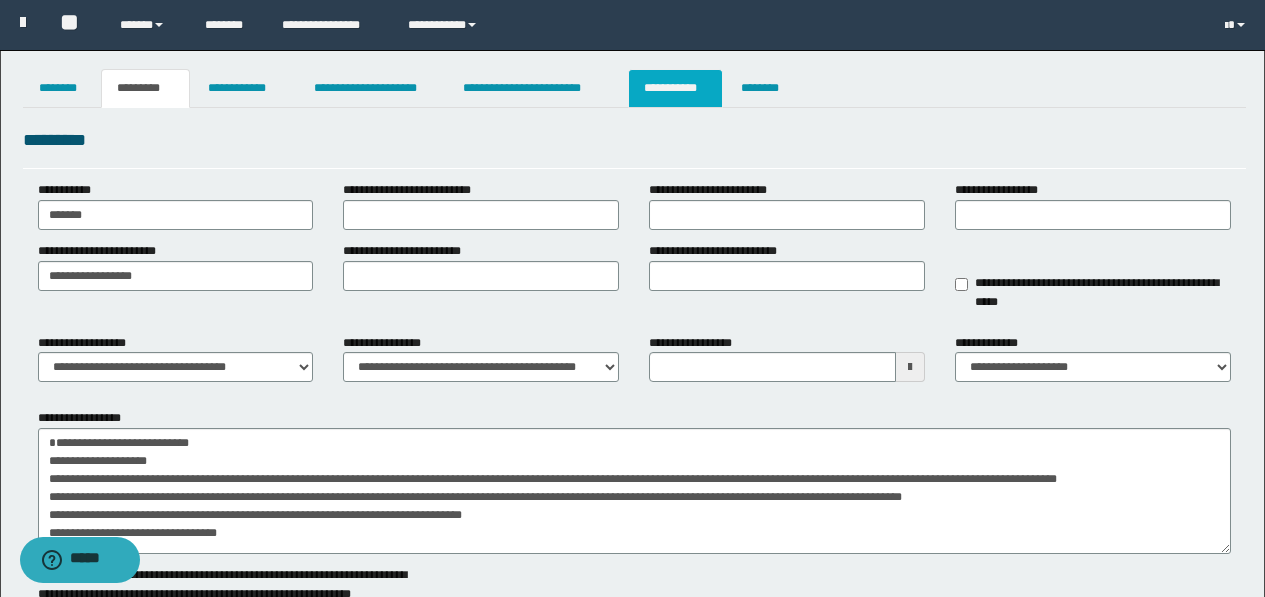 click on "**********" at bounding box center (675, 88) 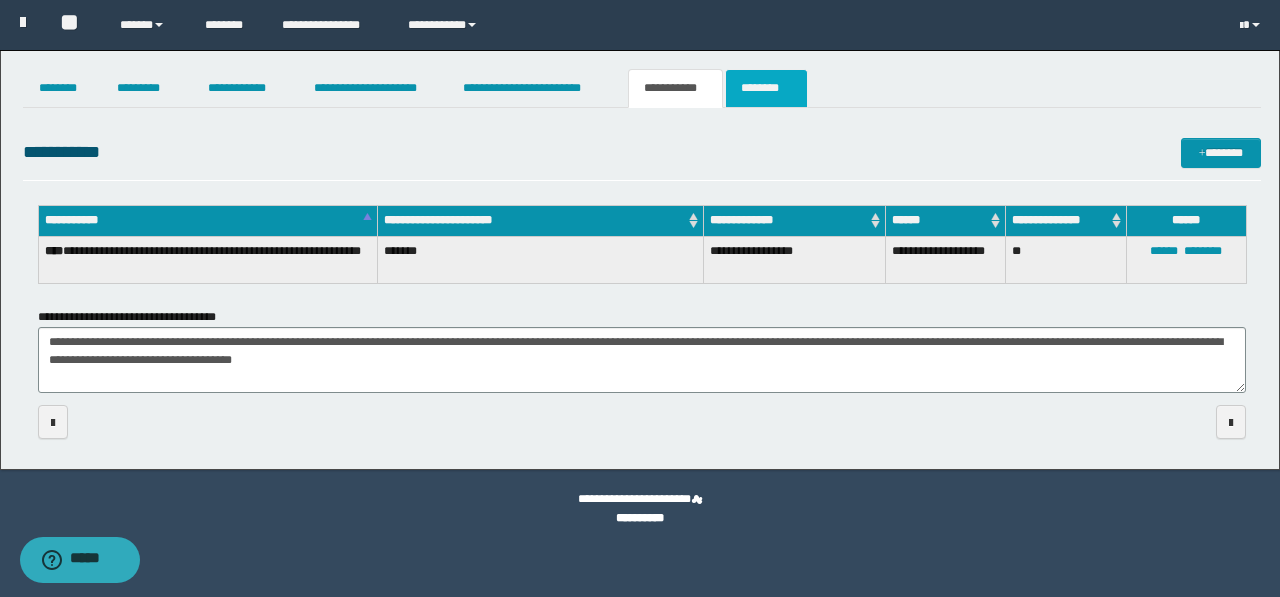 click on "********" at bounding box center [766, 88] 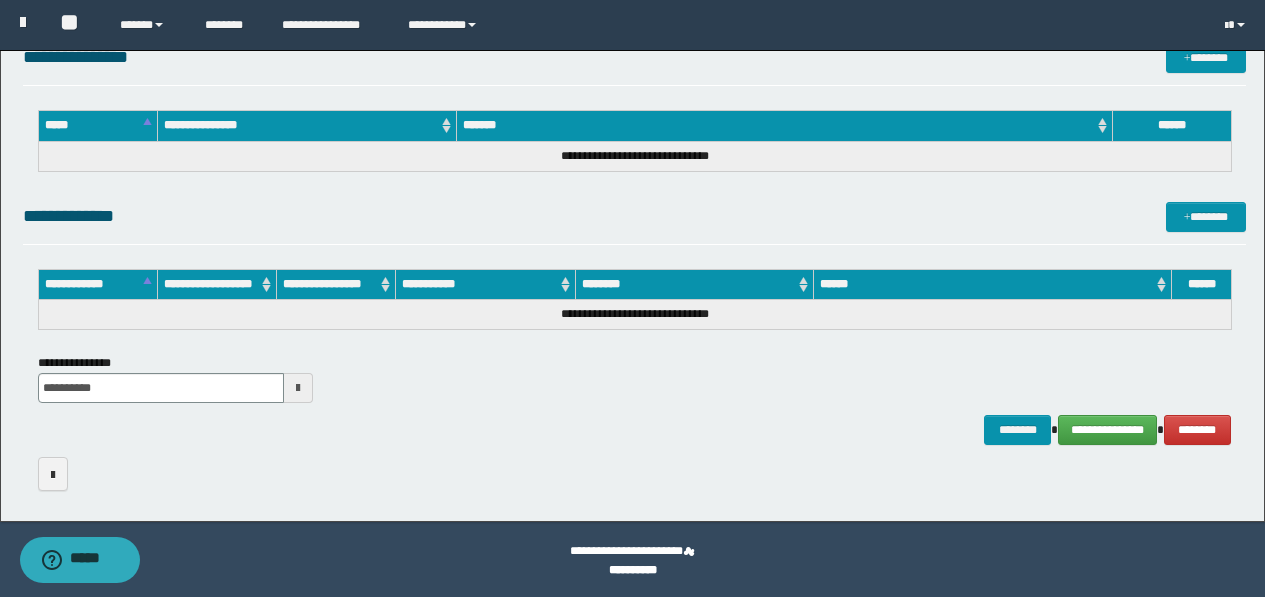 scroll, scrollTop: 557, scrollLeft: 0, axis: vertical 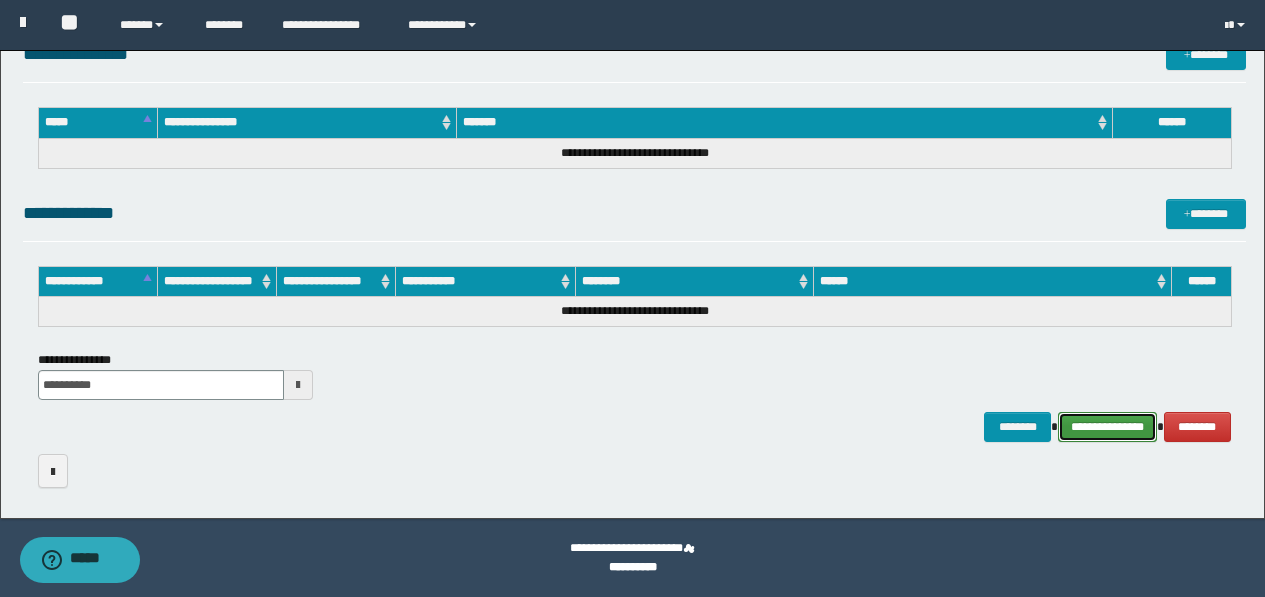 click on "**********" at bounding box center (1107, 427) 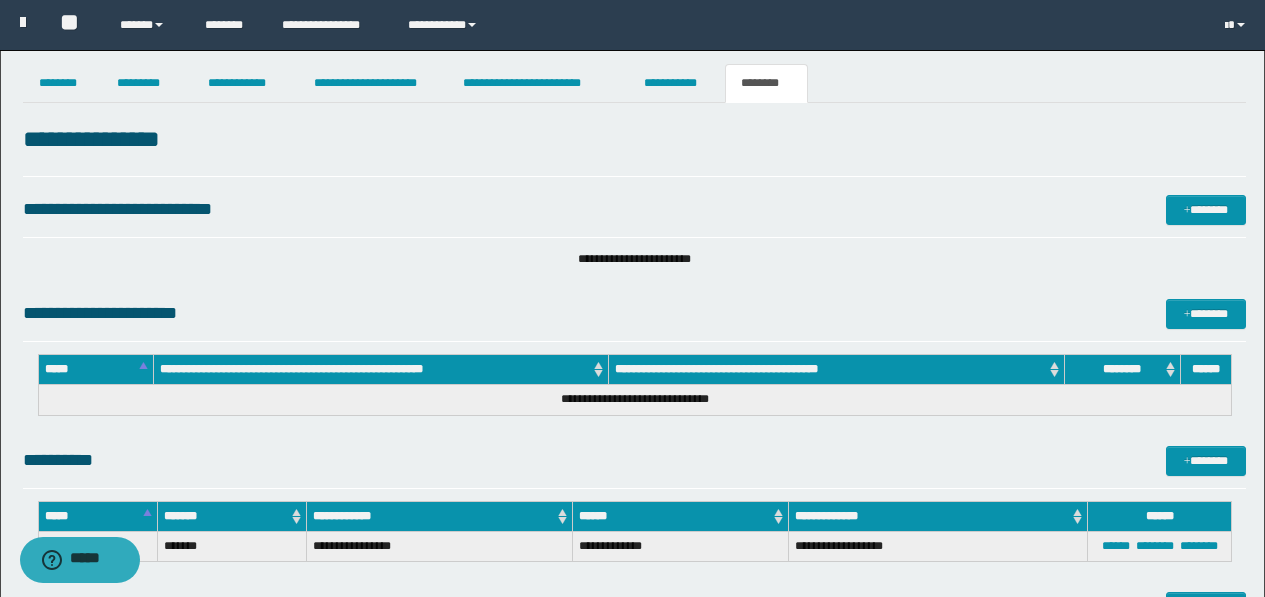 scroll, scrollTop: 0, scrollLeft: 0, axis: both 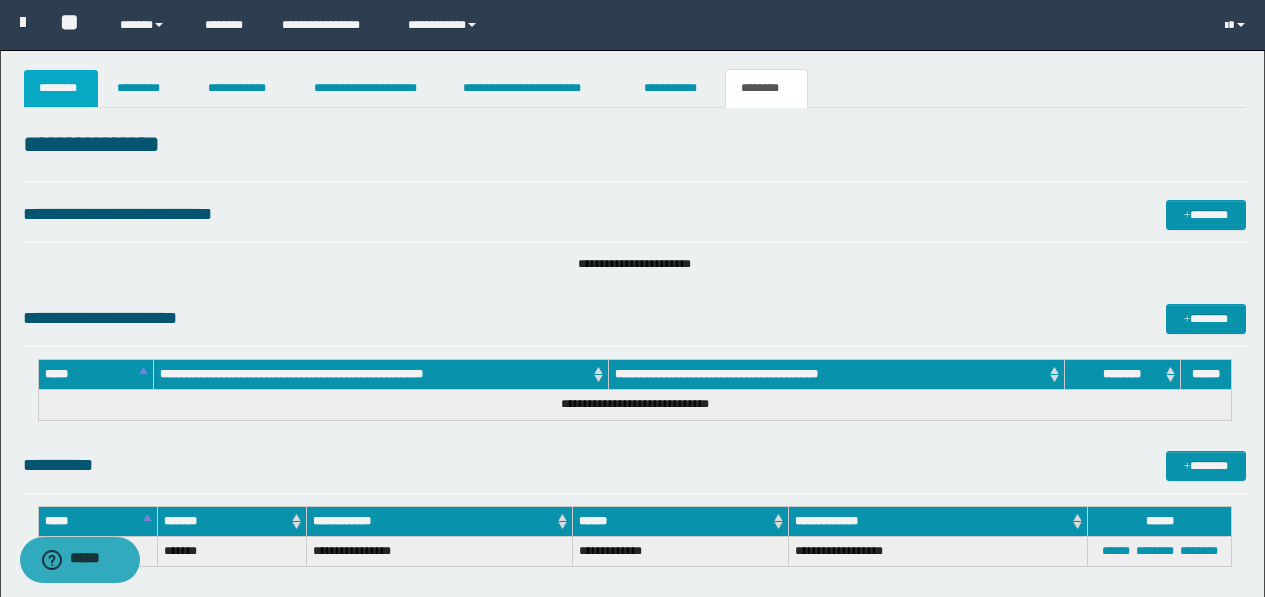 click on "********" at bounding box center [61, 88] 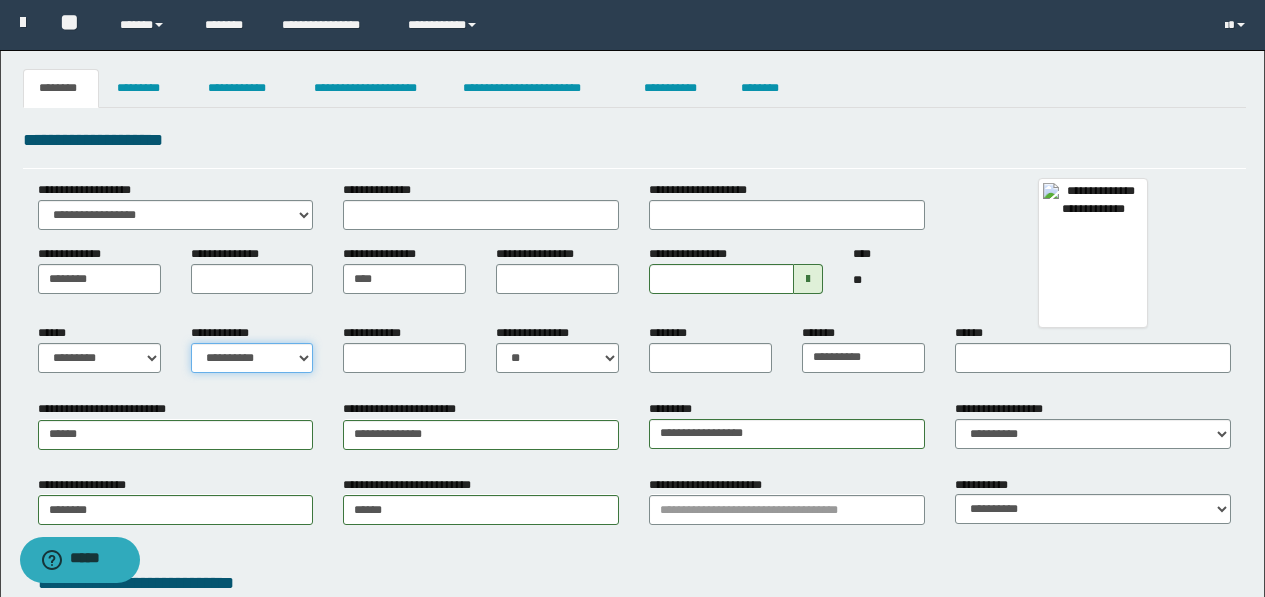 click on "**********" at bounding box center (252, 358) 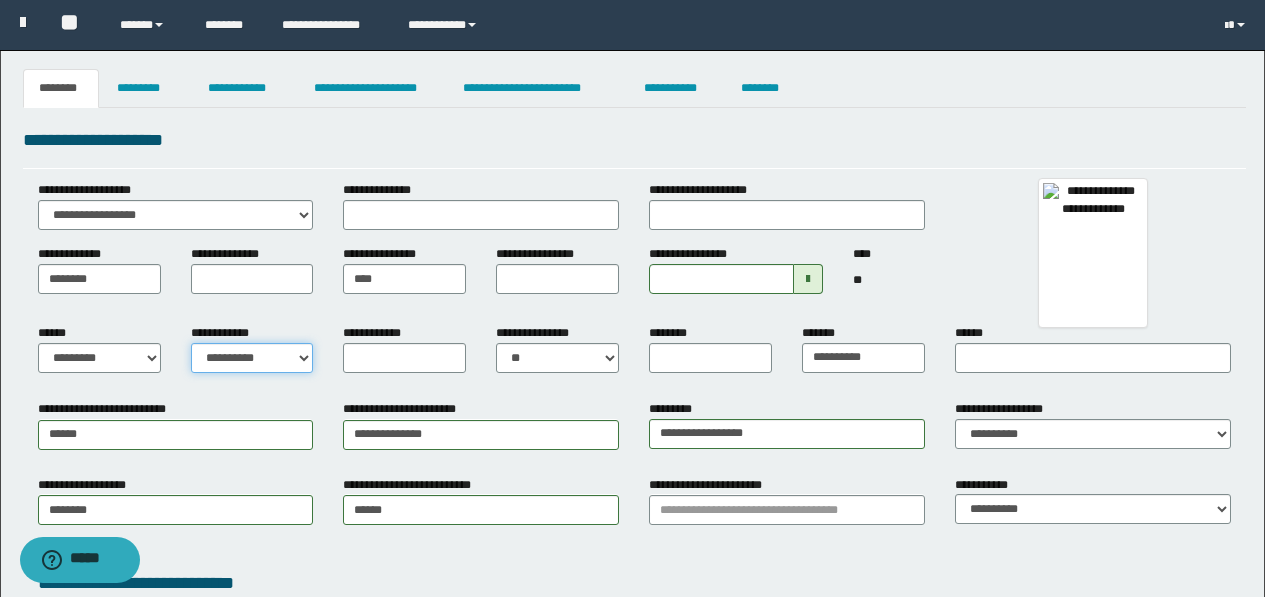 select on "*" 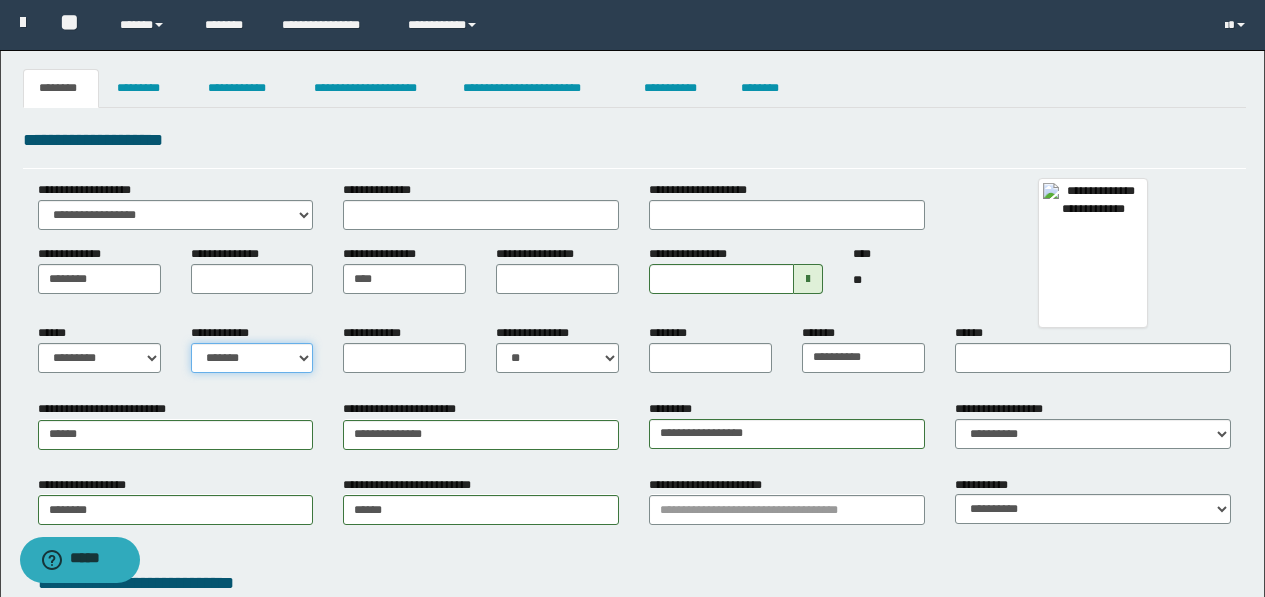 click on "**********" at bounding box center [252, 358] 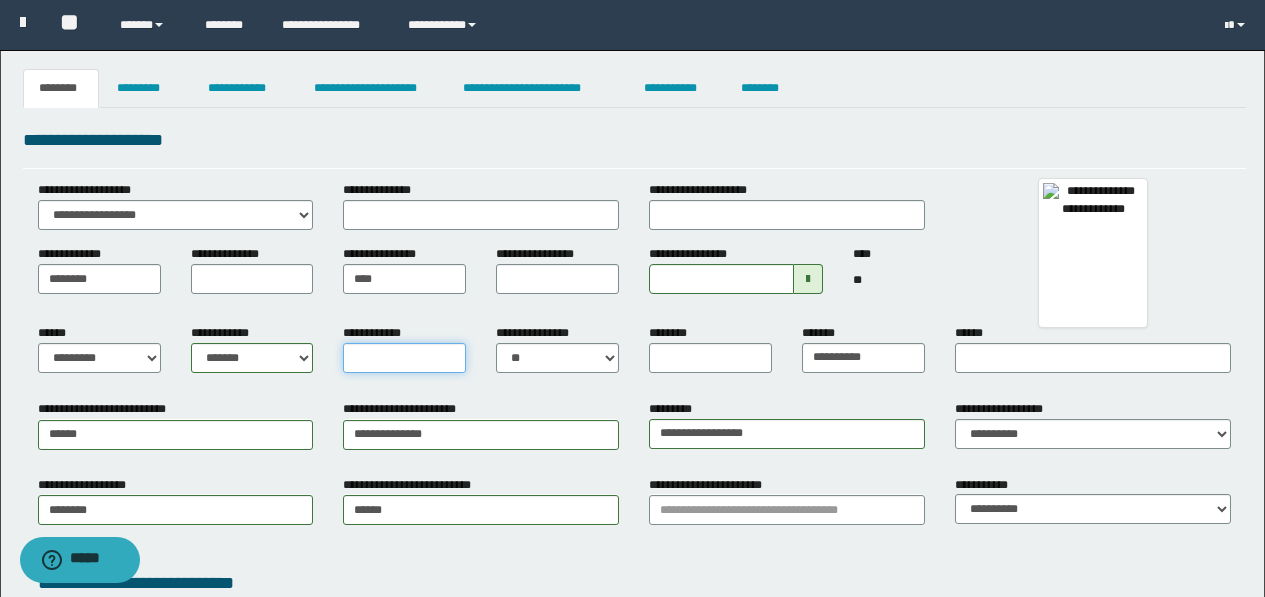 click on "**********" at bounding box center [404, 358] 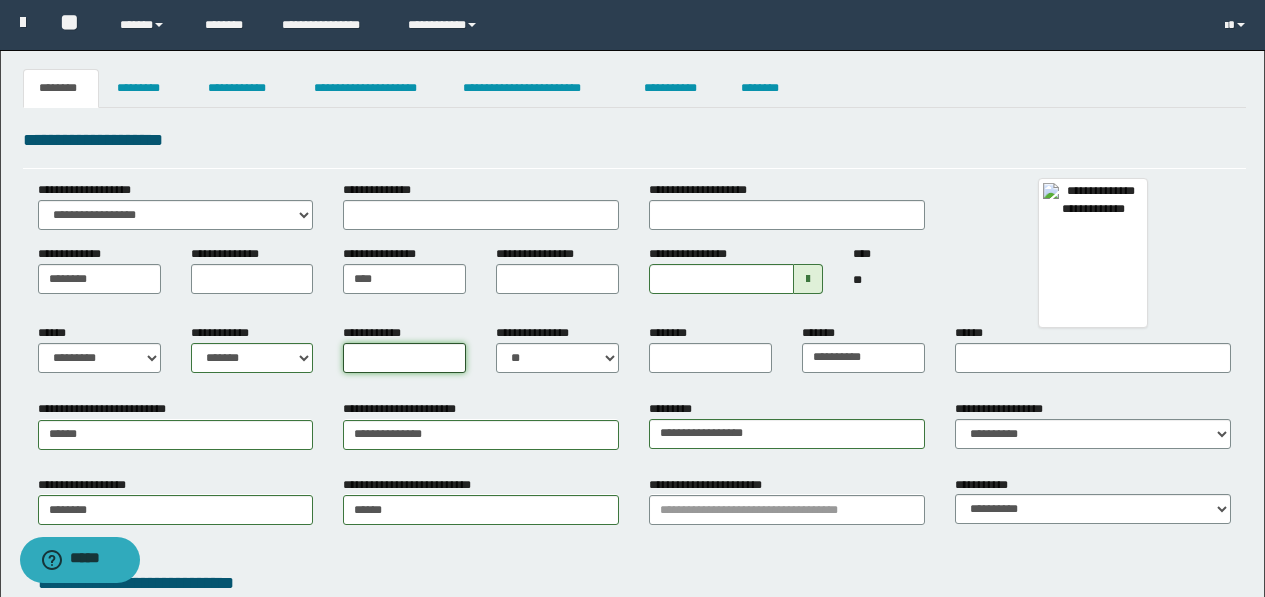 type on "*" 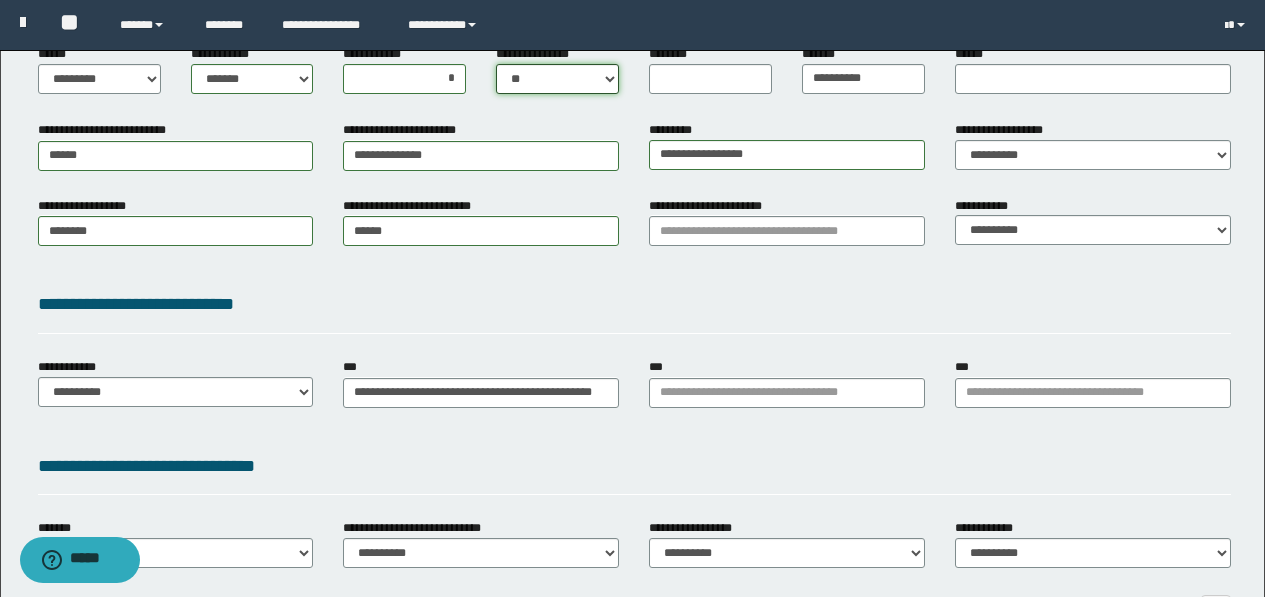 scroll, scrollTop: 400, scrollLeft: 0, axis: vertical 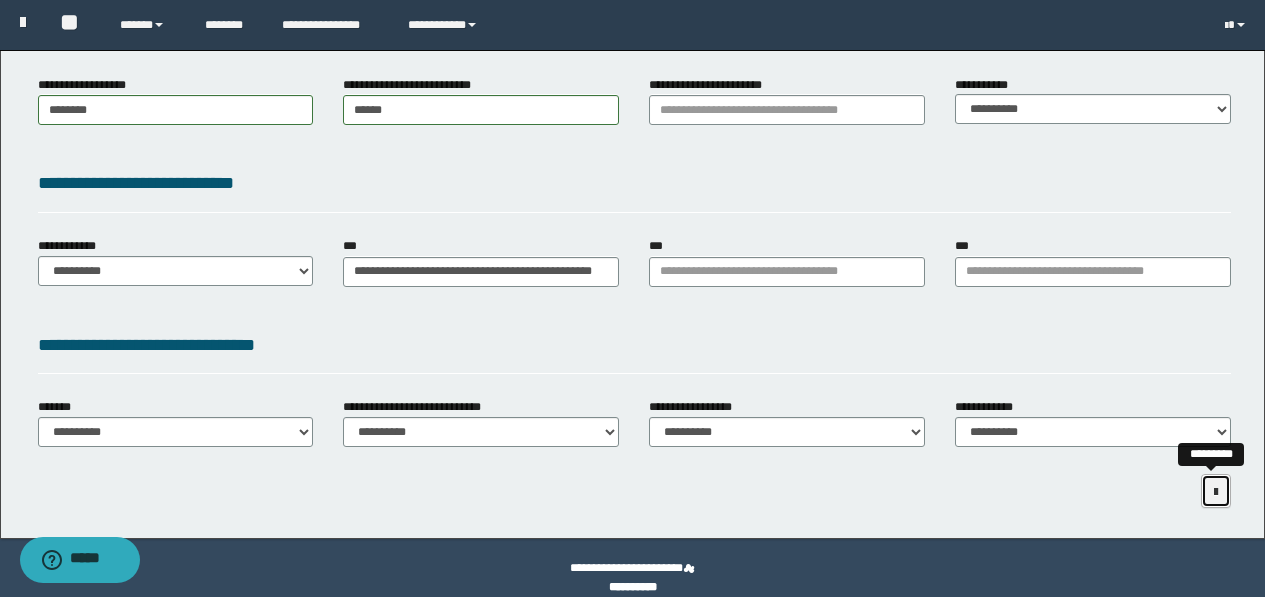 click at bounding box center (1216, 491) 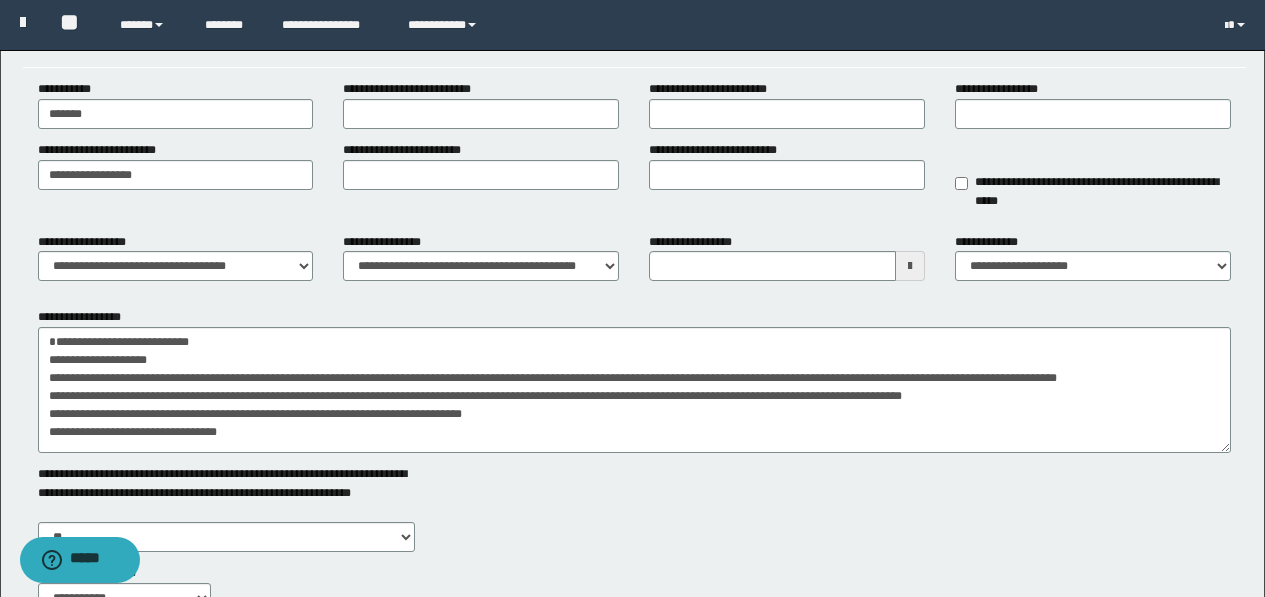 scroll, scrollTop: 0, scrollLeft: 0, axis: both 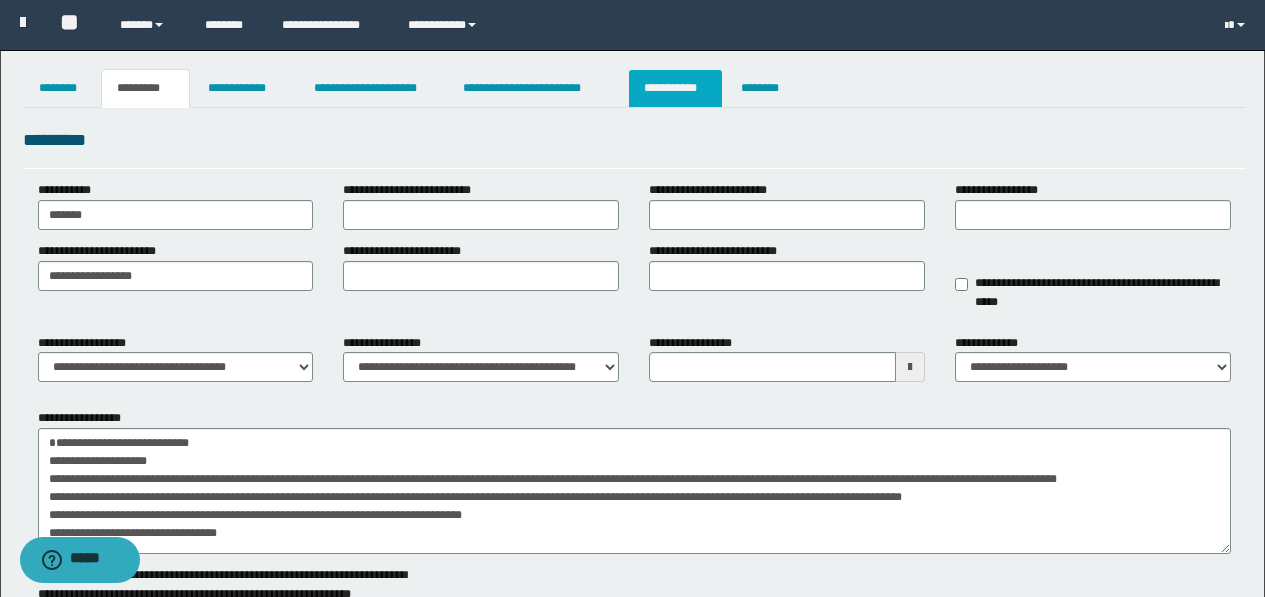 click on "**********" at bounding box center [675, 88] 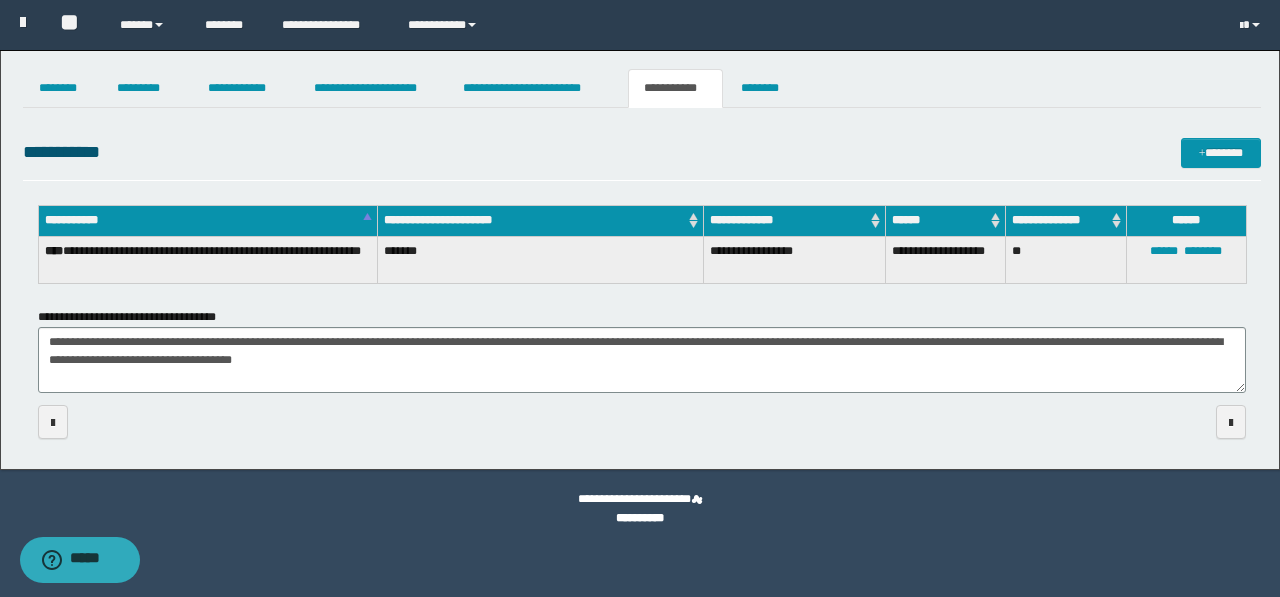click on "**********" at bounding box center (640, 260) 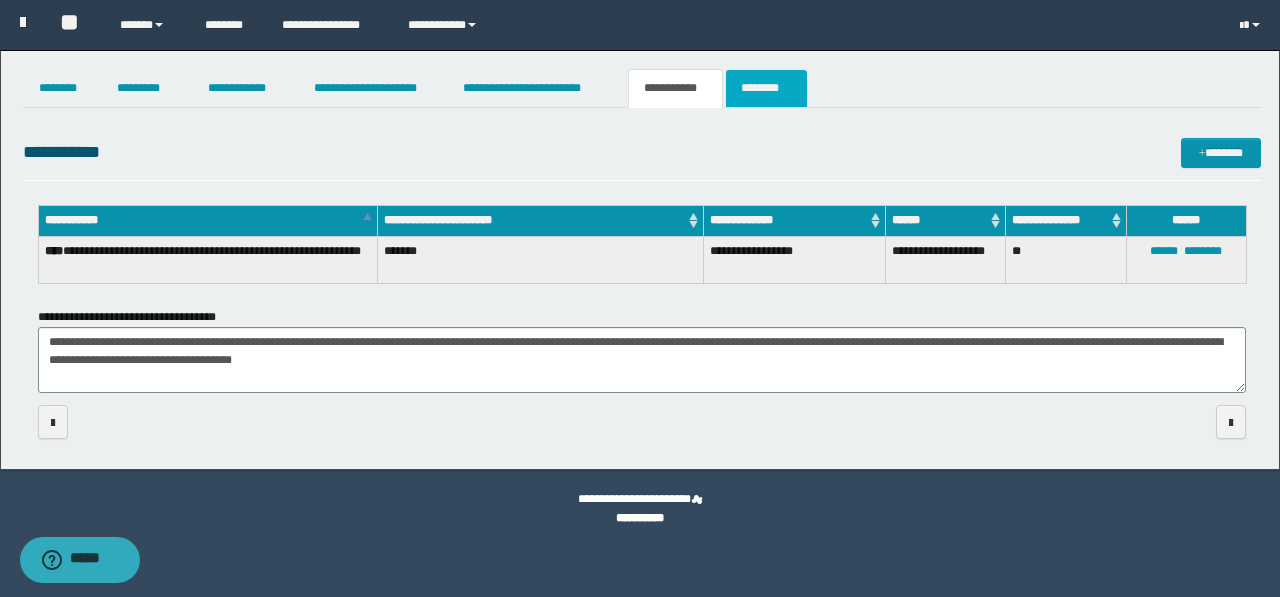 click on "**********" at bounding box center [640, 260] 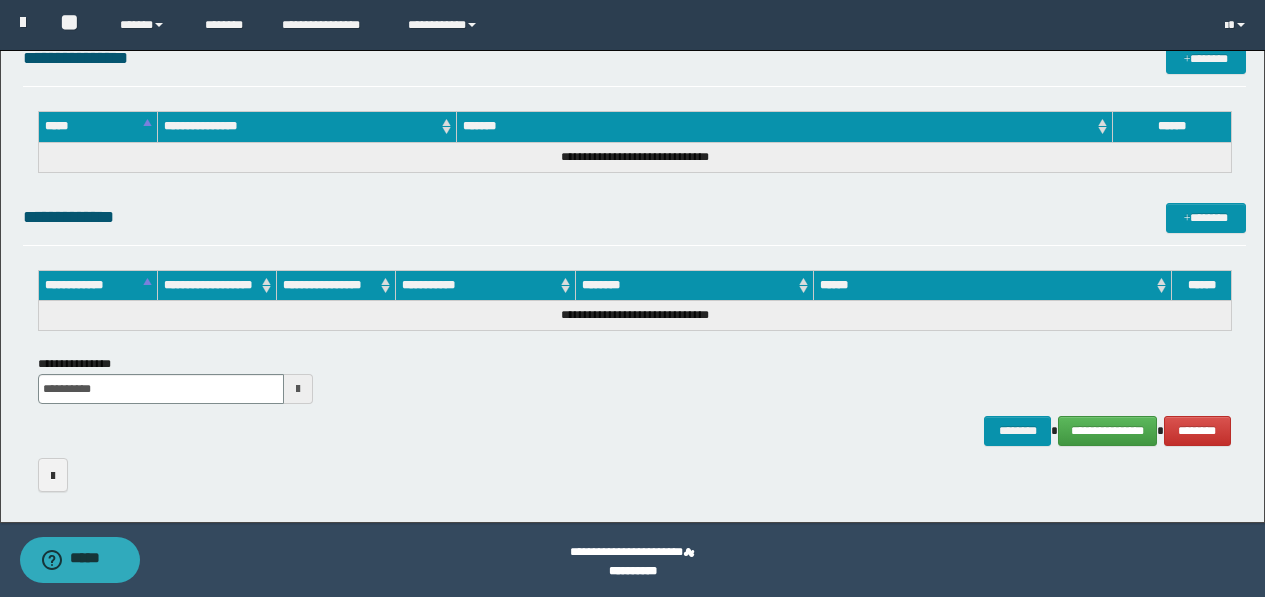 scroll, scrollTop: 557, scrollLeft: 0, axis: vertical 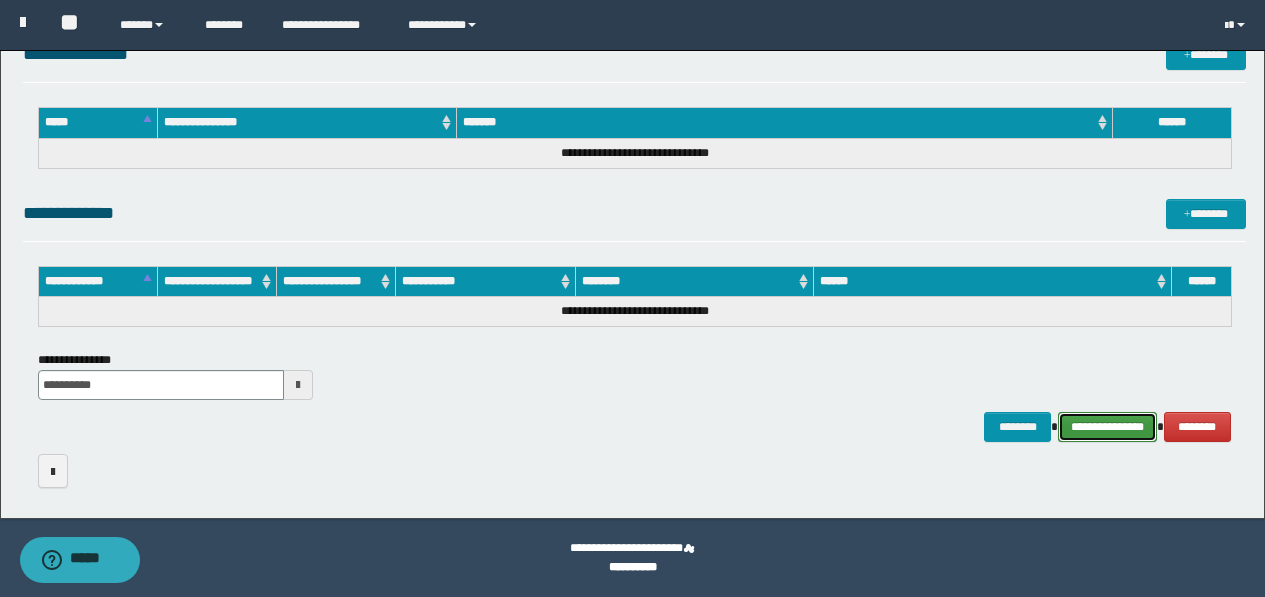click on "**********" at bounding box center (1107, 427) 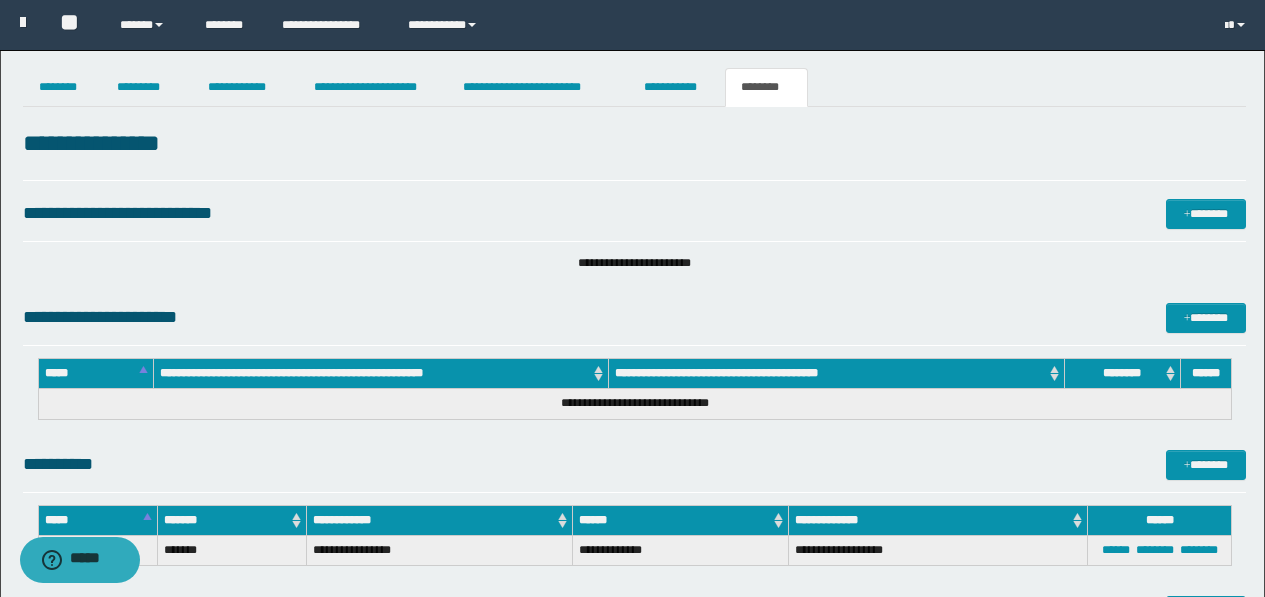 scroll, scrollTop: 0, scrollLeft: 0, axis: both 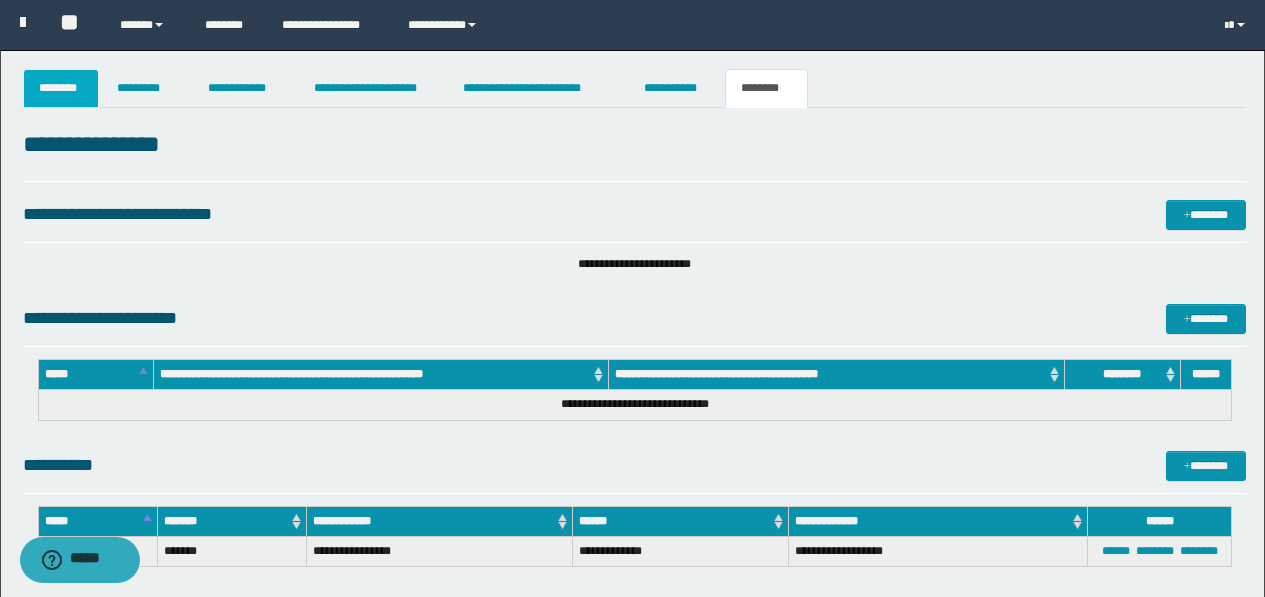 click on "********" at bounding box center (61, 88) 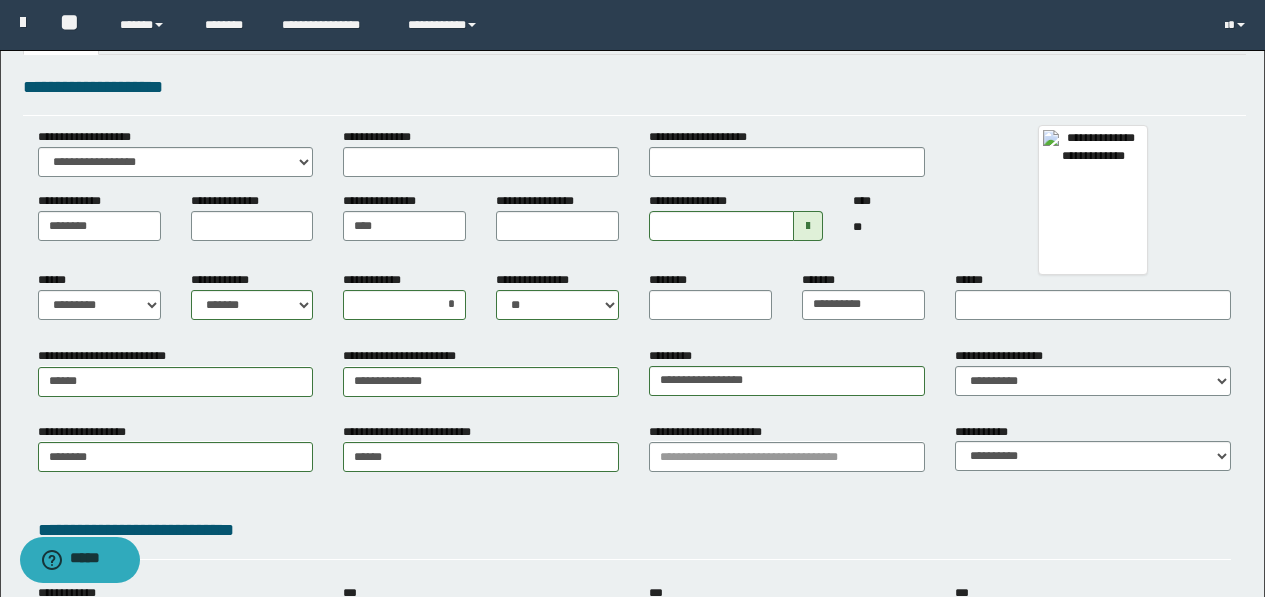 scroll, scrollTop: 200, scrollLeft: 0, axis: vertical 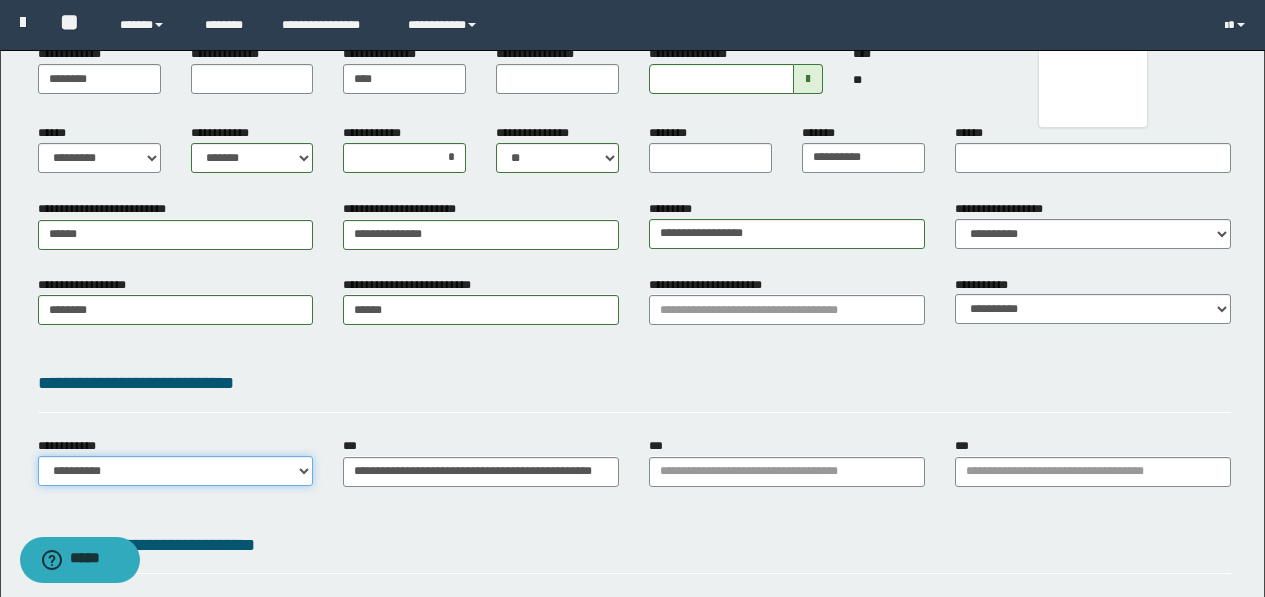 click on "**********" at bounding box center [176, 471] 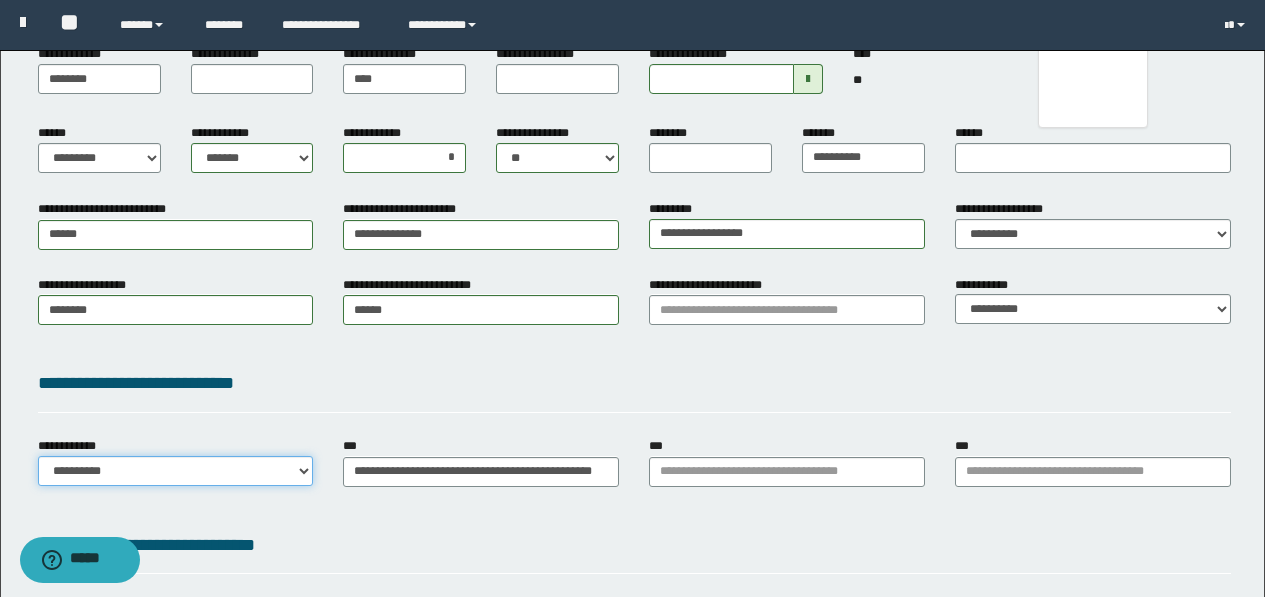 select on "**" 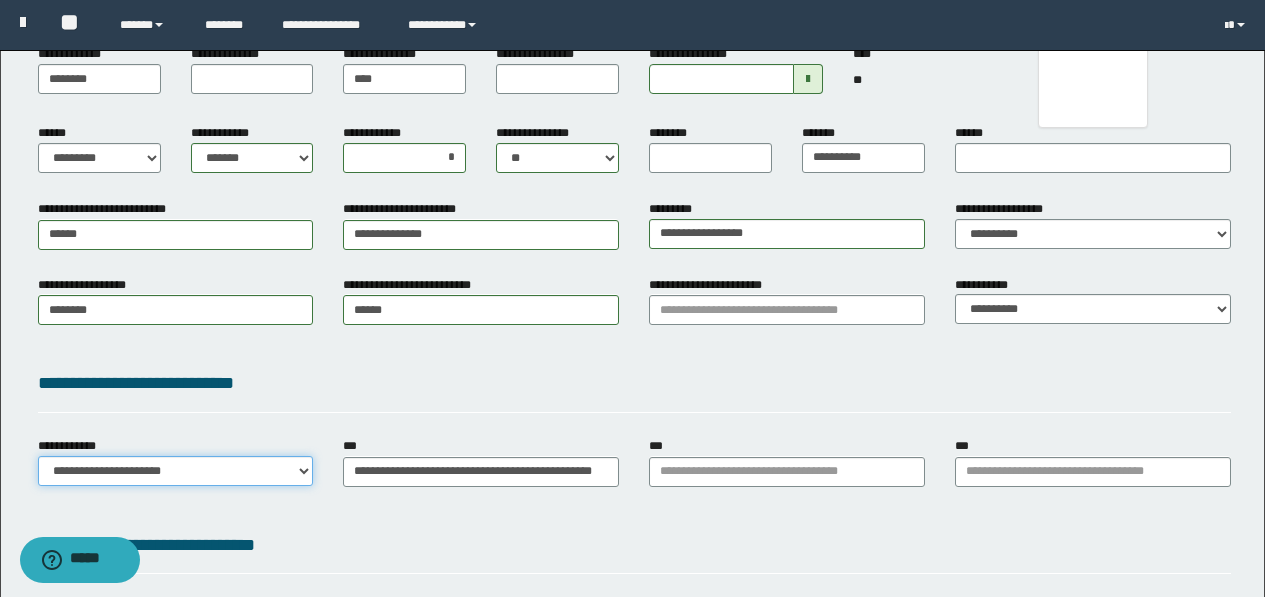 click on "**********" at bounding box center [176, 471] 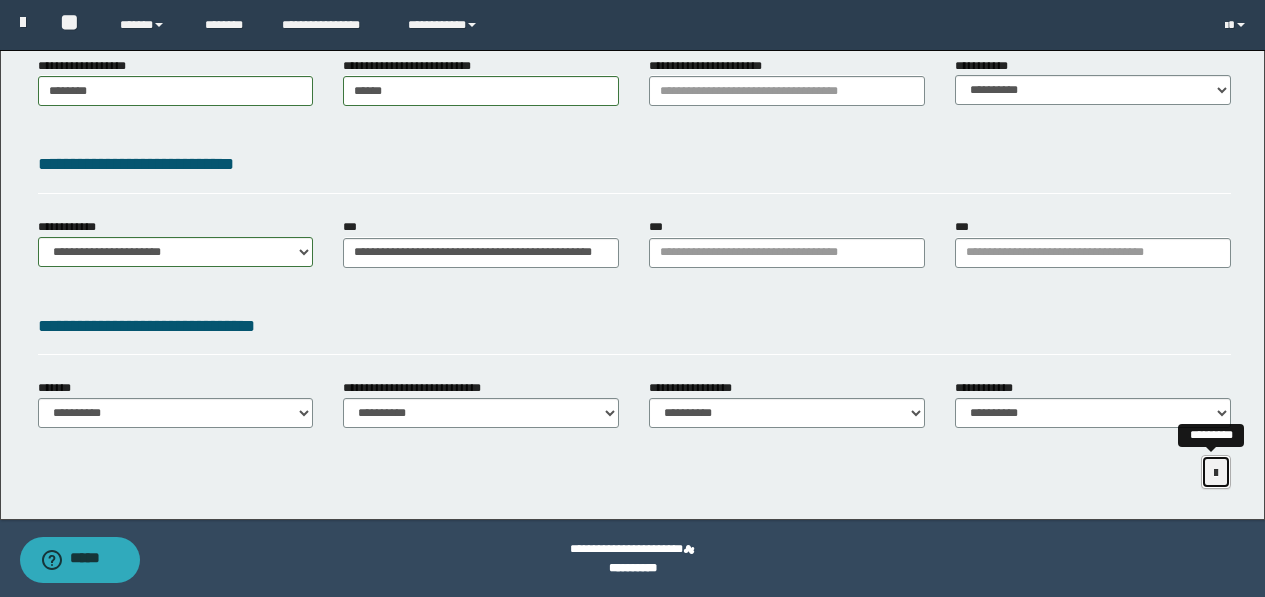 click at bounding box center [1216, 472] 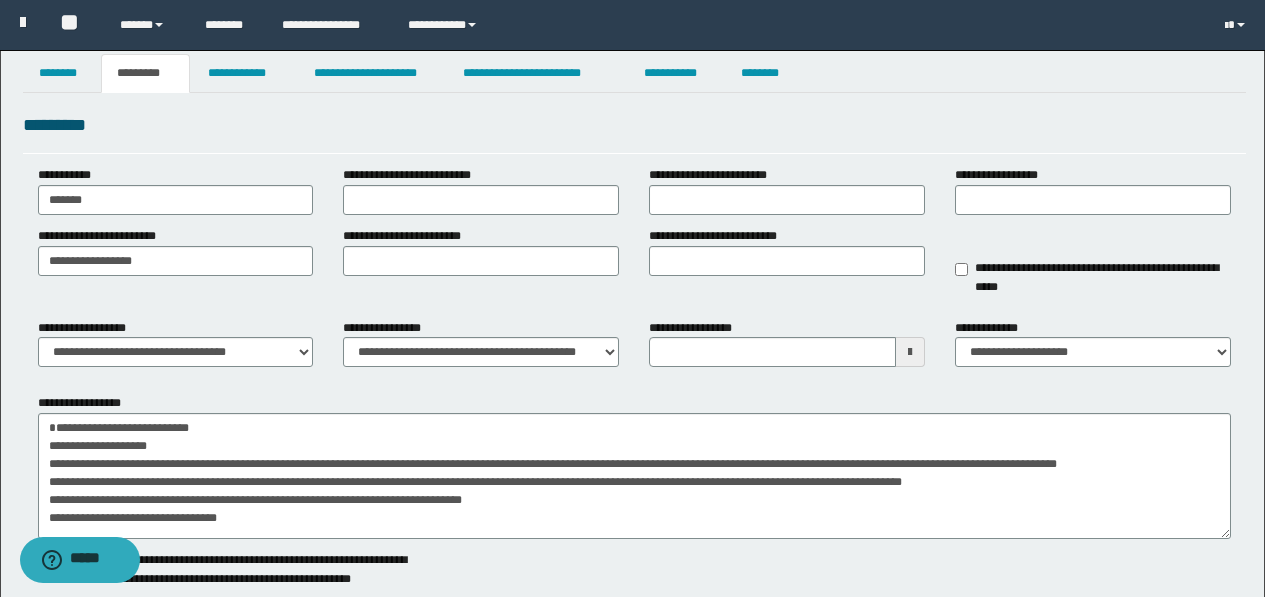 scroll, scrollTop: 0, scrollLeft: 0, axis: both 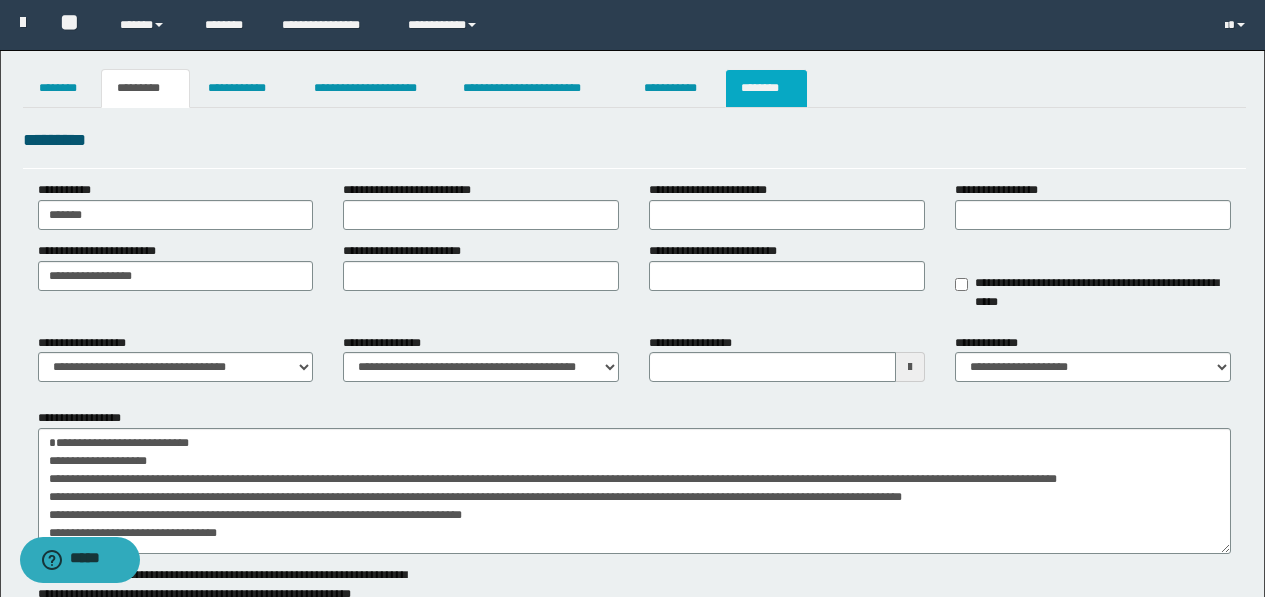 click on "********" at bounding box center [766, 88] 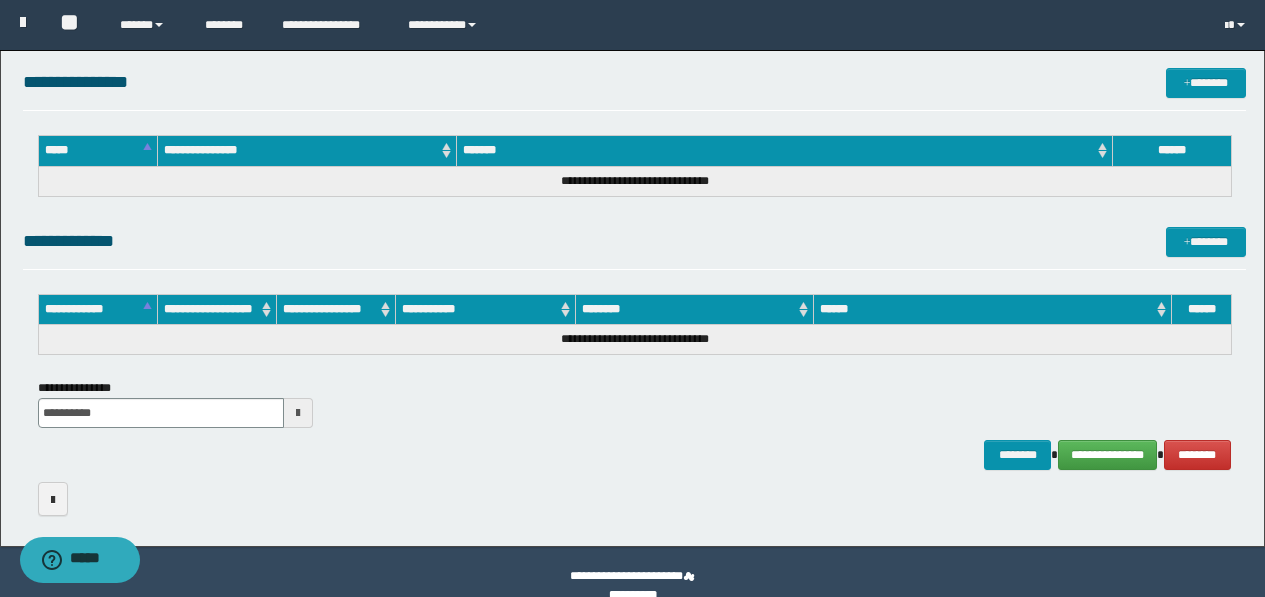 scroll, scrollTop: 557, scrollLeft: 0, axis: vertical 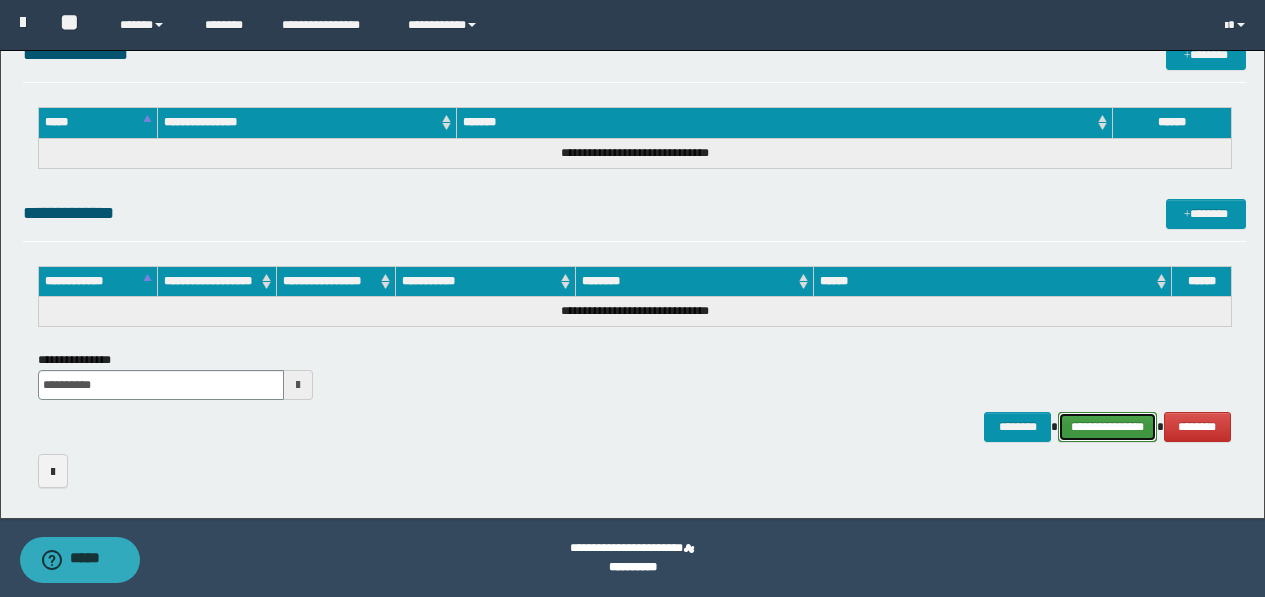click on "**********" at bounding box center [1107, 427] 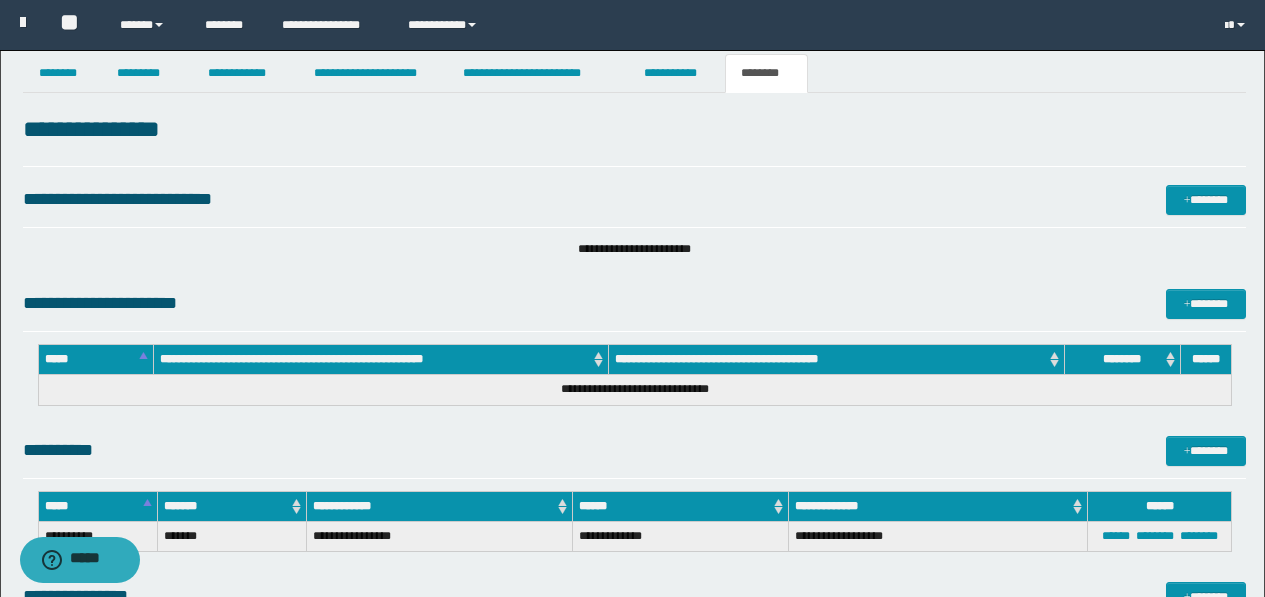 scroll, scrollTop: 0, scrollLeft: 0, axis: both 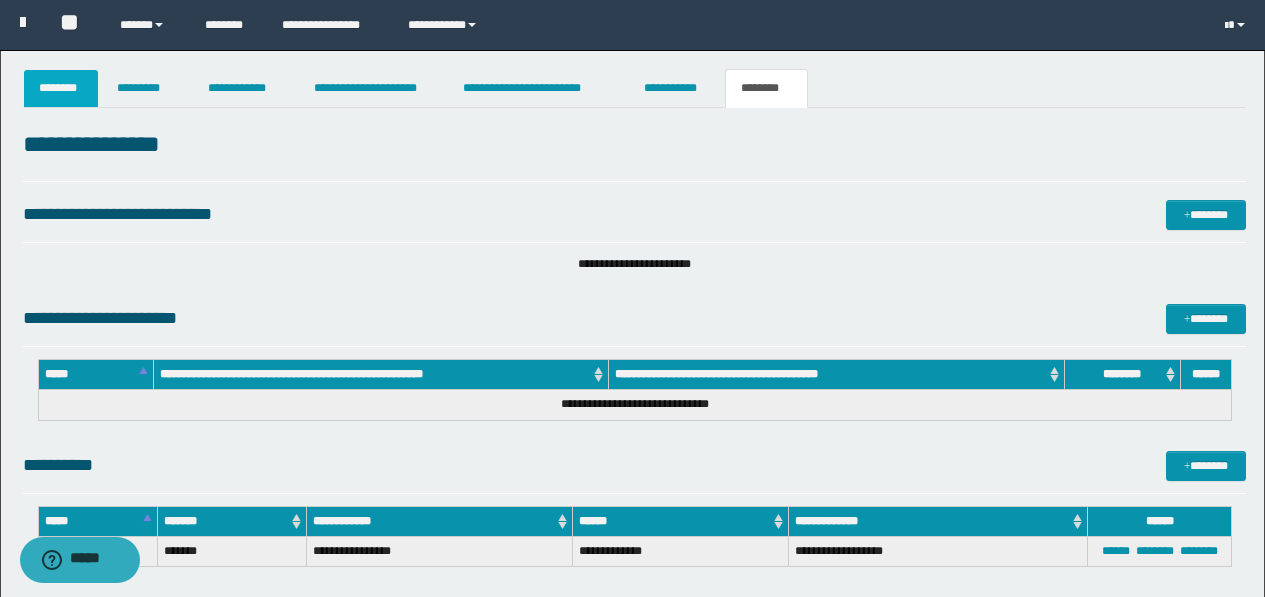 click on "********" at bounding box center [61, 88] 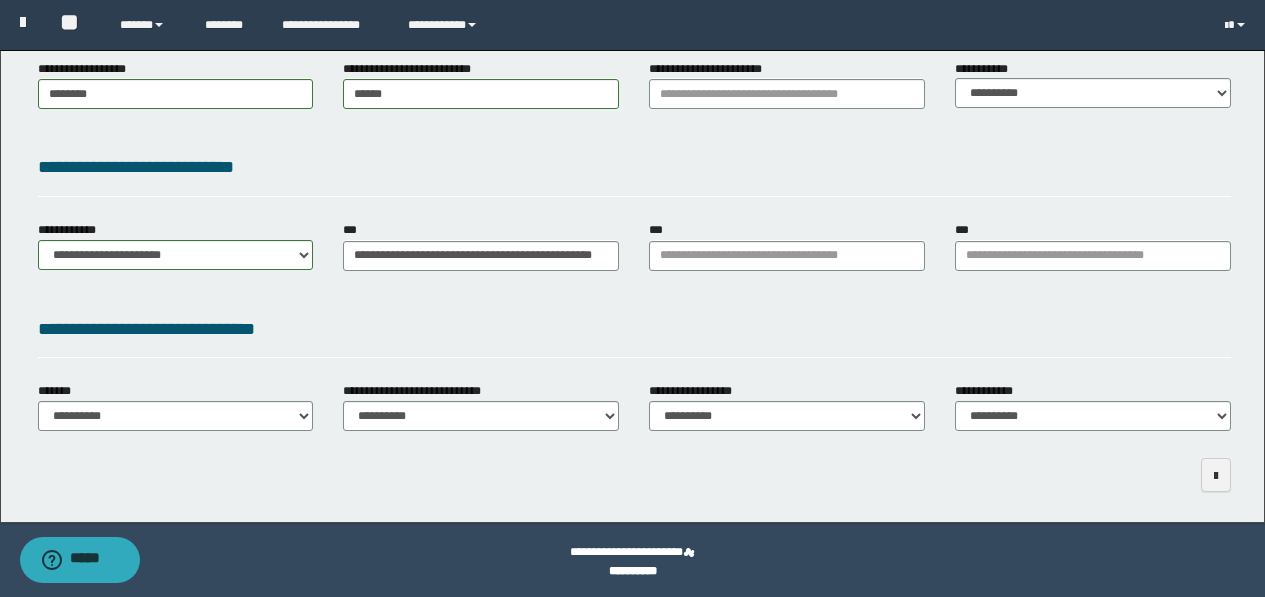 scroll, scrollTop: 419, scrollLeft: 0, axis: vertical 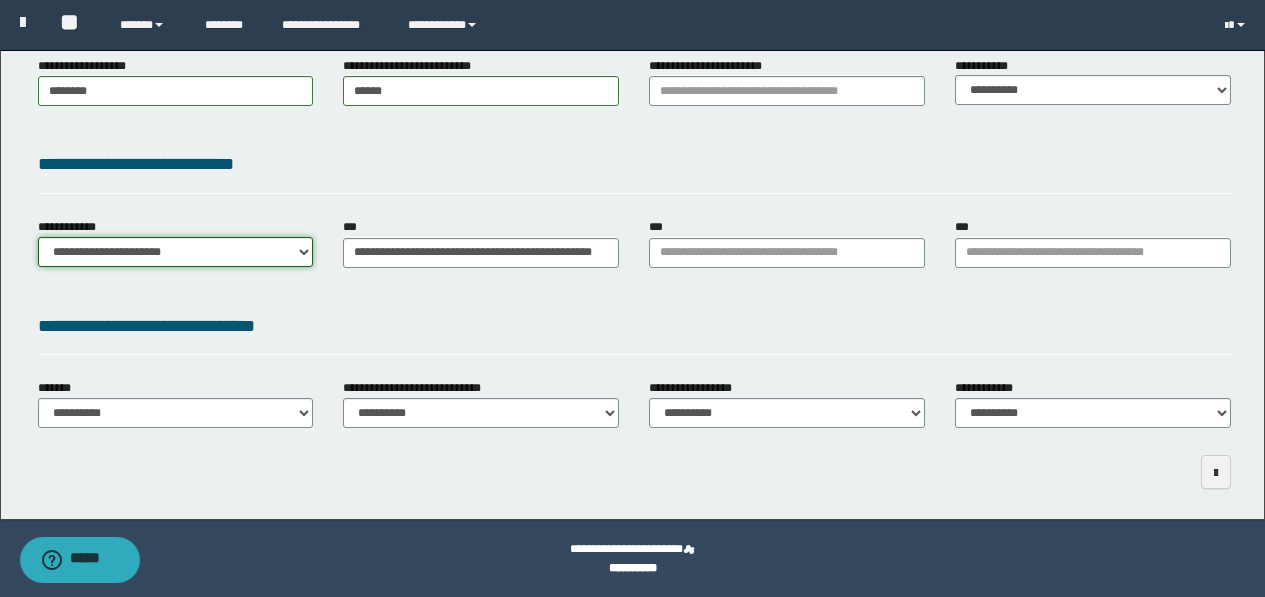 click on "**********" at bounding box center (176, 252) 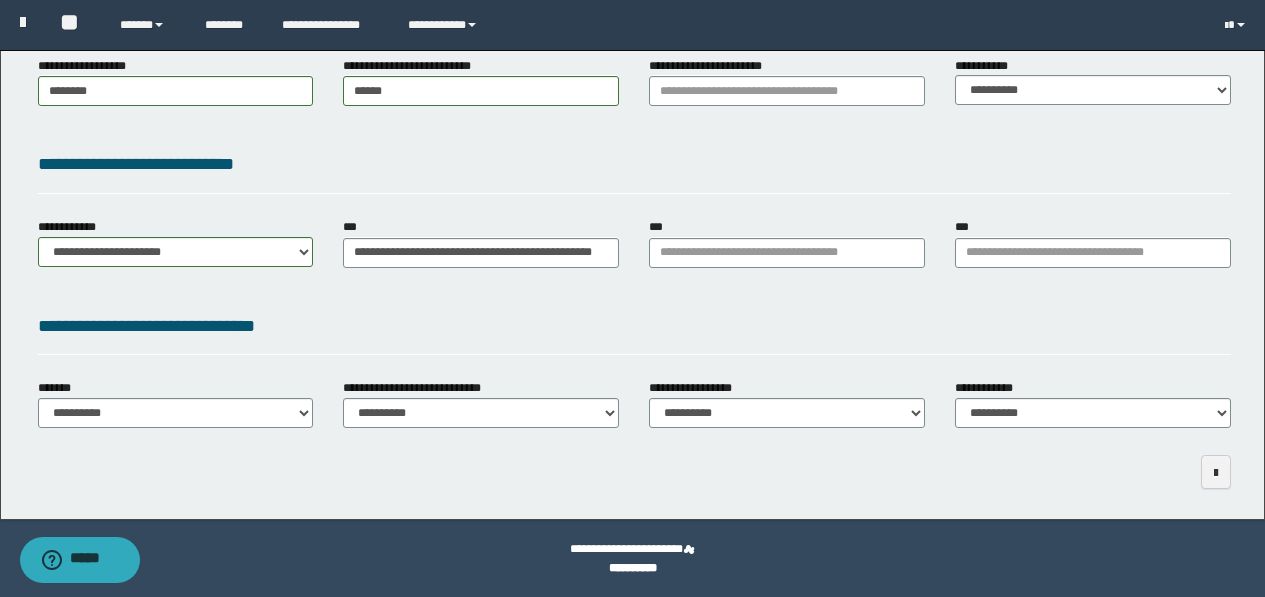 click on "**********" at bounding box center [634, 330] 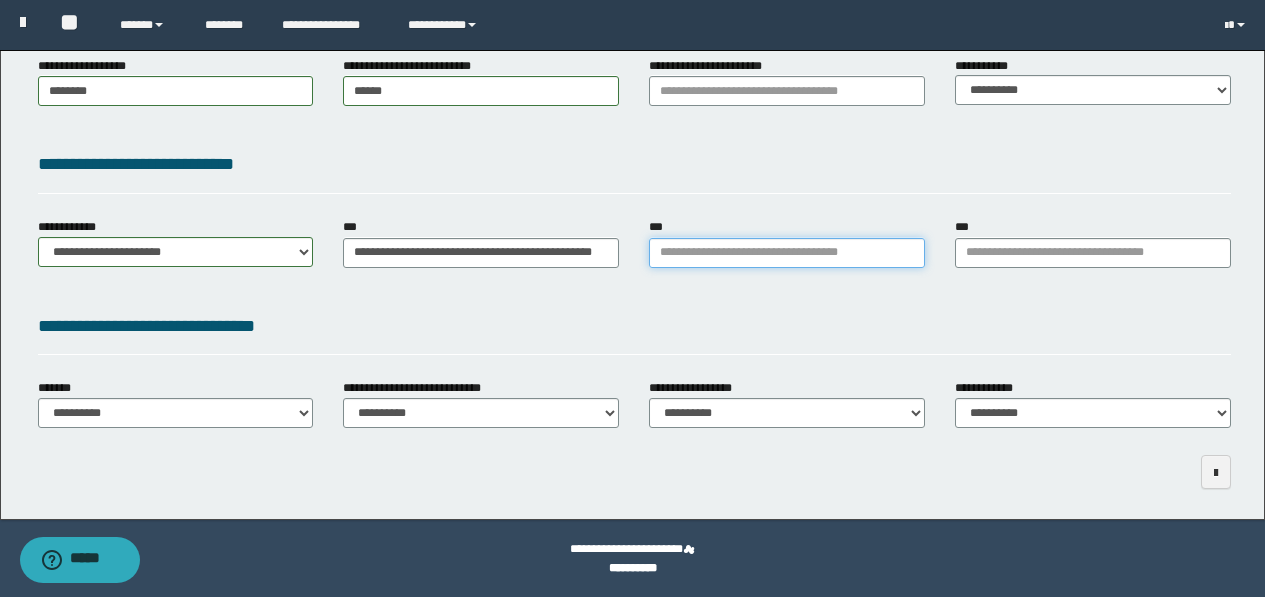 click on "***" at bounding box center (787, 253) 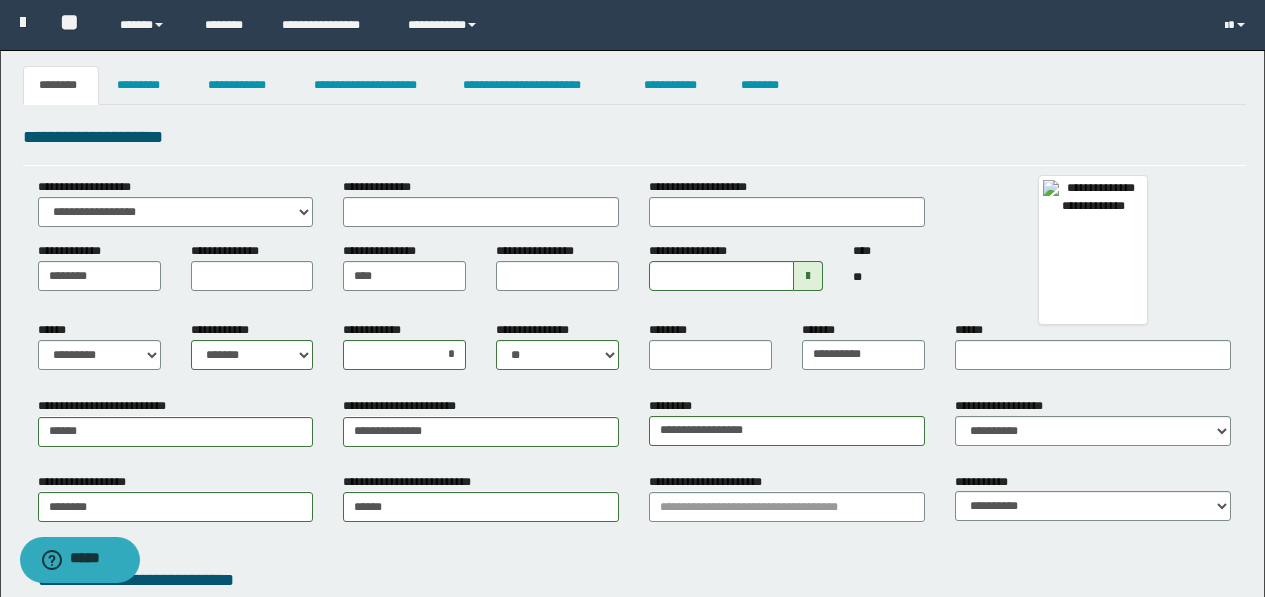 scroll, scrollTop: 0, scrollLeft: 0, axis: both 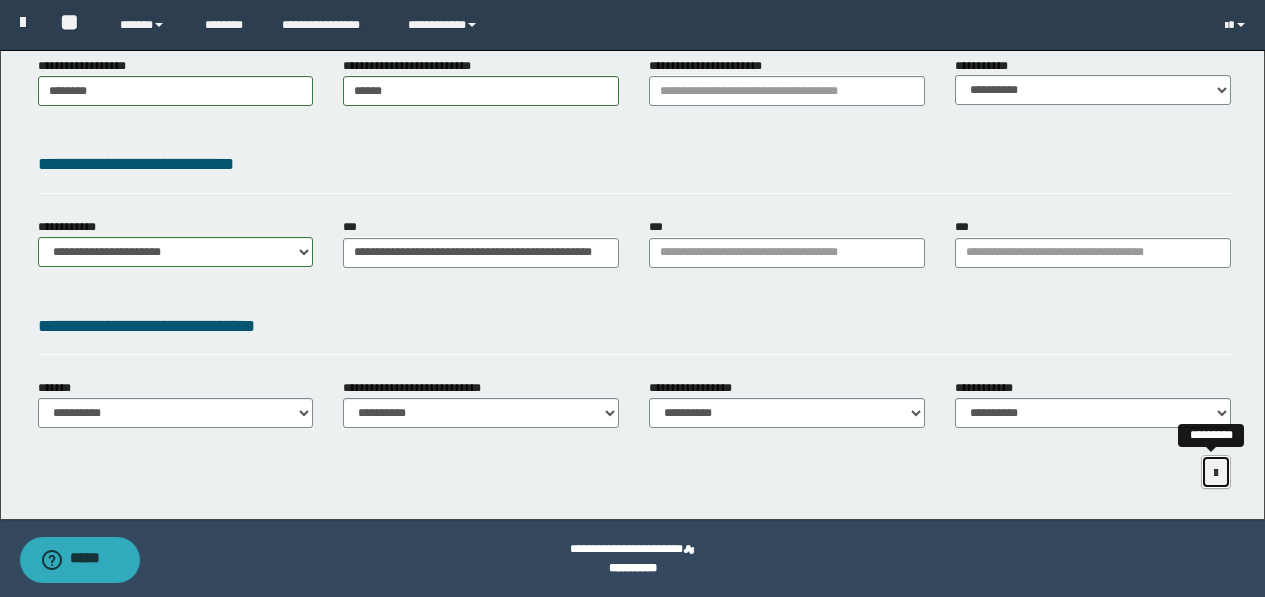 click at bounding box center [1216, 472] 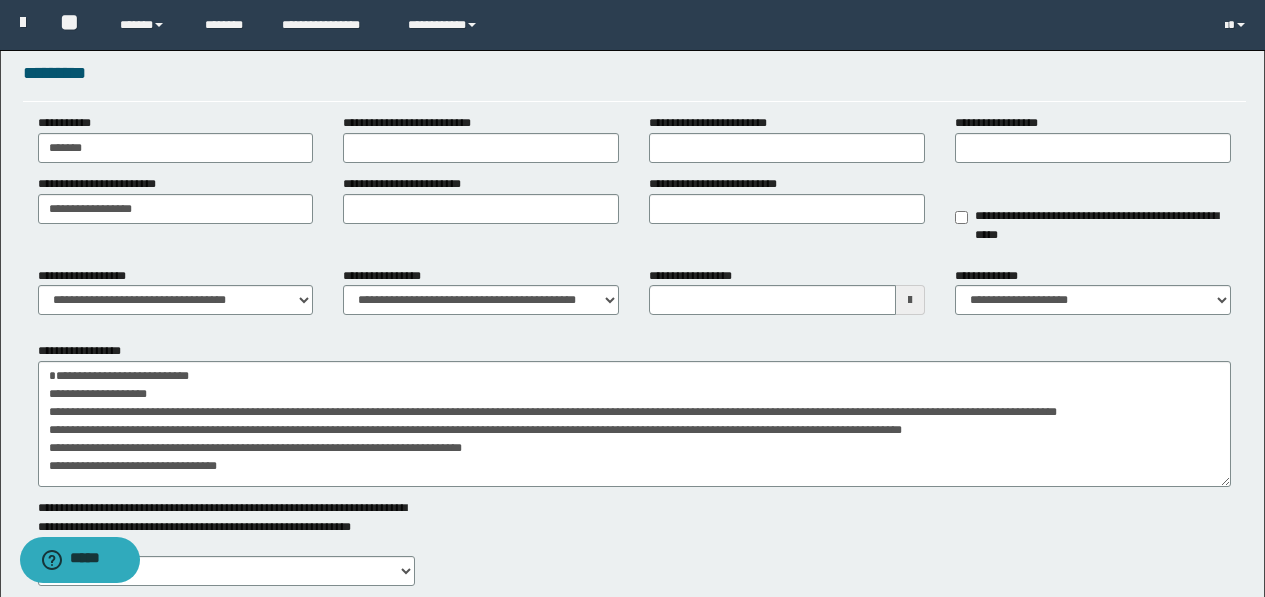 scroll, scrollTop: 0, scrollLeft: 0, axis: both 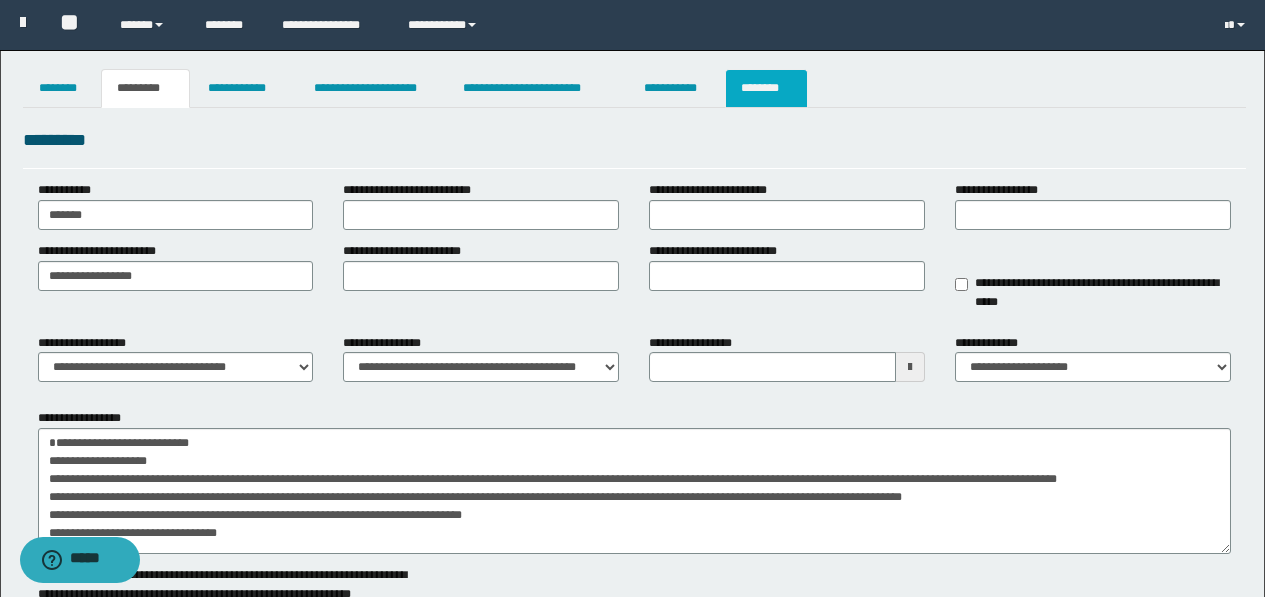 click on "********" at bounding box center (766, 88) 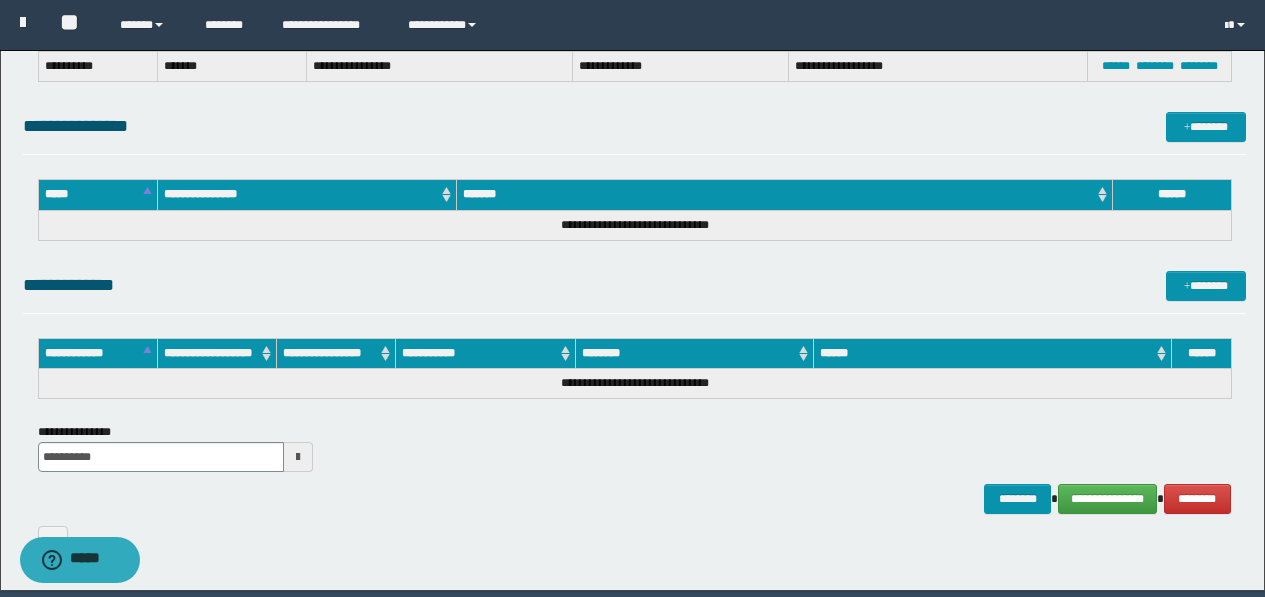 scroll, scrollTop: 557, scrollLeft: 0, axis: vertical 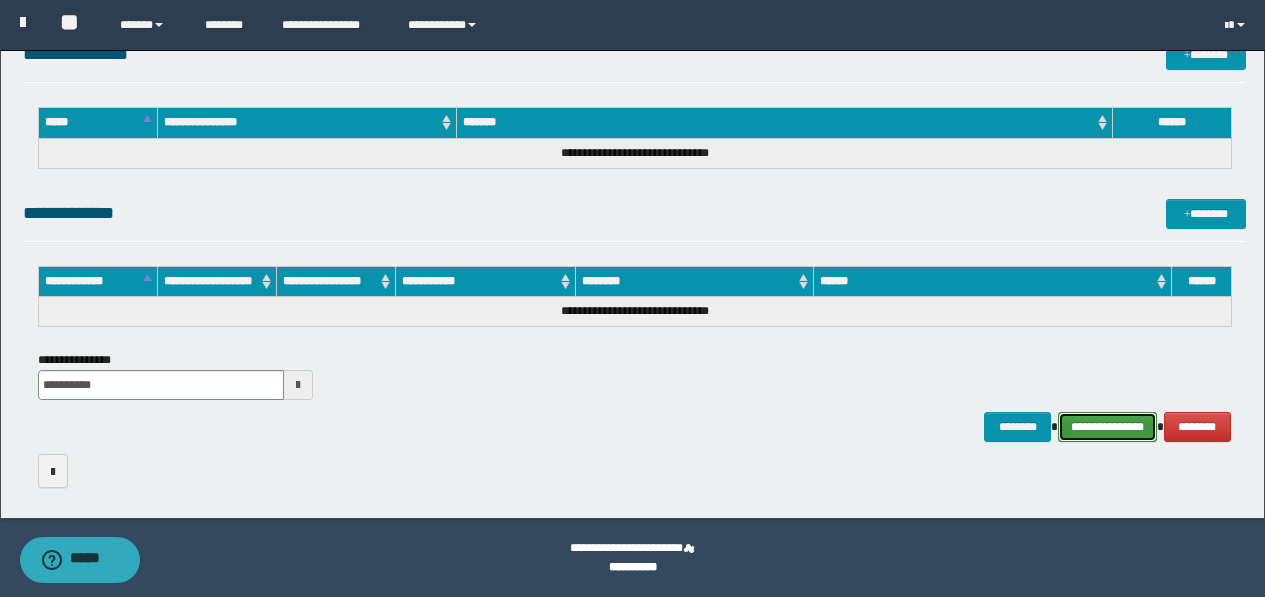 click on "**********" at bounding box center [1107, 427] 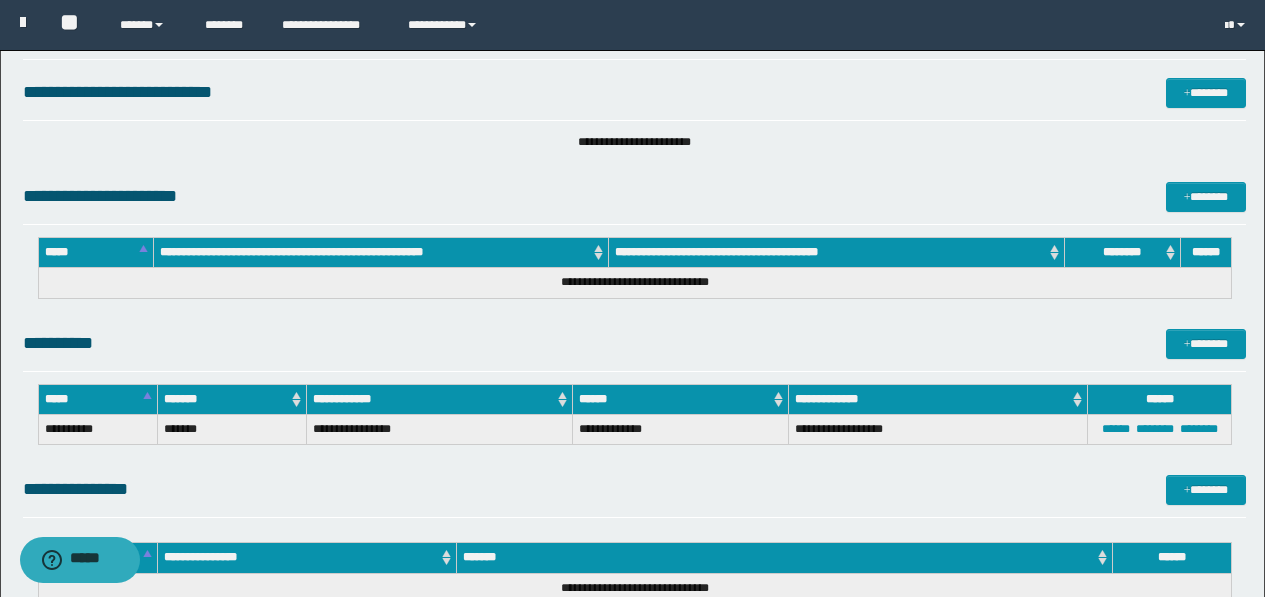 scroll, scrollTop: 0, scrollLeft: 0, axis: both 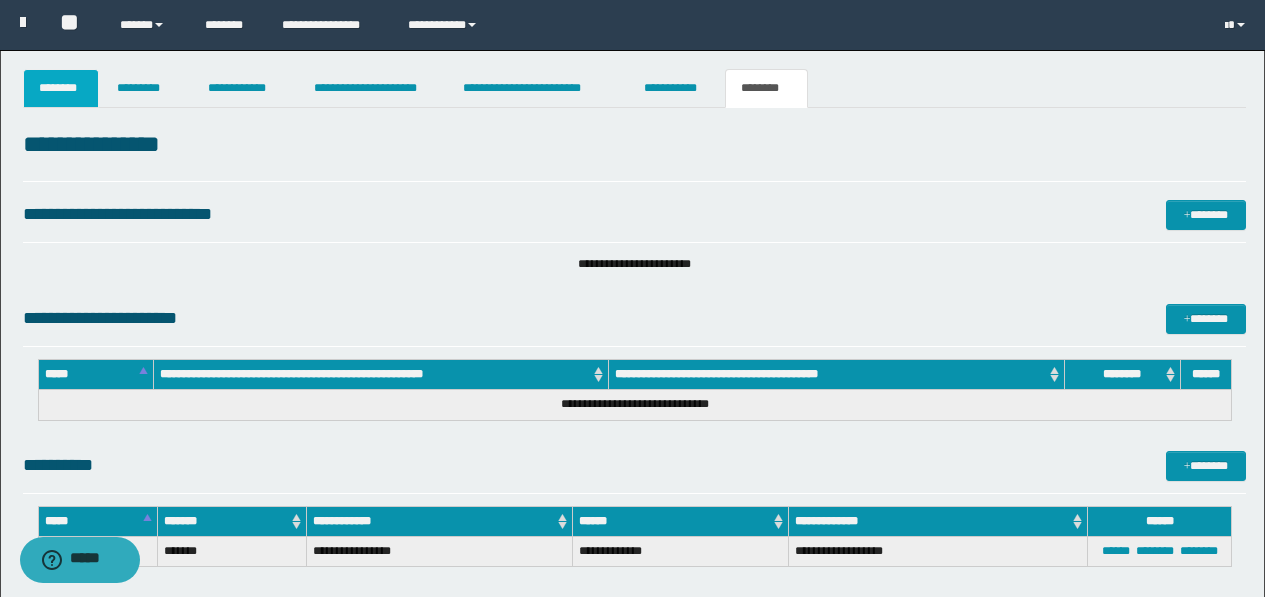 click on "********" at bounding box center (61, 88) 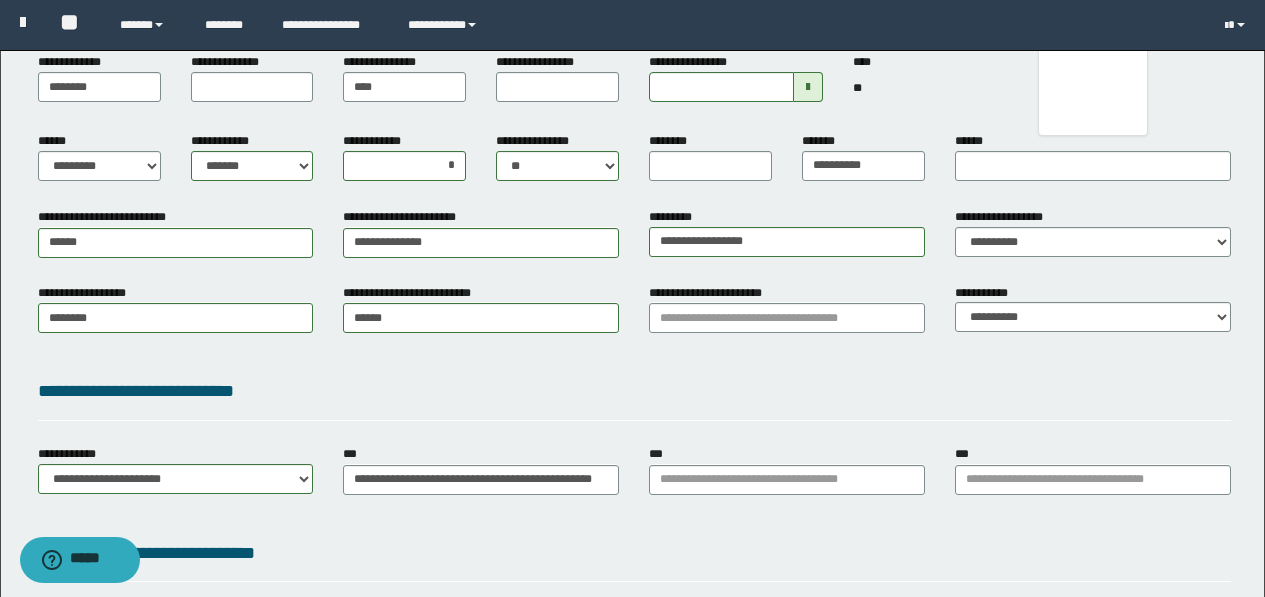 scroll, scrollTop: 200, scrollLeft: 0, axis: vertical 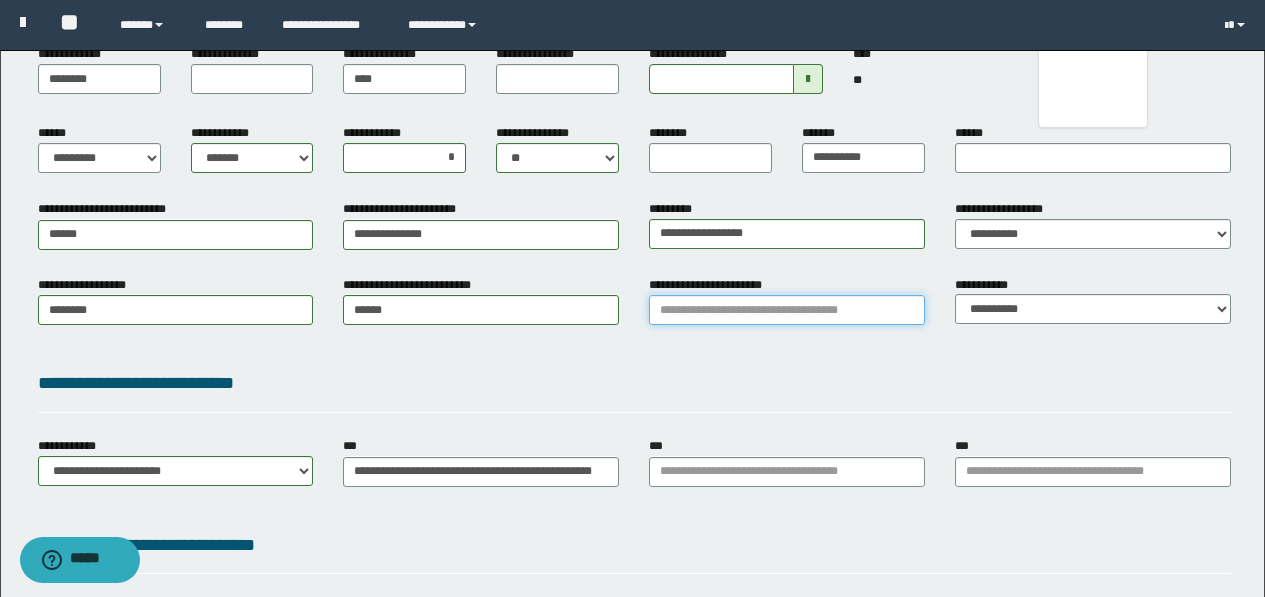 click on "**********" at bounding box center [787, 310] 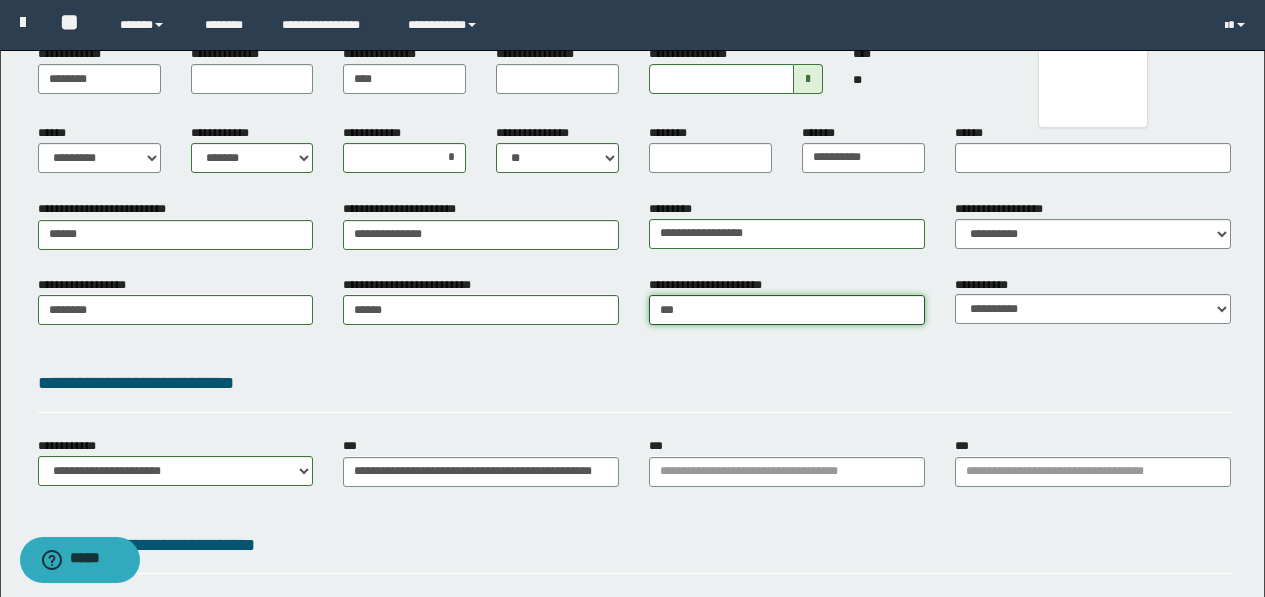 type on "****" 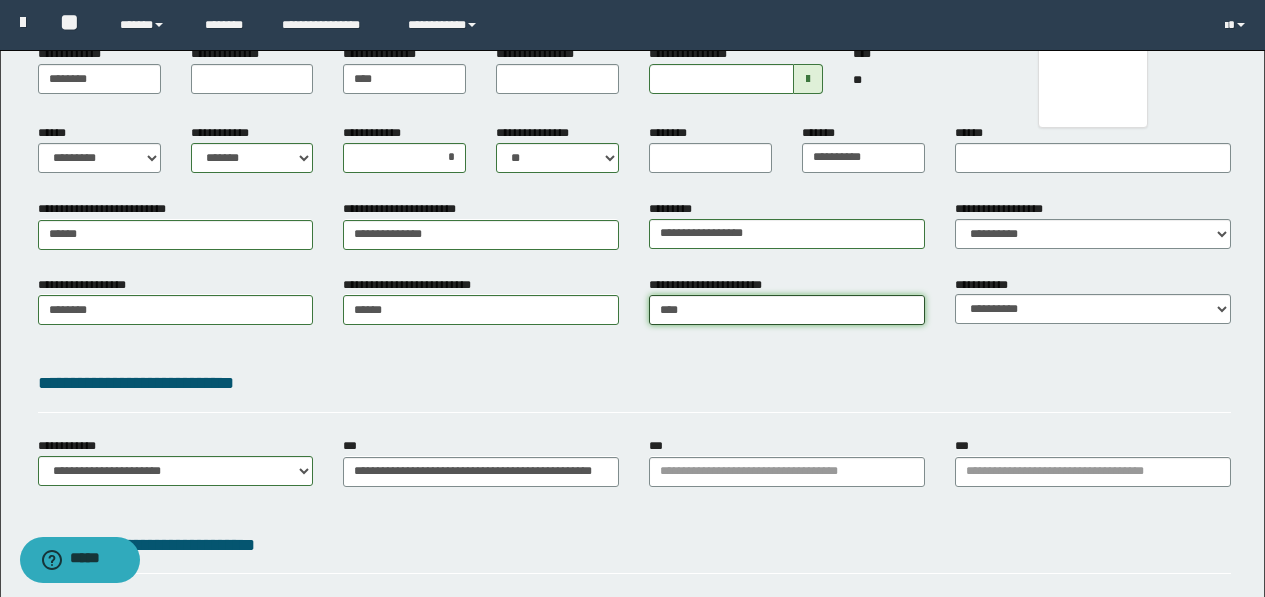 type on "****" 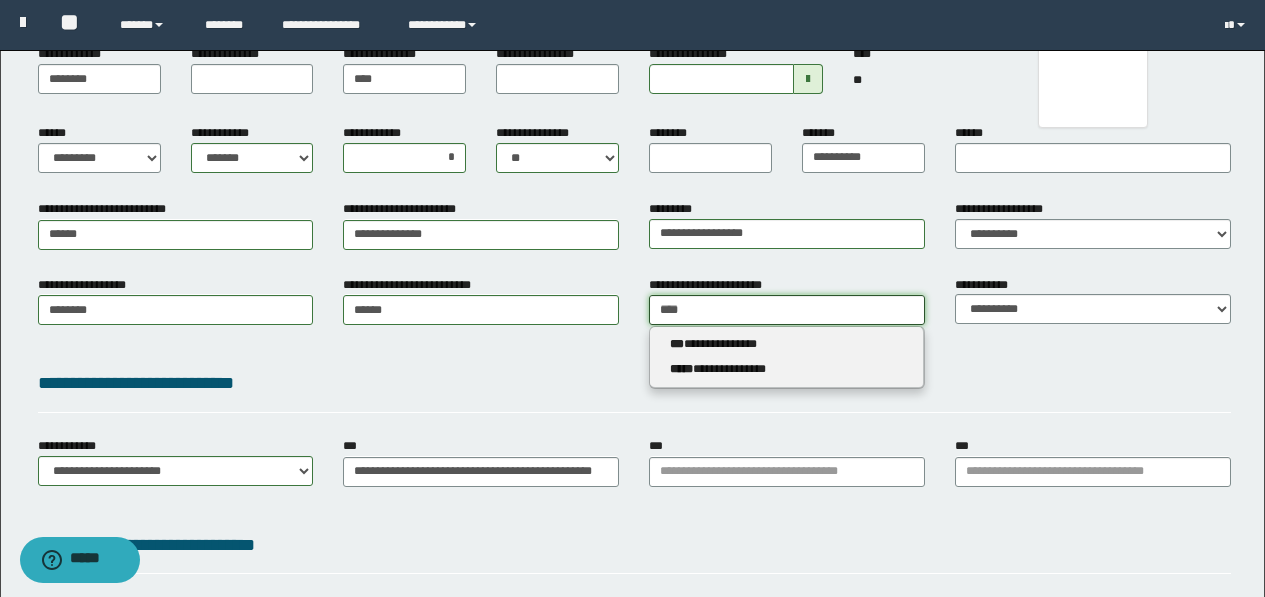 type 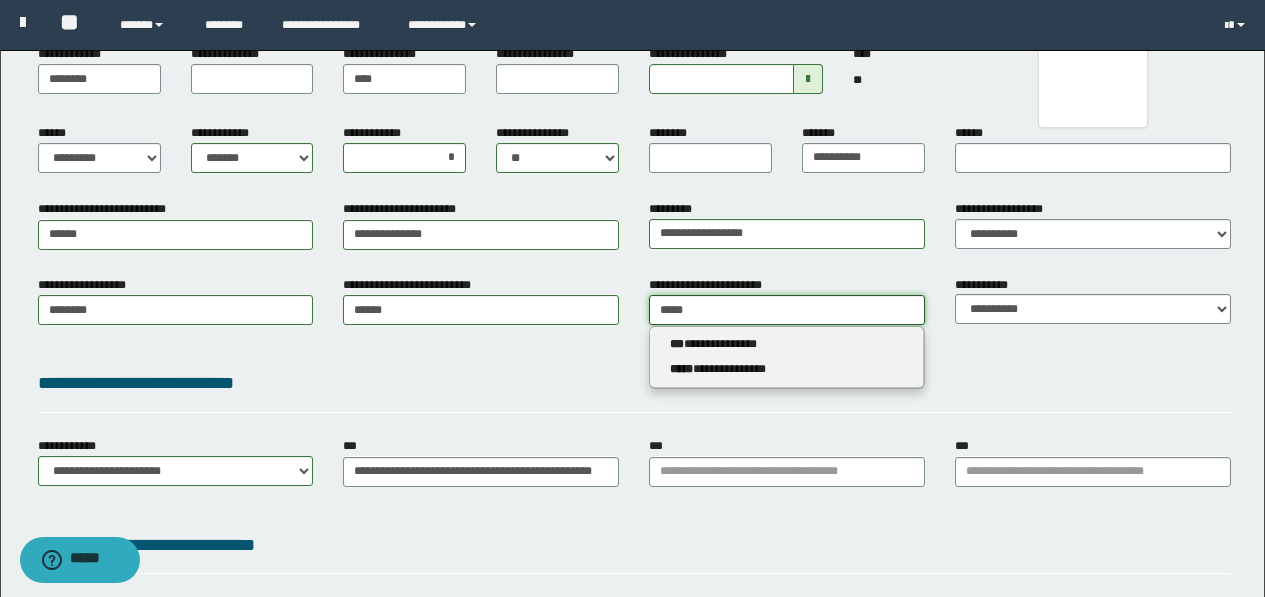 type on "*****" 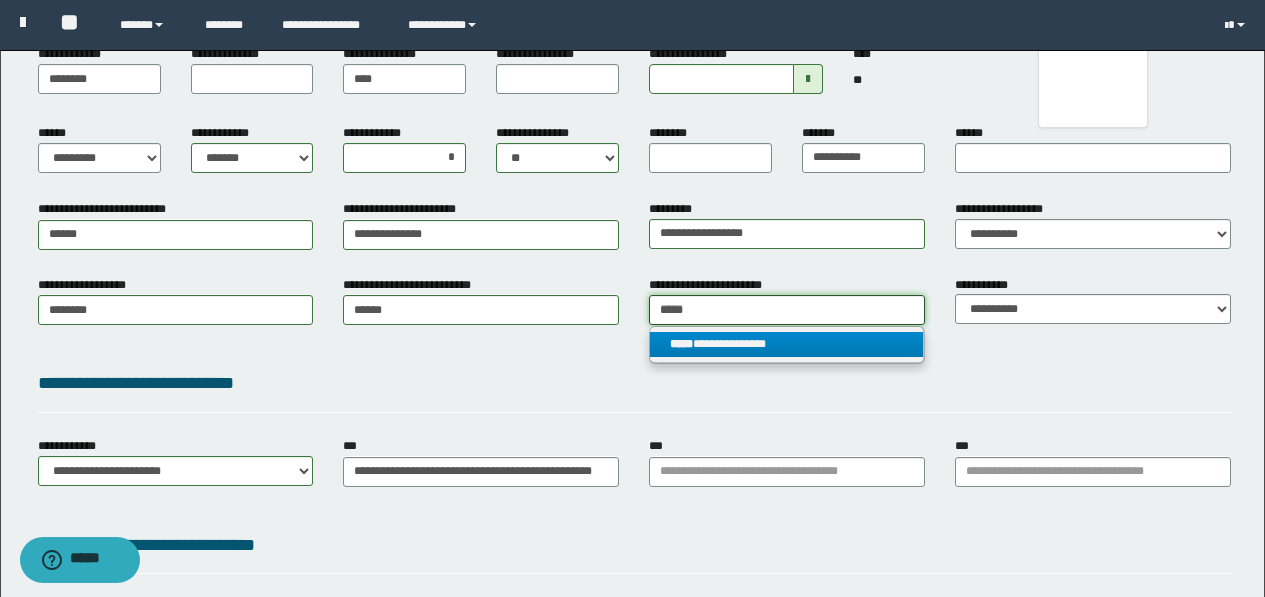 type on "*****" 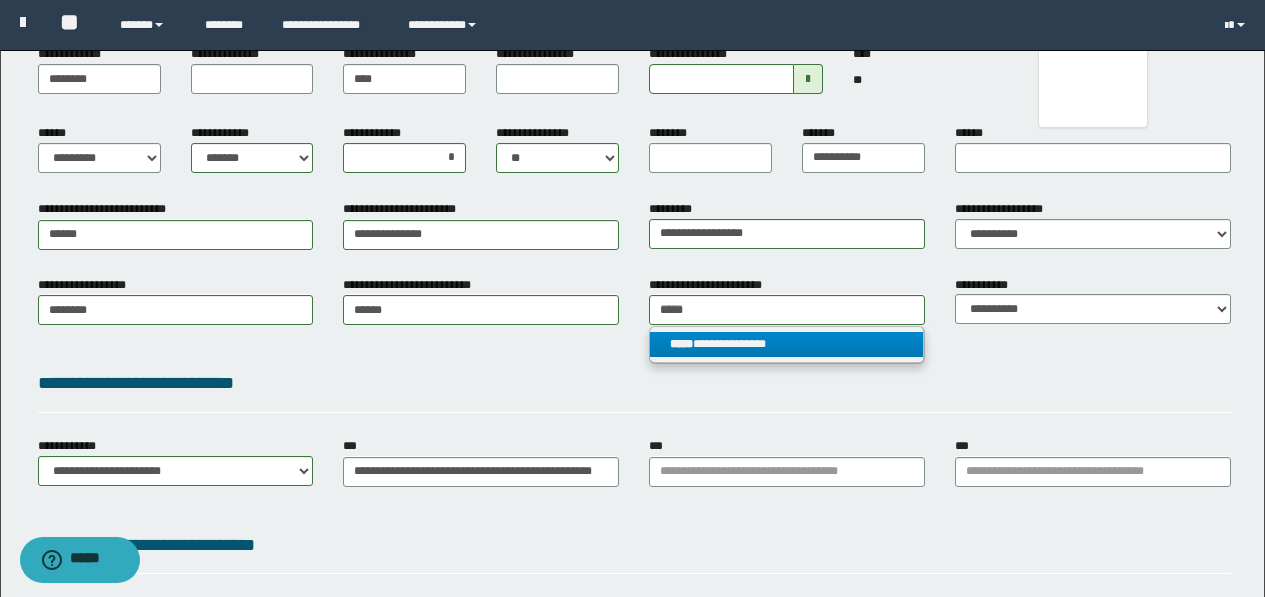 click on "**********" at bounding box center (786, 344) 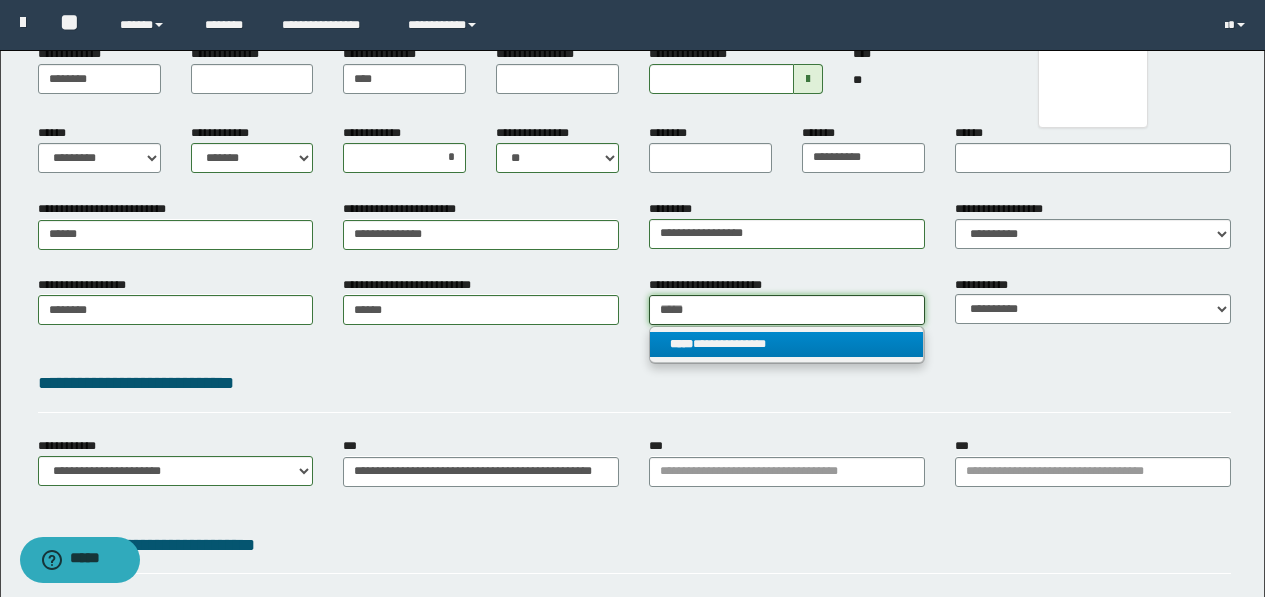 type 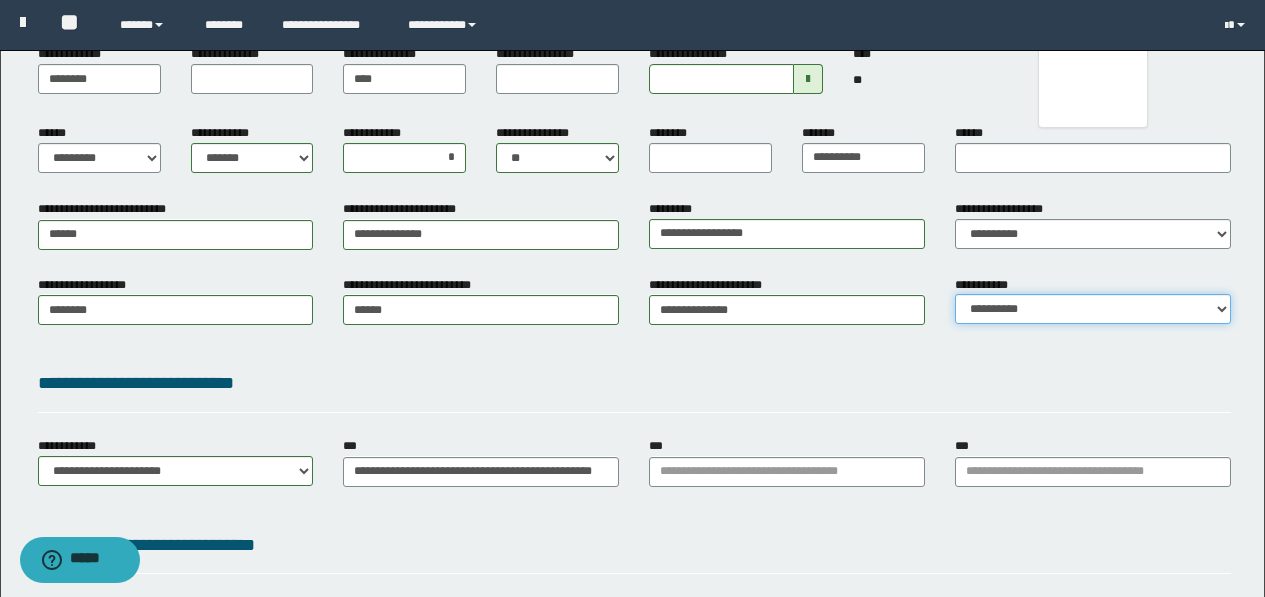 click on "**********" at bounding box center (1093, 309) 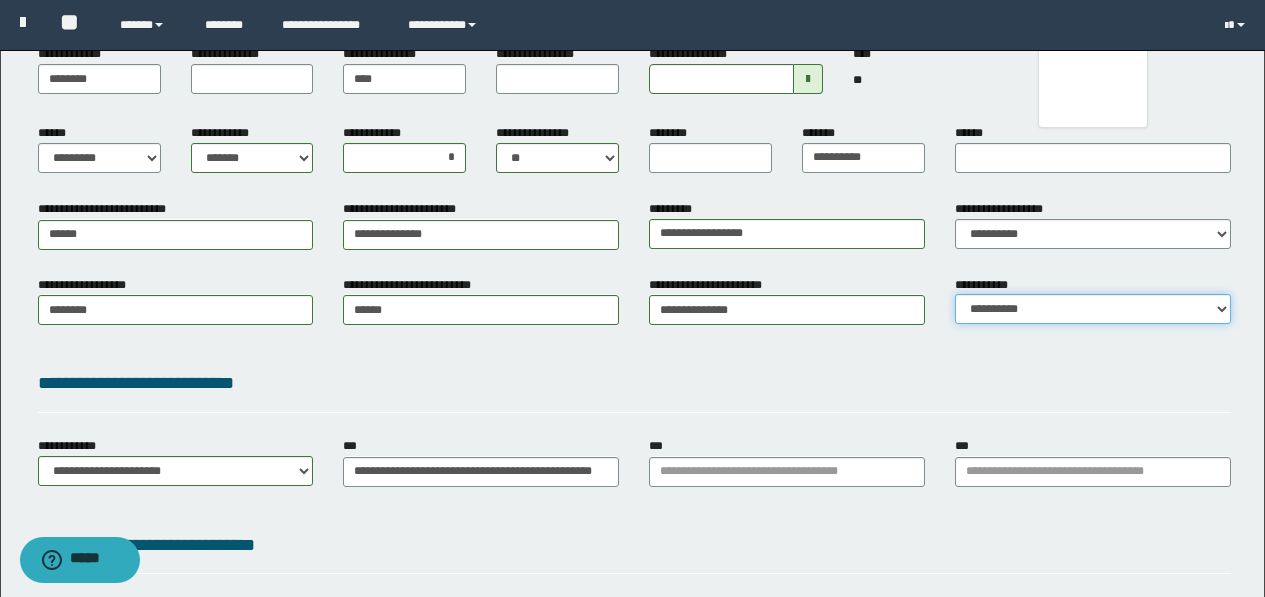 select on "*" 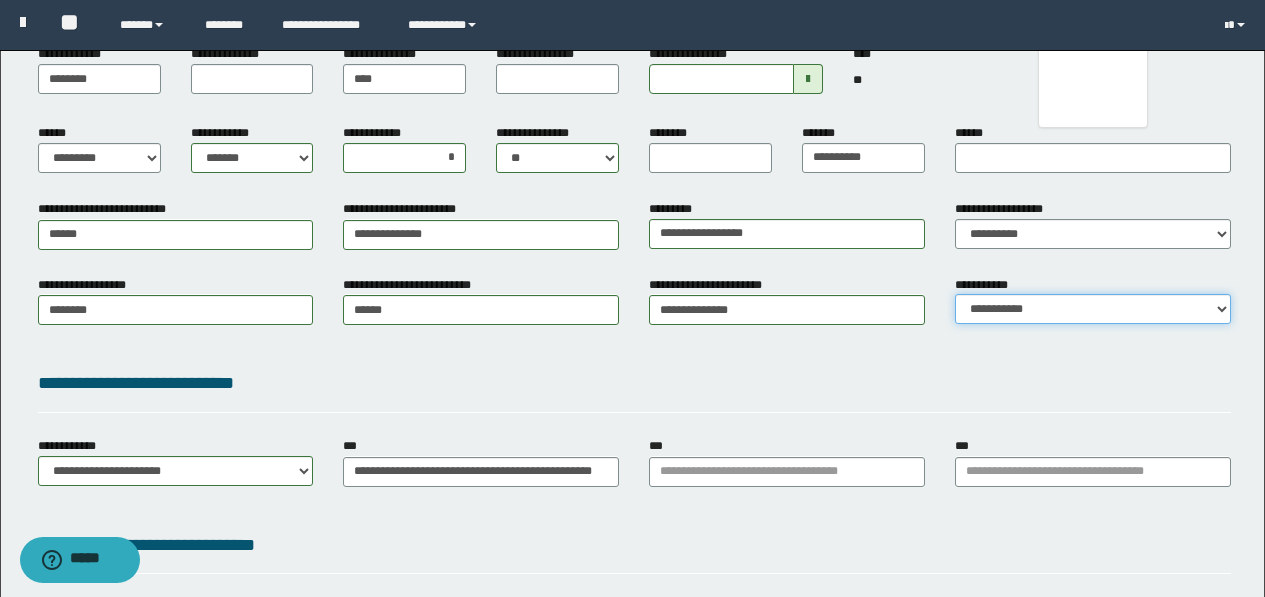click on "**********" at bounding box center [1093, 309] 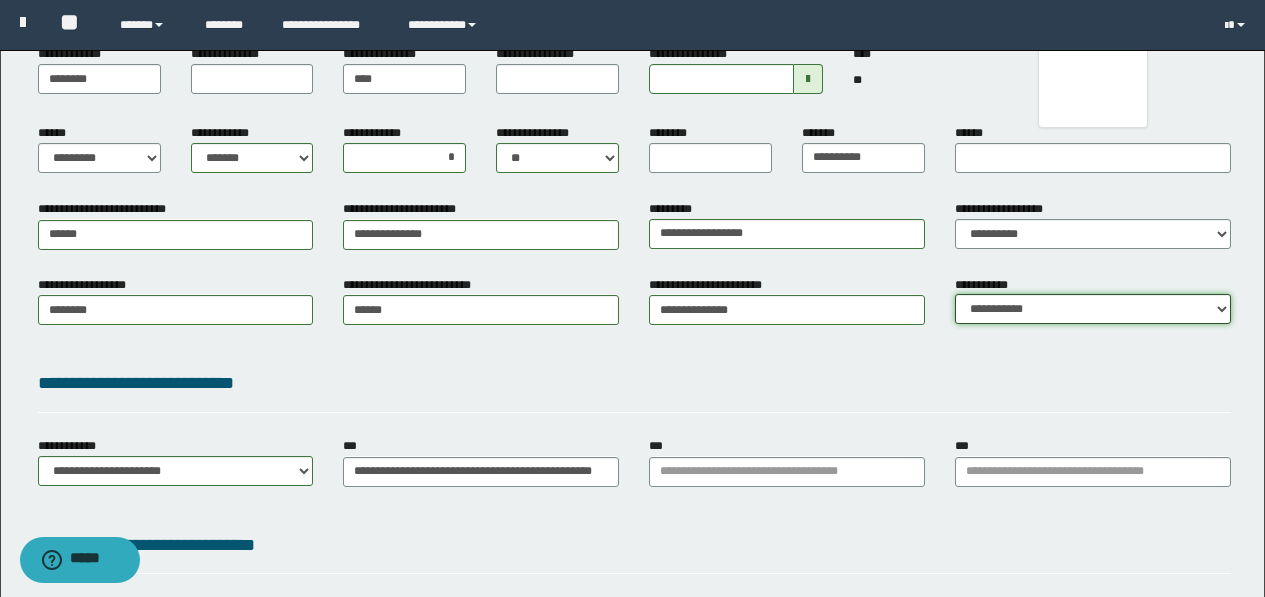 scroll, scrollTop: 400, scrollLeft: 0, axis: vertical 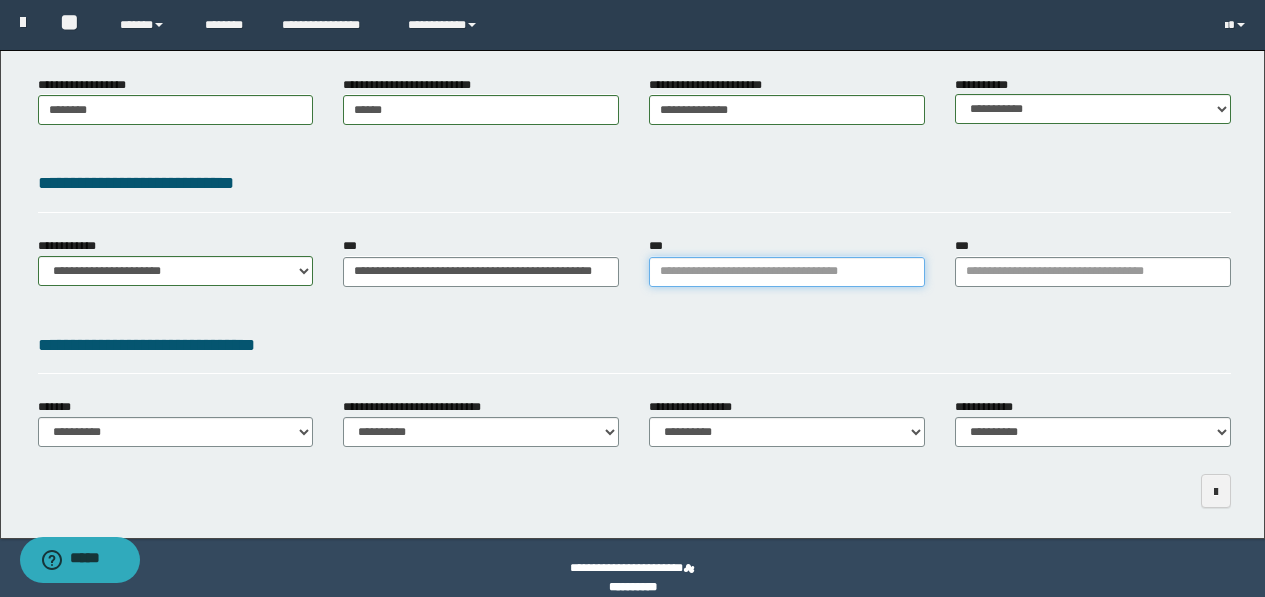 click on "***" at bounding box center [787, 272] 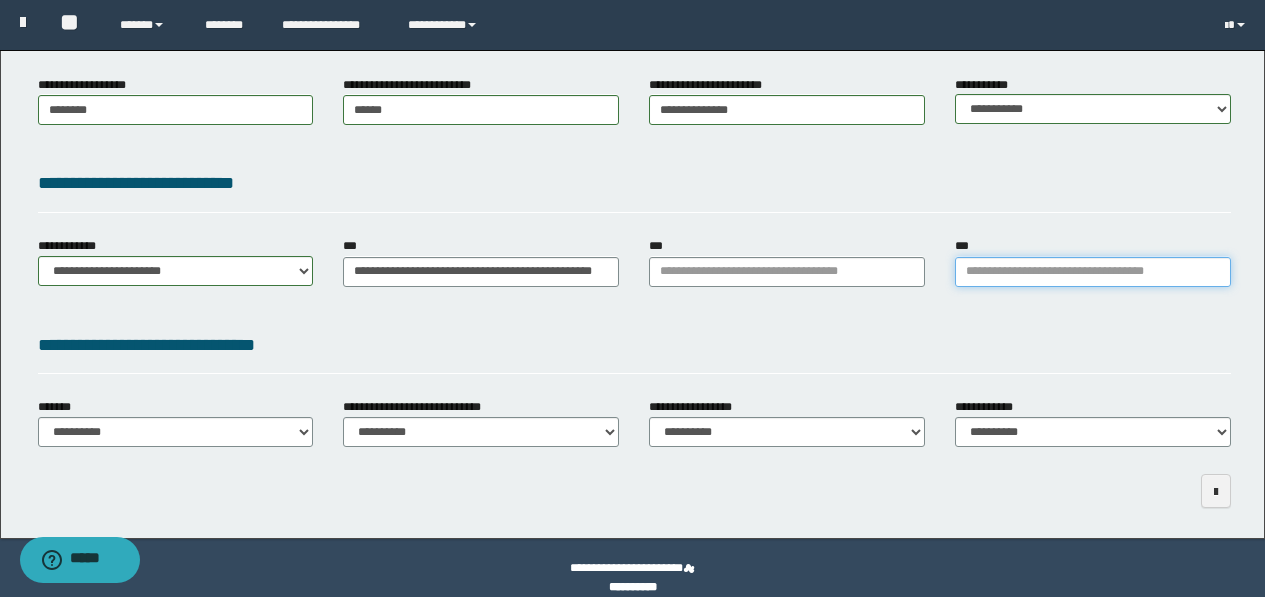 click on "***" at bounding box center (1093, 272) 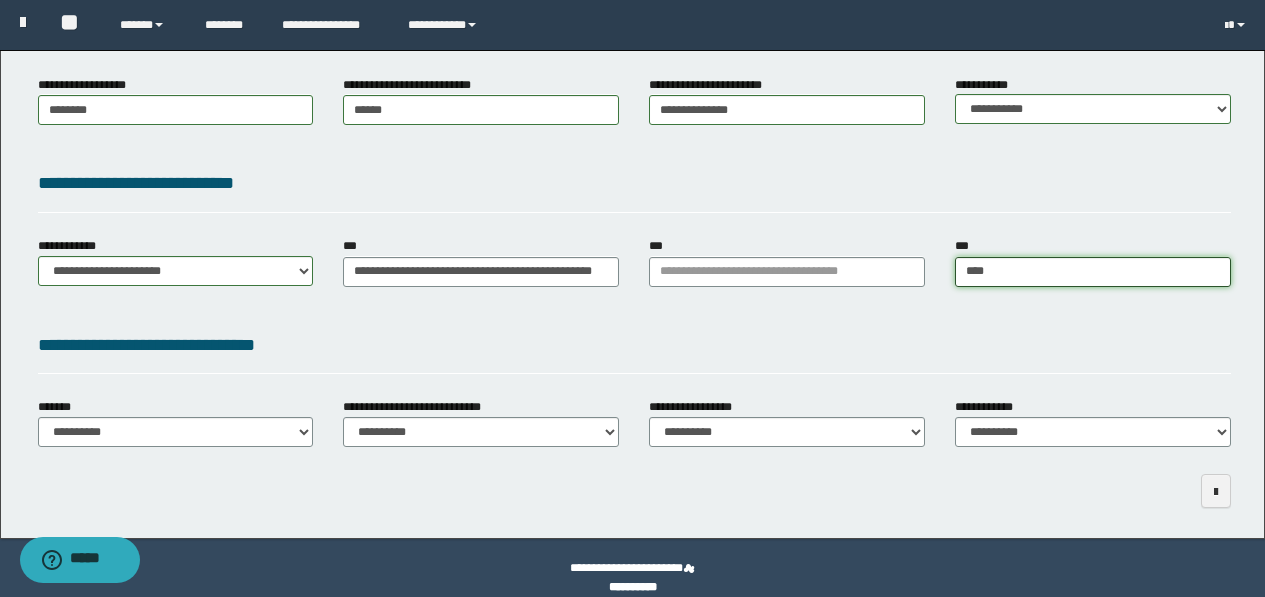 type on "*****" 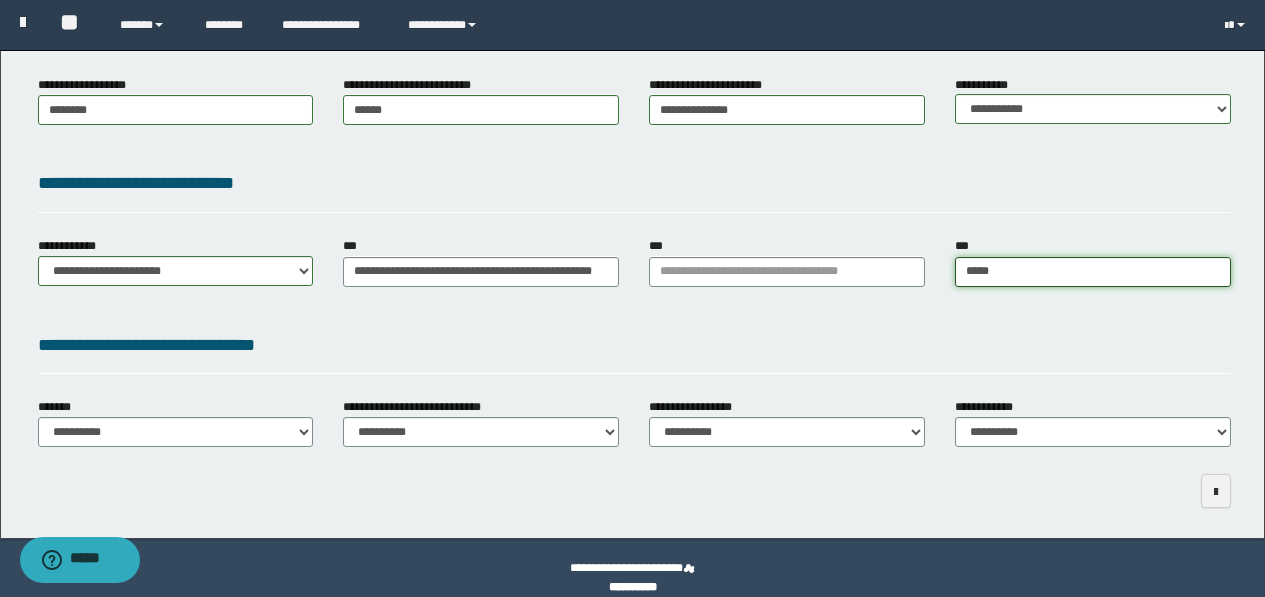 type on "*********" 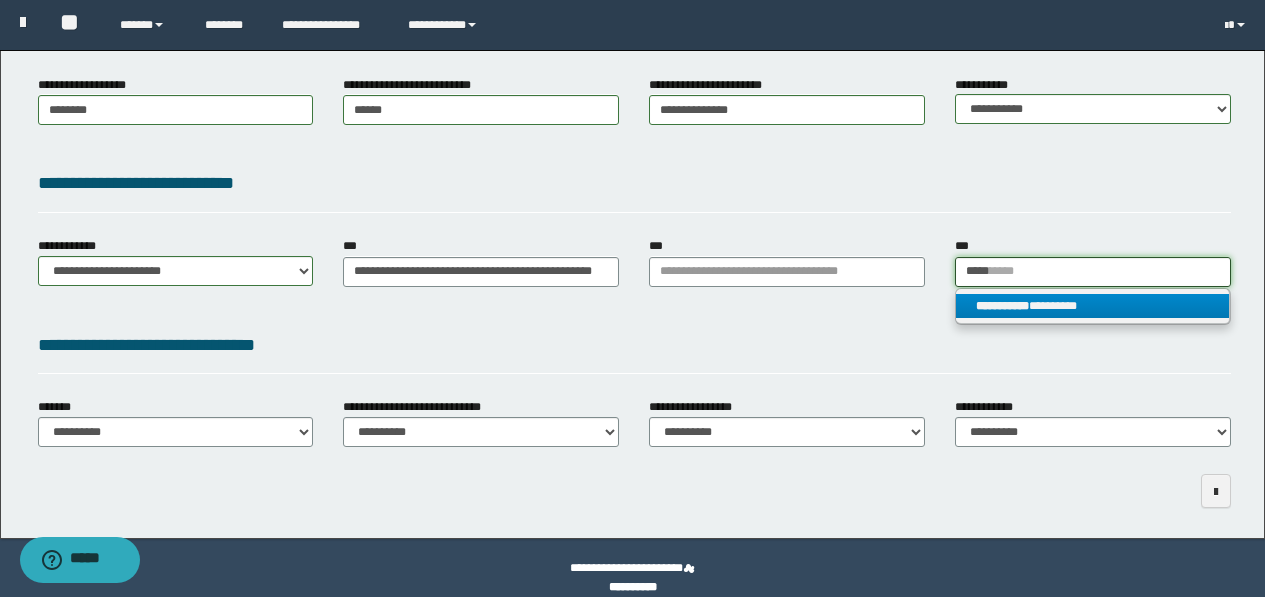 type on "*****" 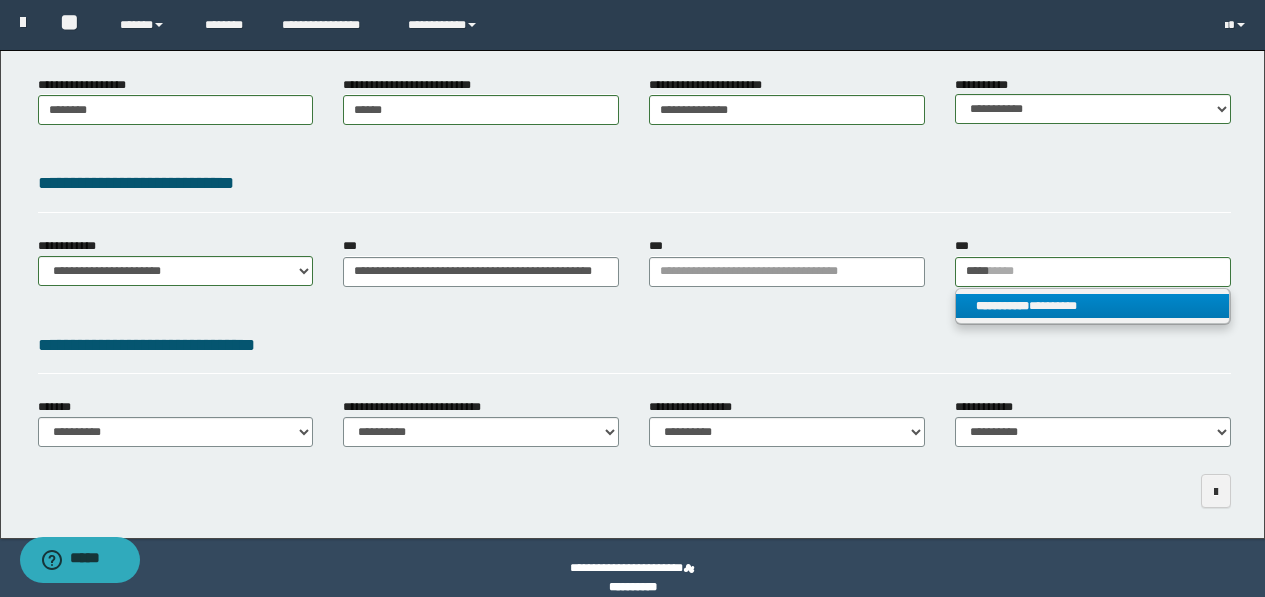 click on "**********" at bounding box center [1092, 306] 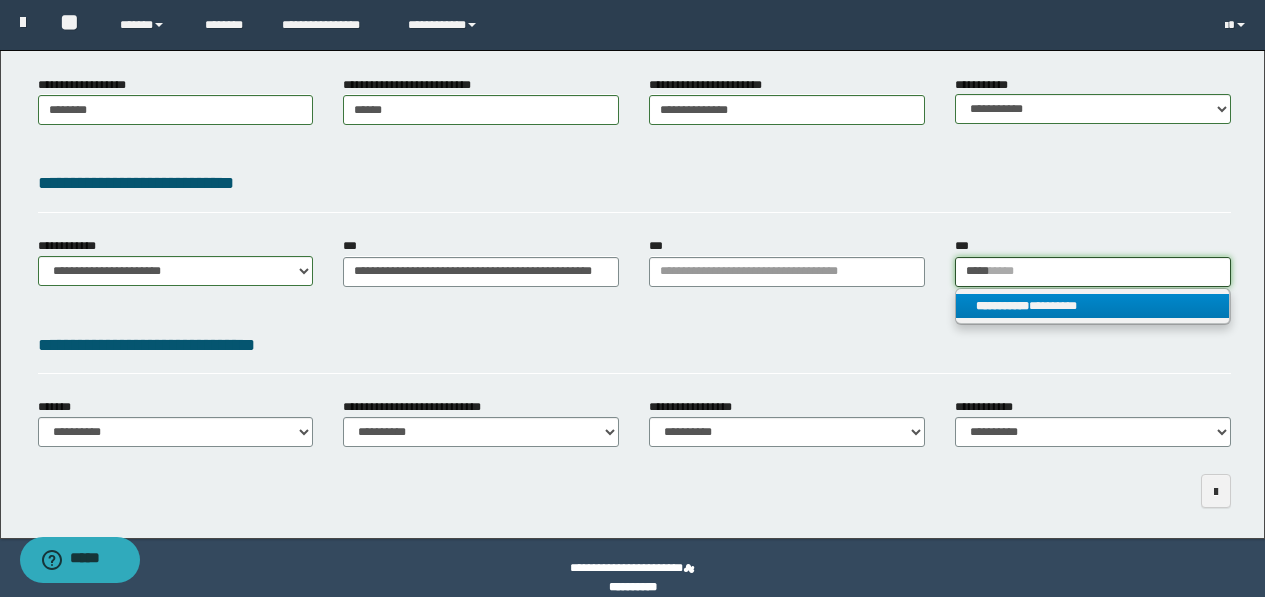 type 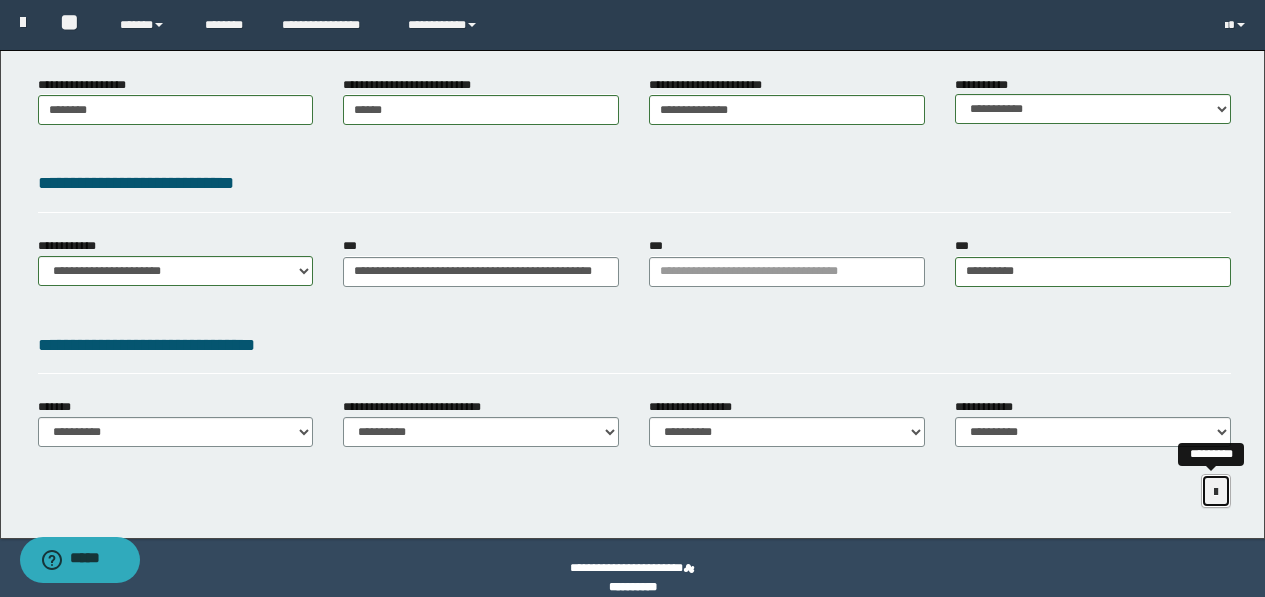 click at bounding box center [1216, 492] 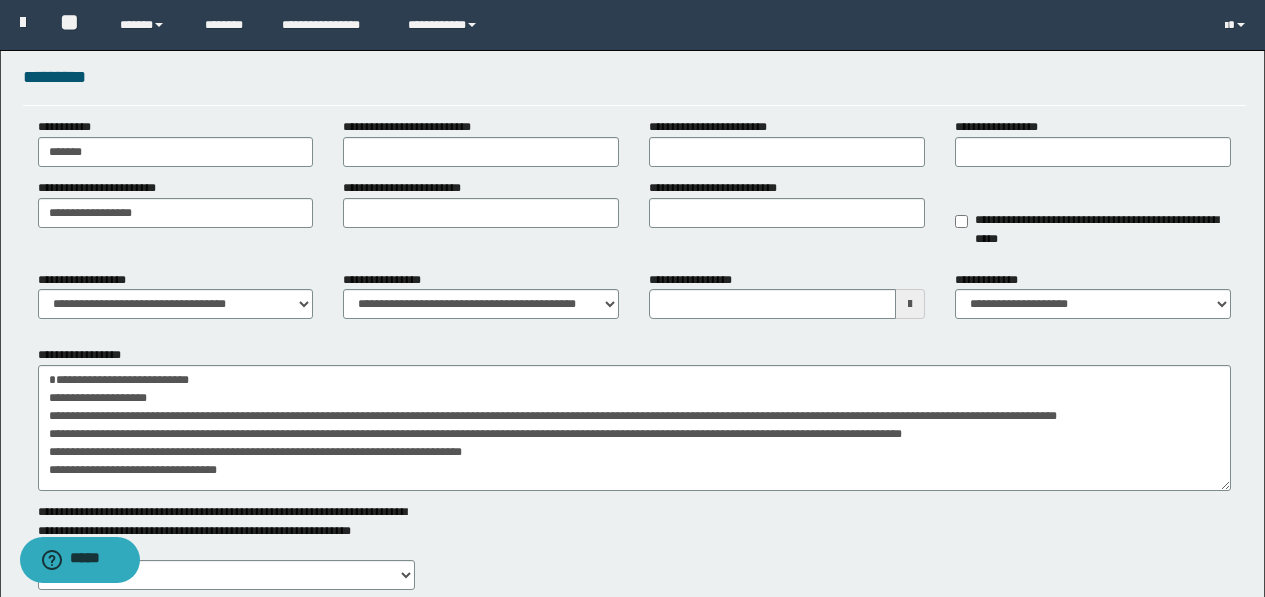 scroll, scrollTop: 0, scrollLeft: 0, axis: both 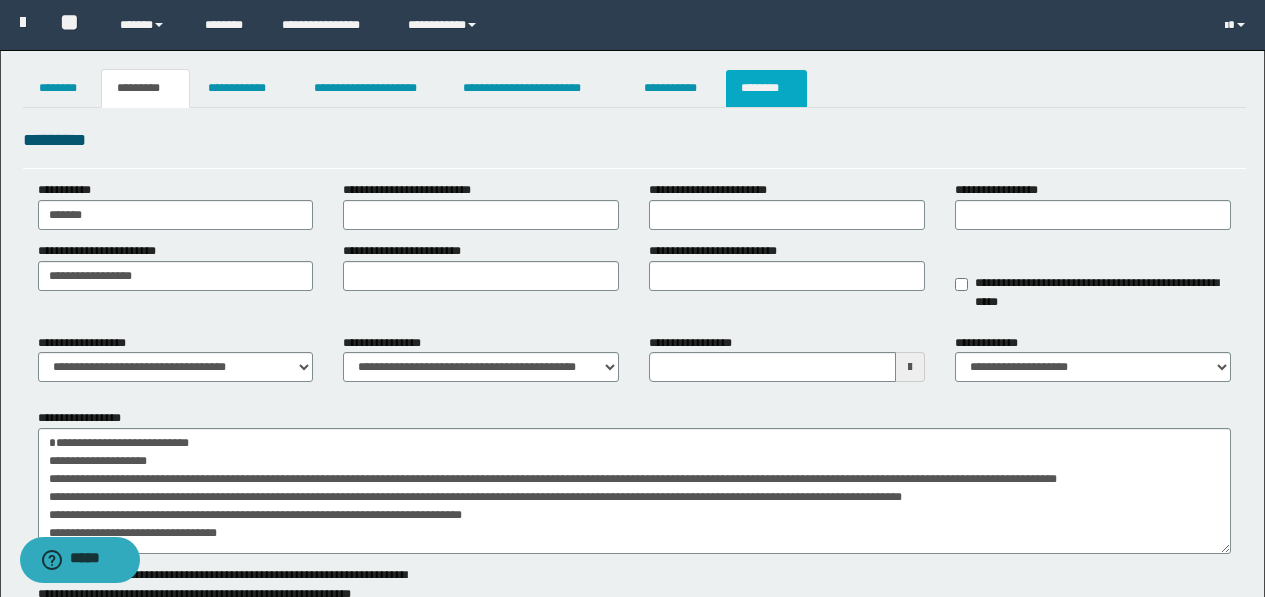 click on "********" at bounding box center [766, 88] 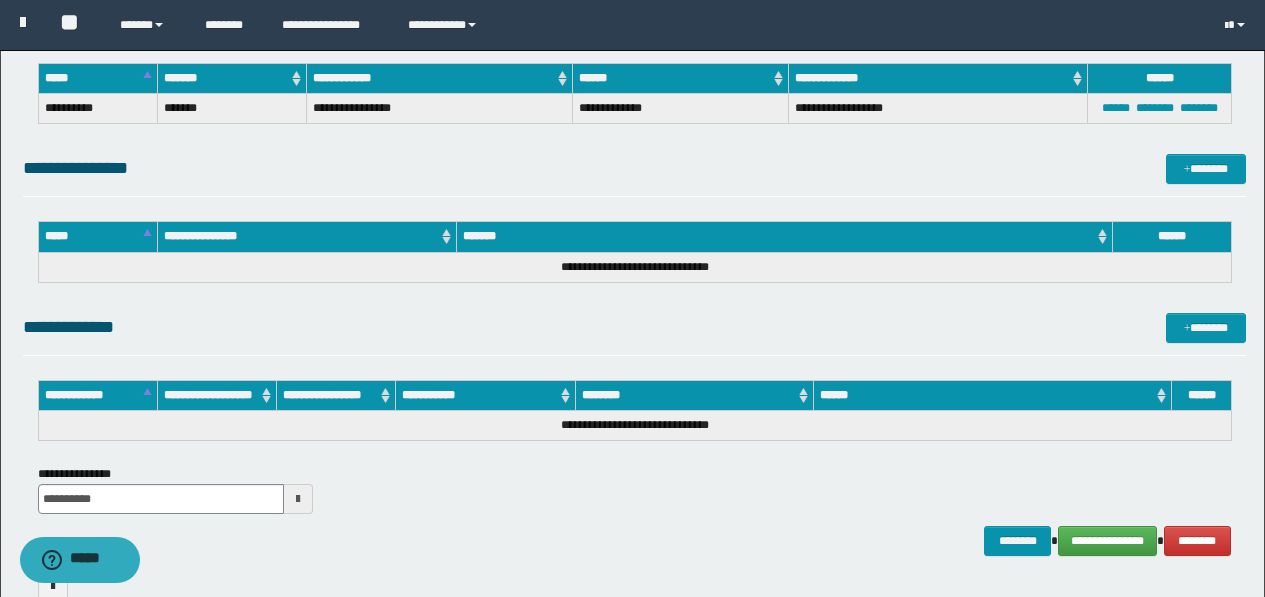 scroll, scrollTop: 557, scrollLeft: 0, axis: vertical 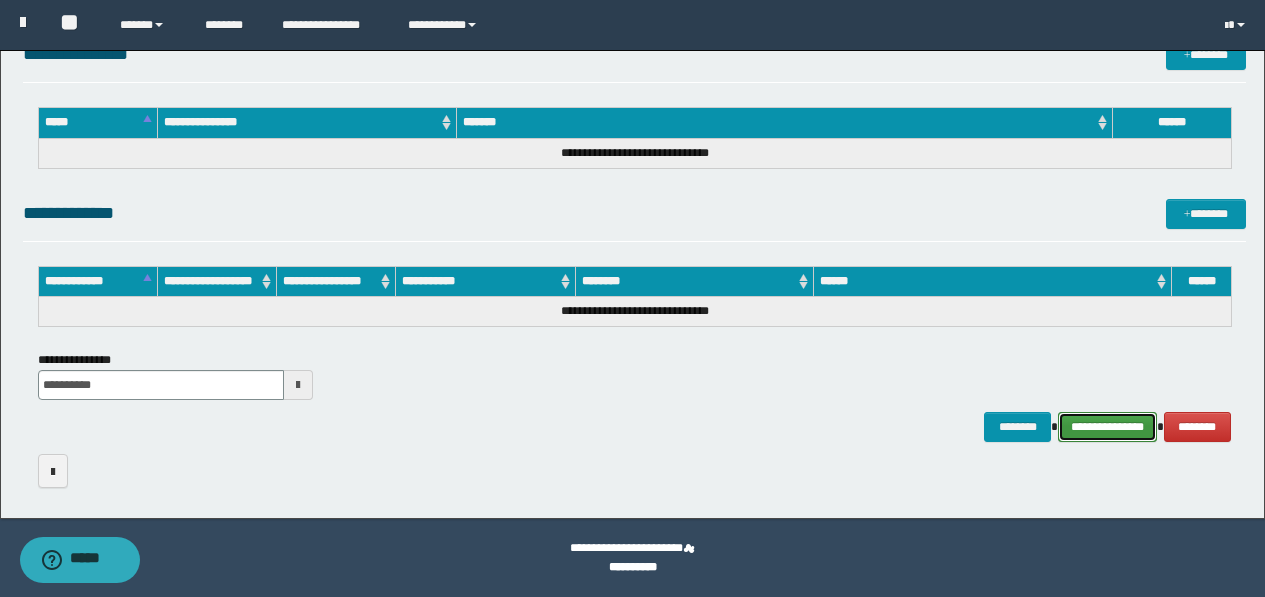 click on "**********" at bounding box center (1107, 427) 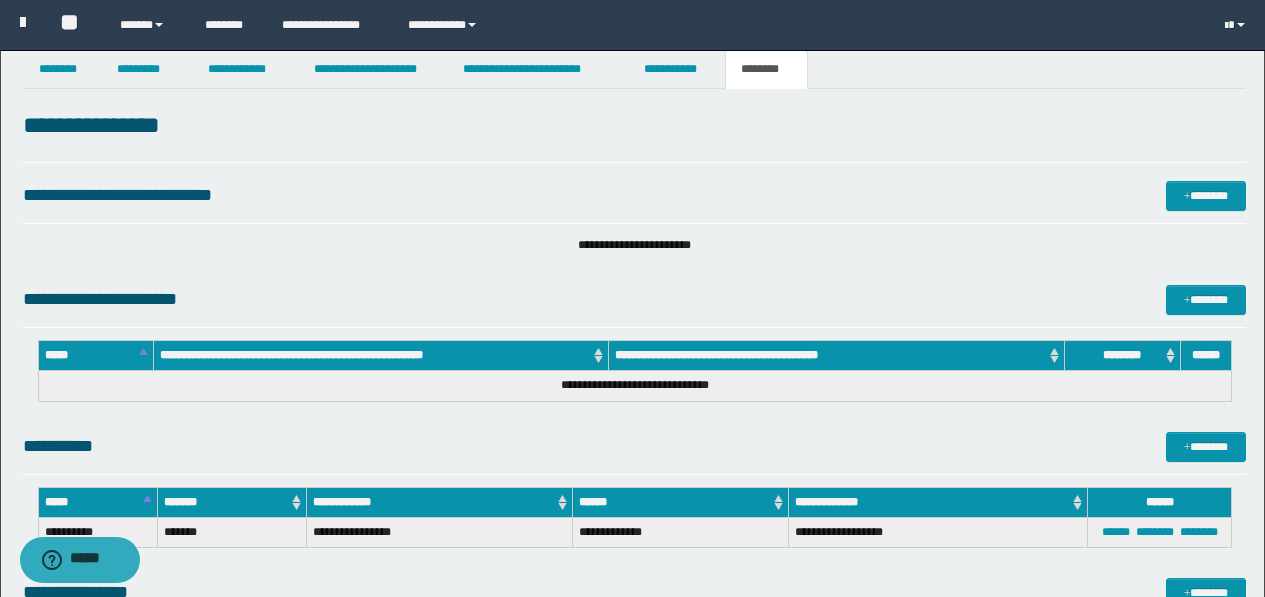 scroll, scrollTop: 0, scrollLeft: 0, axis: both 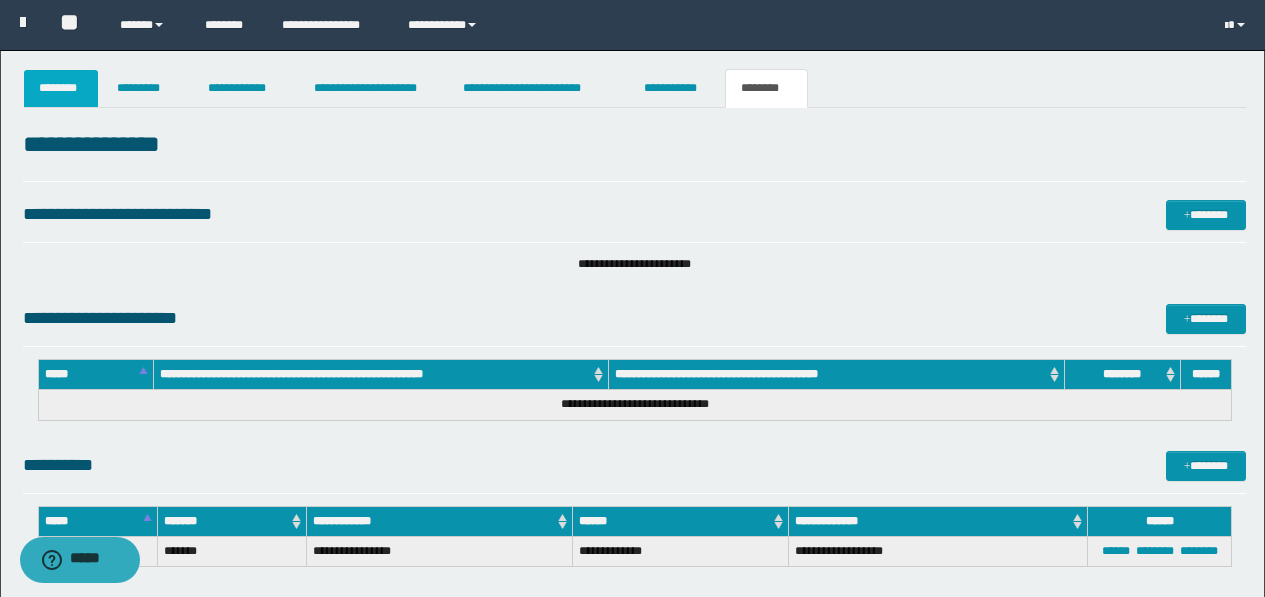 click on "********" at bounding box center (61, 88) 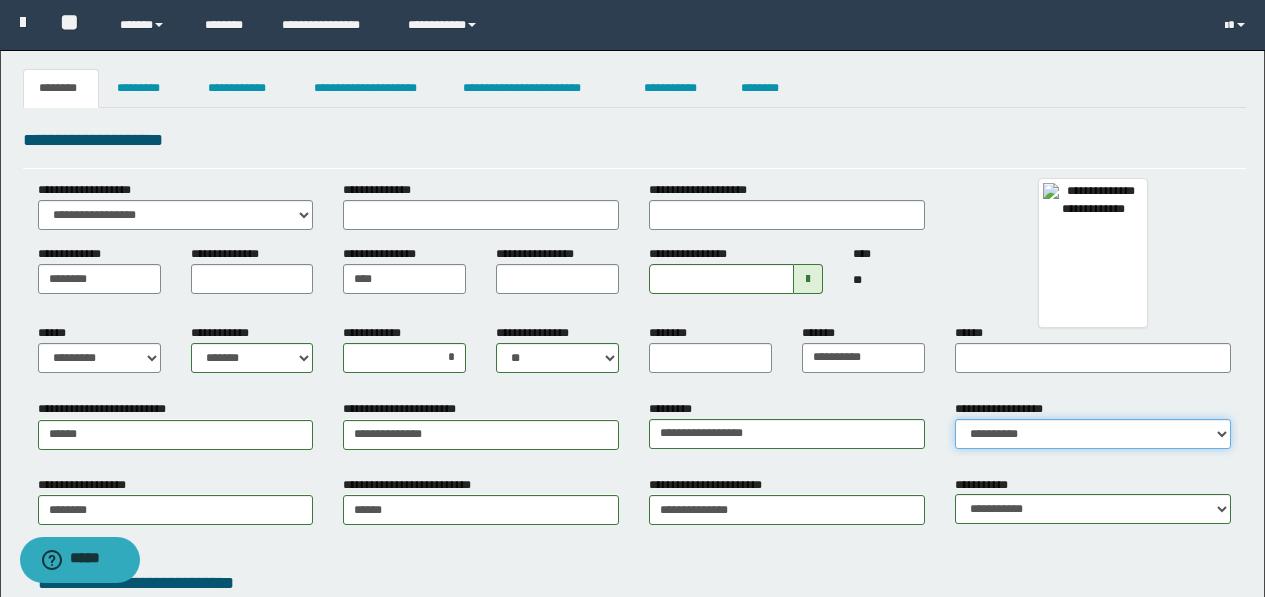 click on "**********" at bounding box center (1093, 434) 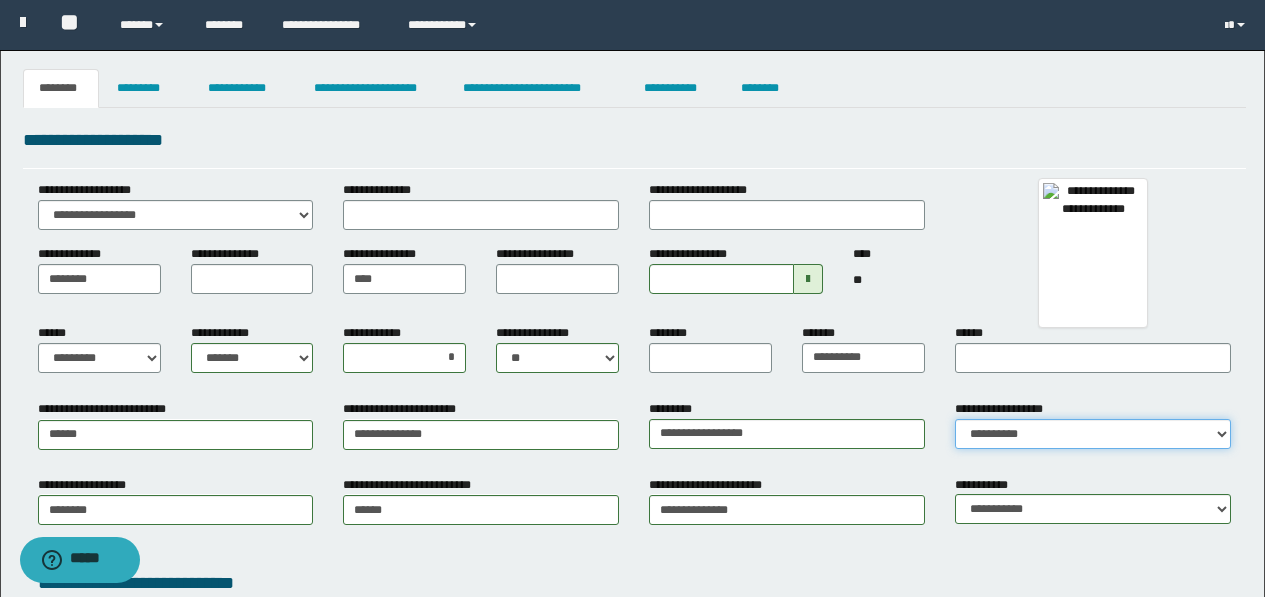 select on "*" 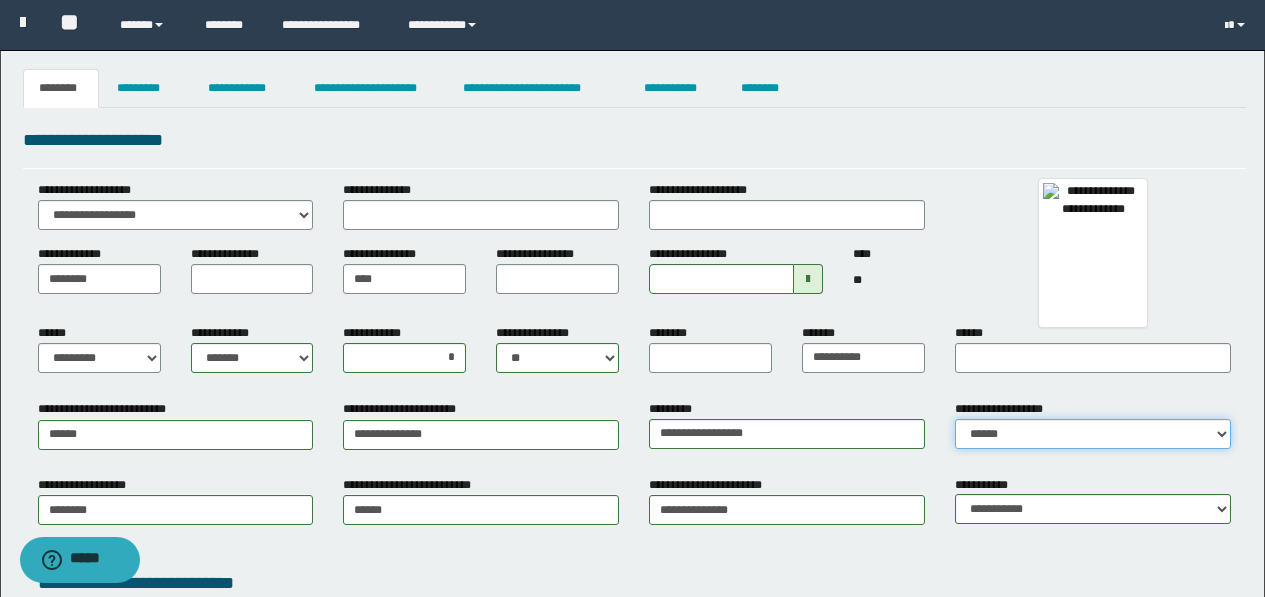 click on "**********" at bounding box center [1093, 434] 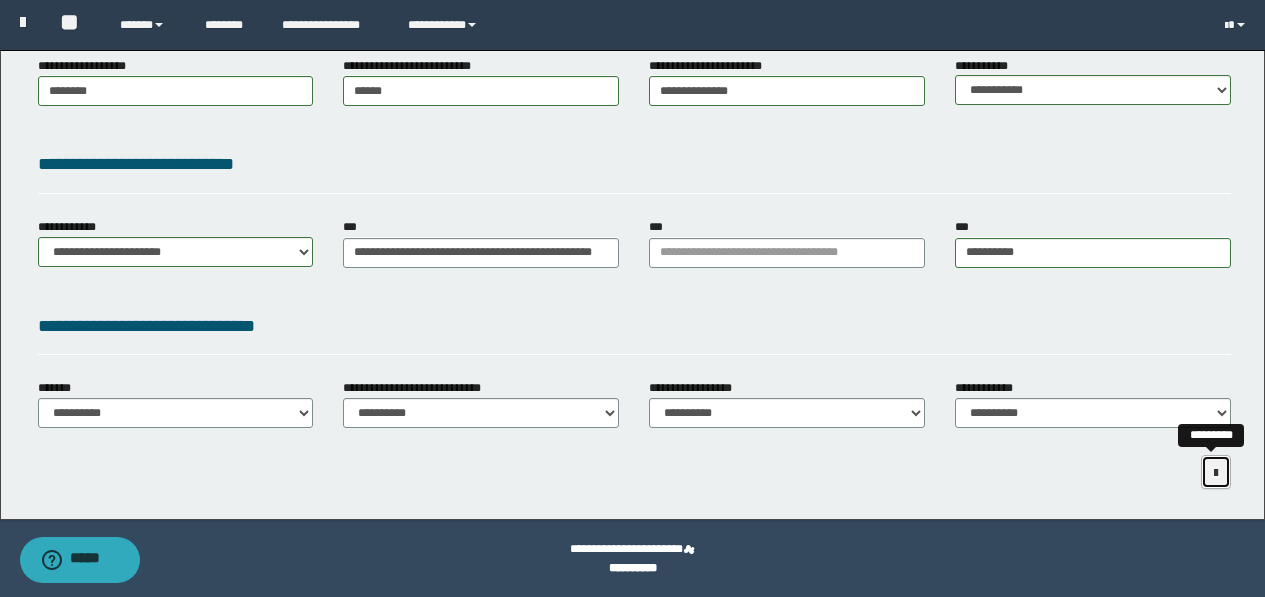click at bounding box center [1216, 472] 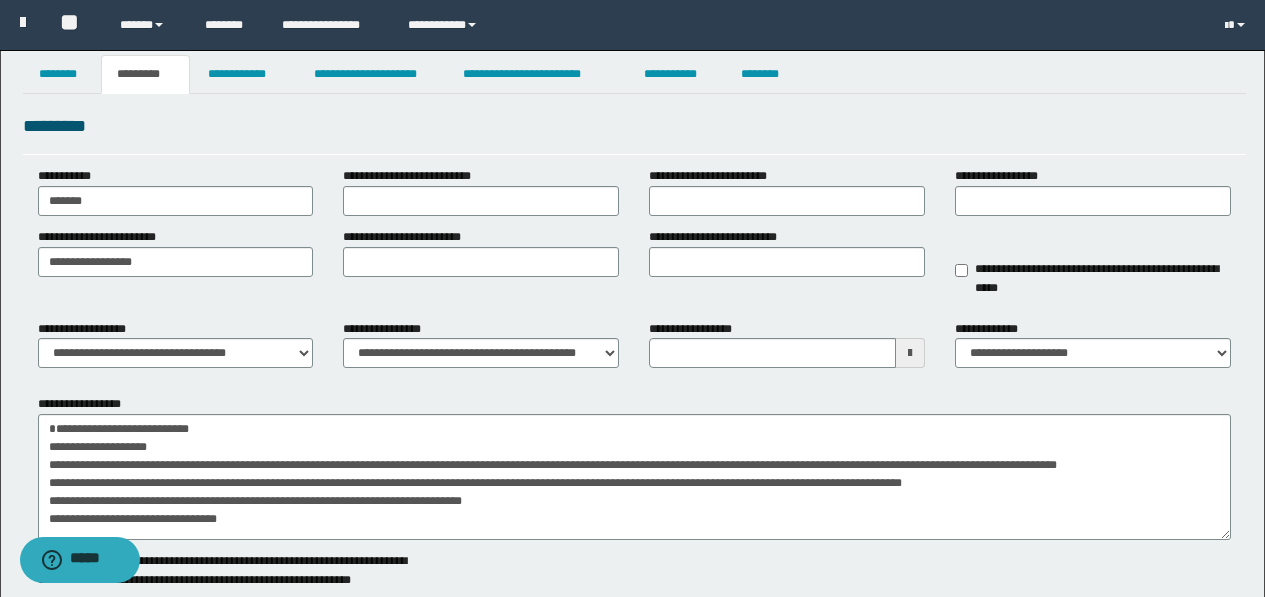 scroll, scrollTop: 0, scrollLeft: 0, axis: both 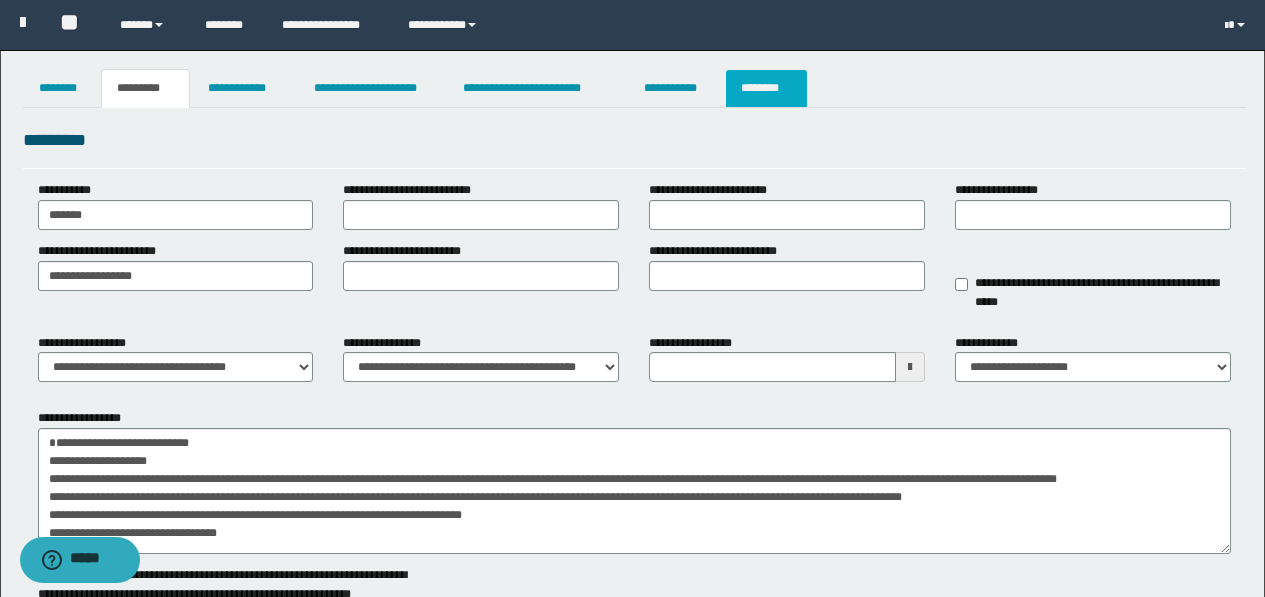 click on "********" at bounding box center [766, 88] 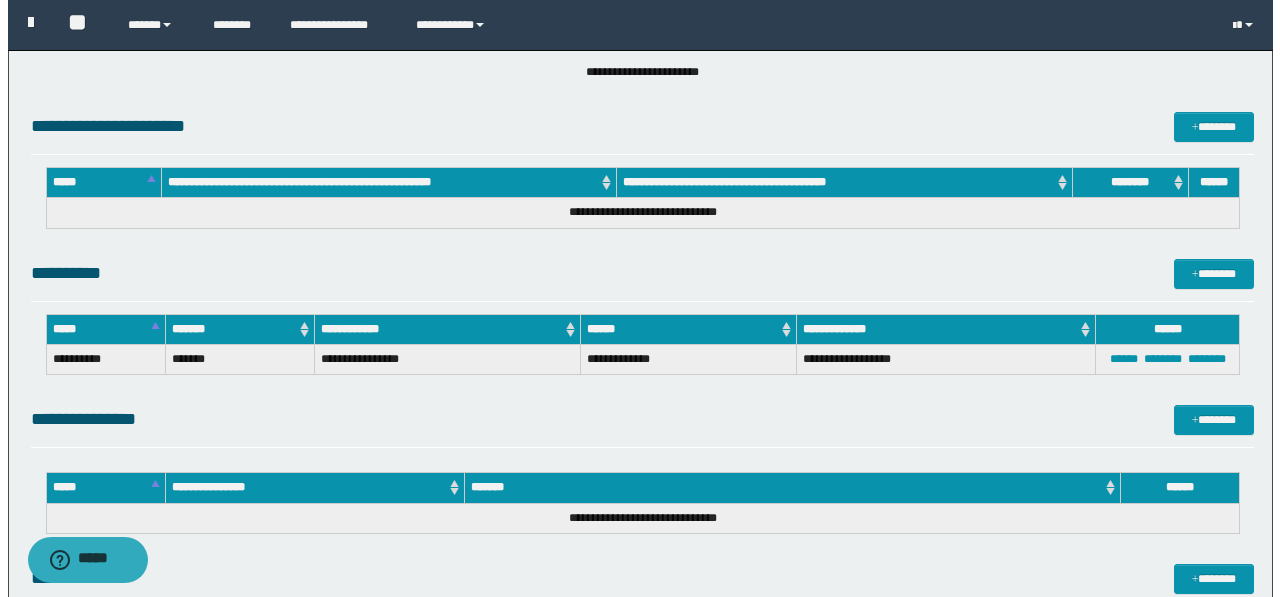 scroll, scrollTop: 557, scrollLeft: 0, axis: vertical 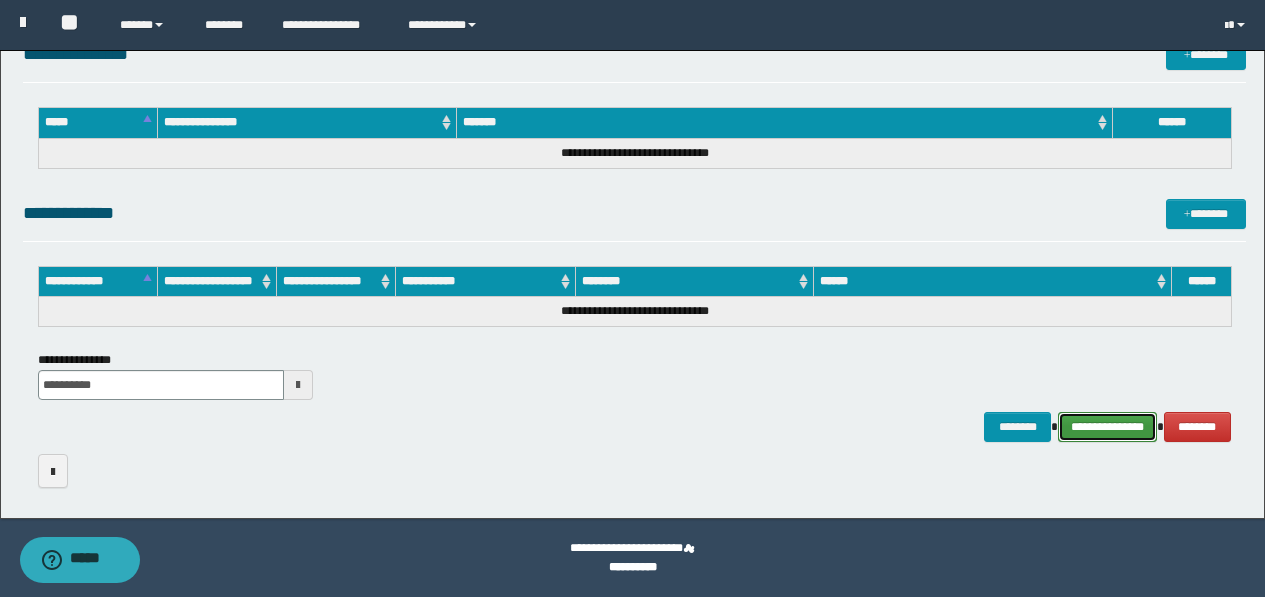 click on "**********" at bounding box center (1107, 427) 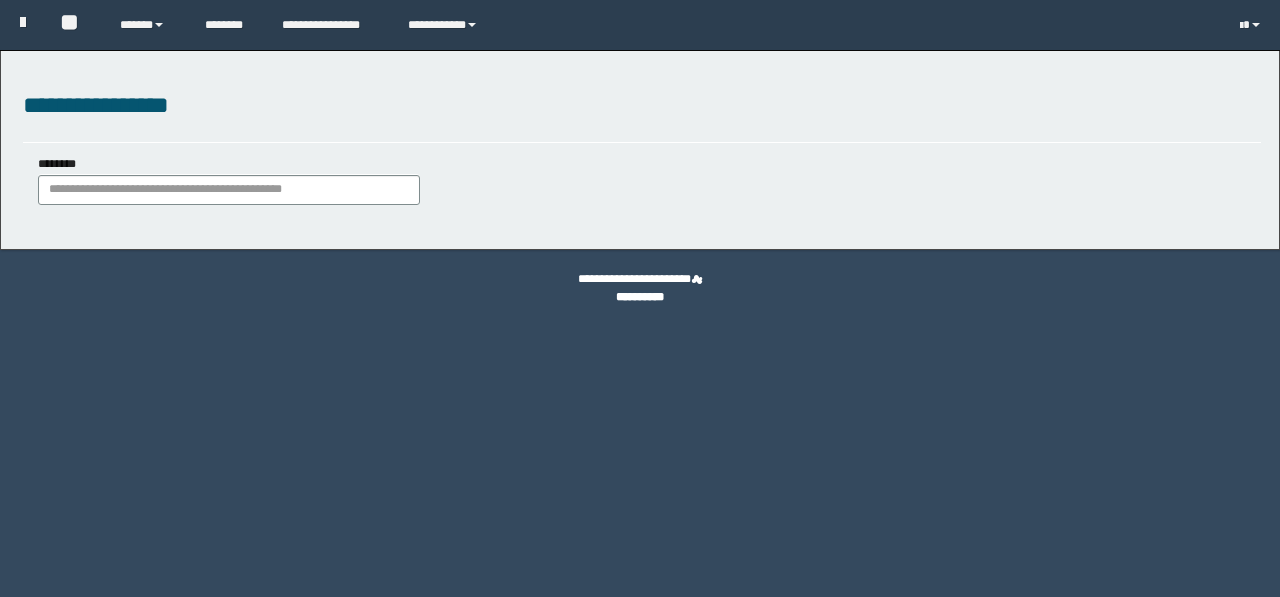 scroll, scrollTop: 0, scrollLeft: 0, axis: both 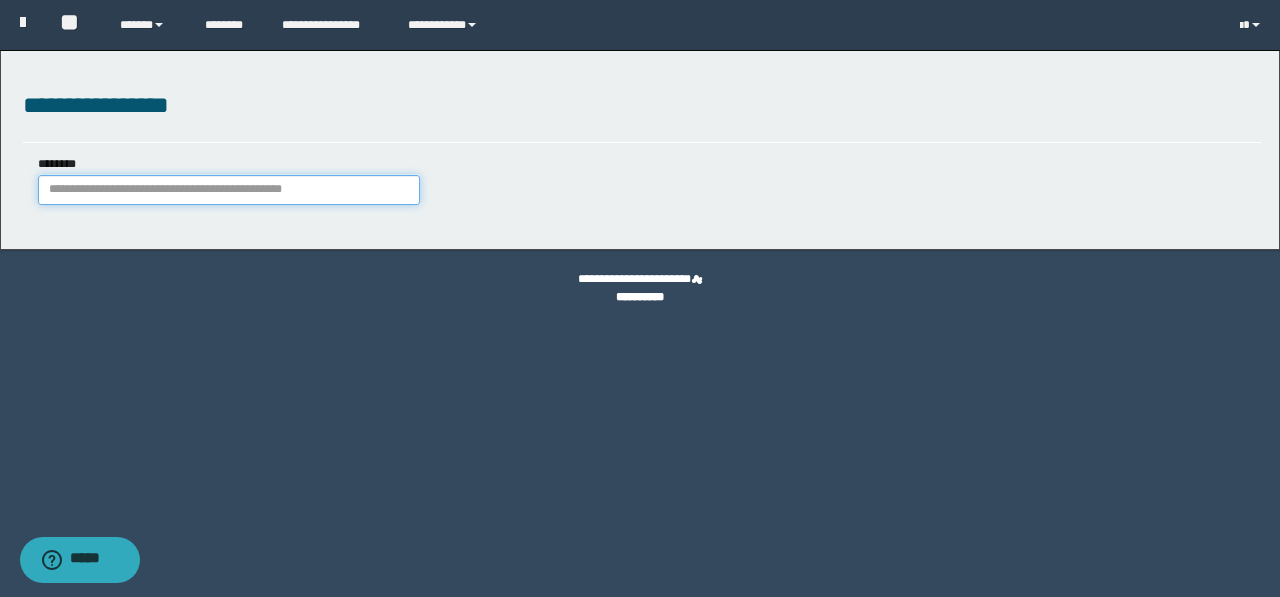 click on "********" at bounding box center [229, 190] 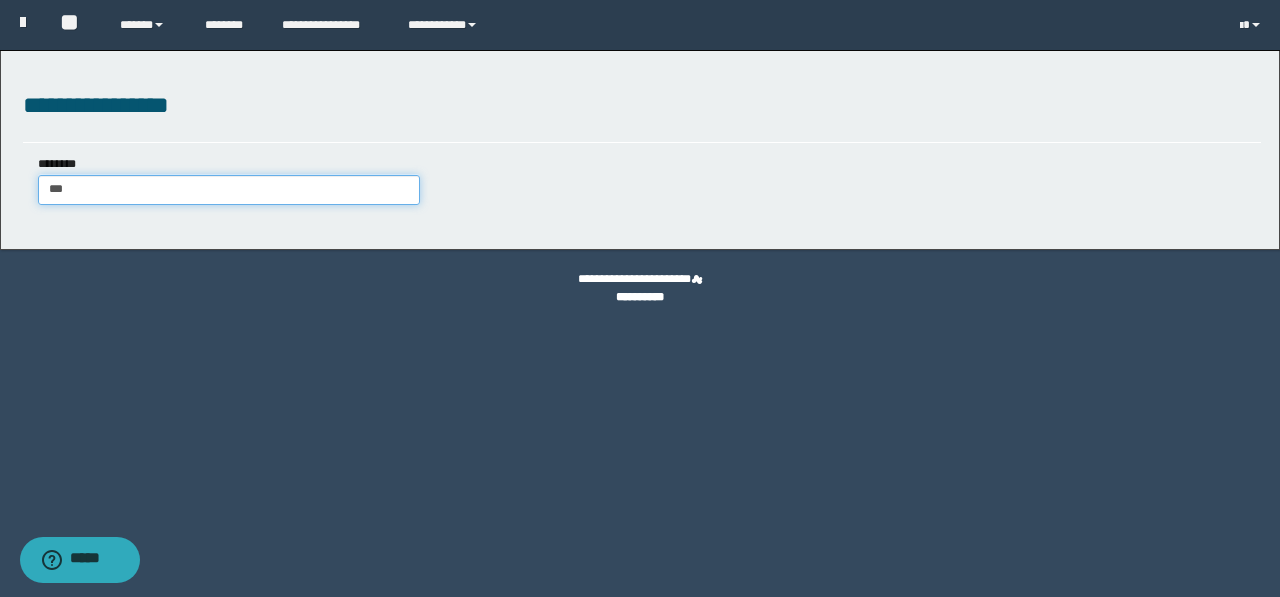 type on "****" 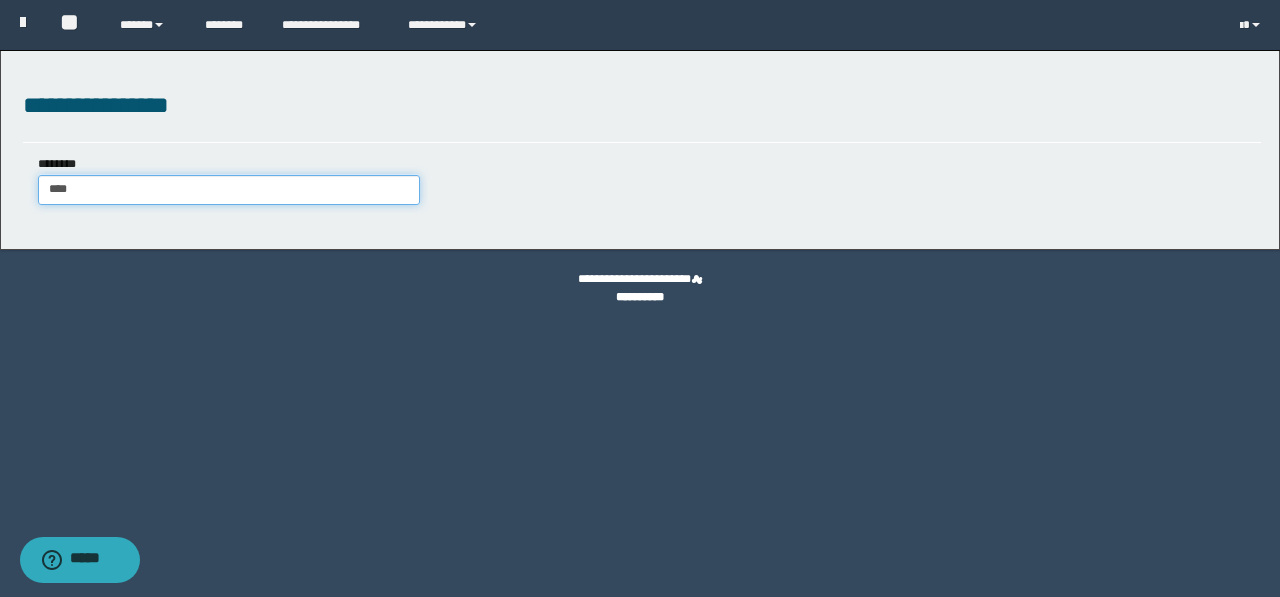 type on "****" 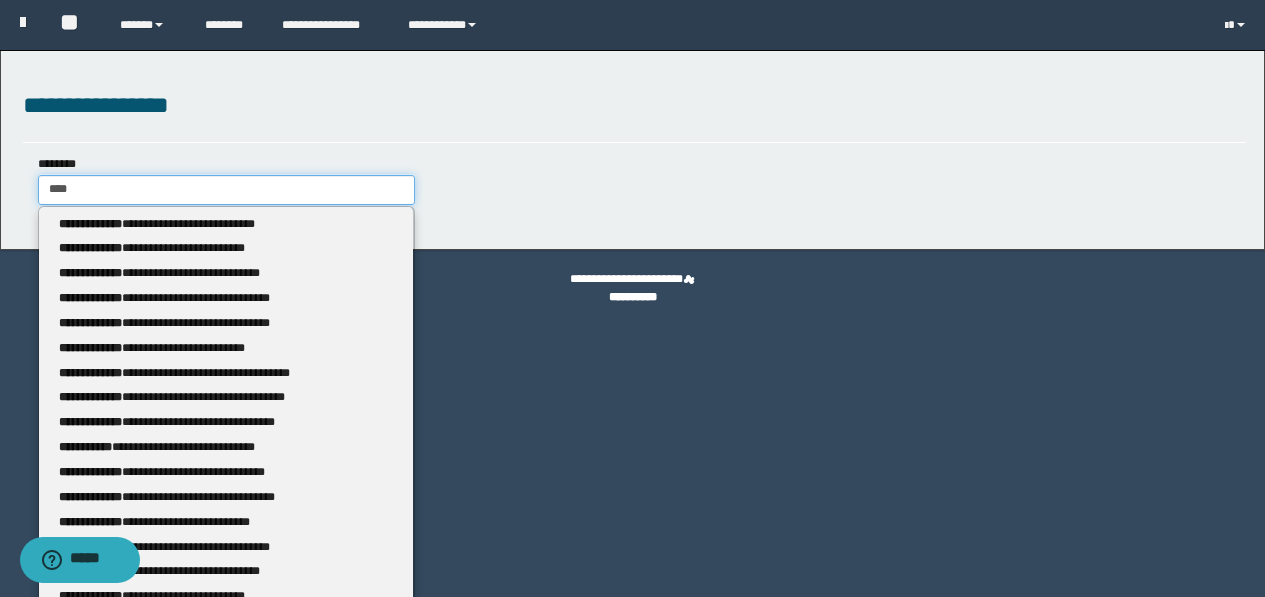 type 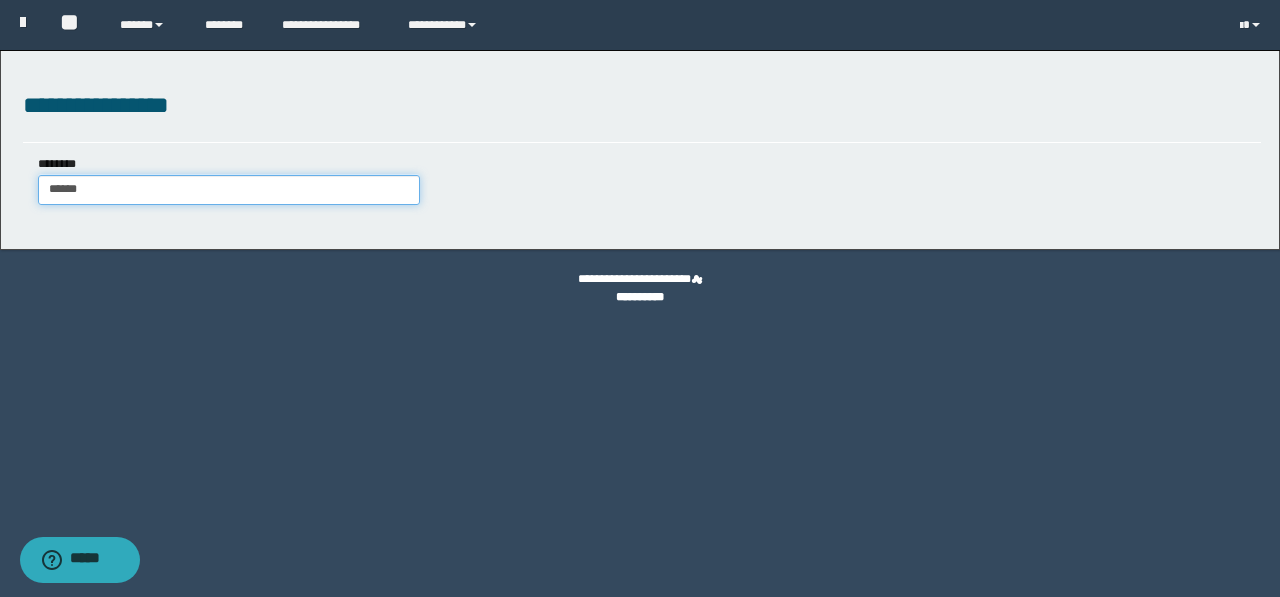 type on "*******" 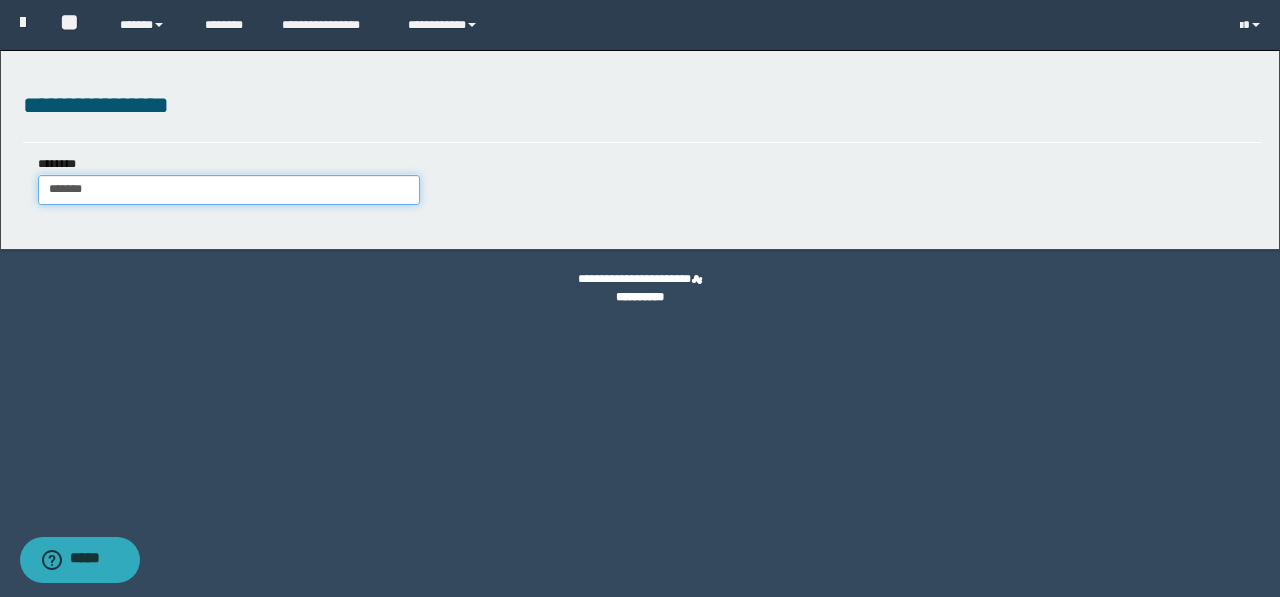 type on "*******" 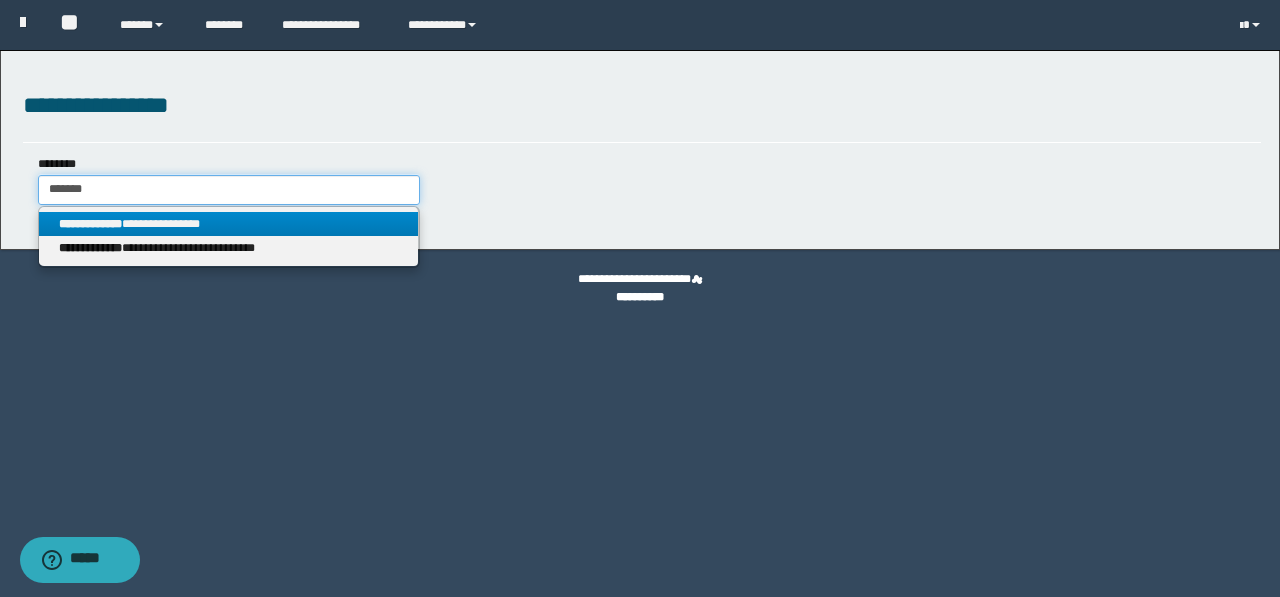 type on "*******" 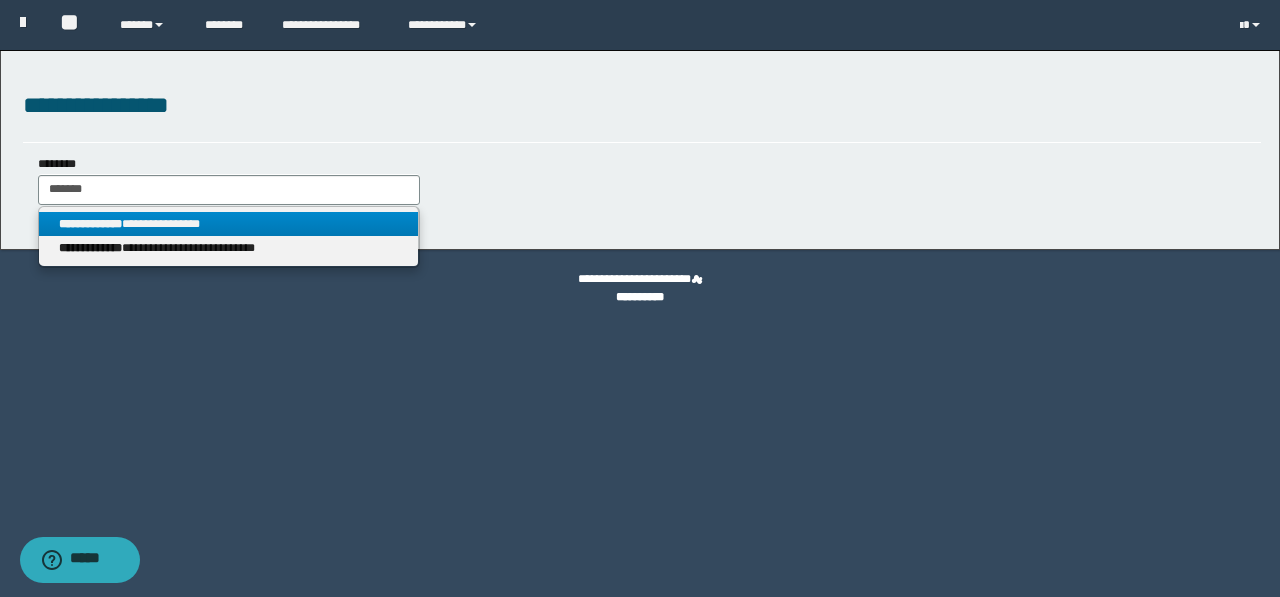click on "**********" at bounding box center [229, 224] 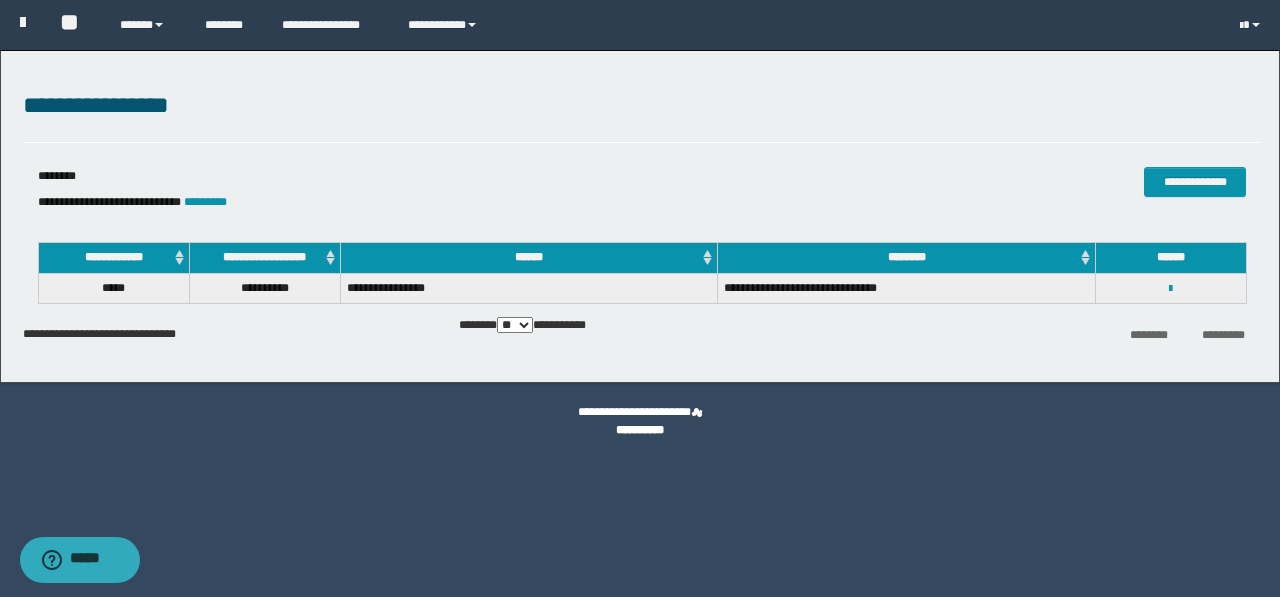 click on "**********" at bounding box center (1171, 288) 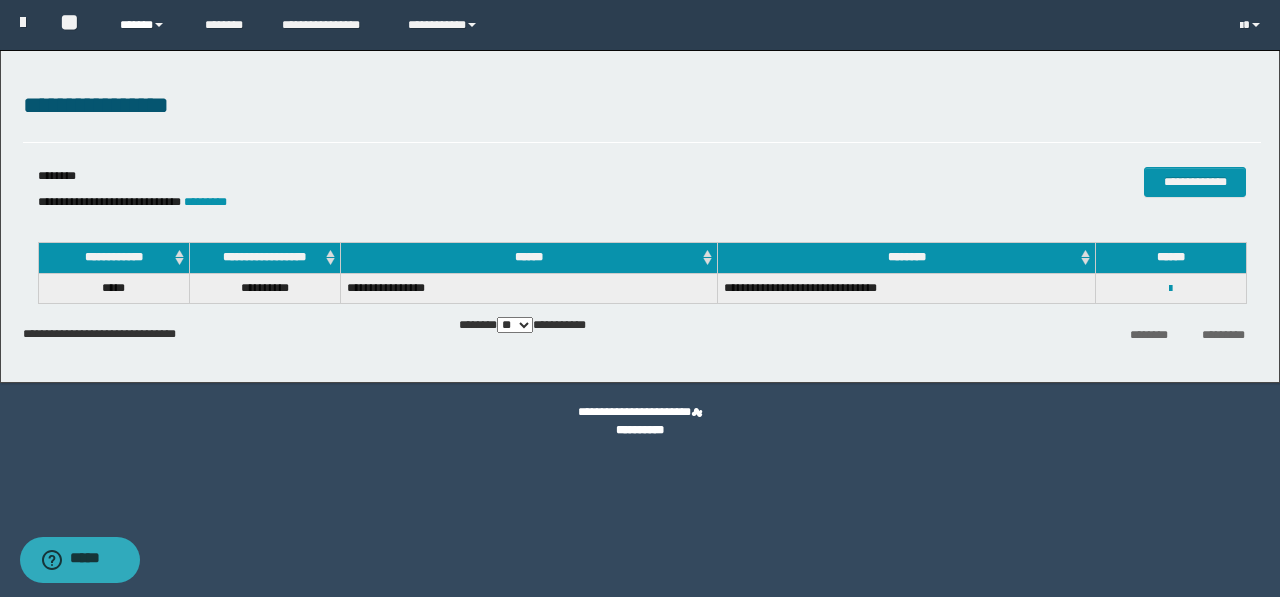 click on "******" at bounding box center (147, 25) 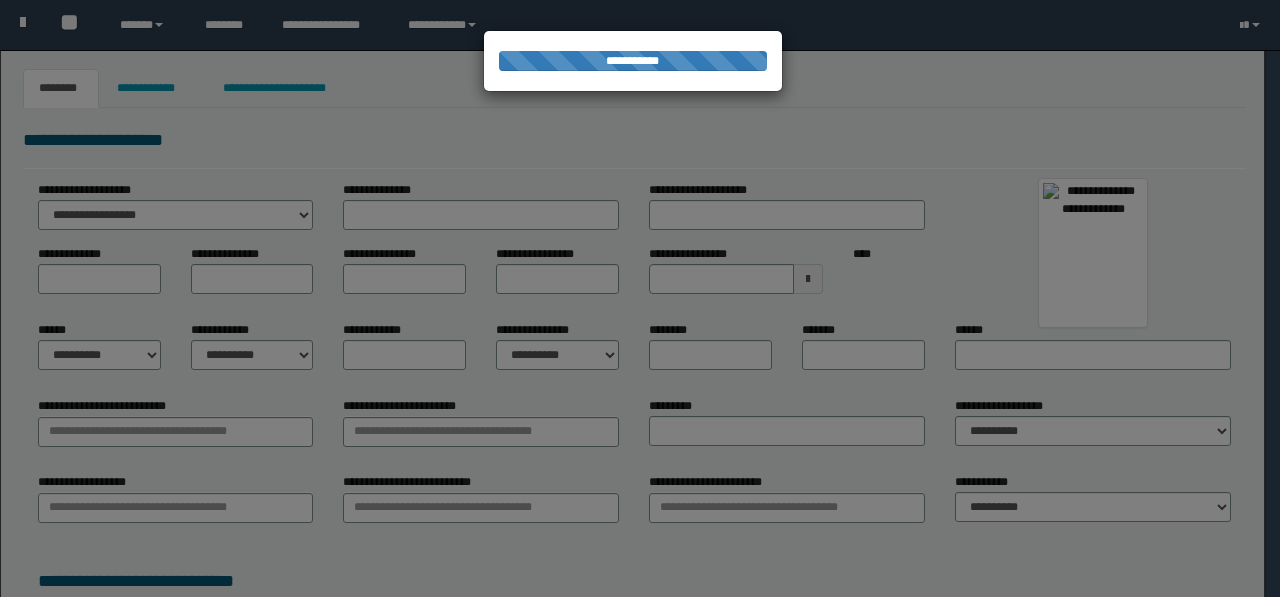 scroll, scrollTop: 0, scrollLeft: 0, axis: both 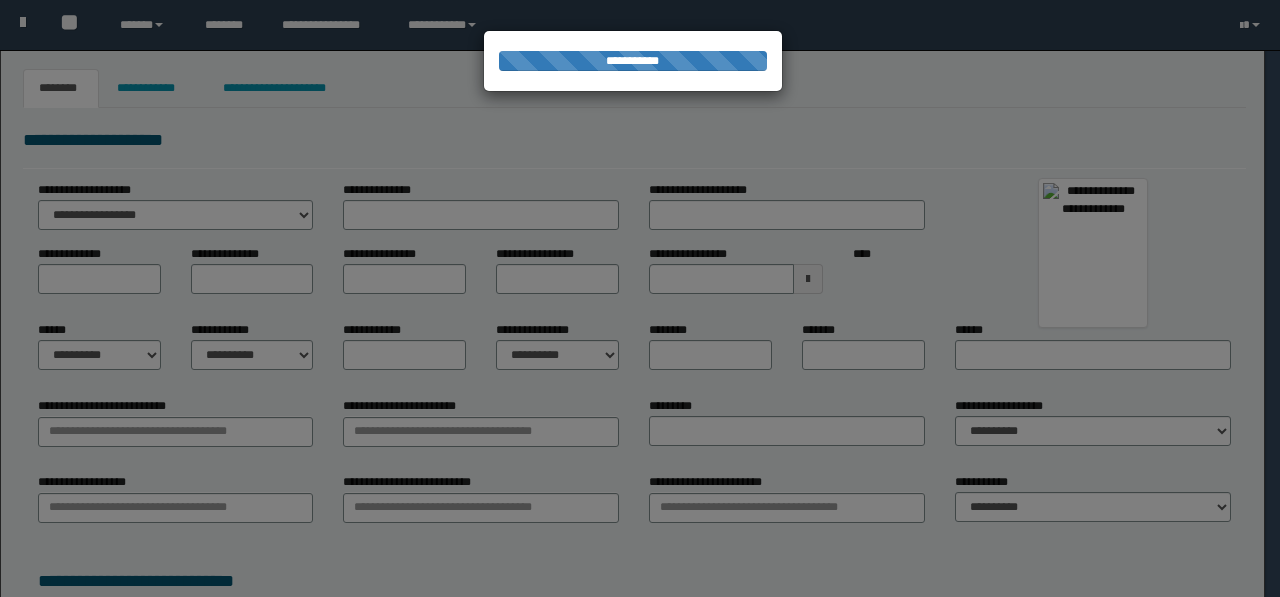 type on "********" 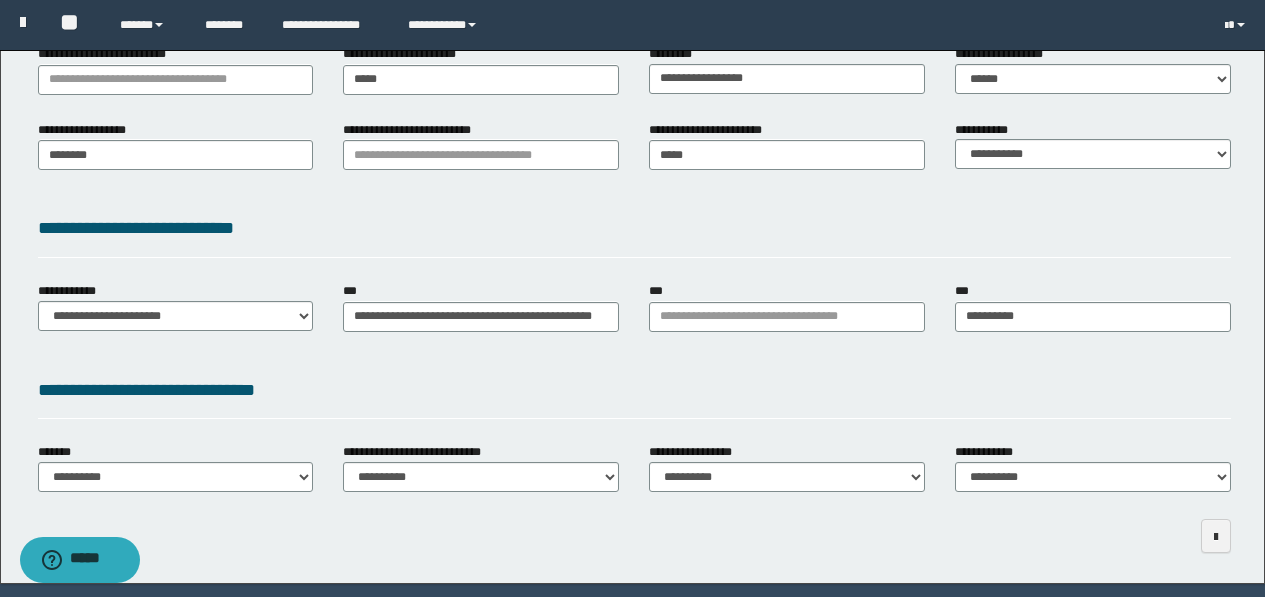 scroll, scrollTop: 419, scrollLeft: 0, axis: vertical 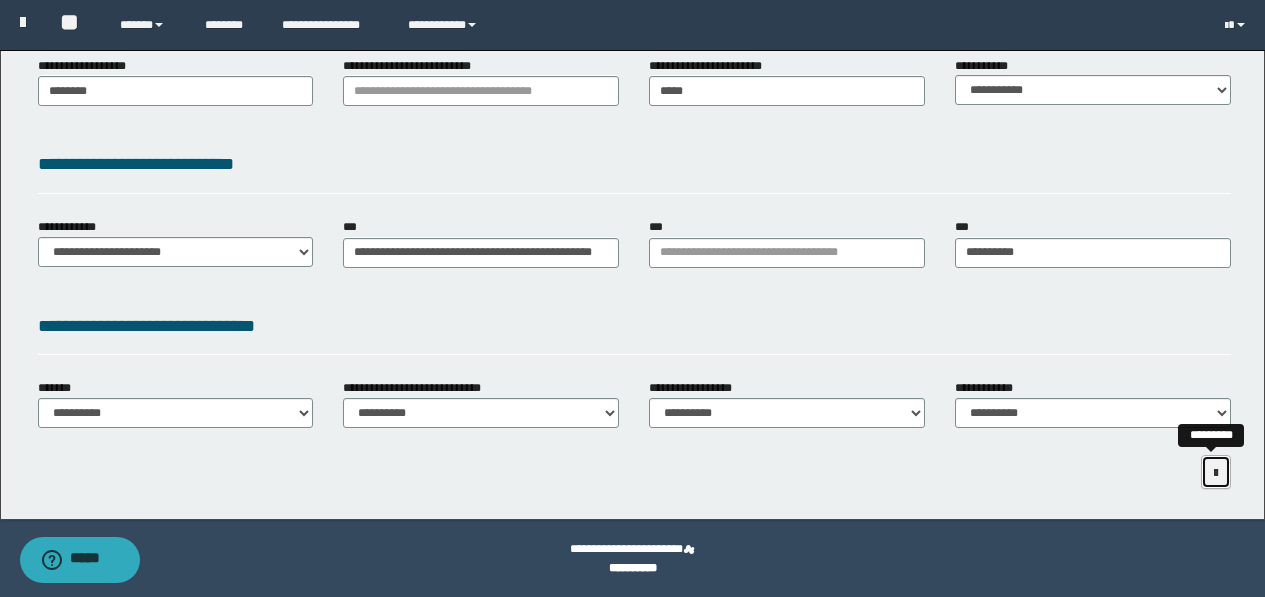 click at bounding box center (1216, 473) 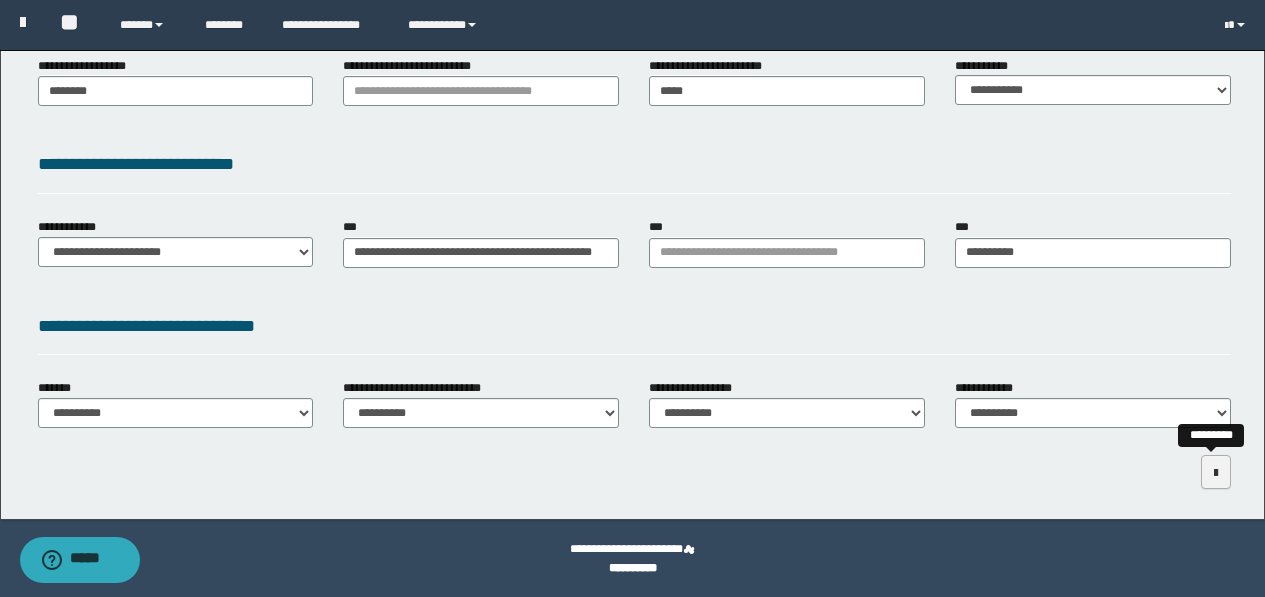scroll, scrollTop: 350, scrollLeft: 0, axis: vertical 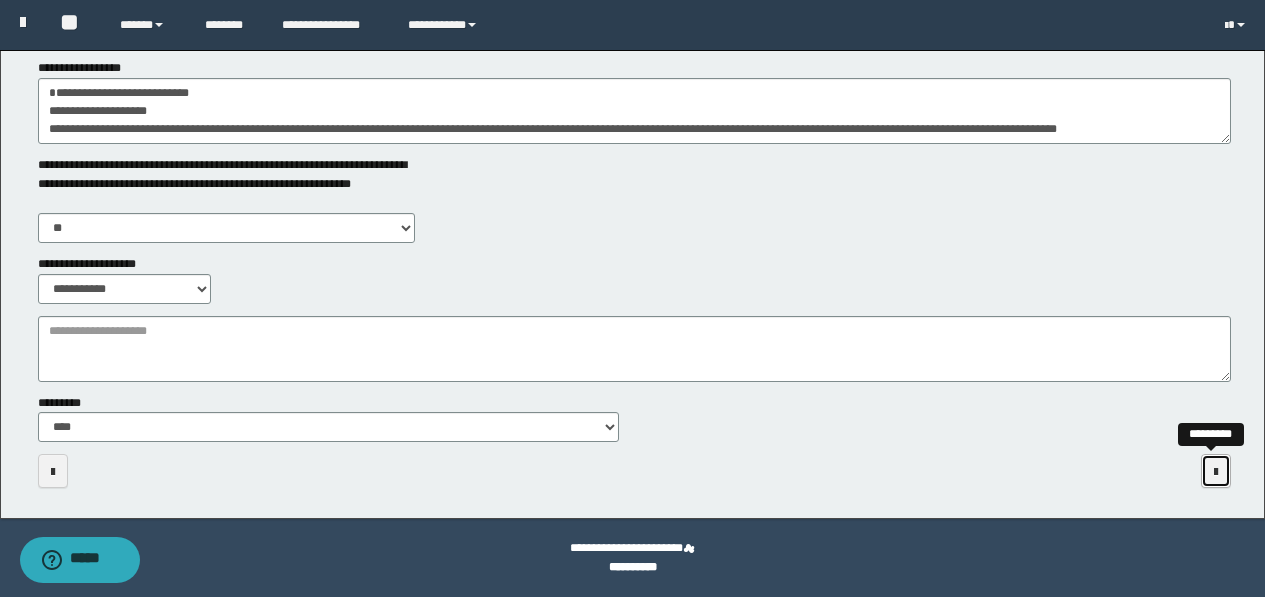 click at bounding box center [1216, 471] 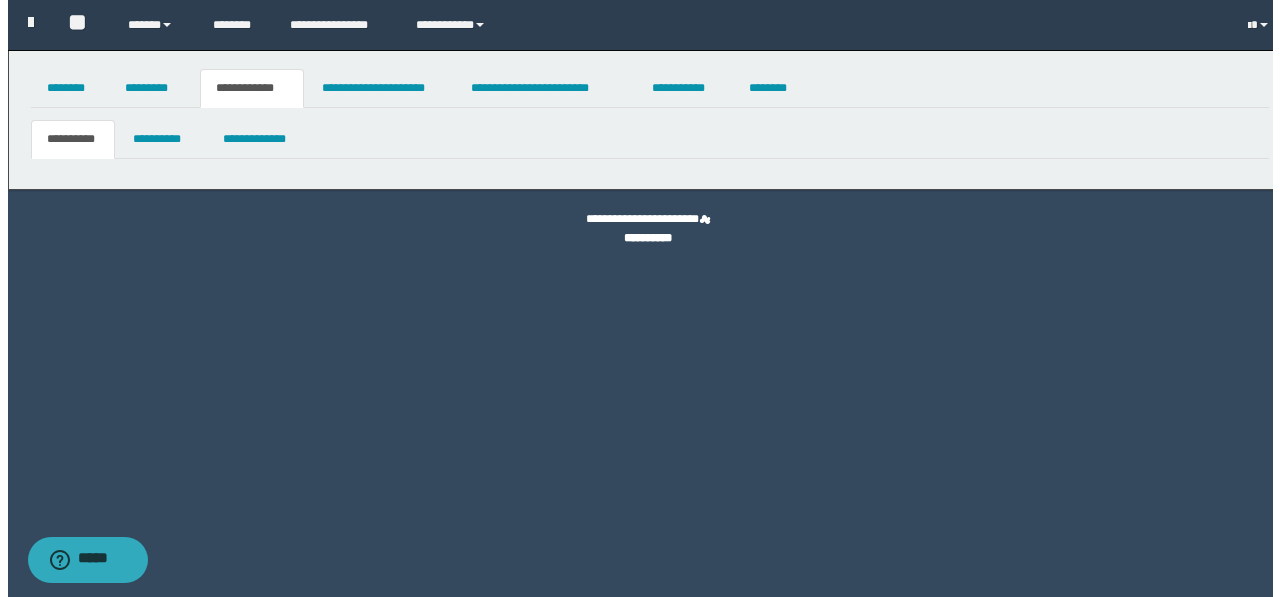 scroll, scrollTop: 0, scrollLeft: 0, axis: both 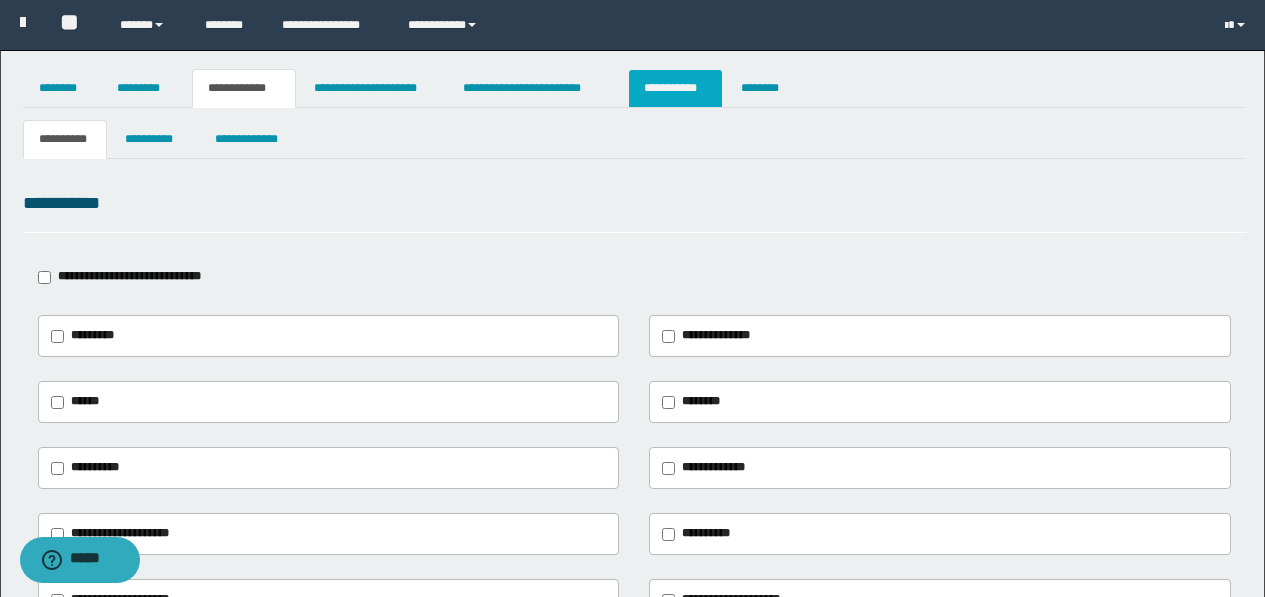 click on "**********" at bounding box center [675, 88] 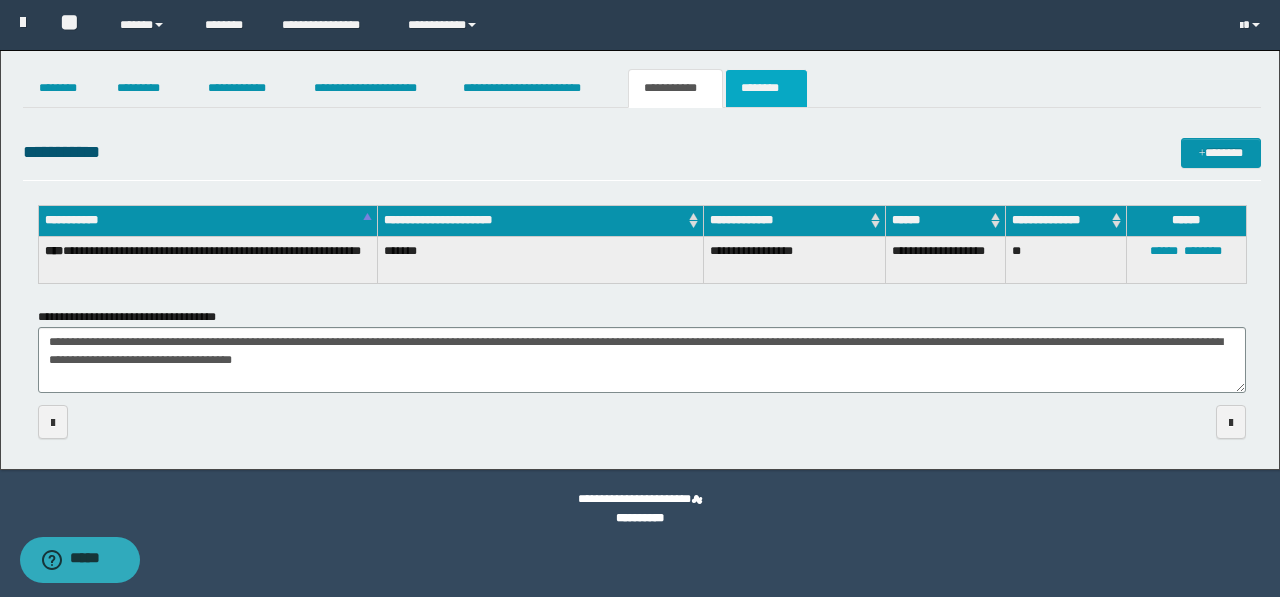 click on "********" at bounding box center [766, 88] 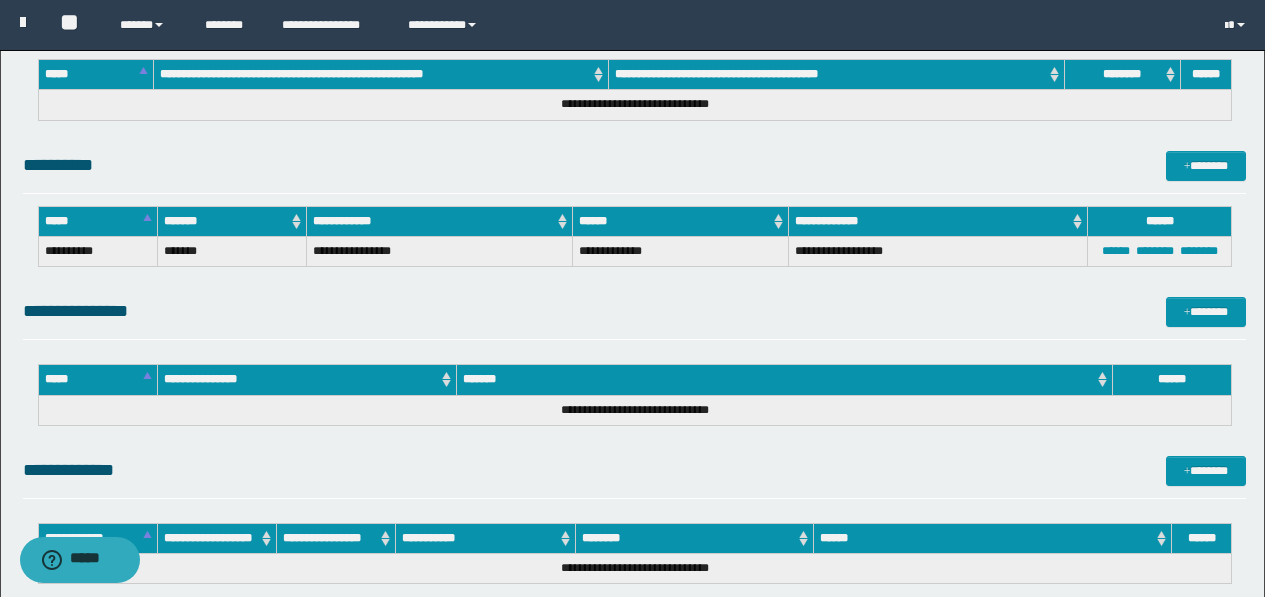 scroll, scrollTop: 557, scrollLeft: 0, axis: vertical 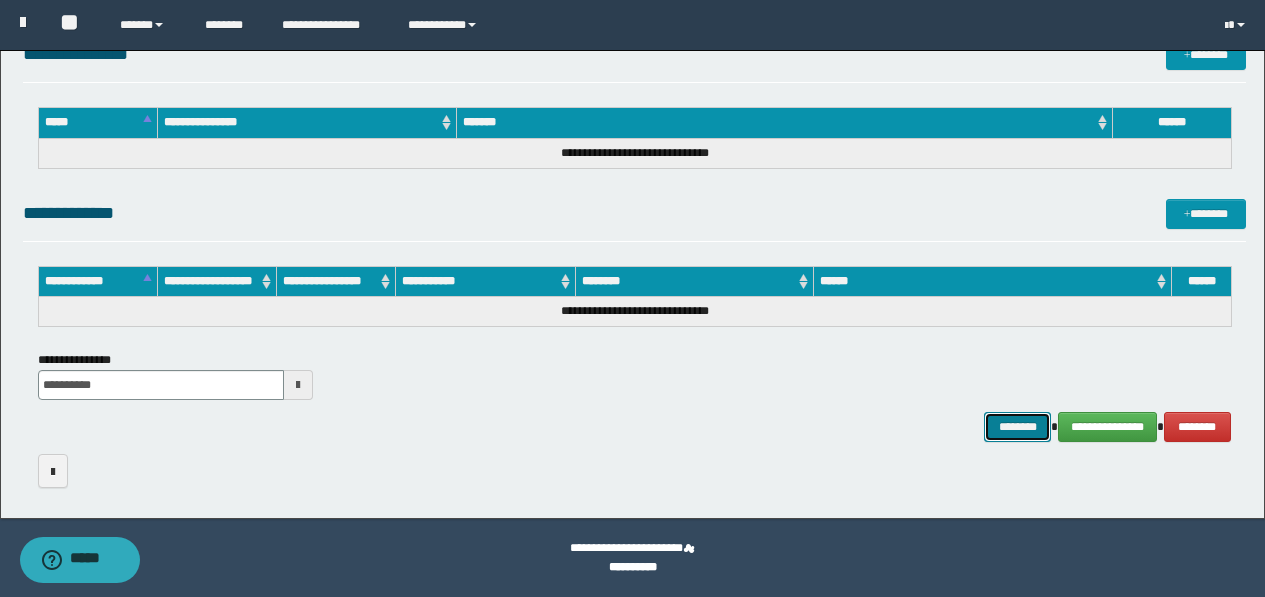 click on "********" at bounding box center (1018, 427) 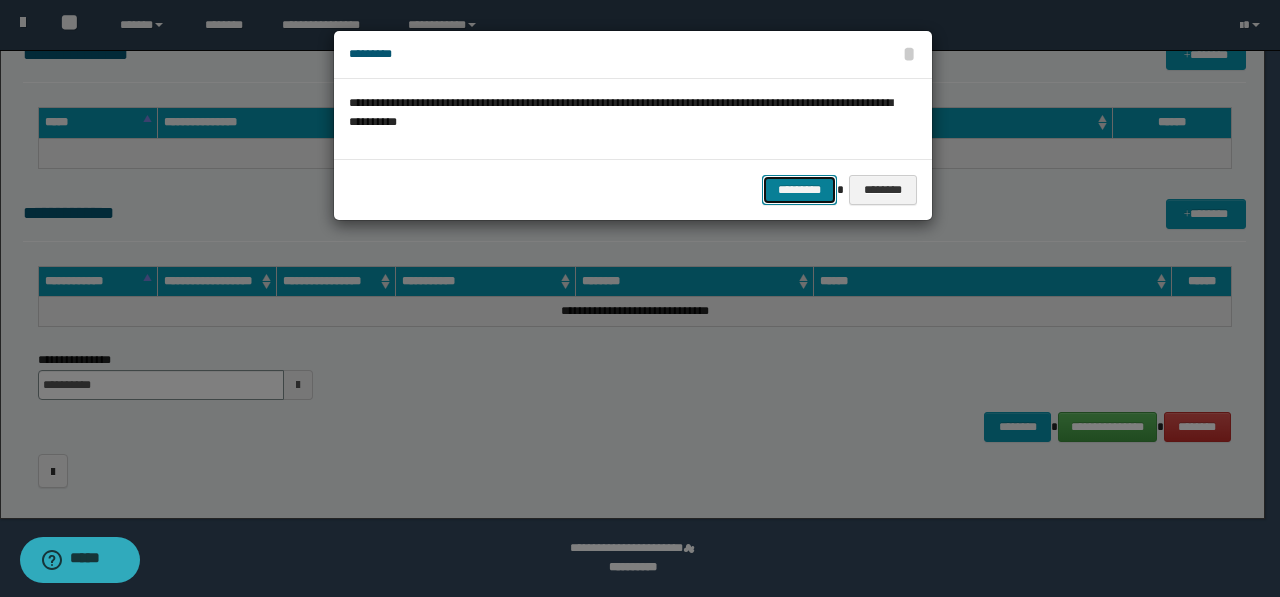 click on "*********" at bounding box center (799, 190) 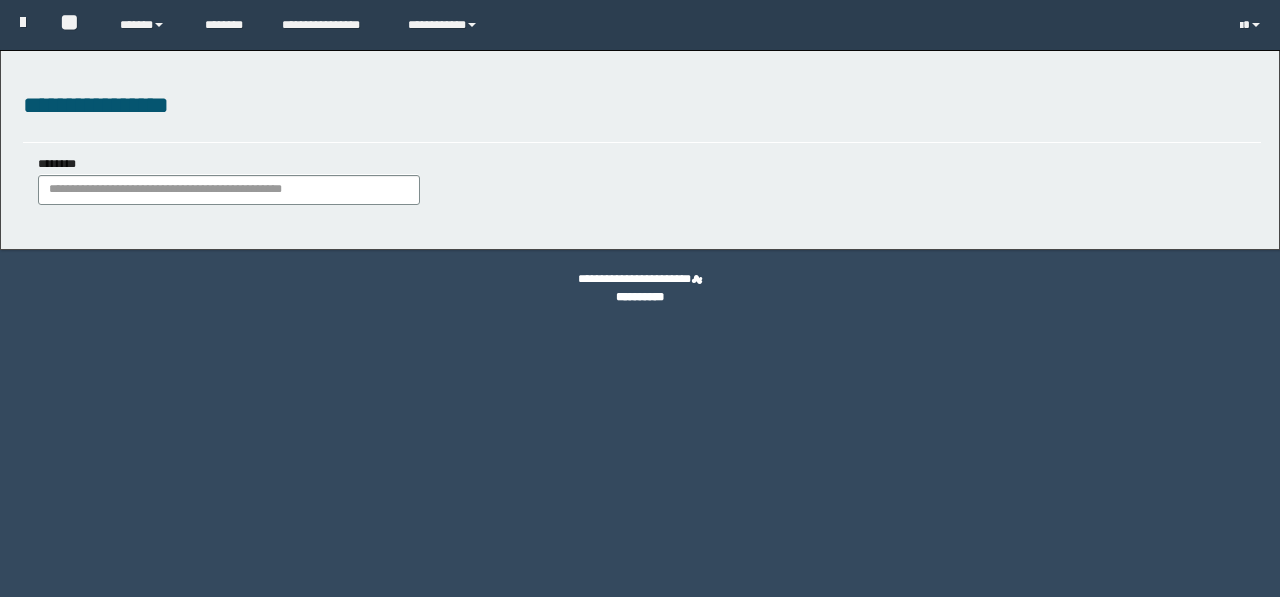 scroll, scrollTop: 0, scrollLeft: 0, axis: both 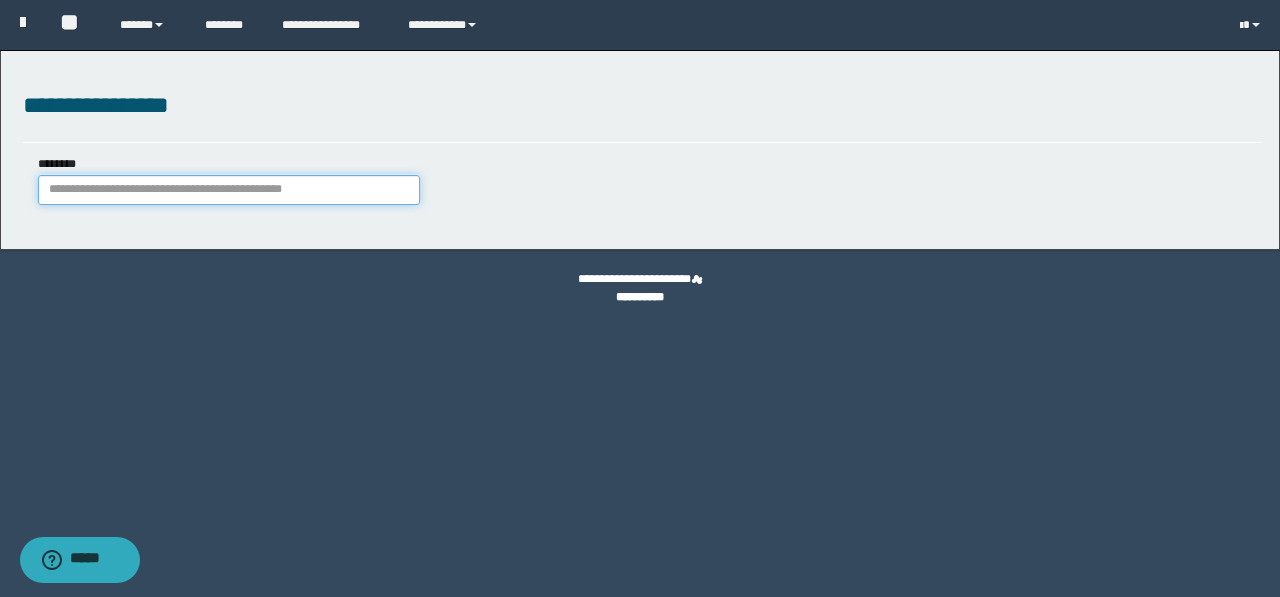 click on "********" at bounding box center [229, 190] 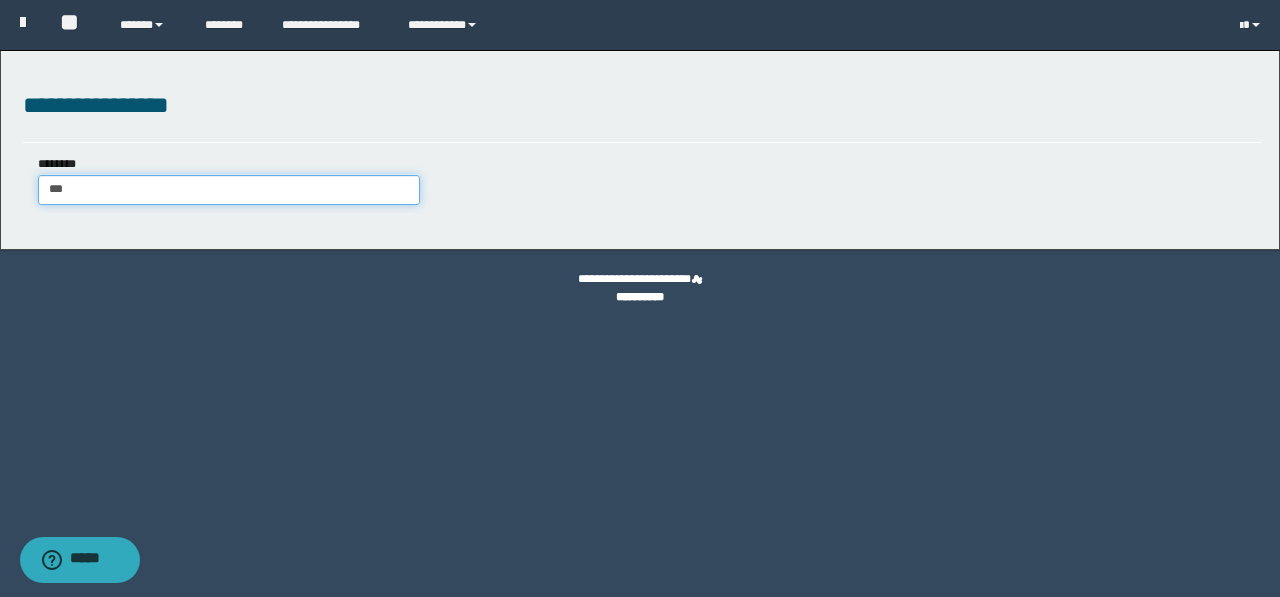 type on "****" 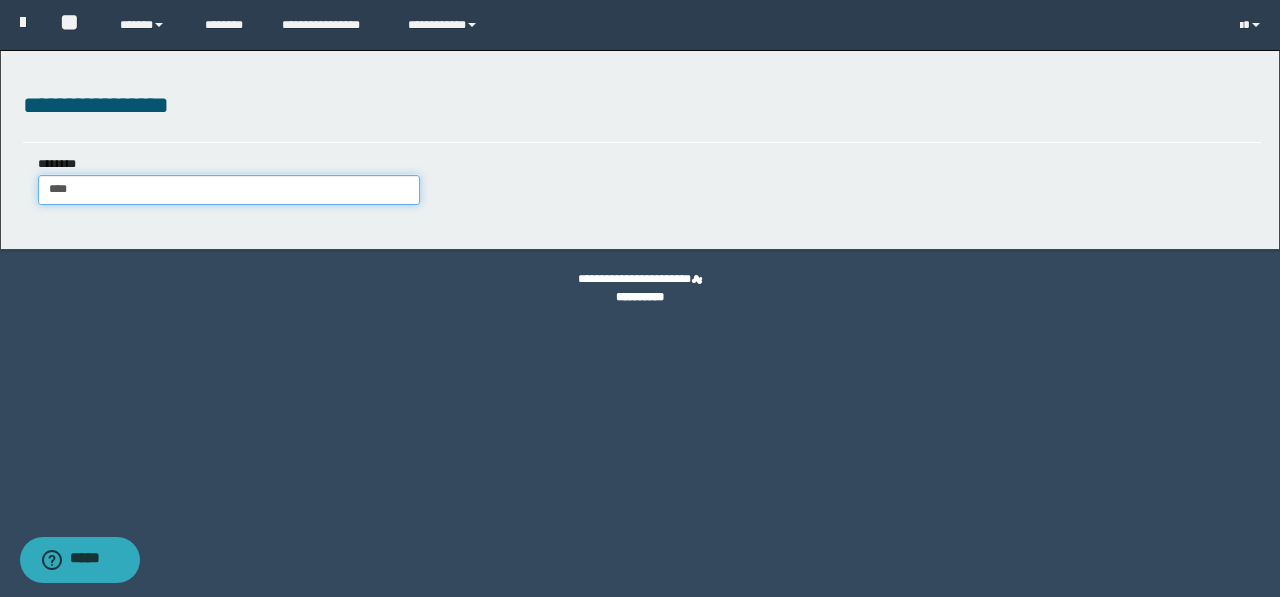 type on "****" 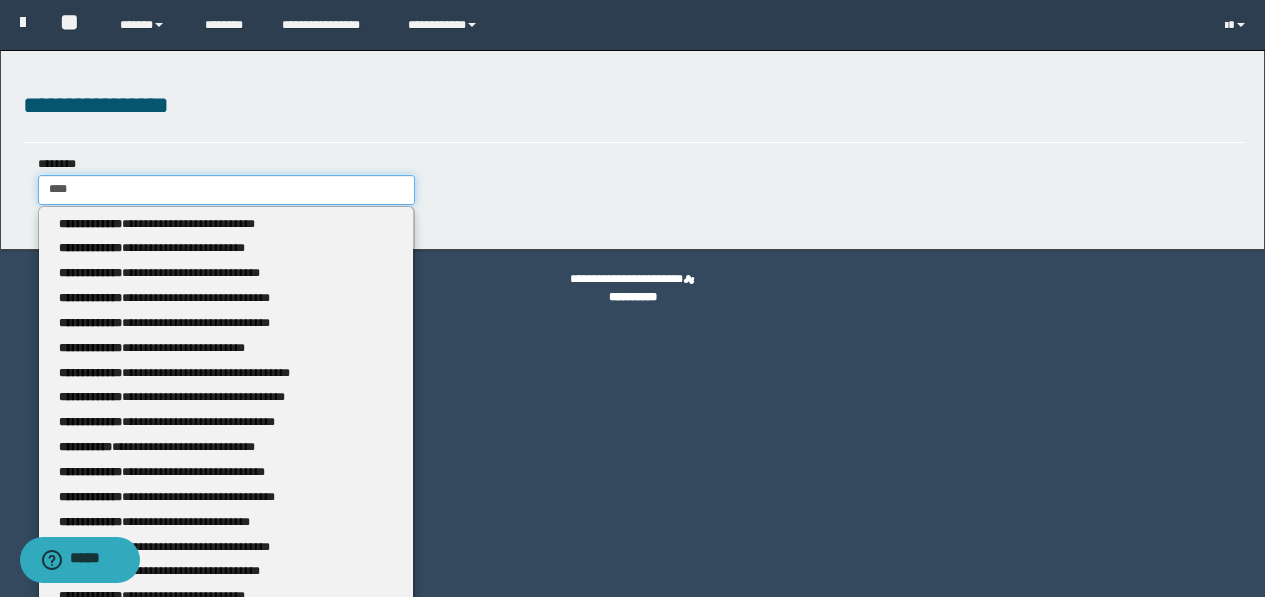 type 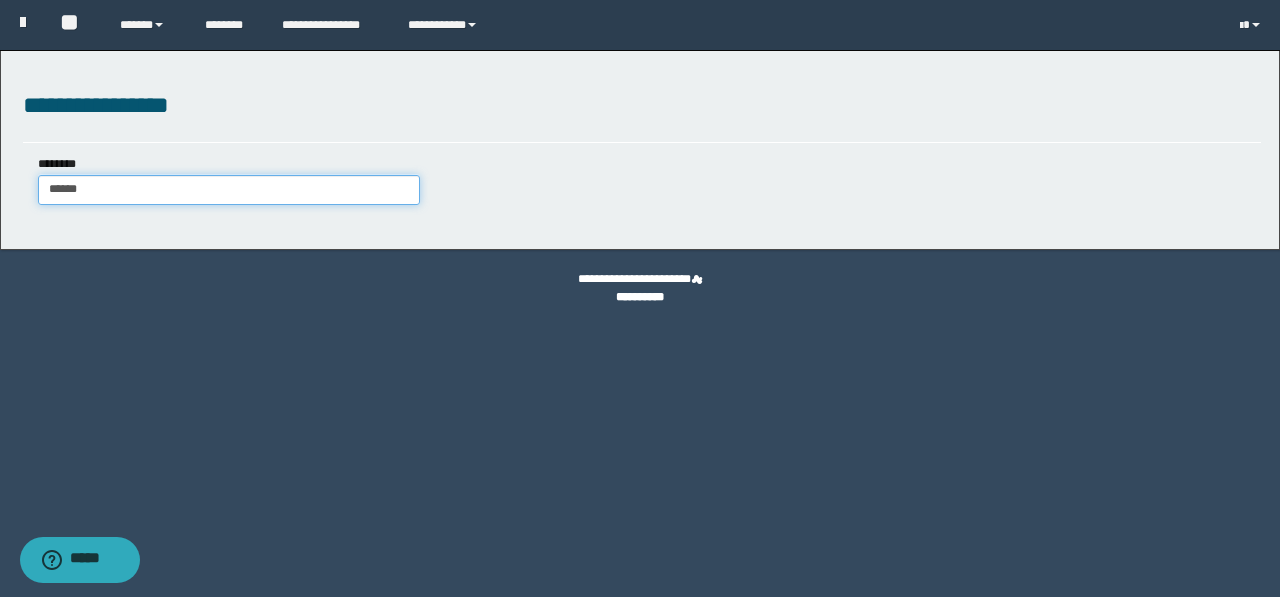 type on "*******" 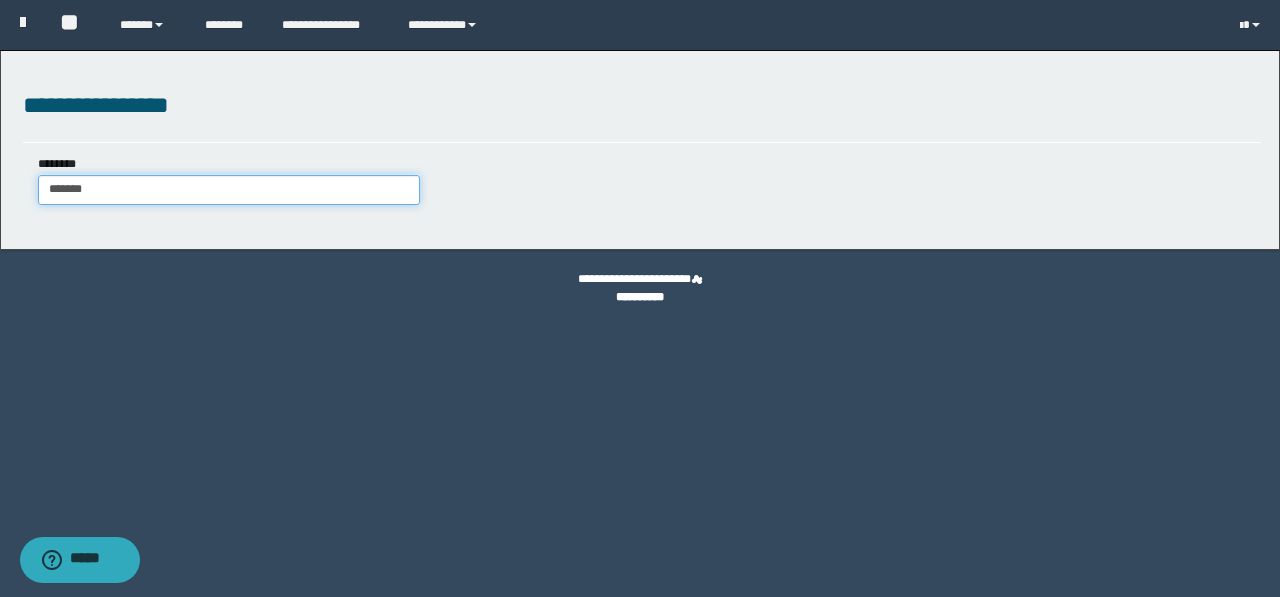 type on "*******" 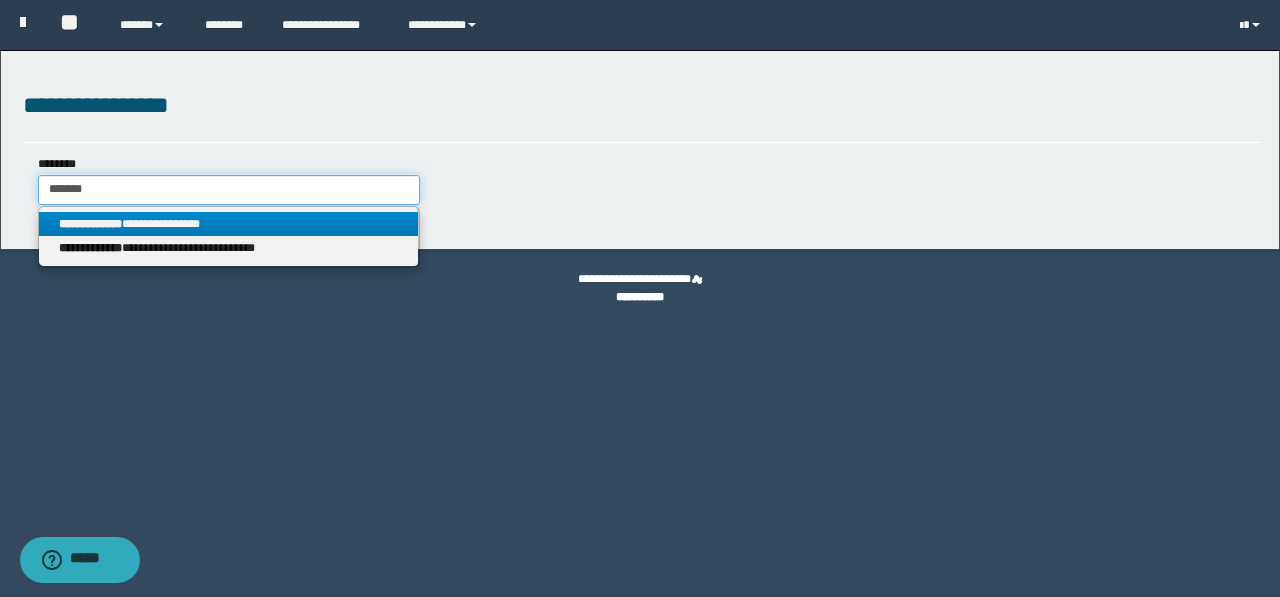 type on "*******" 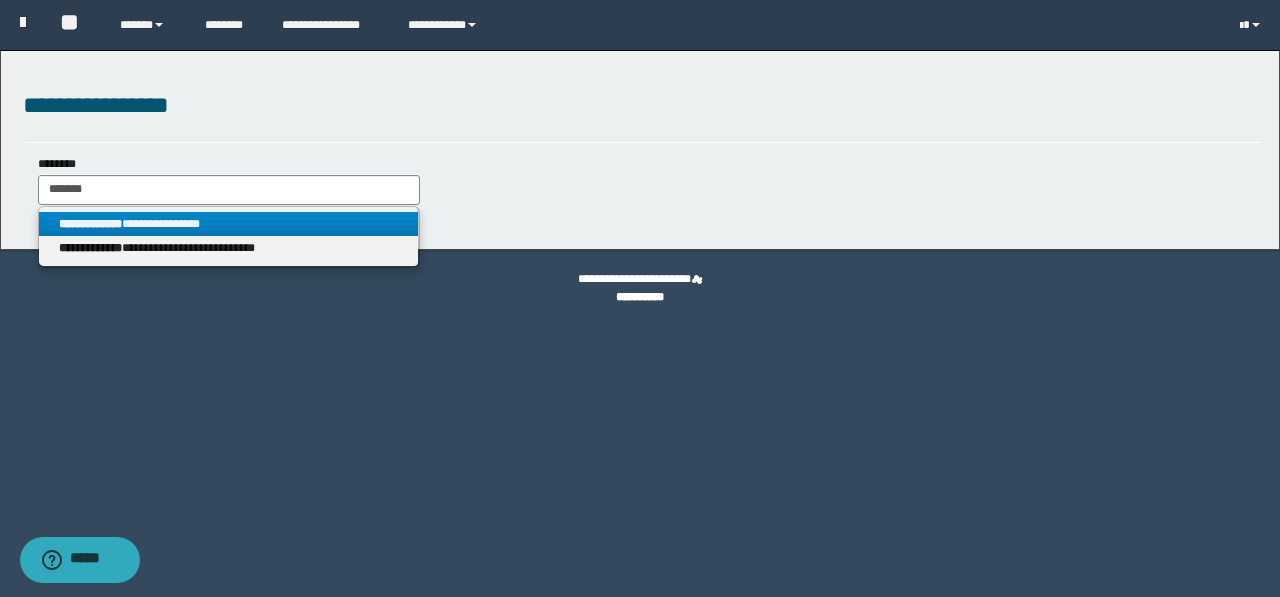 click on "**********" at bounding box center (229, 224) 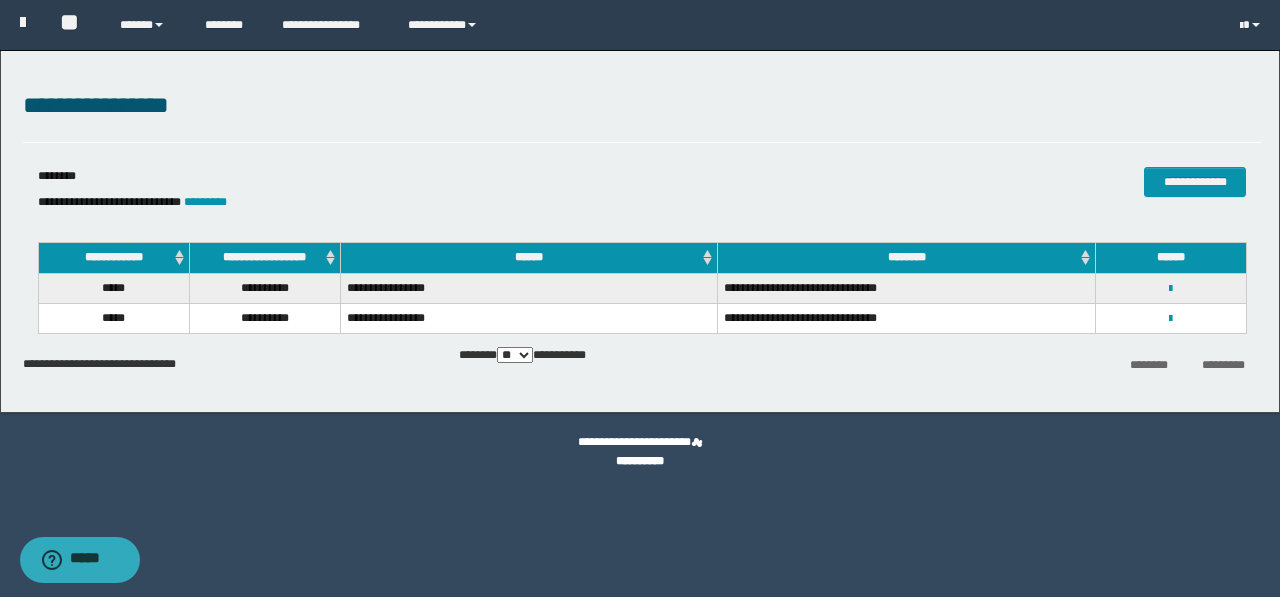 click on "**********" at bounding box center [1171, 318] 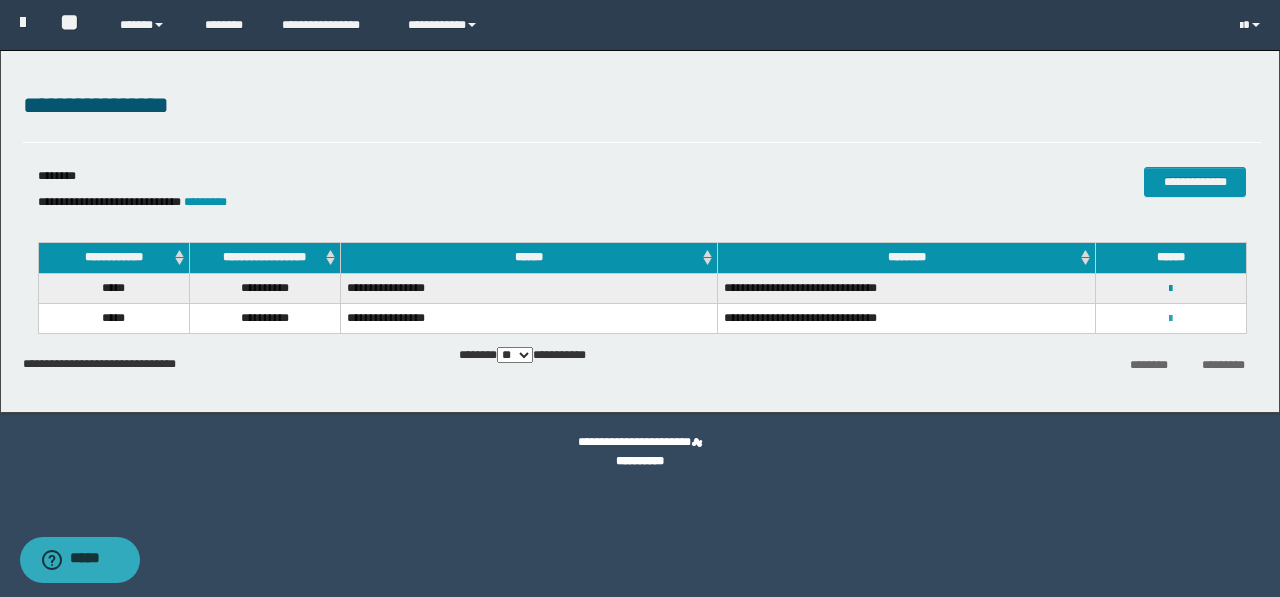 click at bounding box center [1170, 319] 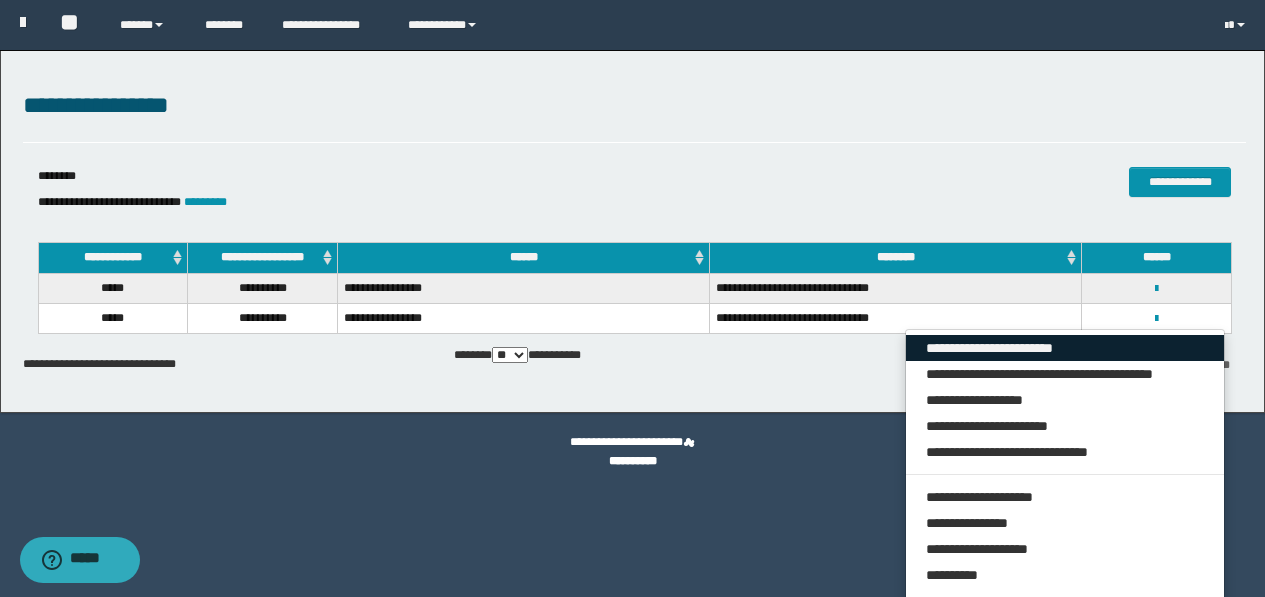 click on "**********" at bounding box center [1065, 348] 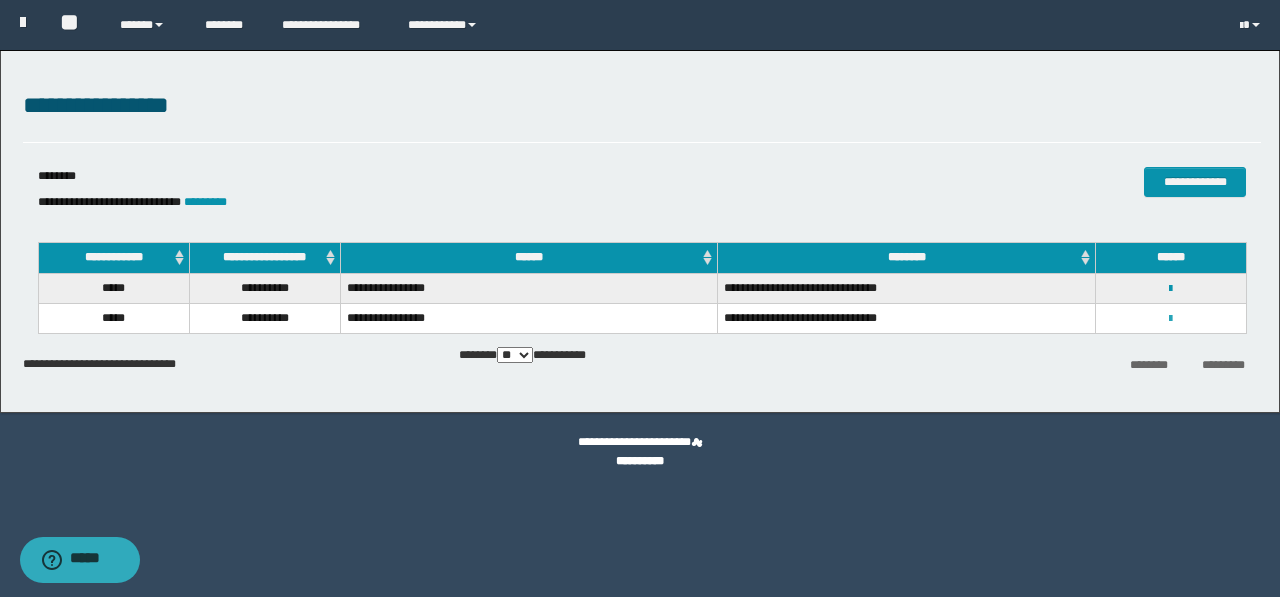 click at bounding box center [1170, 319] 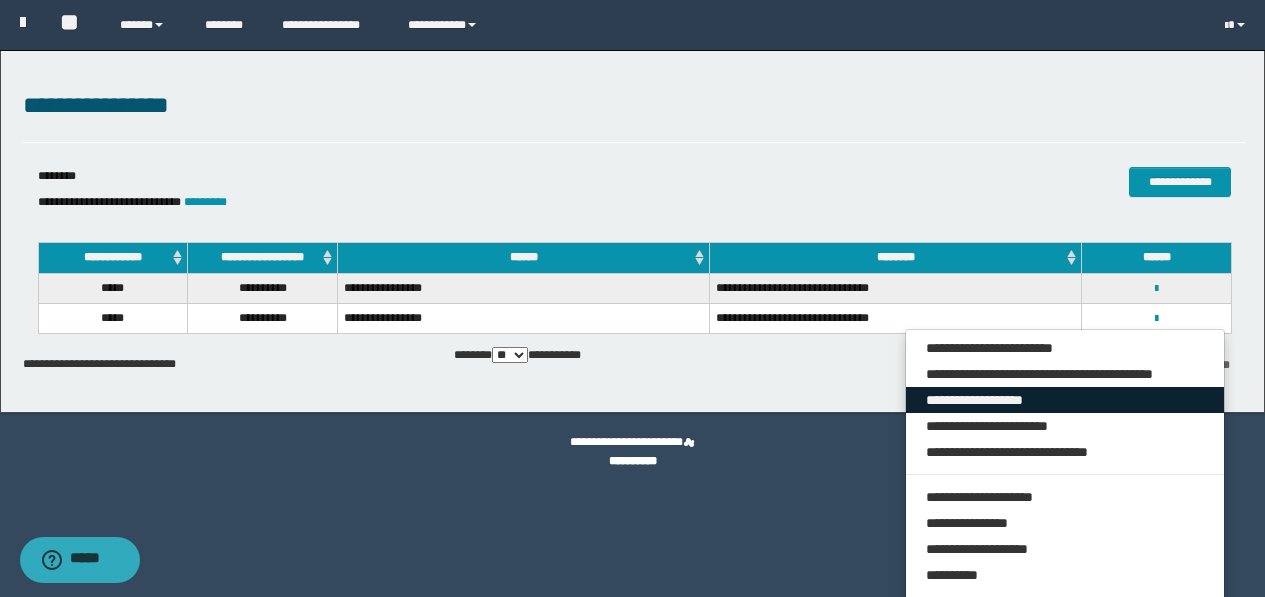 click on "**********" at bounding box center [1065, 400] 